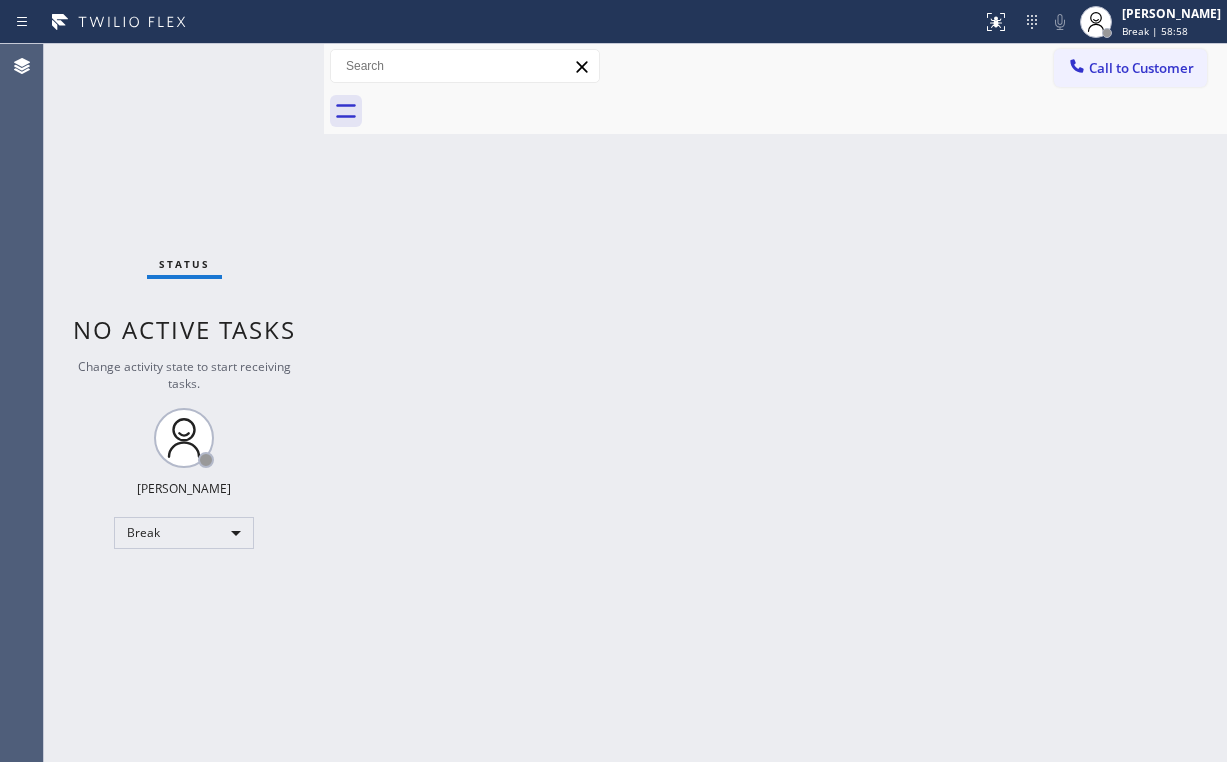 scroll, scrollTop: 0, scrollLeft: 0, axis: both 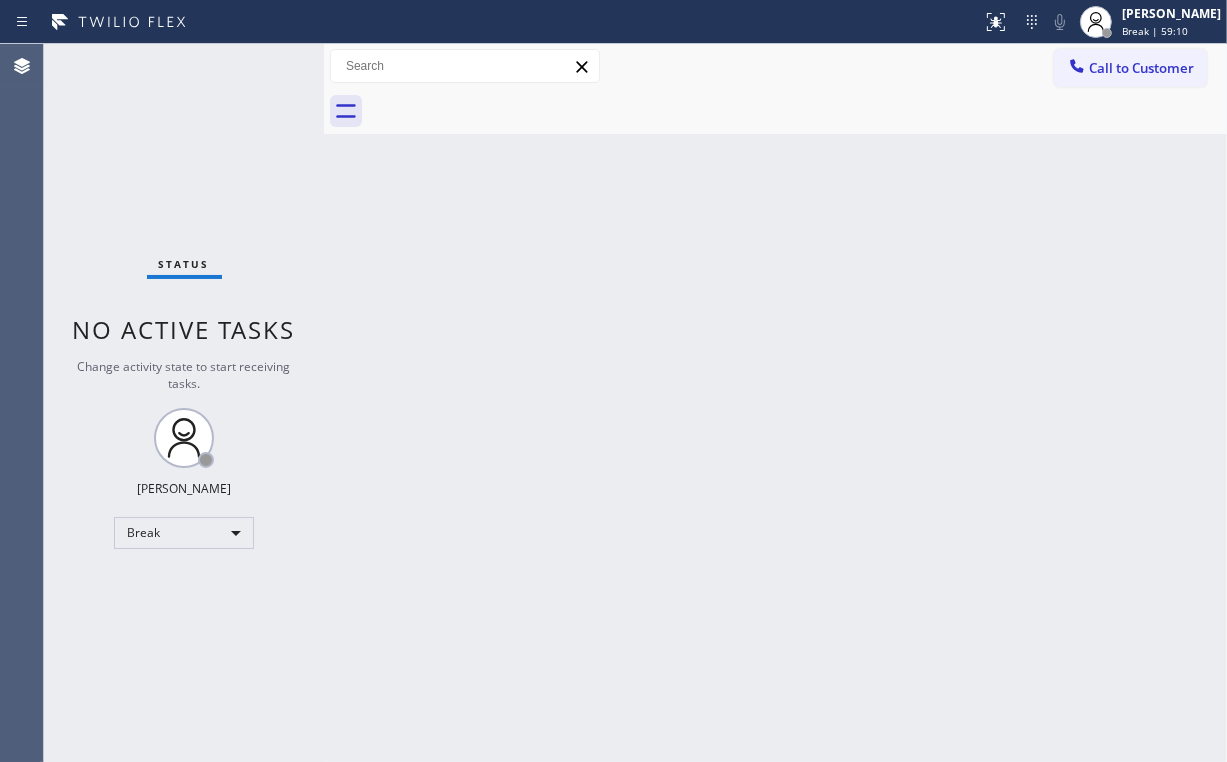 click on "Status   No active tasks     Change activity state to start receiving tasks.   [PERSON_NAME] Break" at bounding box center (184, 403) 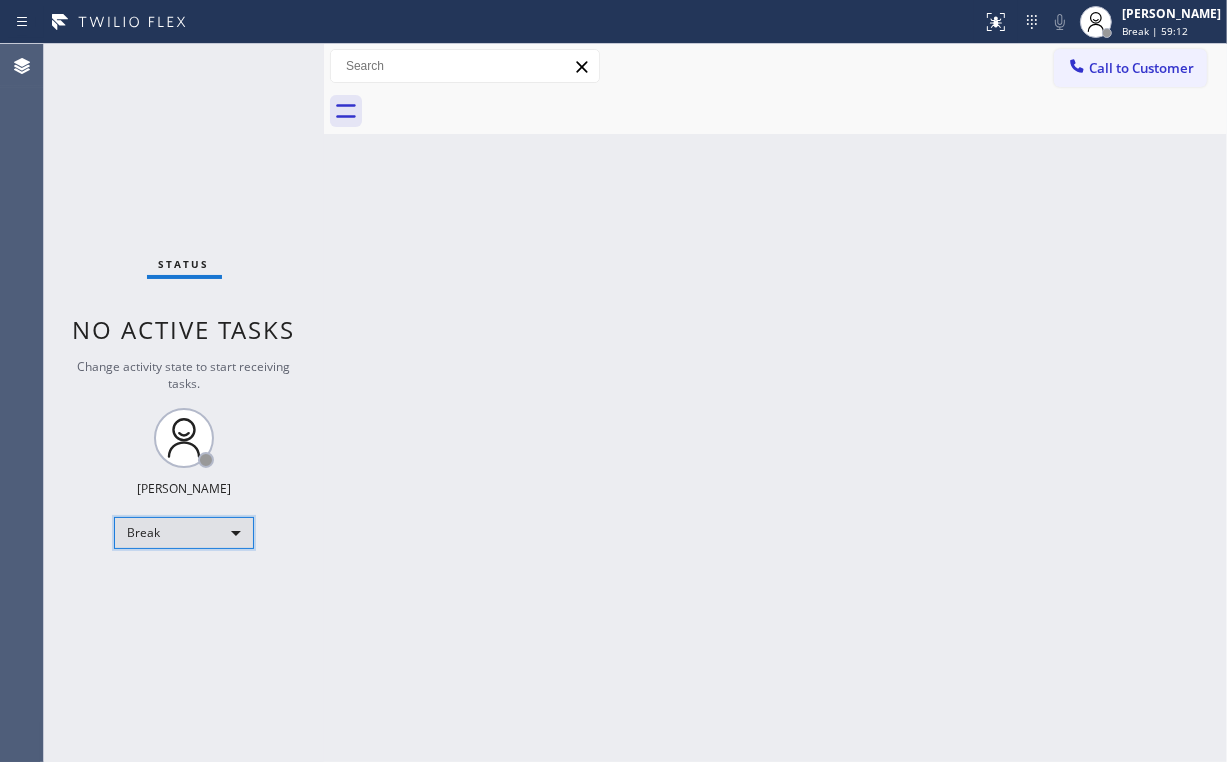 click on "Break" at bounding box center (184, 533) 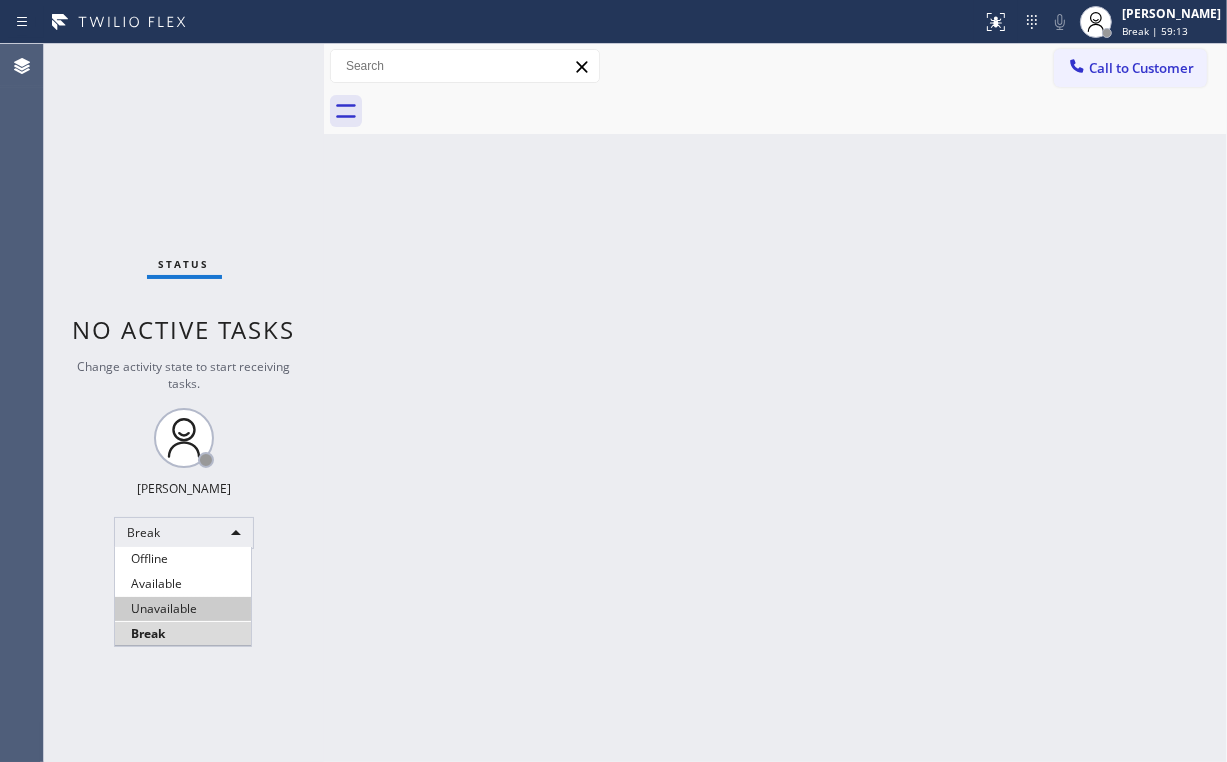 click on "Unavailable" at bounding box center (183, 609) 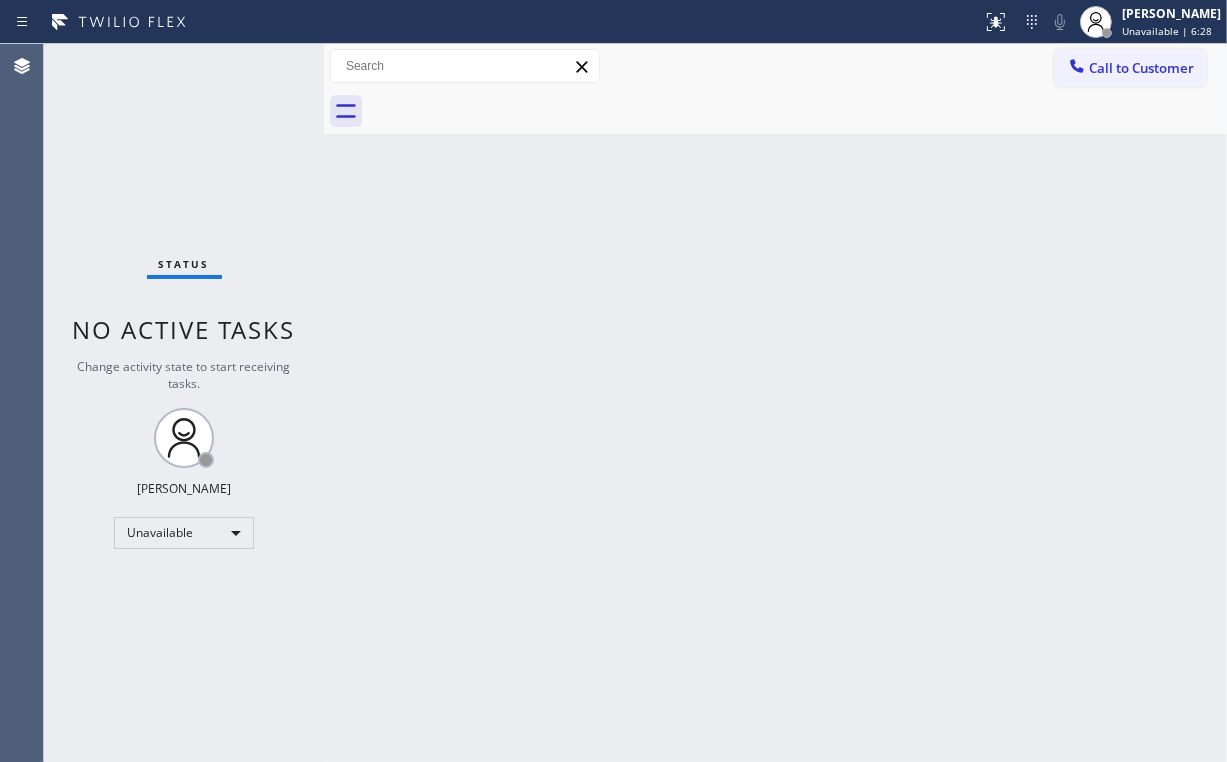 click on "Status   No active tasks     Change activity state to start receiving tasks.   [PERSON_NAME] Unavailable" at bounding box center [184, 403] 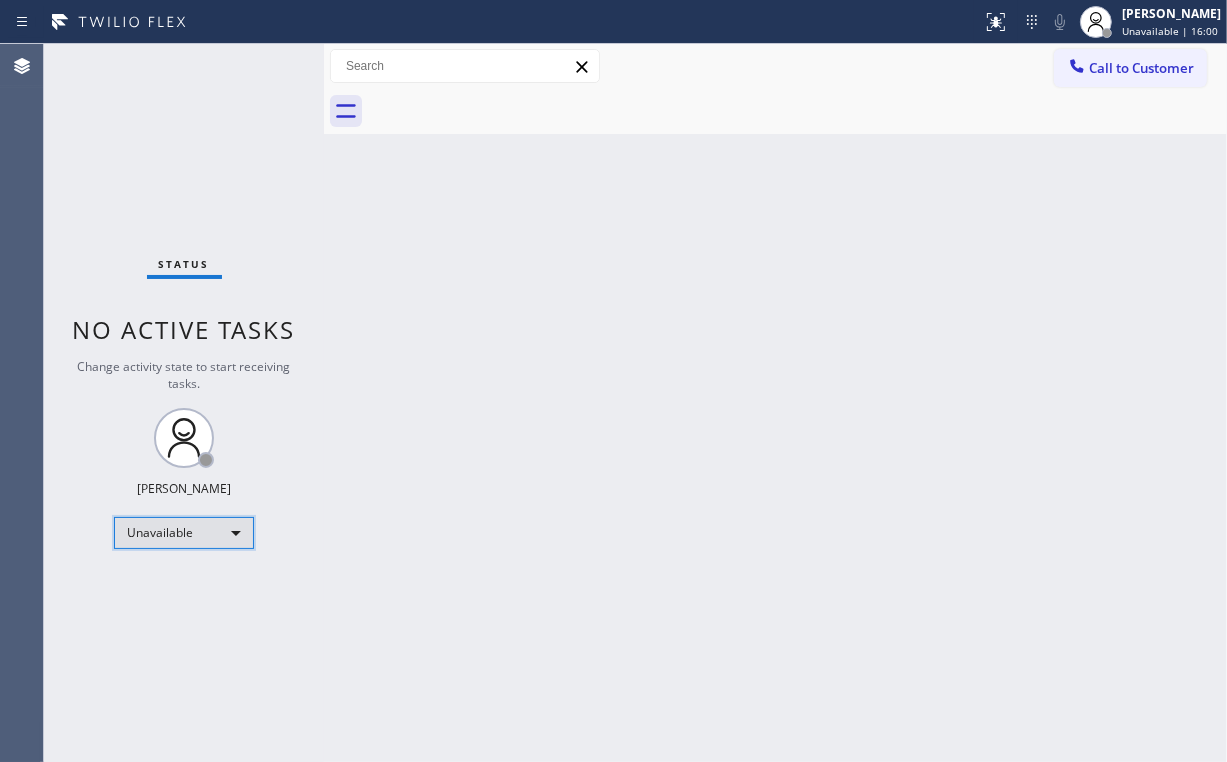 click on "Unavailable" at bounding box center [184, 533] 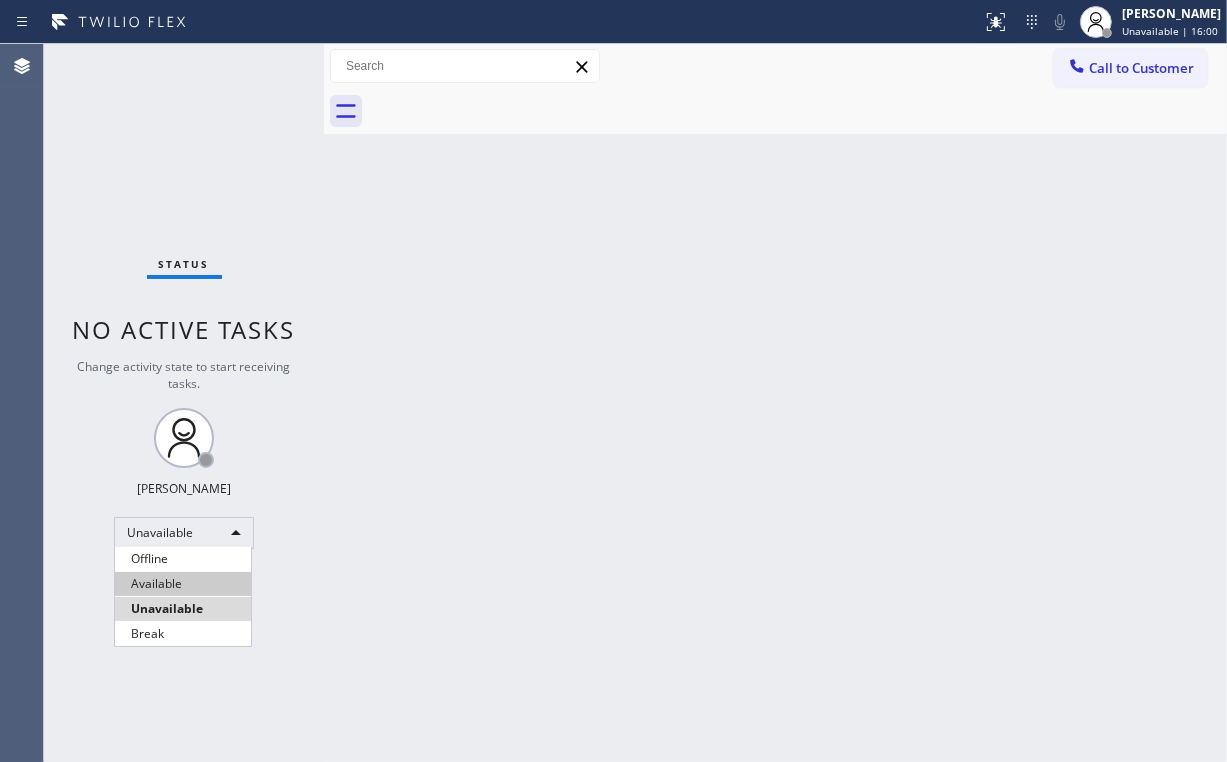 click on "Available" at bounding box center (183, 584) 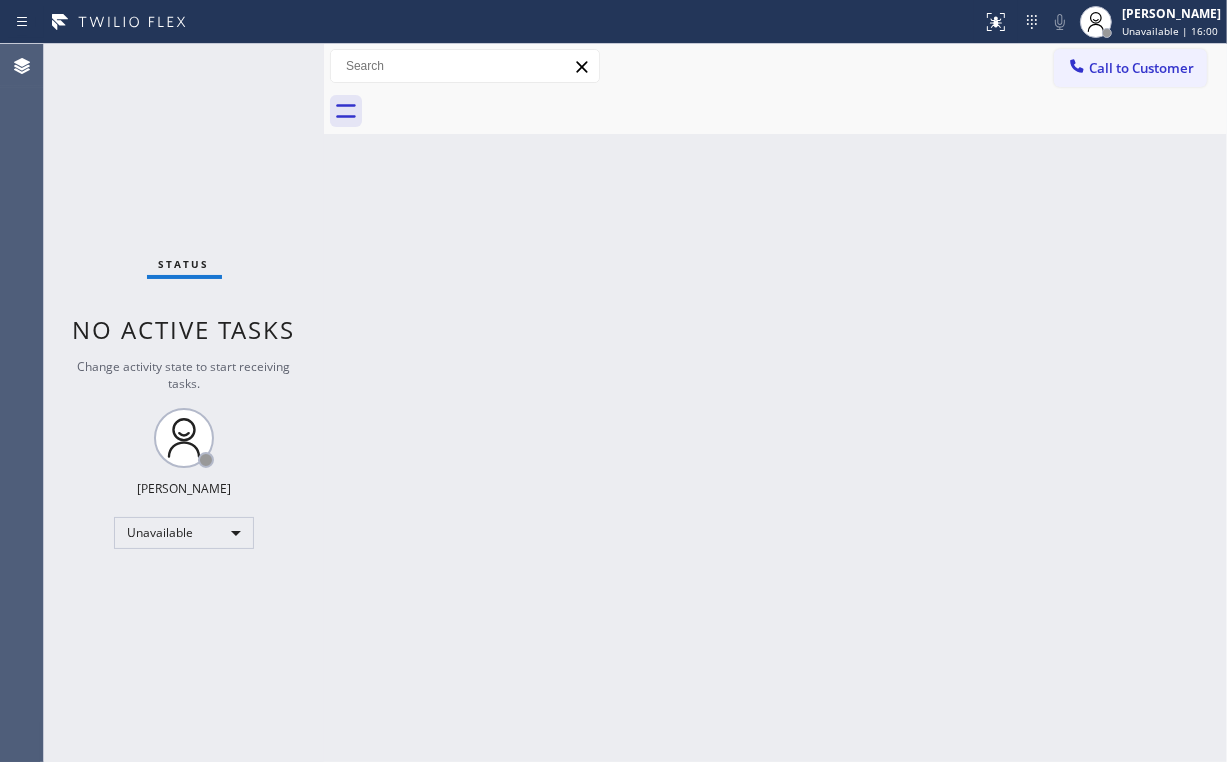 click on "Back to Dashboard Change Sender ID Customers Technicians Select a contact Outbound call Location Search location Your caller id phone number Customer number Call Customer info Name   Phone none Address none Change Sender ID HVAC [PHONE_NUMBER] 5 Star Appliance [PHONE_NUMBER] Appliance Repair [PHONE_NUMBER] Plumbing [PHONE_NUMBER] Air Duct Cleaning [PHONE_NUMBER]  Electricians [PHONE_NUMBER] Cancel Change Check personal SMS Reset Change No tabs Call to Customer Outbound call Location 5 Star Appliance Repair Your caller id phone number [PHONE_NUMBER] Customer number Call Outbound call Technician Search Technician Your caller id phone number Your caller id phone number Call" at bounding box center [775, 403] 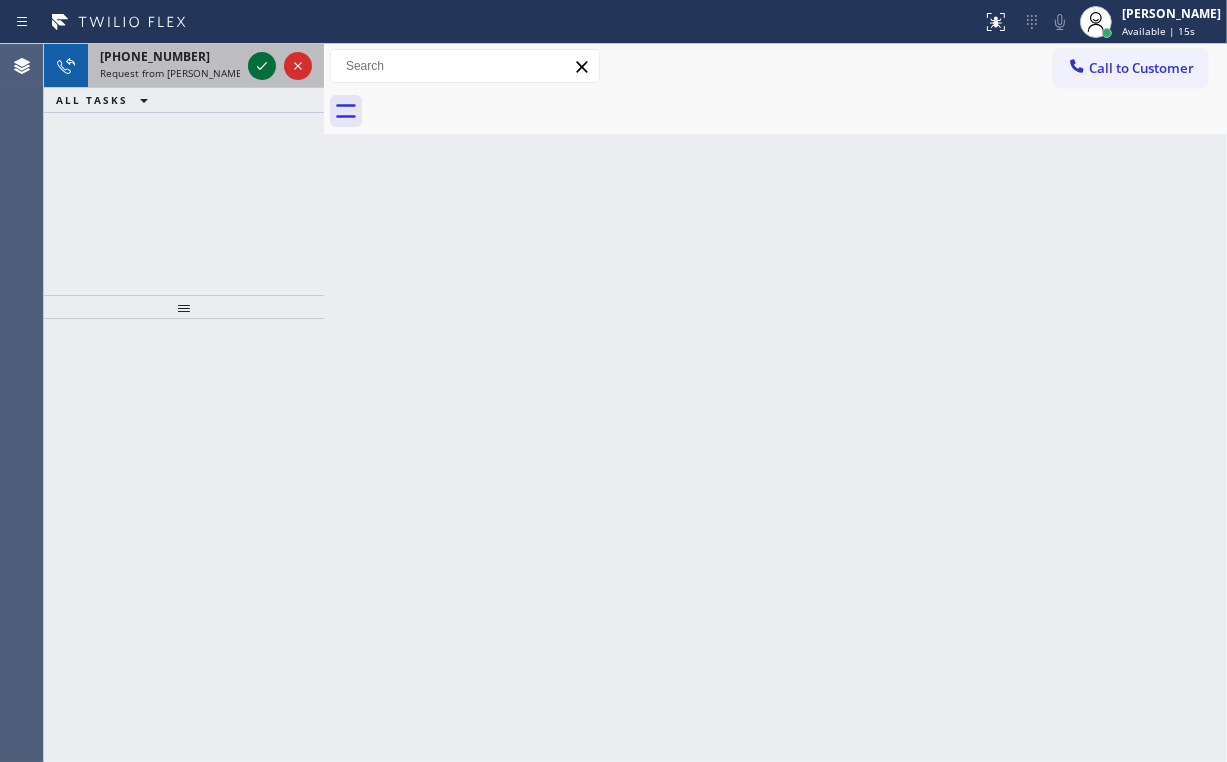 click 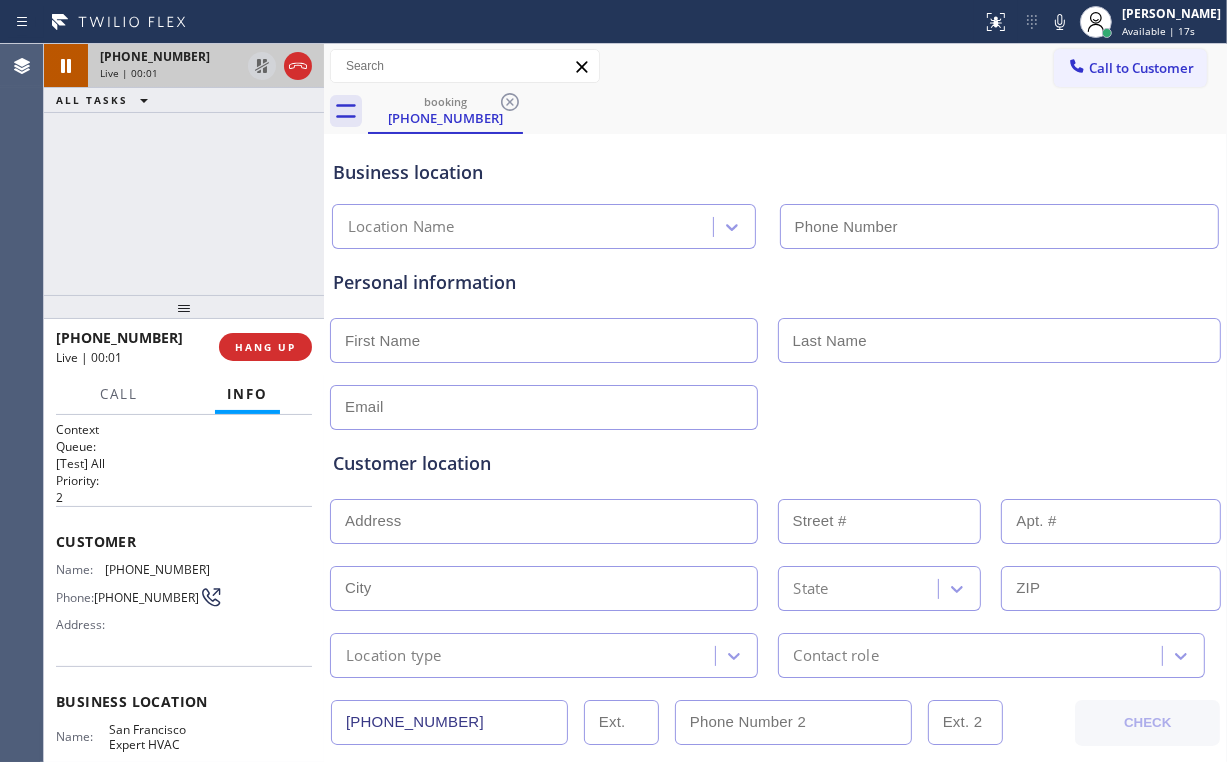 type on "[PHONE_NUMBER]" 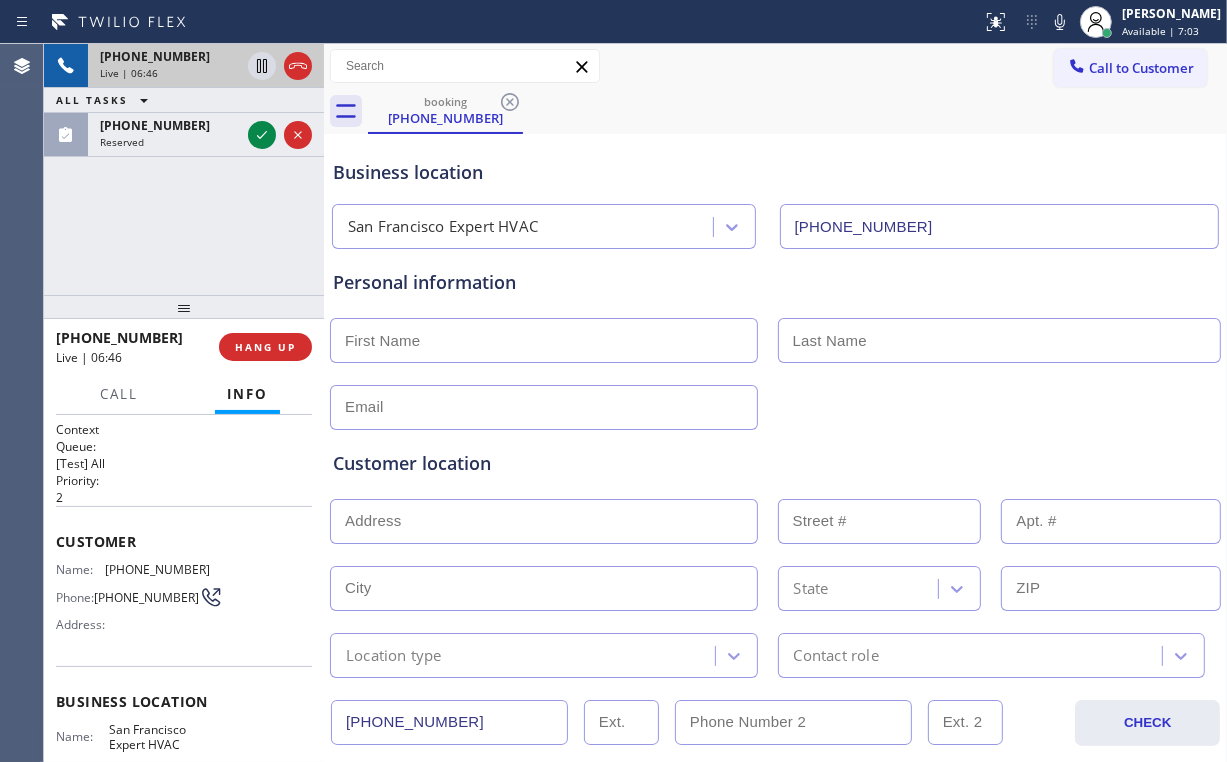 click at bounding box center [544, 340] 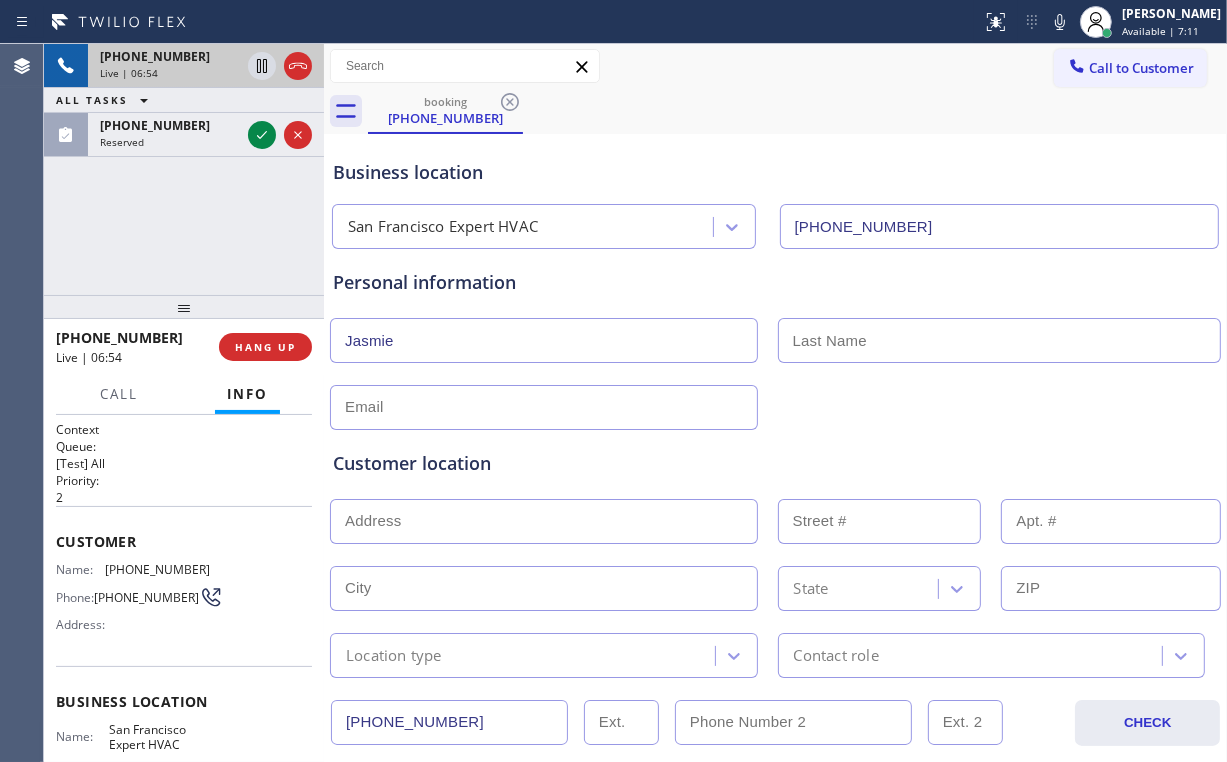 type on "Jasmie" 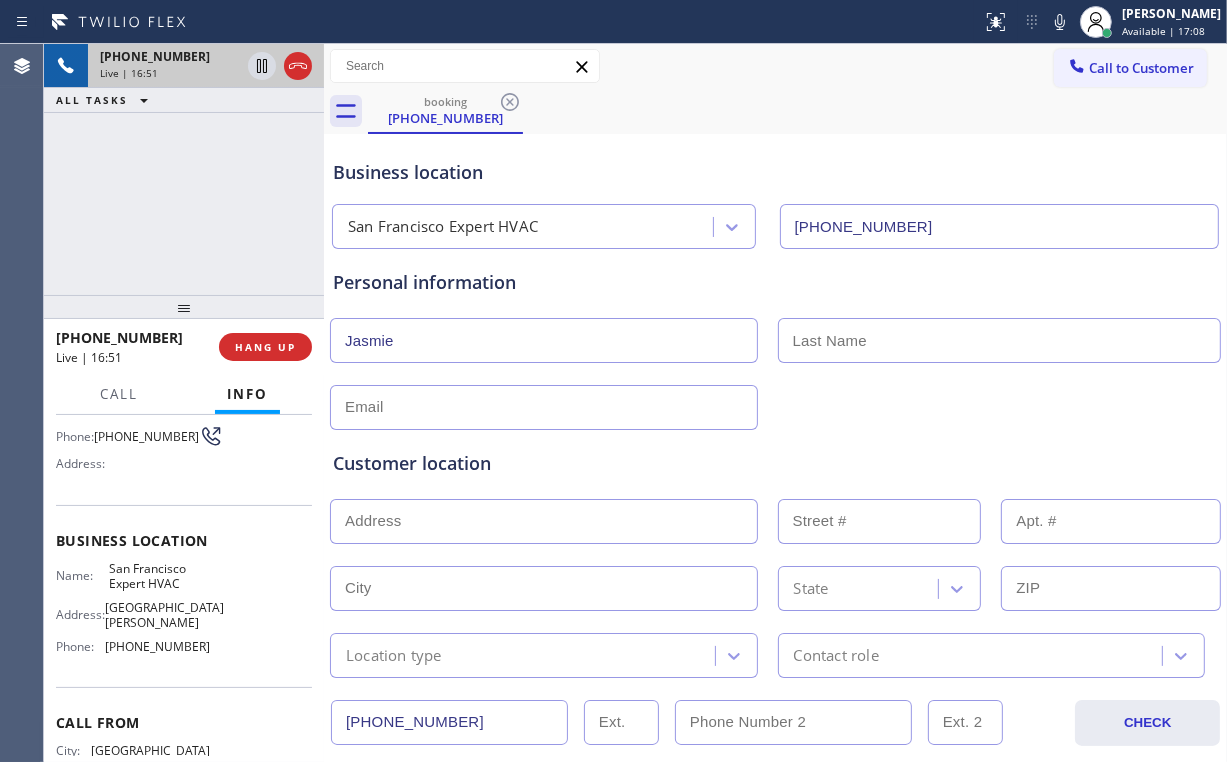 scroll, scrollTop: 160, scrollLeft: 0, axis: vertical 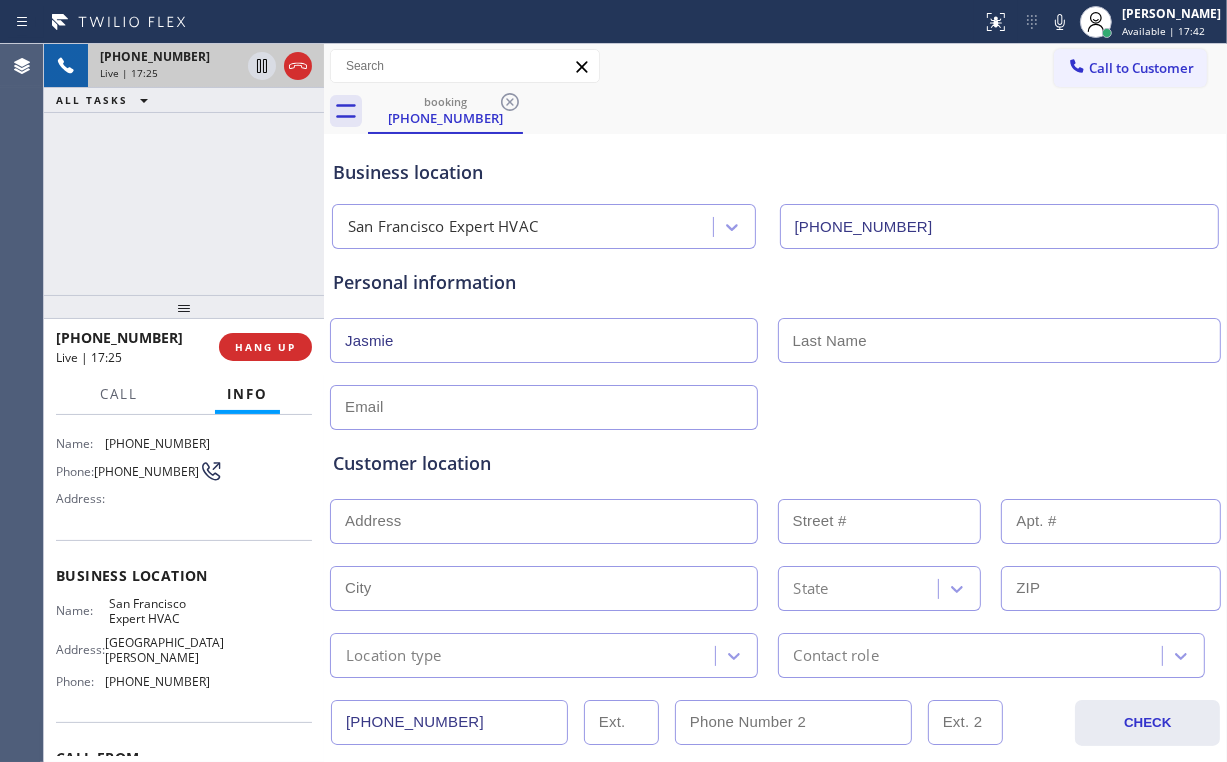 click on "[PHONE_NUMBER] Live | 17:25 ALL TASKS ALL TASKS ACTIVE TASKS TASKS IN WRAP UP" at bounding box center [184, 169] 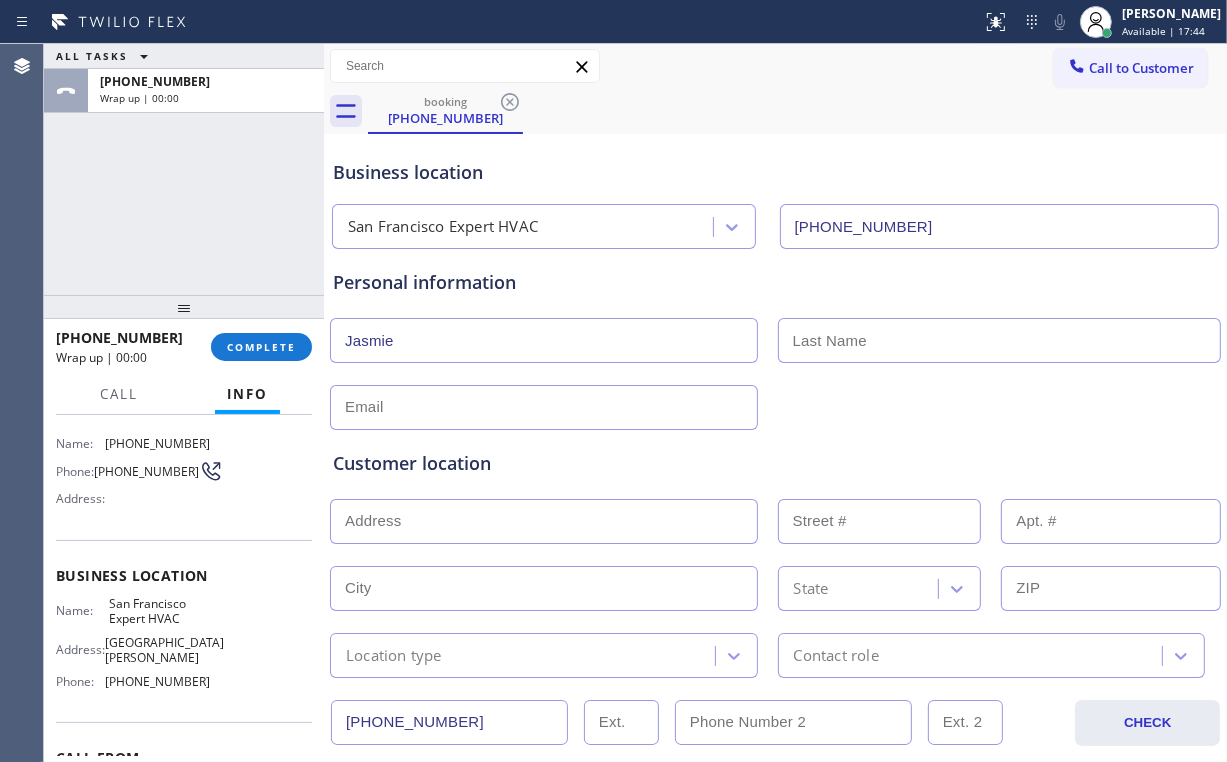 click at bounding box center [1000, 340] 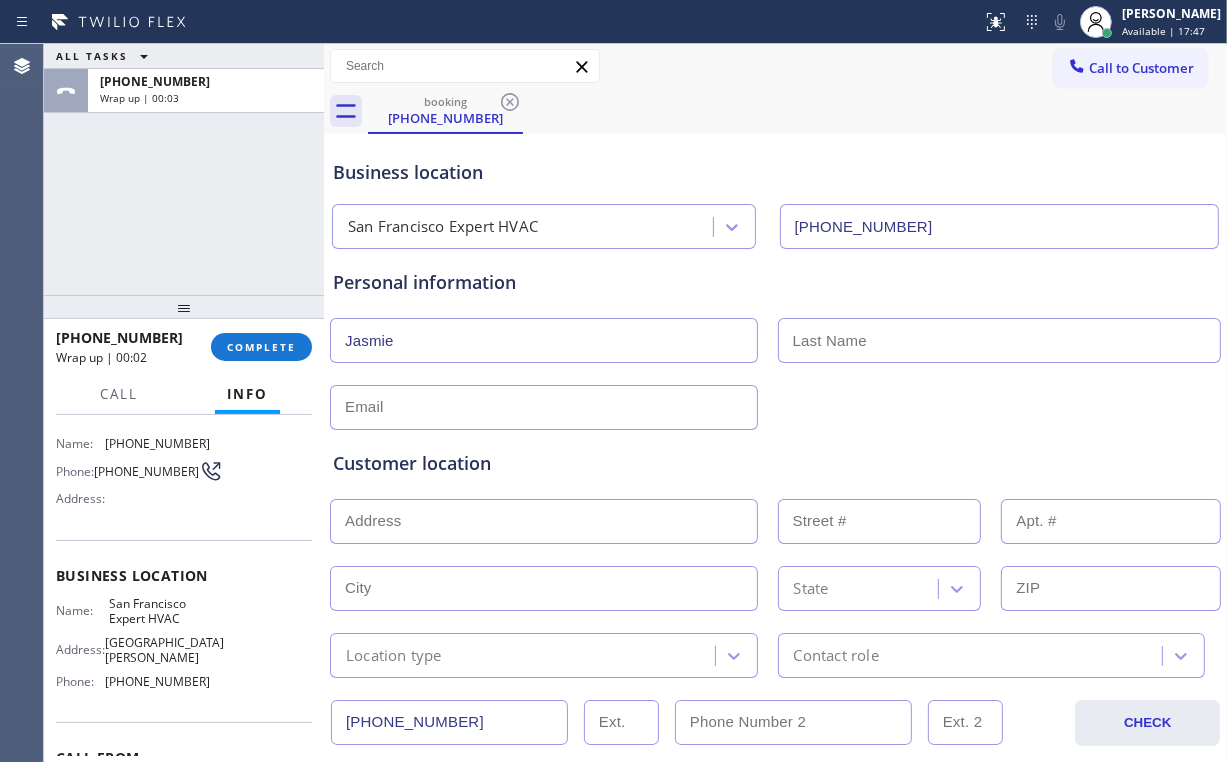 click on "booking [PHONE_NUMBER]" at bounding box center [797, 111] 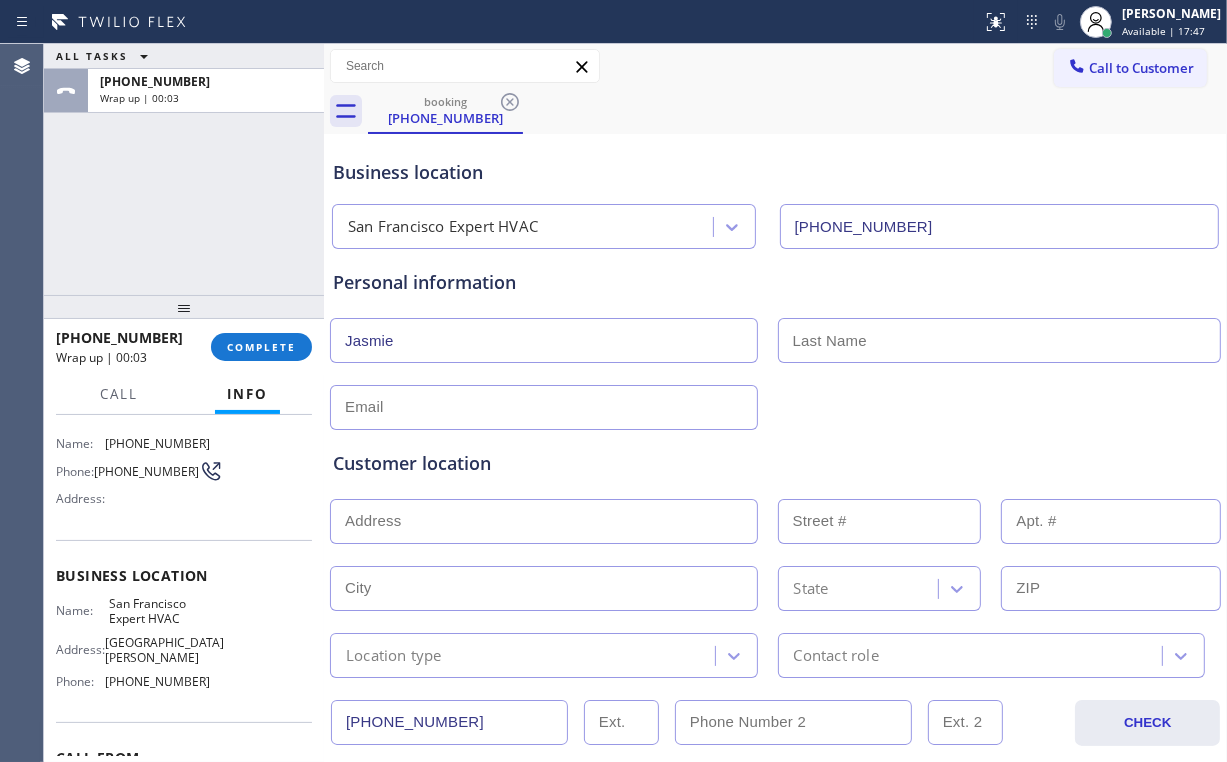click at bounding box center (1000, 340) 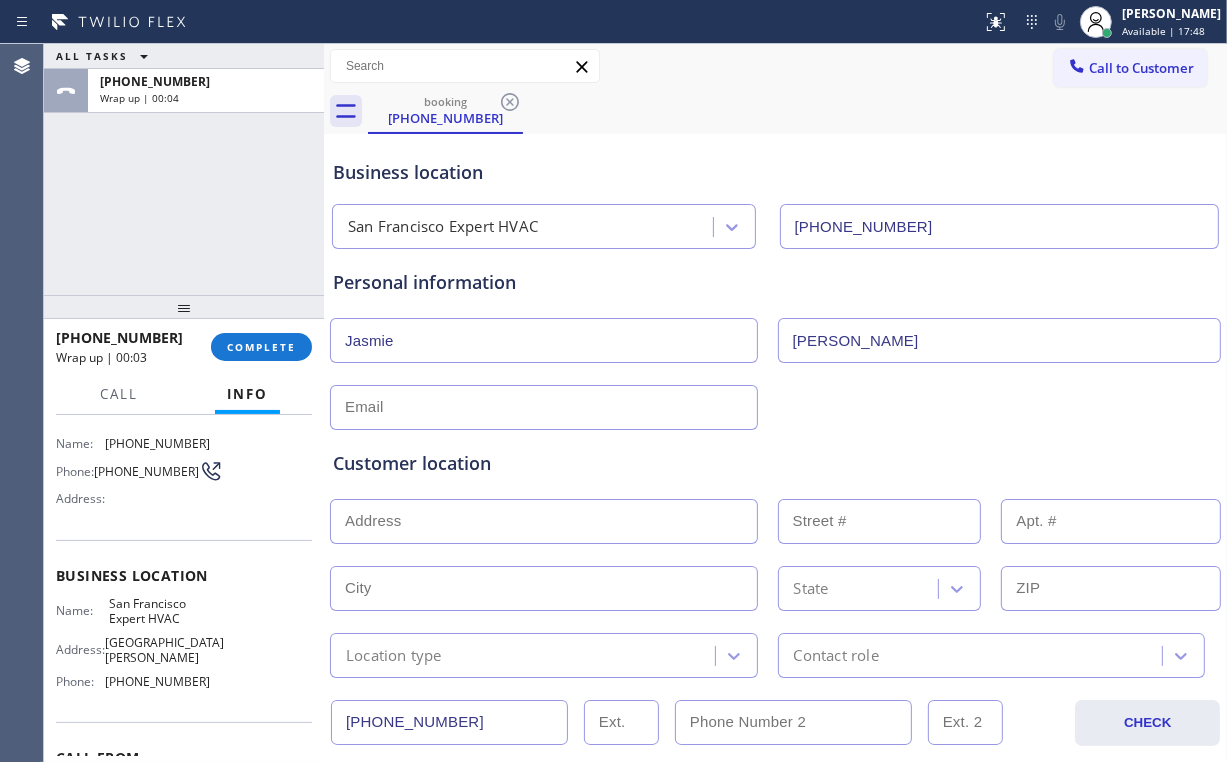 click on "[PERSON_NAME]" at bounding box center [1000, 340] 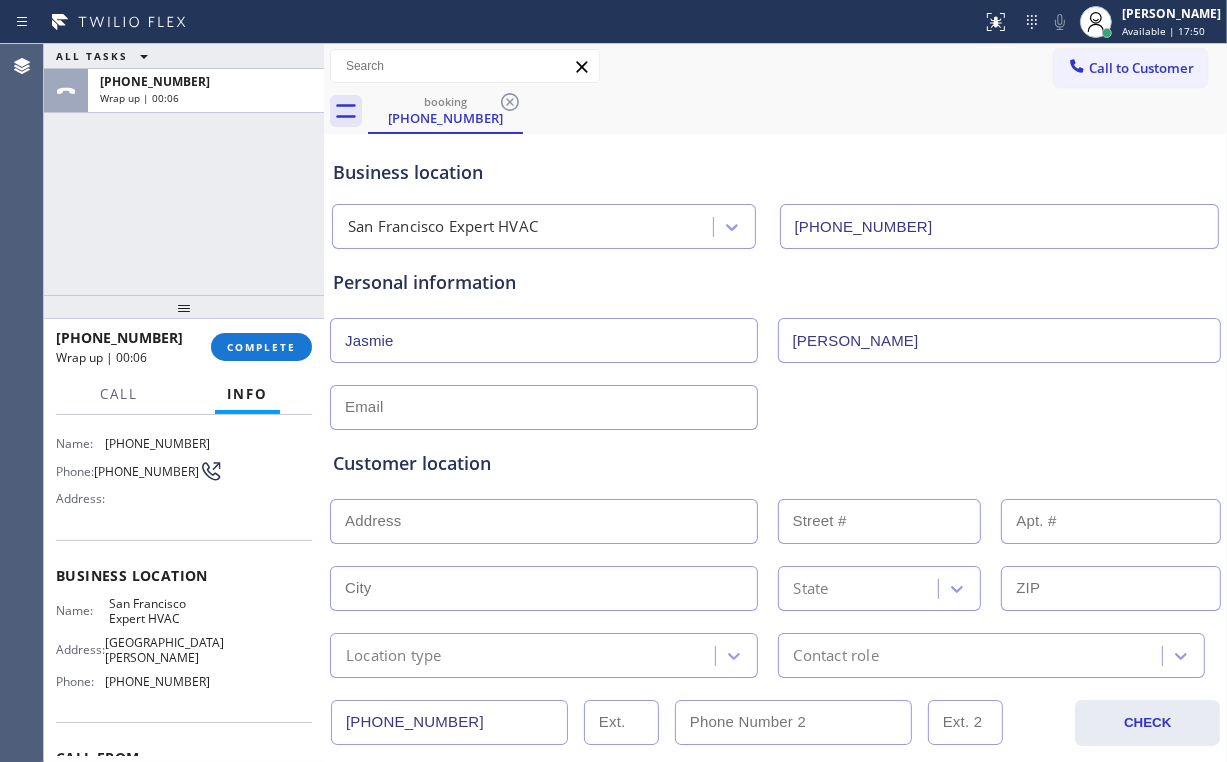 type on "[PERSON_NAME]" 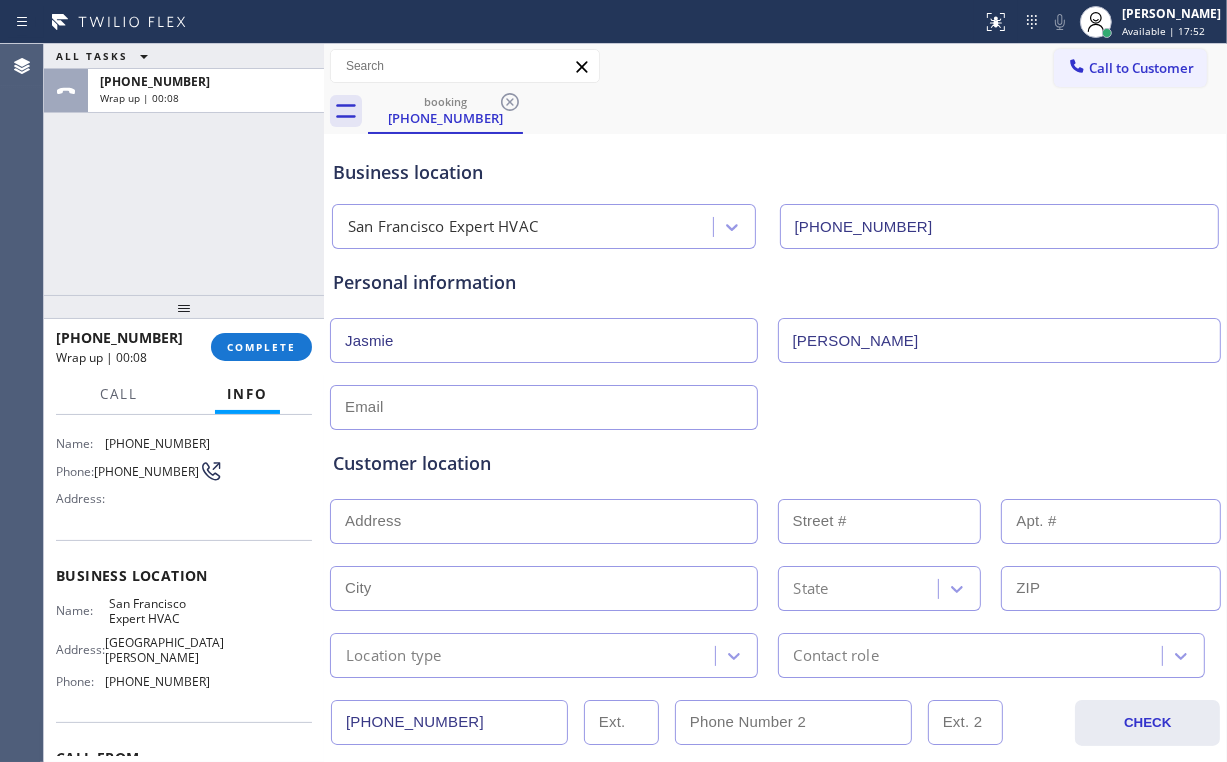 click at bounding box center [544, 407] 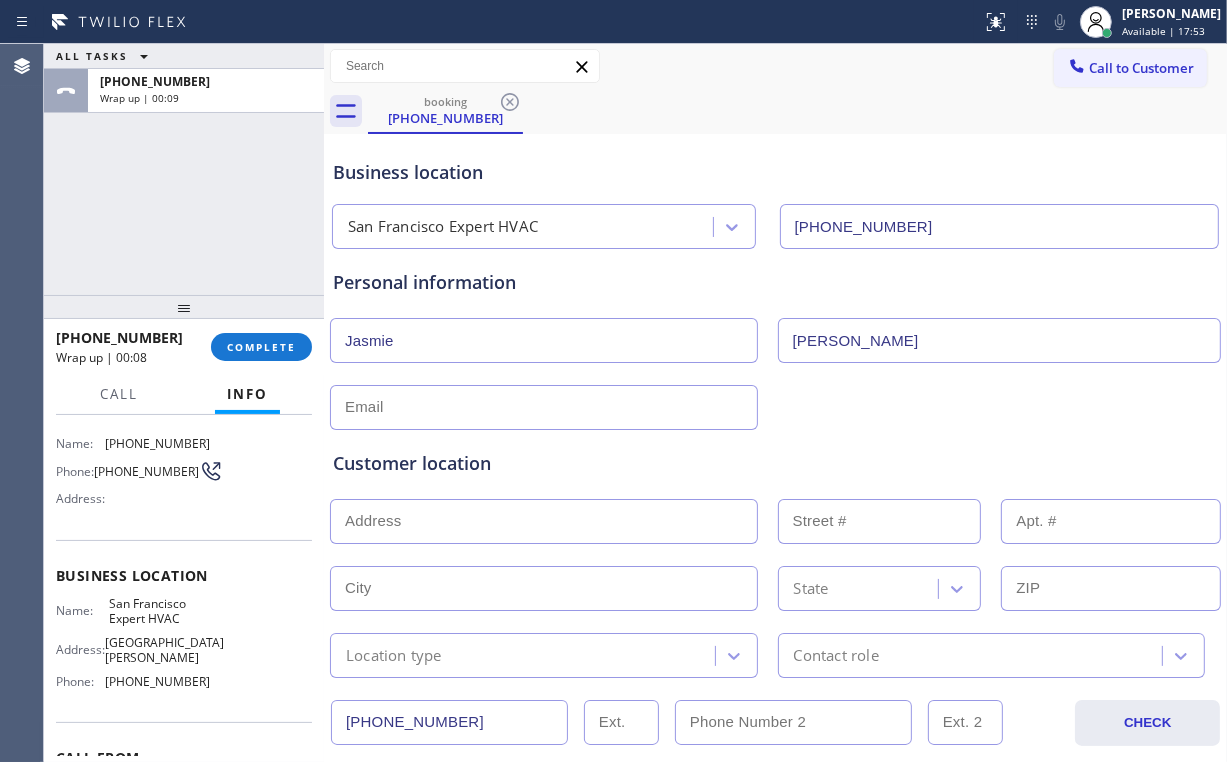 paste on "[EMAIL_ADDRESS][DOMAIN_NAME]" 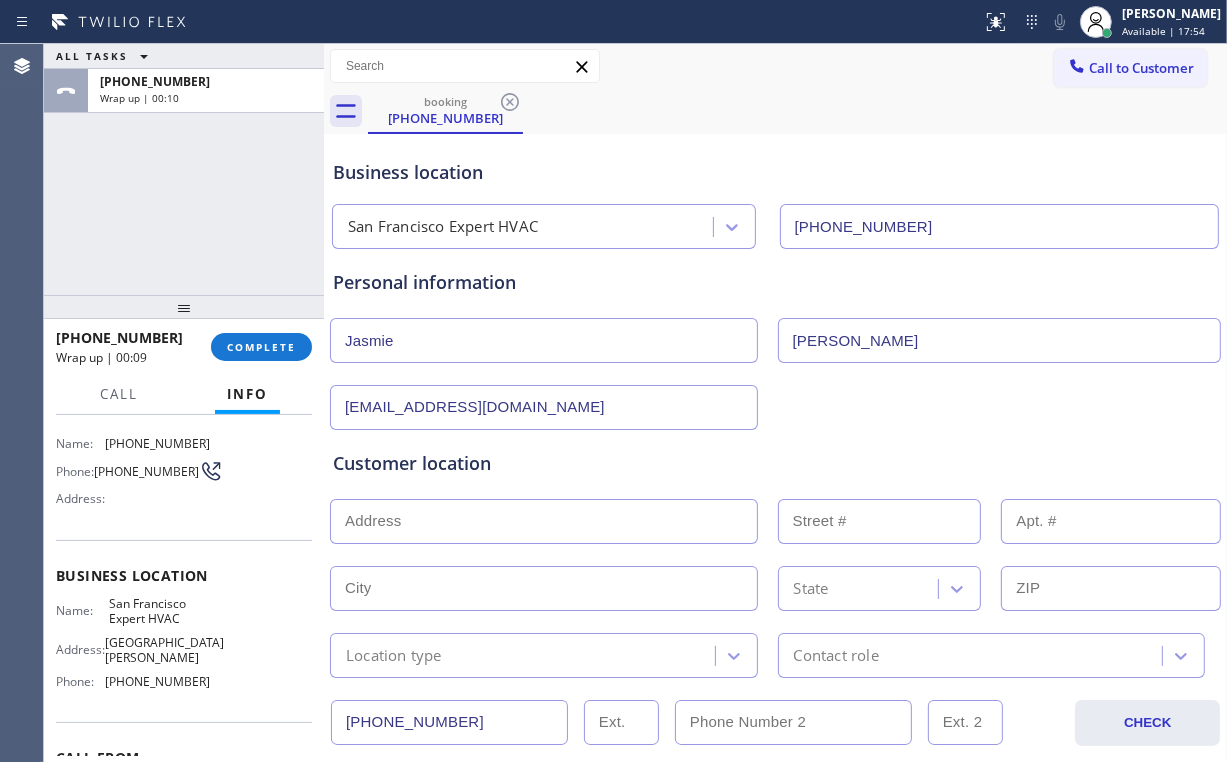 type on "[EMAIL_ADDRESS][DOMAIN_NAME]" 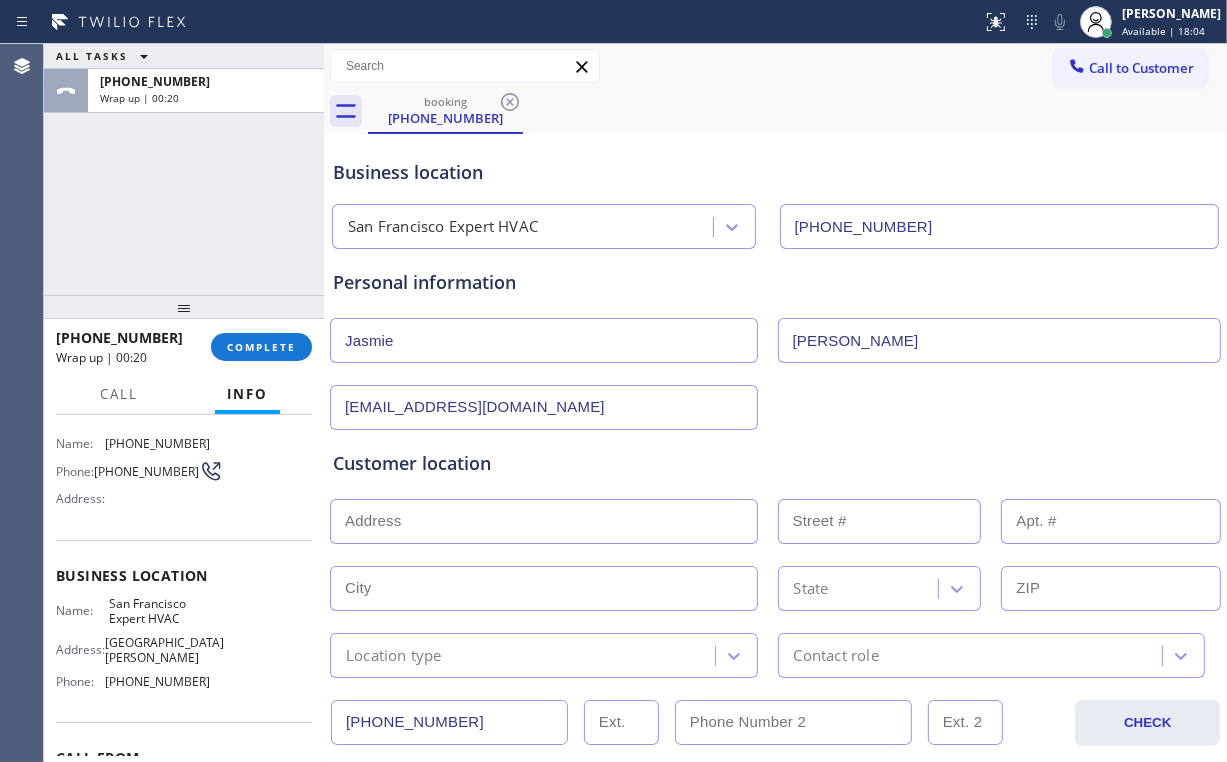 click at bounding box center (544, 521) 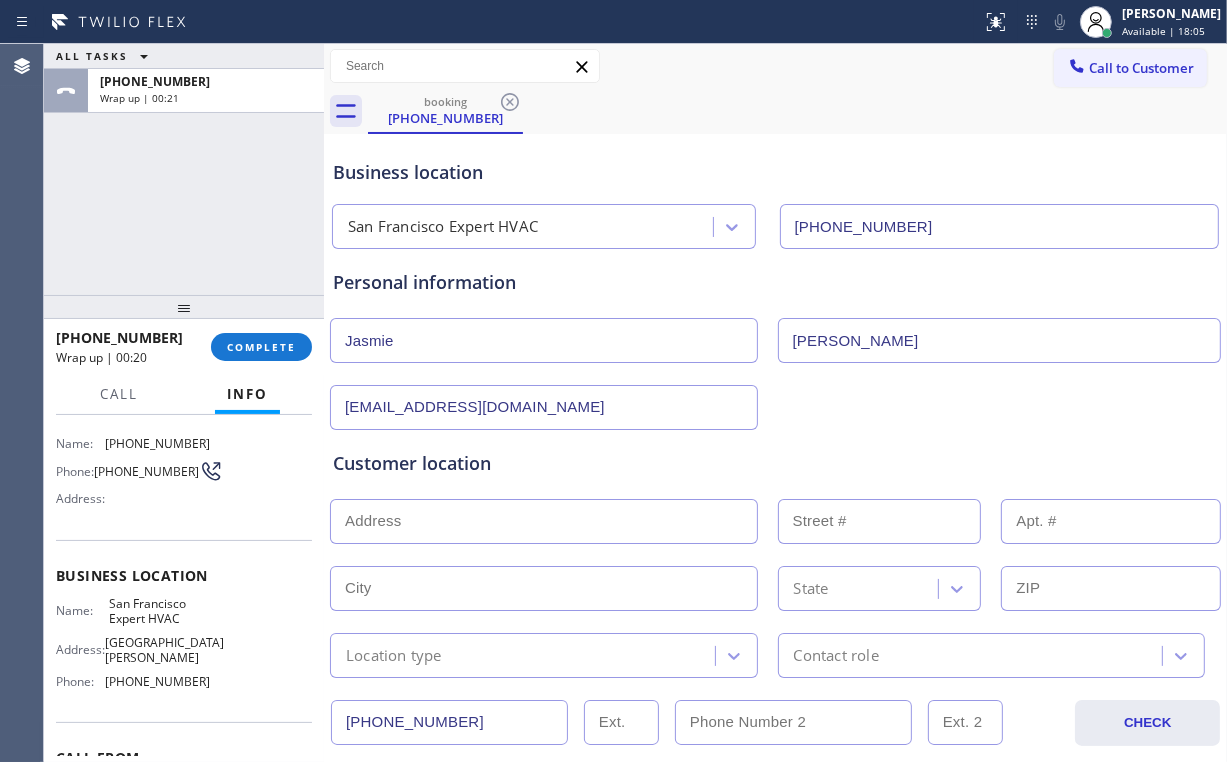 paste on "[STREET_ADDRESS]" 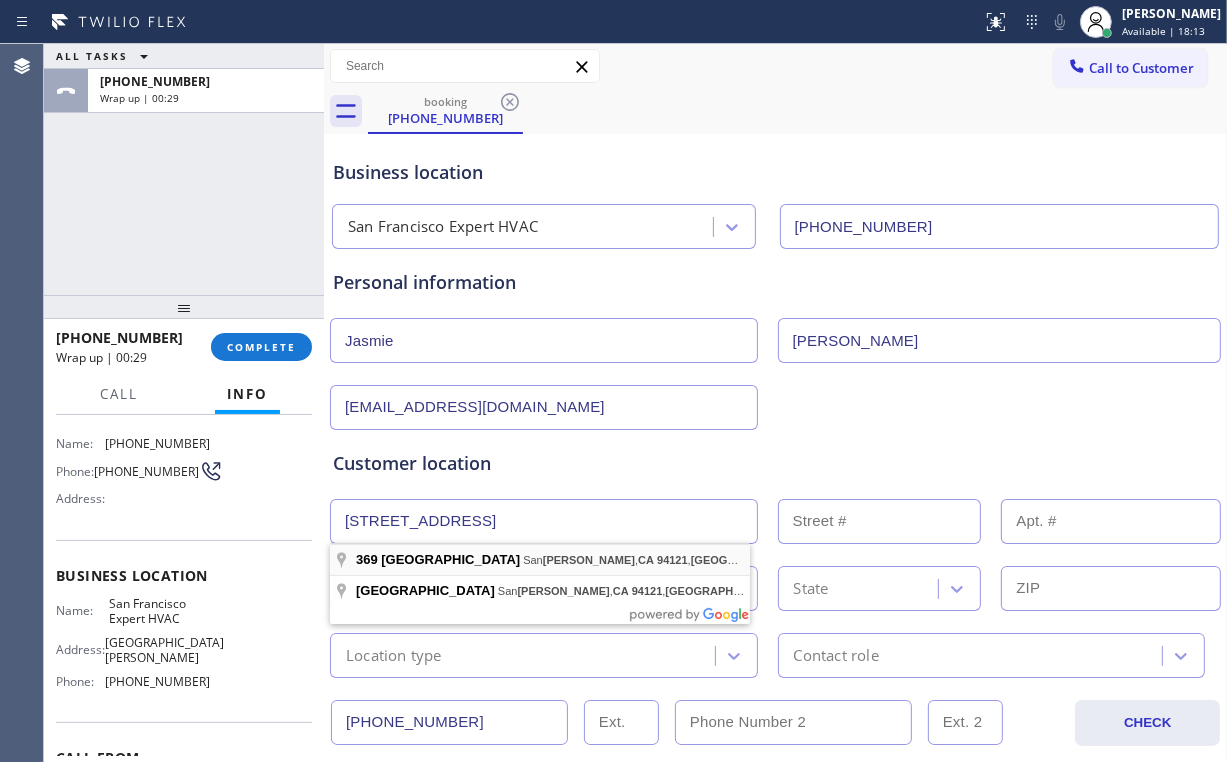 type on "[STREET_ADDRESS]" 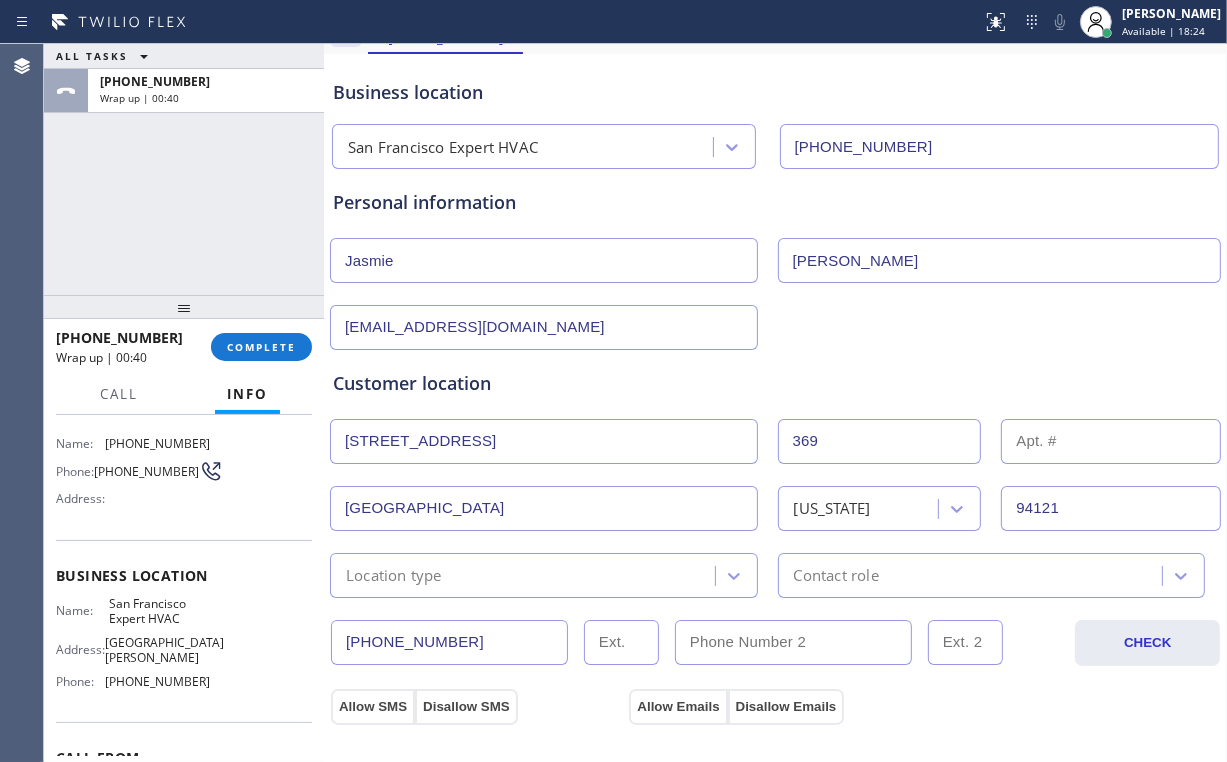 scroll, scrollTop: 320, scrollLeft: 0, axis: vertical 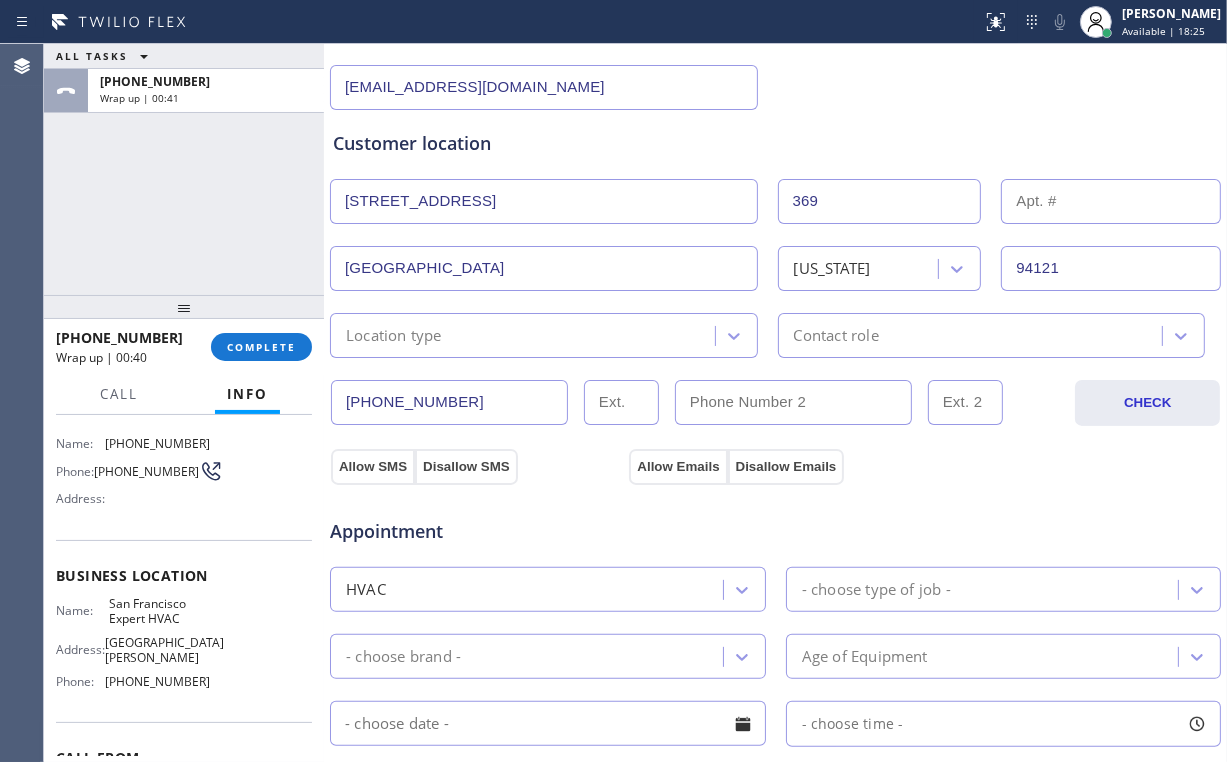 click on "Location type" at bounding box center (525, 335) 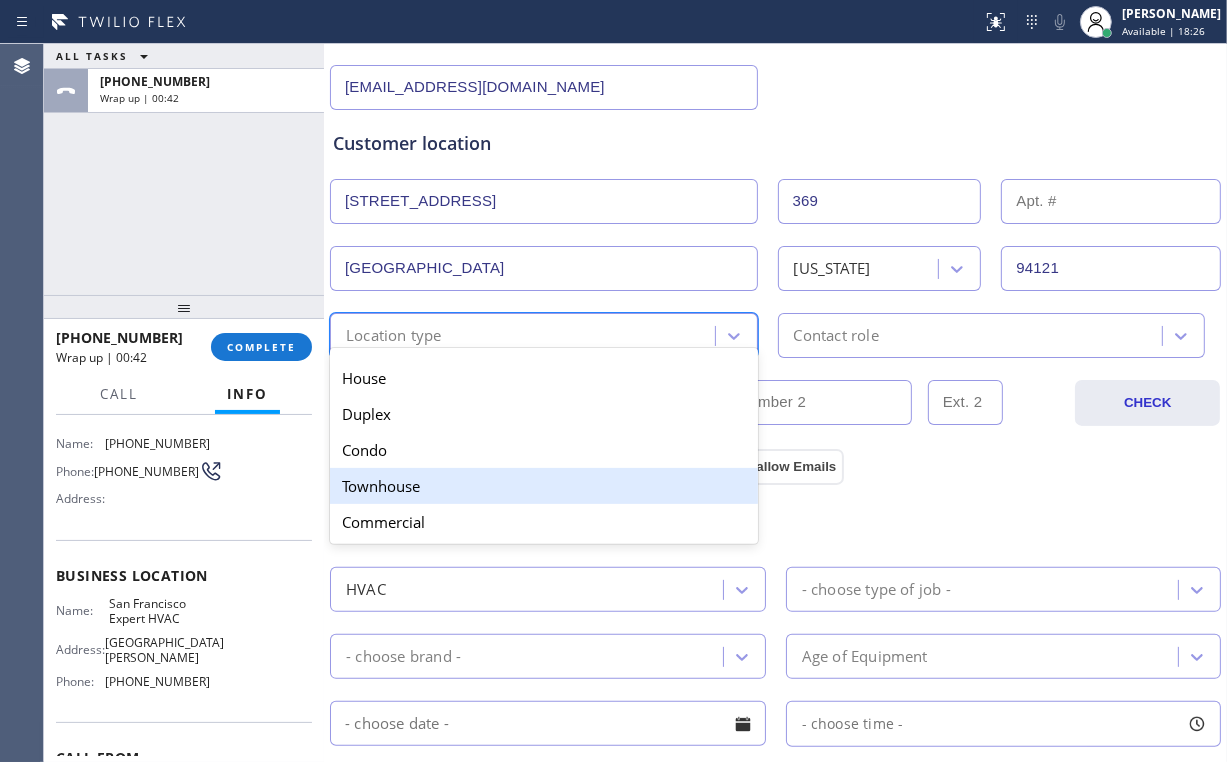 click on "Condo" at bounding box center [544, 450] 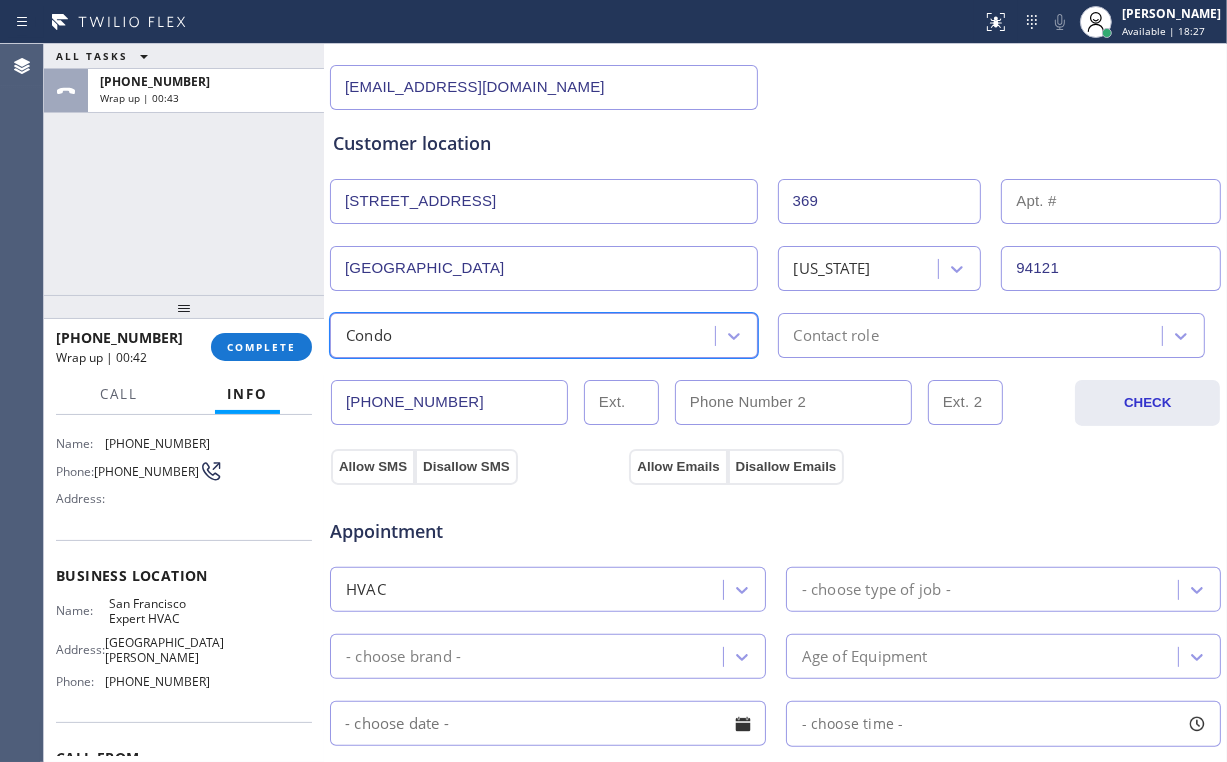 click on "Contact role" at bounding box center [973, 335] 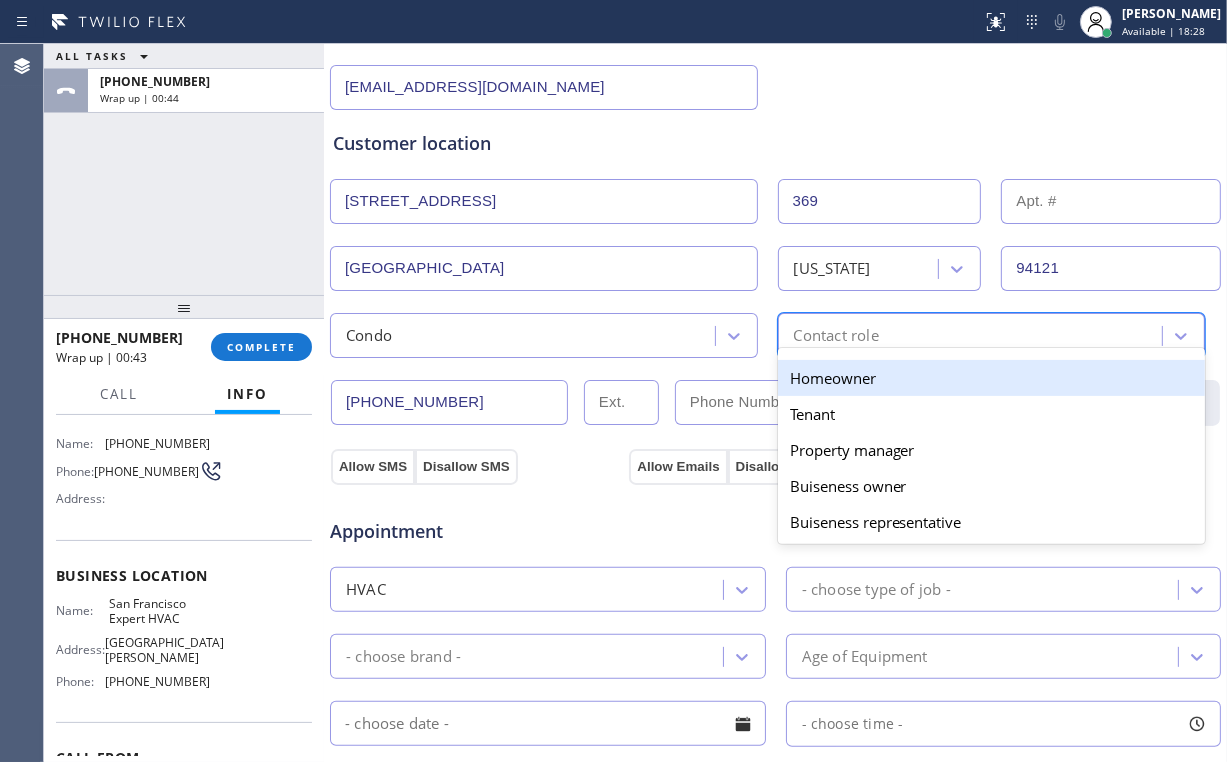 click on "Homeowner" at bounding box center [992, 378] 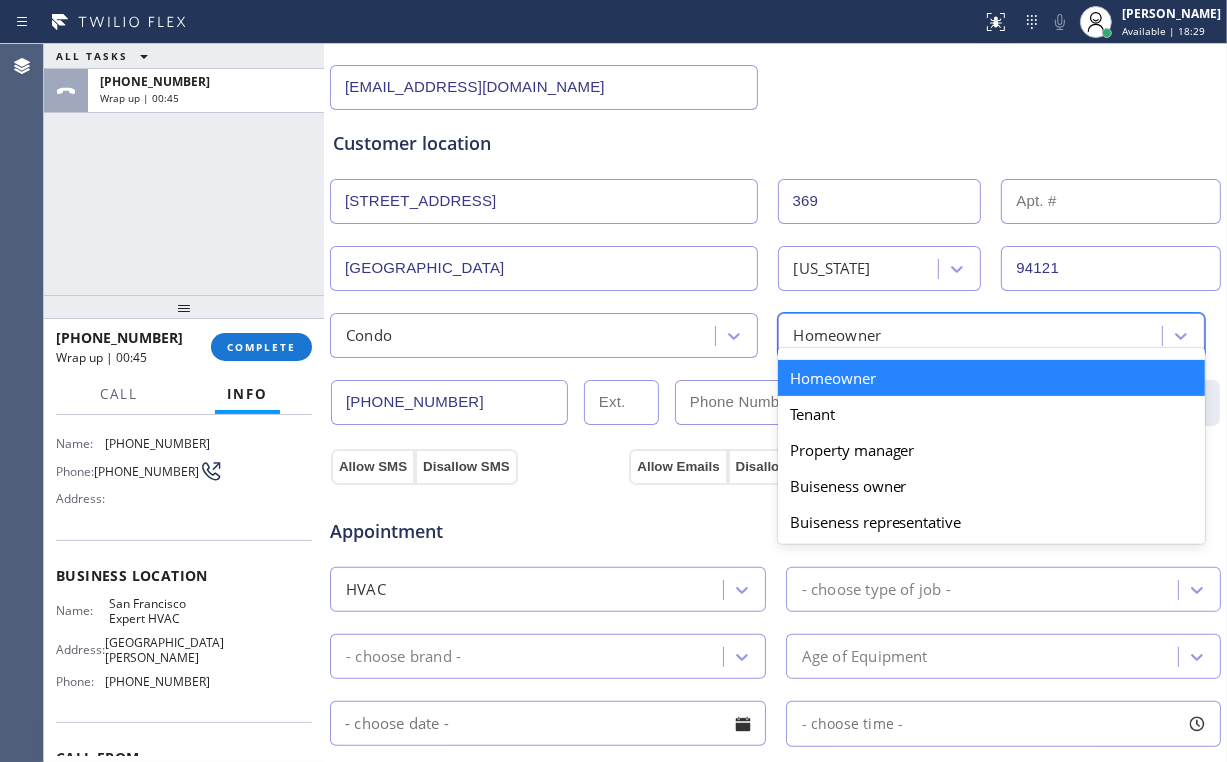 click on "Homeowner" at bounding box center (838, 335) 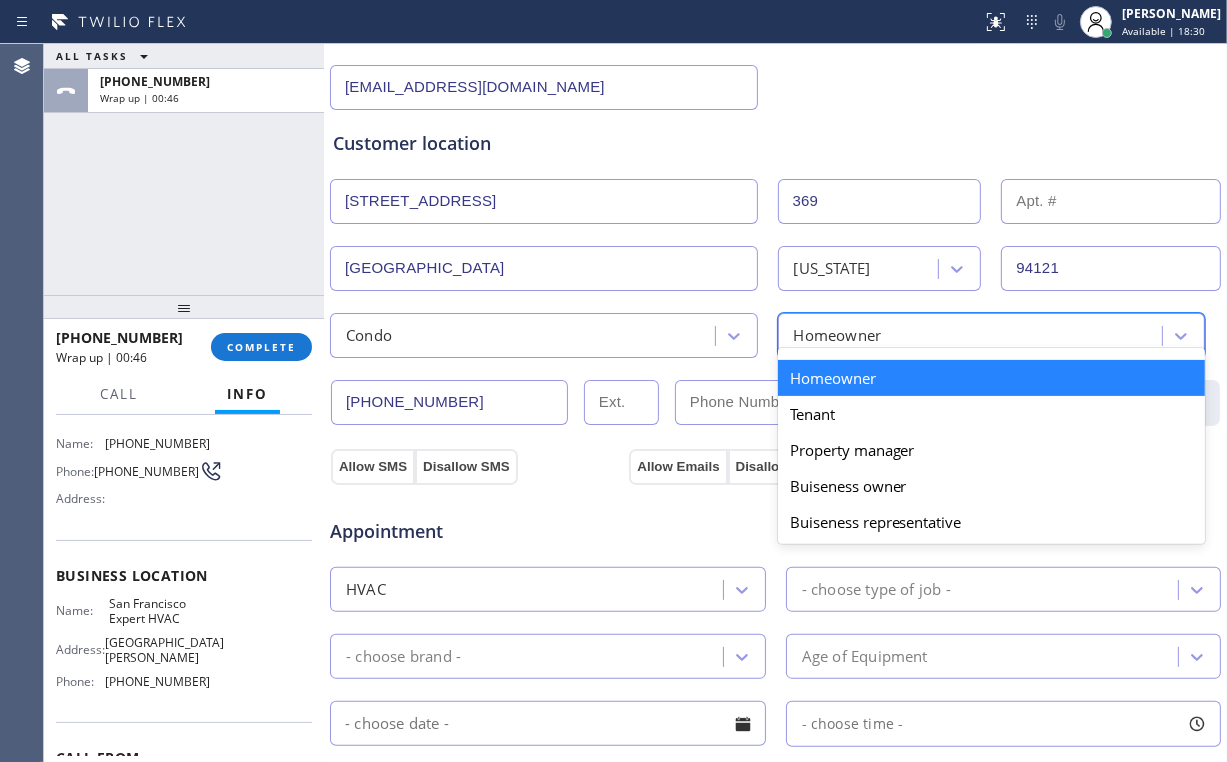 click on "Homeowner" at bounding box center (992, 378) 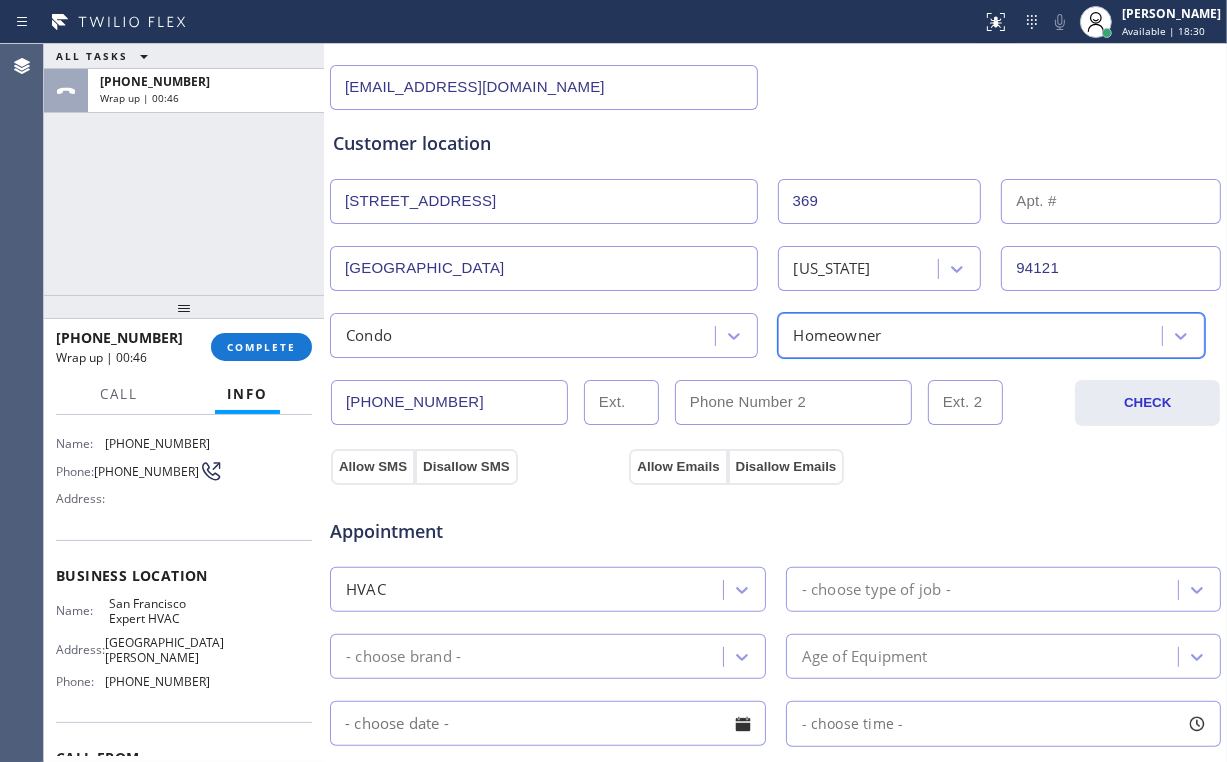 drag, startPoint x: 370, startPoint y: 456, endPoint x: 570, endPoint y: 467, distance: 200.30228 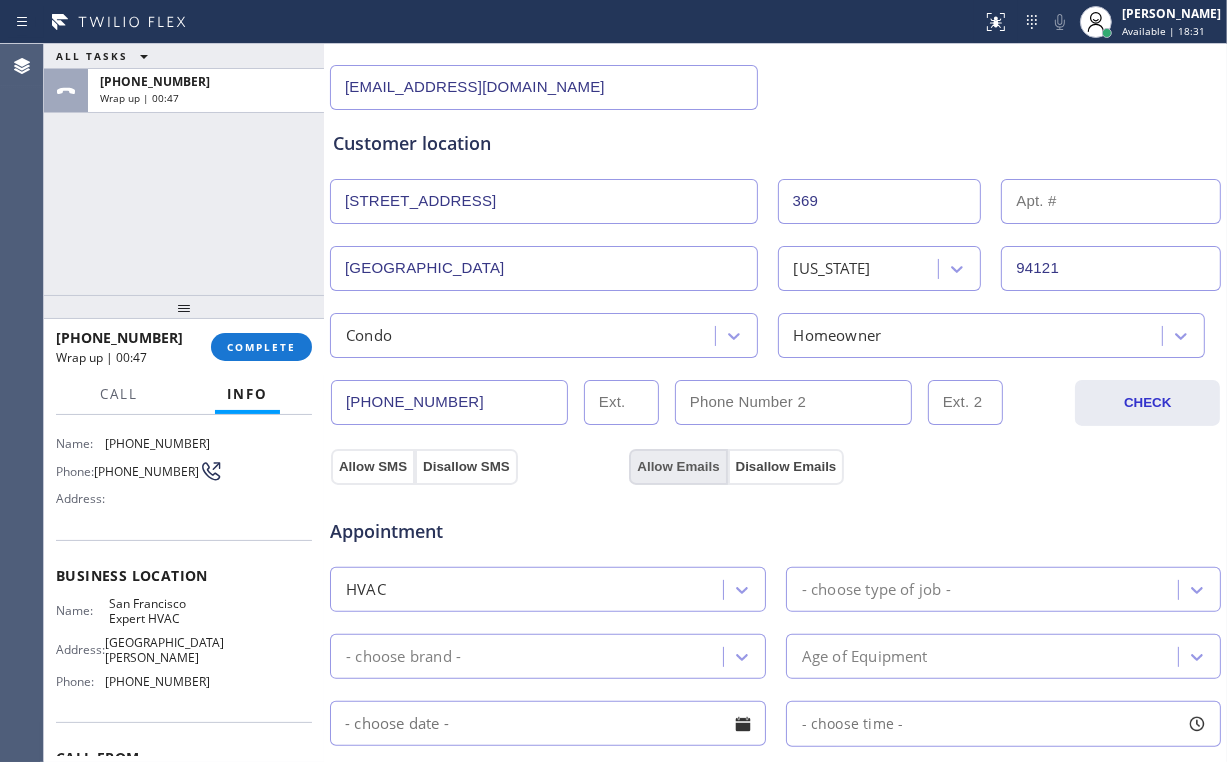 click on "Allow Emails" at bounding box center (678, 467) 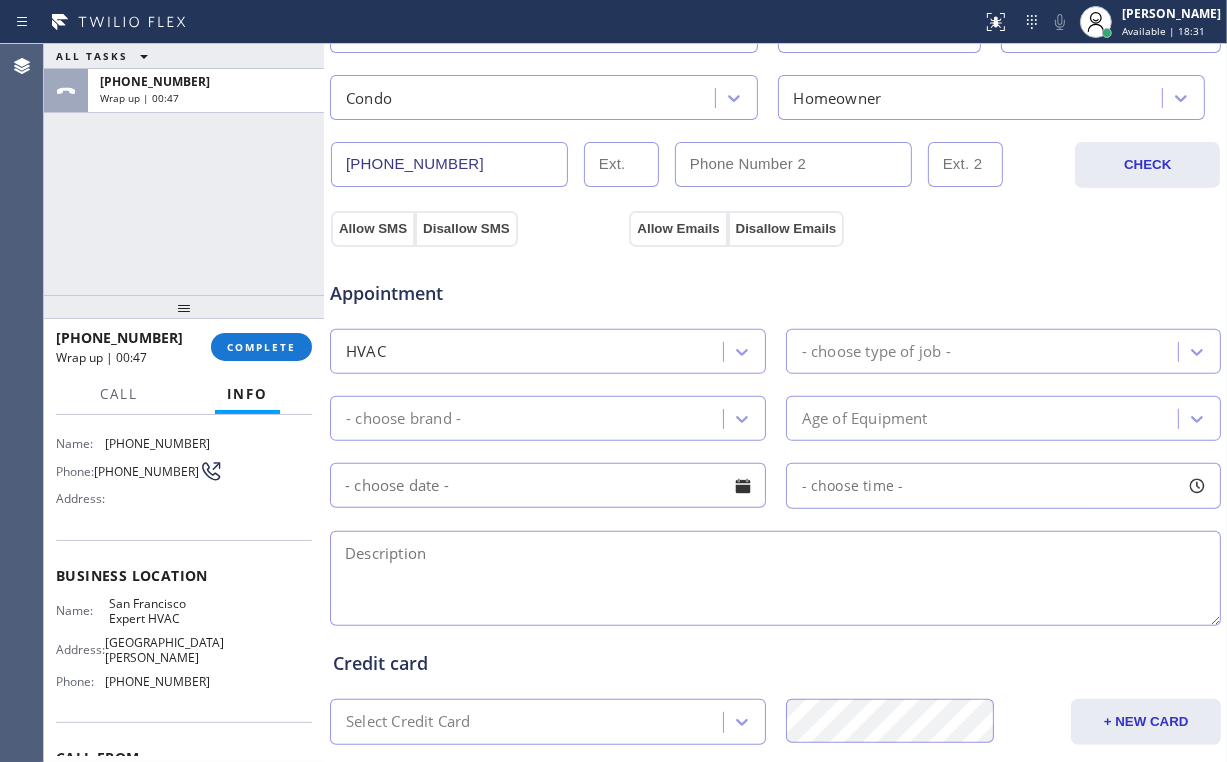 scroll, scrollTop: 560, scrollLeft: 0, axis: vertical 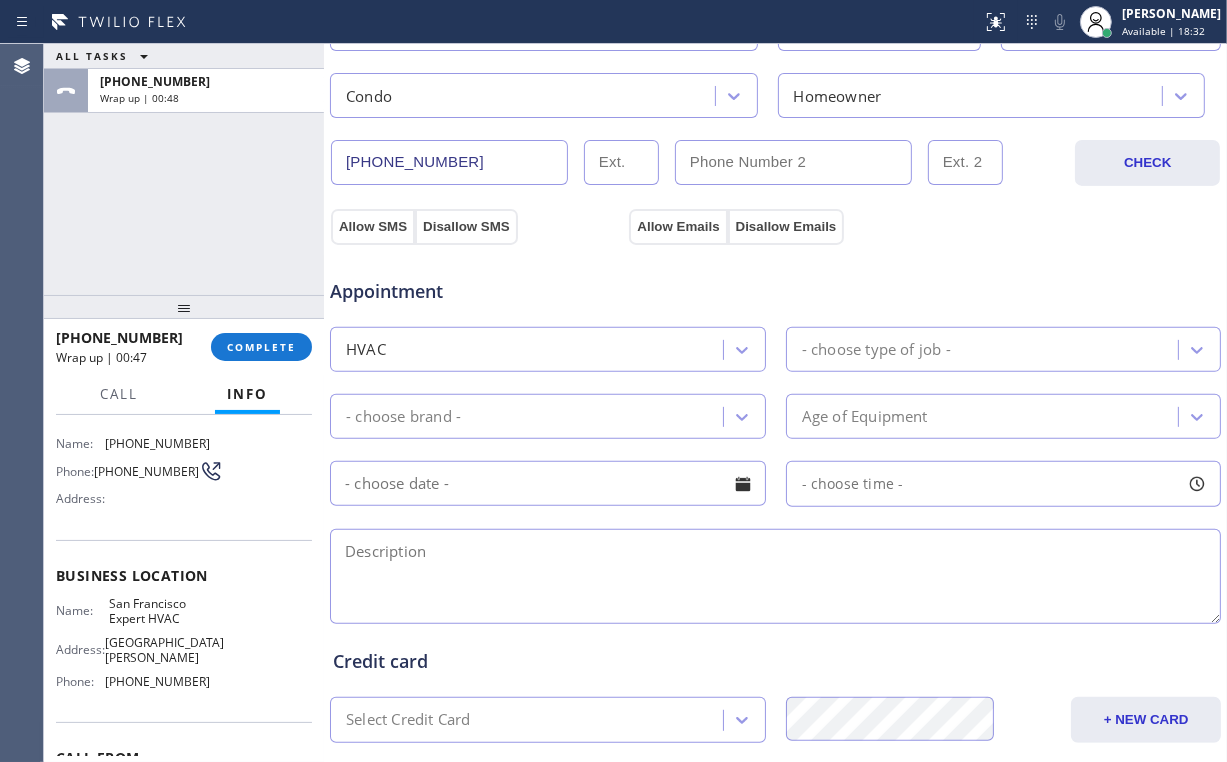 click on "- choose brand -" at bounding box center (529, 416) 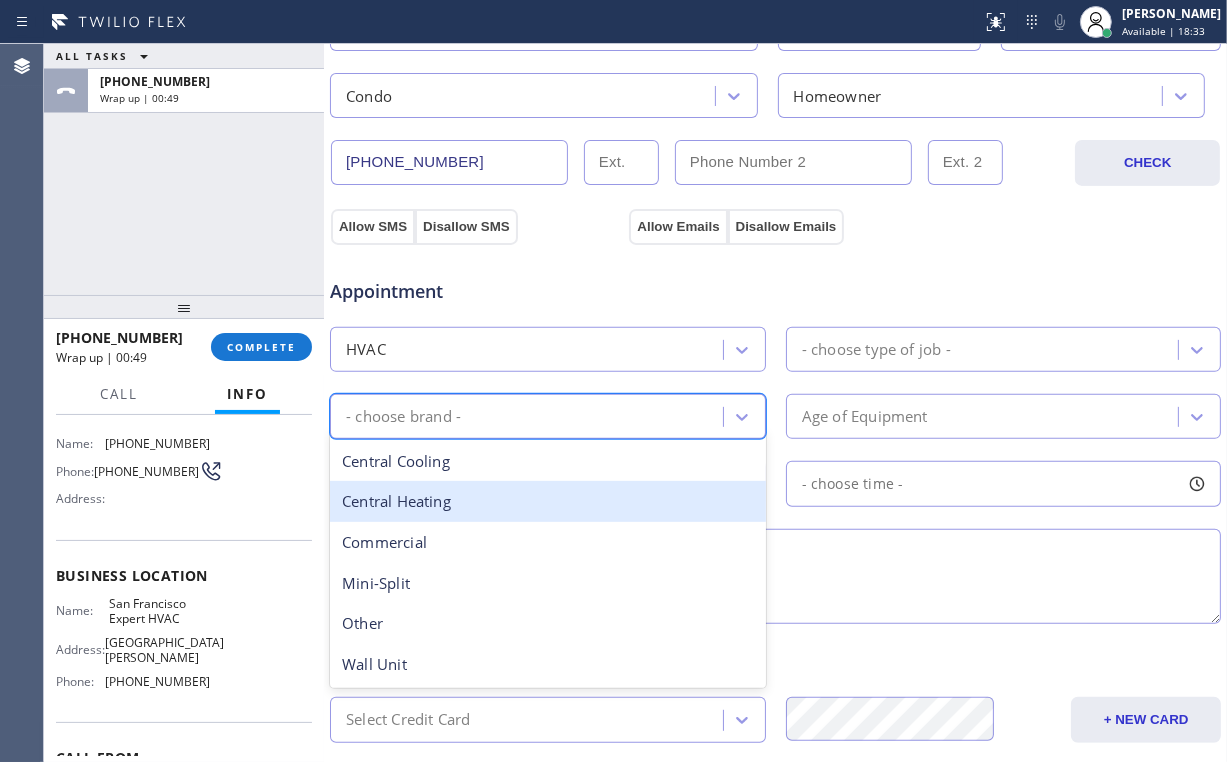 click on "Central Heating" at bounding box center (548, 501) 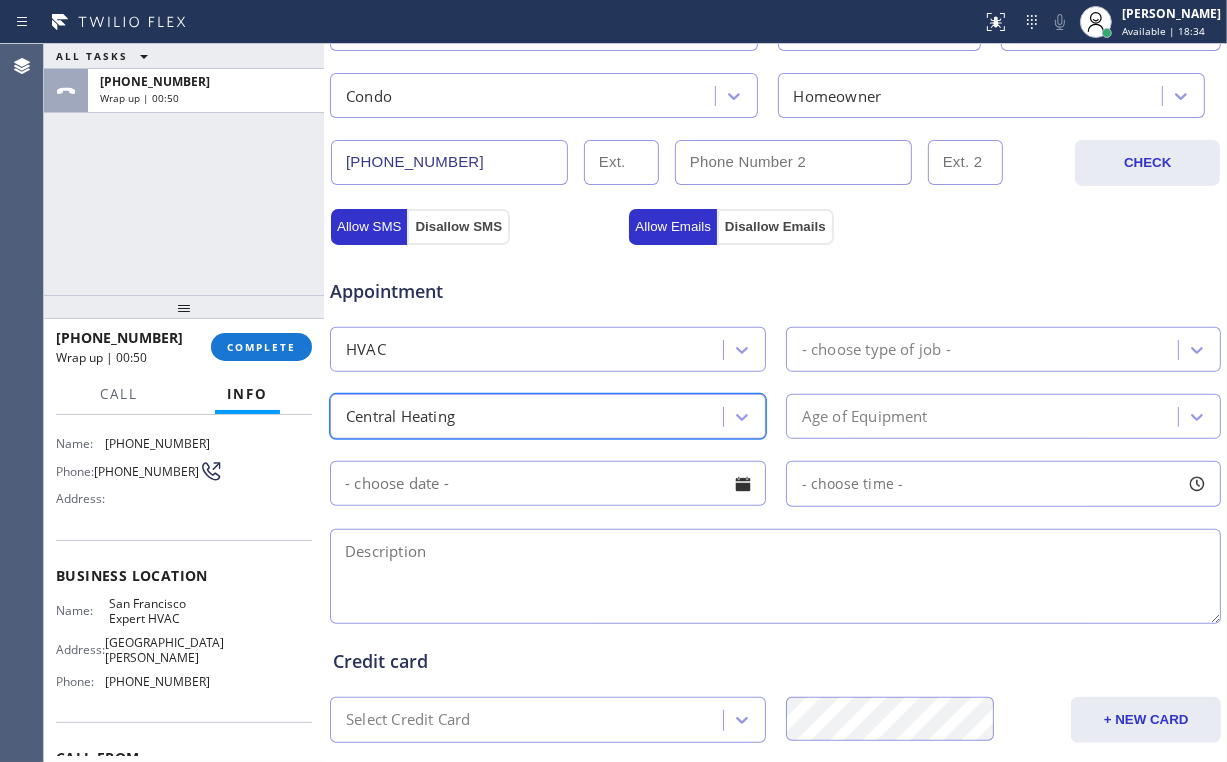 click on "- choose type of job -" at bounding box center [876, 349] 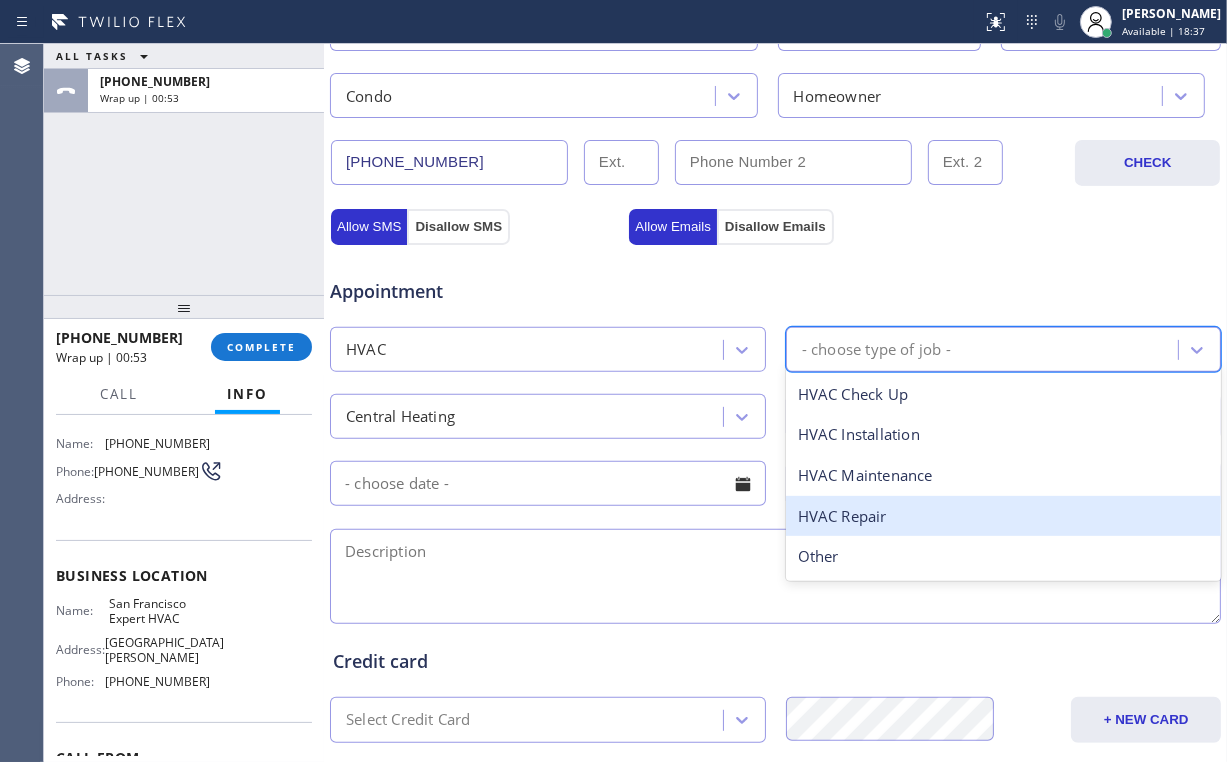 click on "HVAC Repair" at bounding box center [1004, 516] 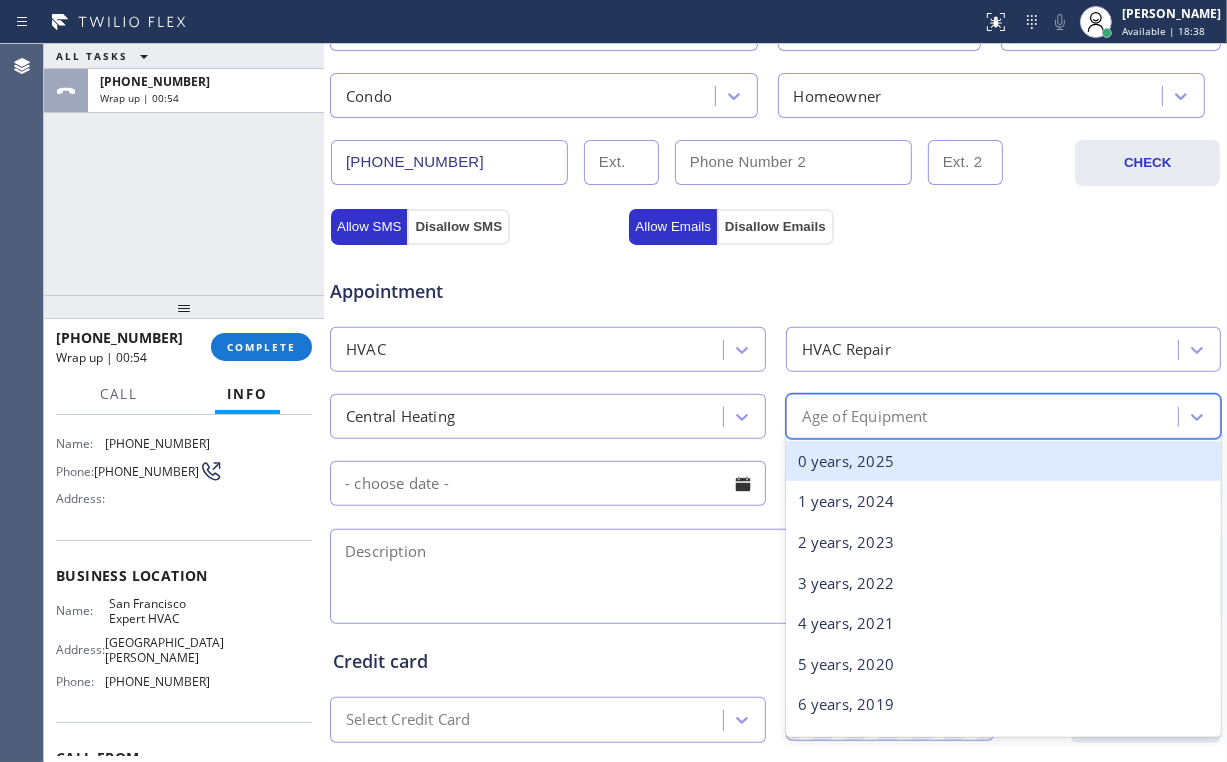 click on "Age of Equipment" at bounding box center (865, 416) 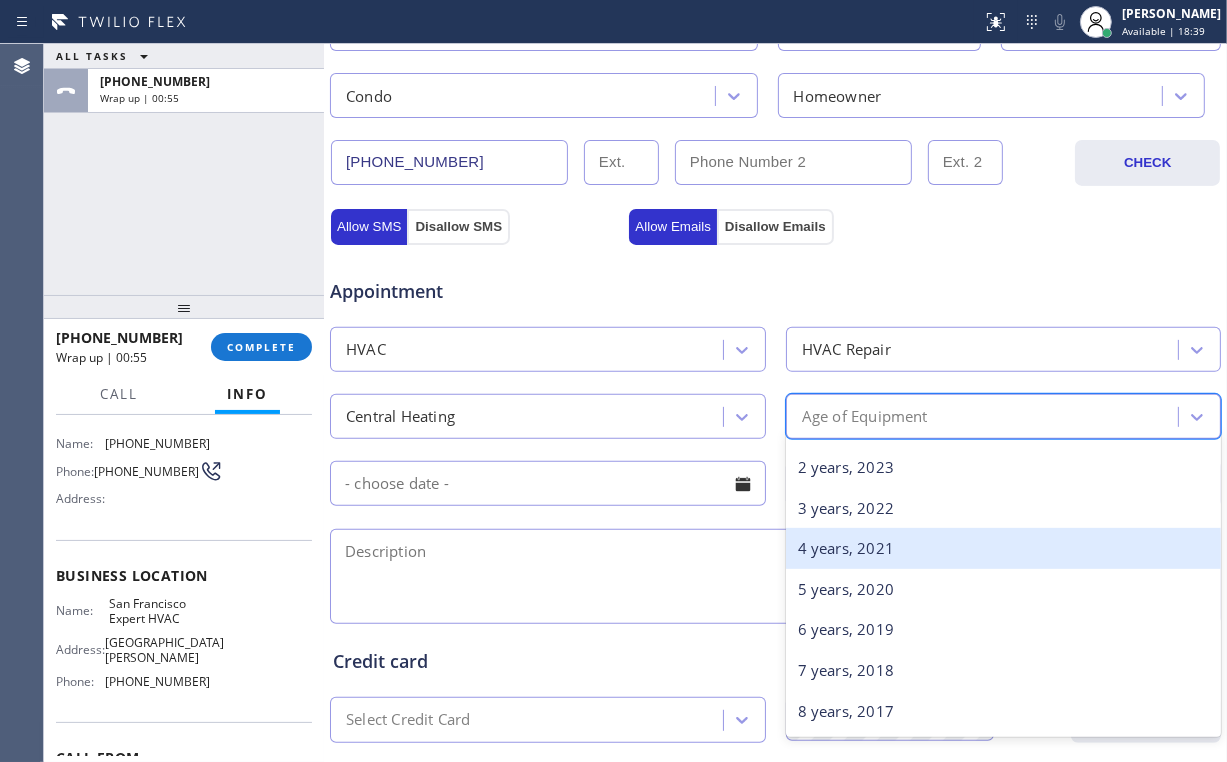 scroll, scrollTop: 160, scrollLeft: 0, axis: vertical 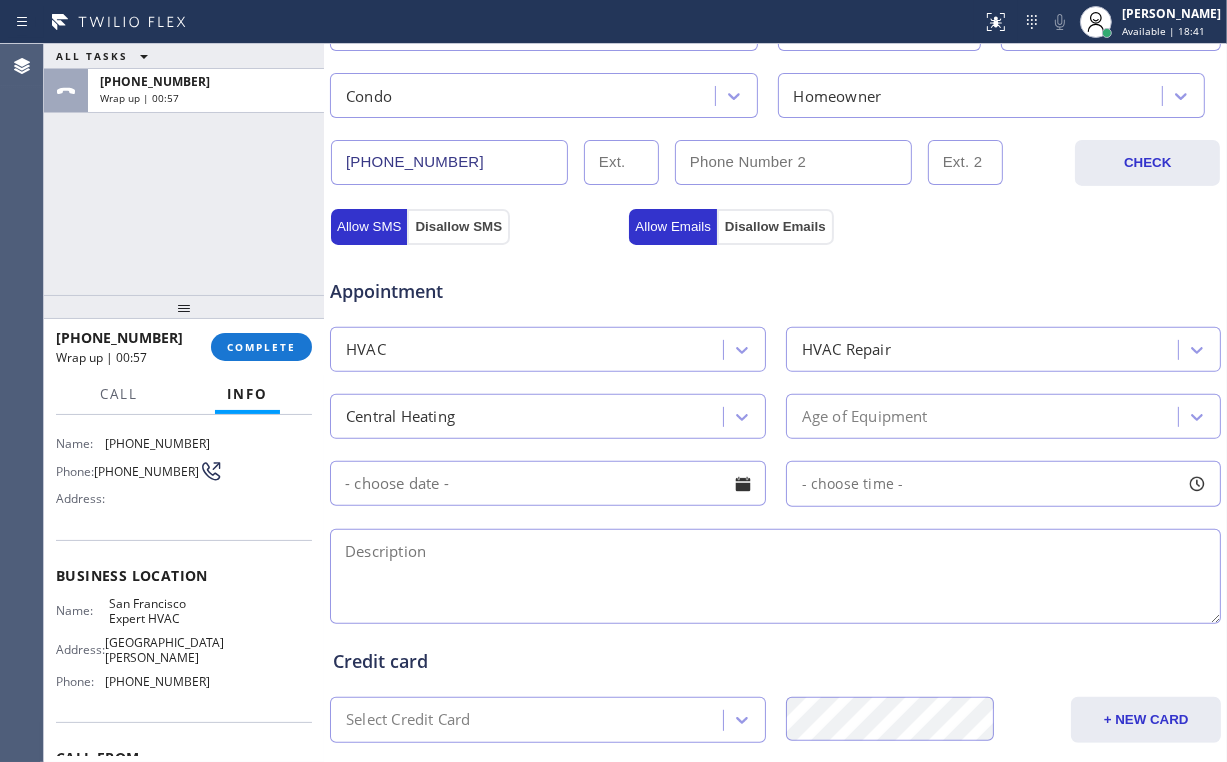click on "Allow SMS Disallow SMS Allow Emails Disallow Emails" at bounding box center [775, 224] 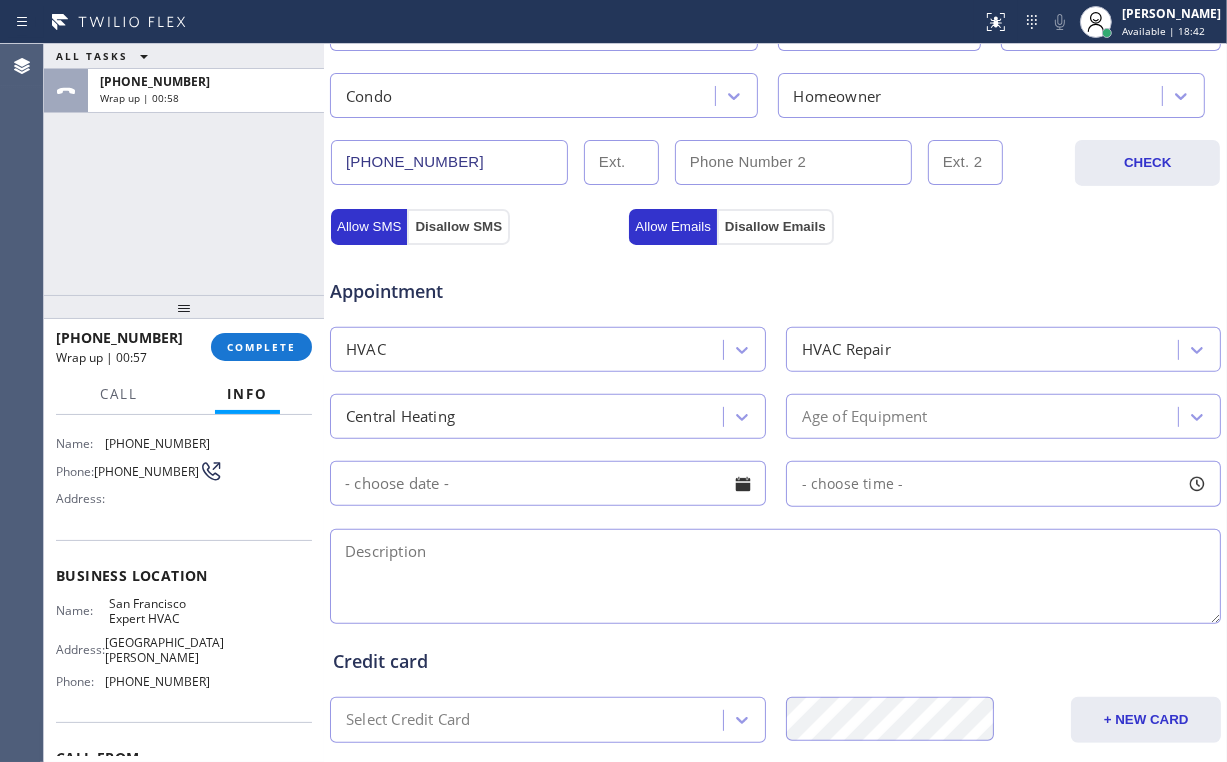 click on "Age of Equipment" at bounding box center (865, 416) 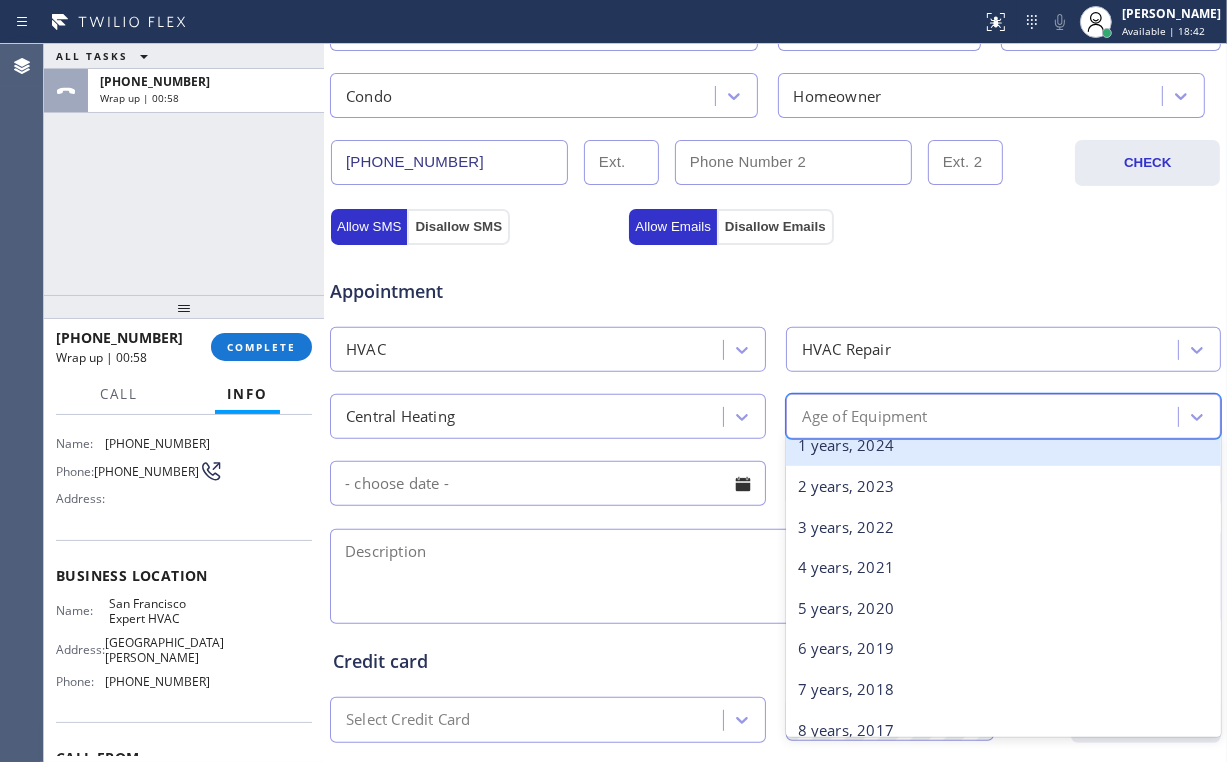 scroll, scrollTop: 160, scrollLeft: 0, axis: vertical 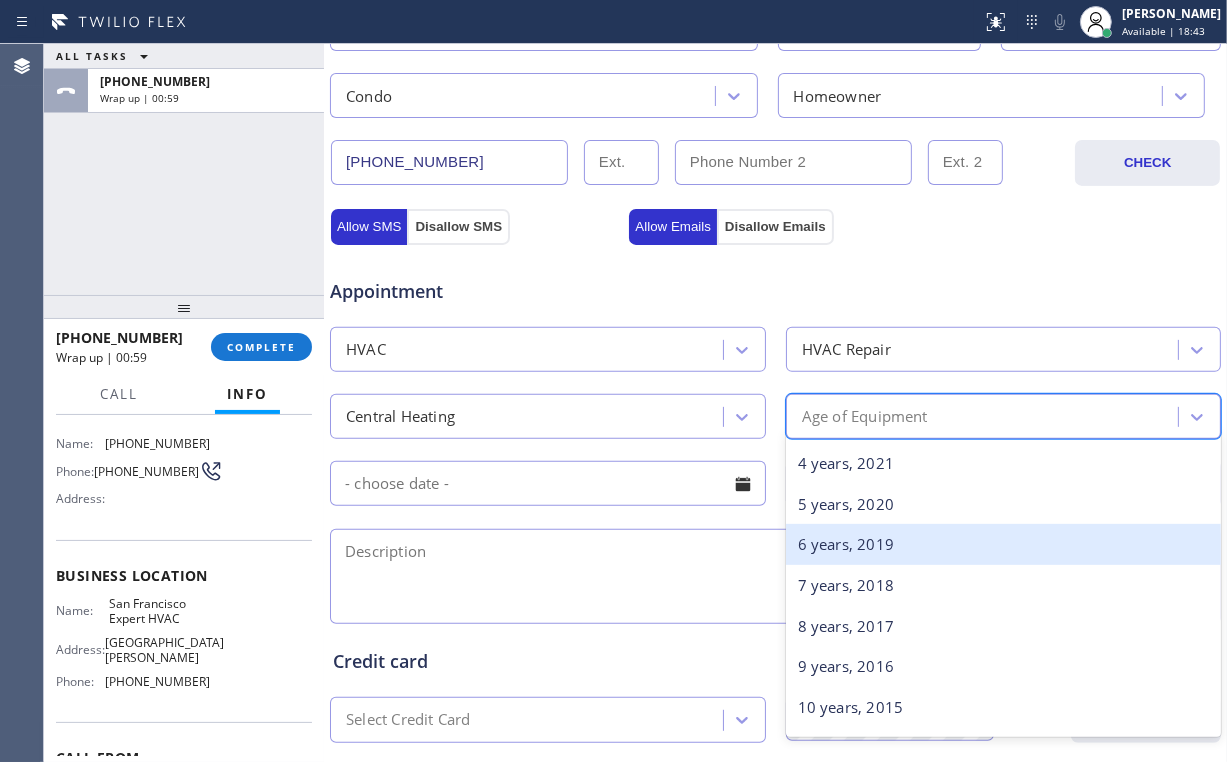 click on "6 years, 2019" at bounding box center (1004, 544) 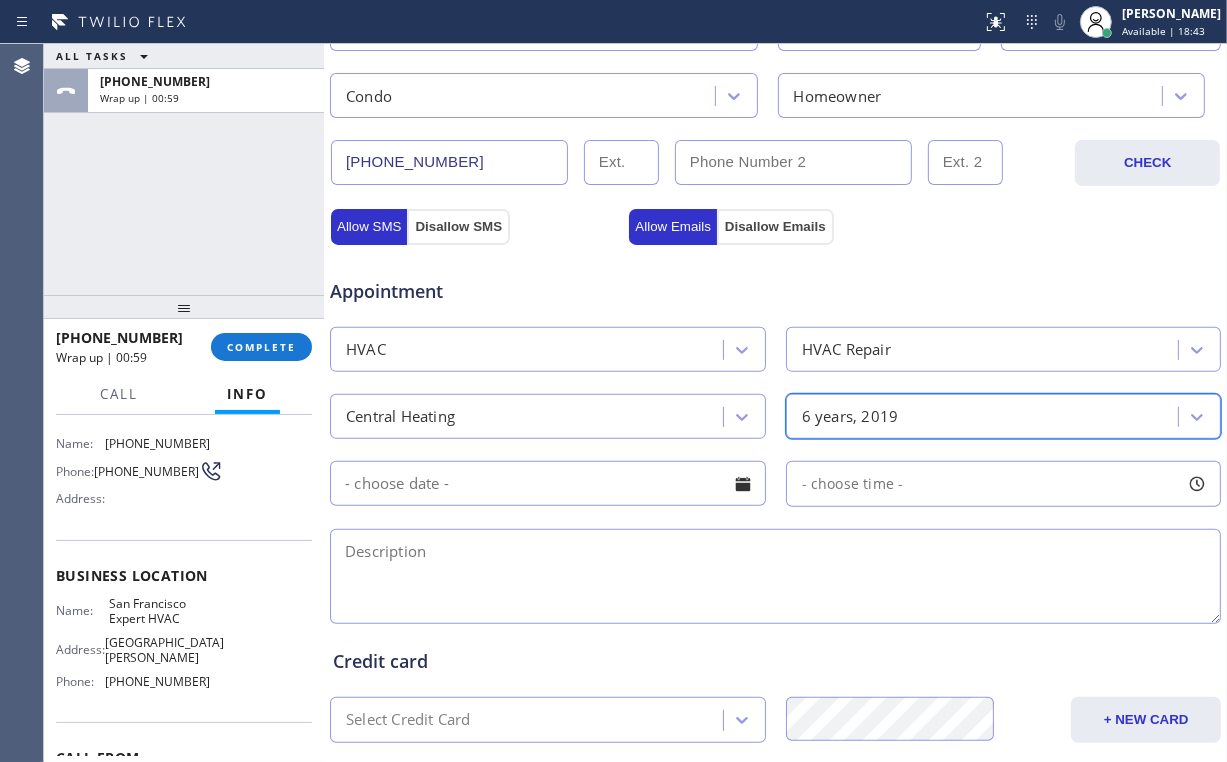 click at bounding box center [548, 483] 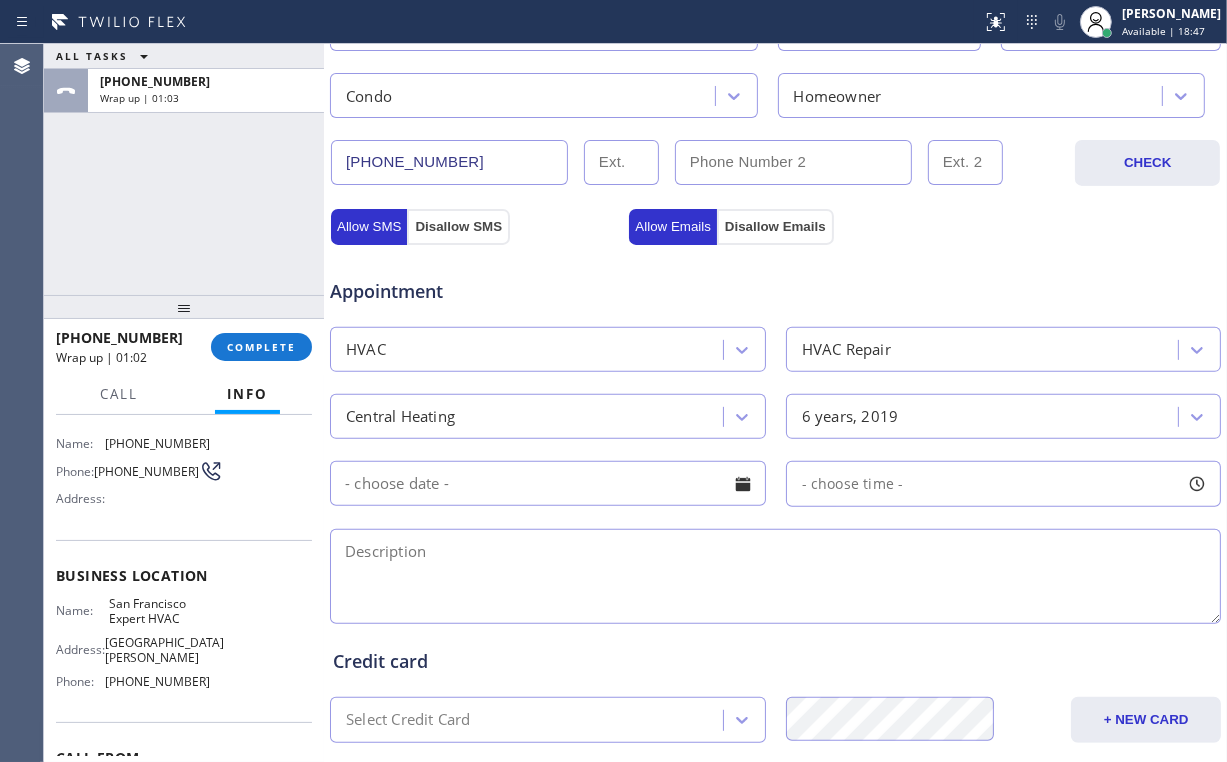 click on "Appointment HVAC HVAC Repair Central Heating 6 years, 2019 - choose time -" at bounding box center (775, 441) 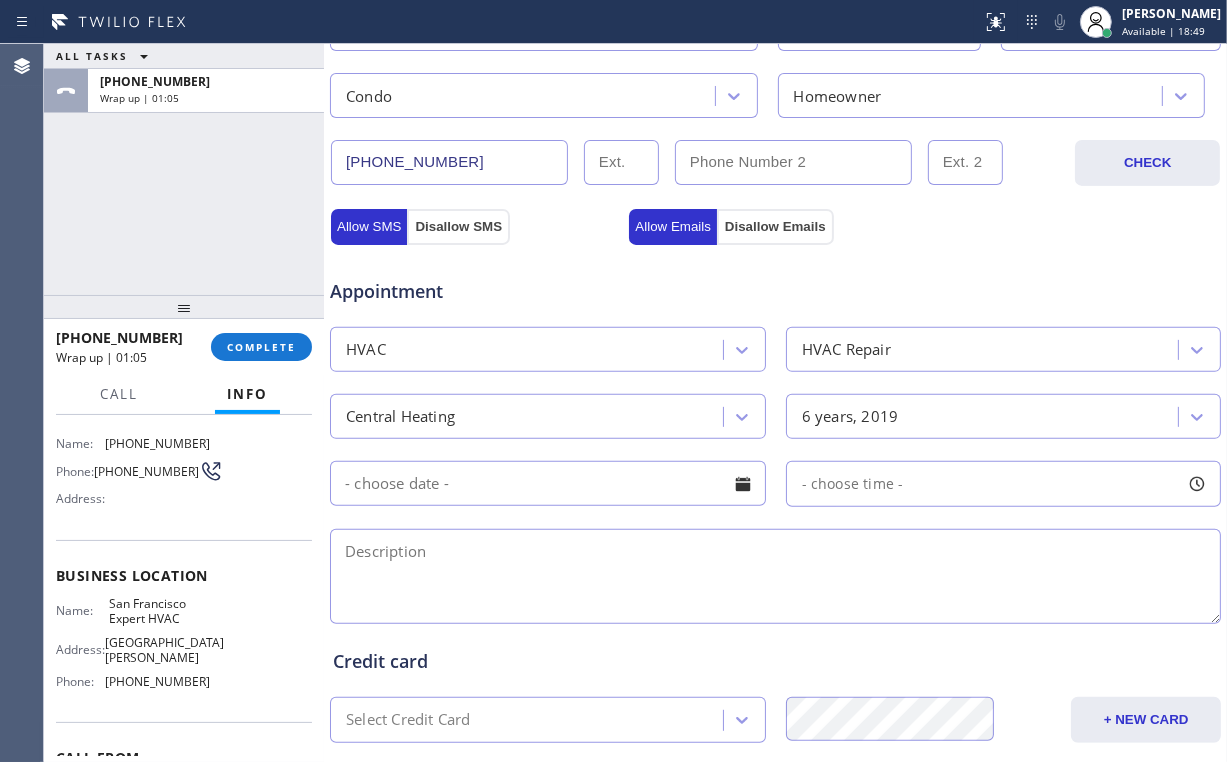 click at bounding box center (548, 483) 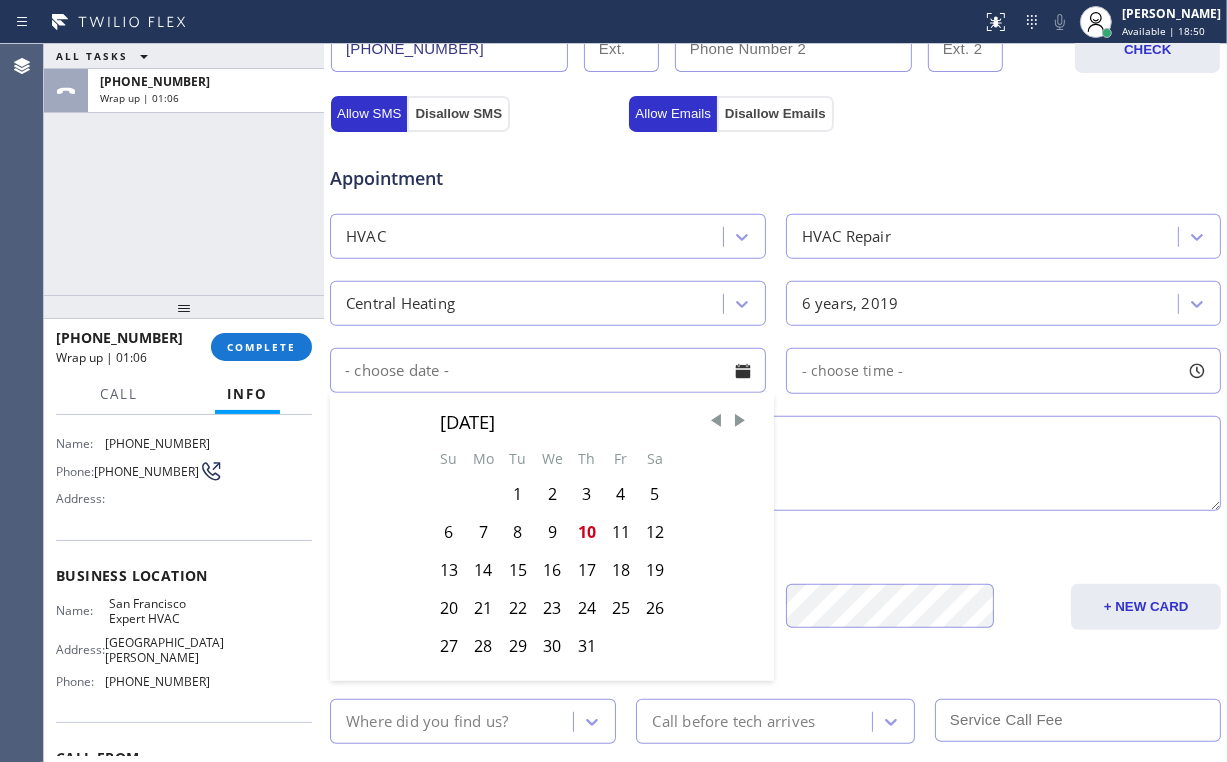 scroll, scrollTop: 720, scrollLeft: 0, axis: vertical 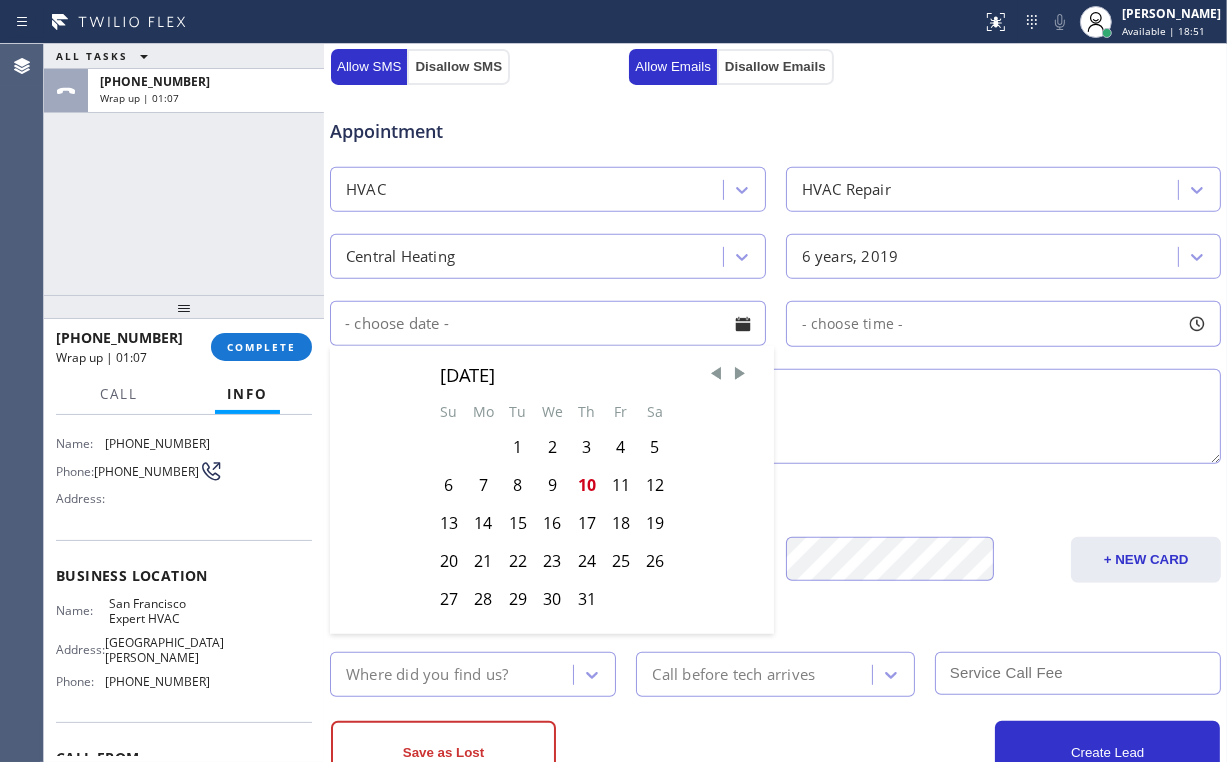click on "18" at bounding box center [621, 523] 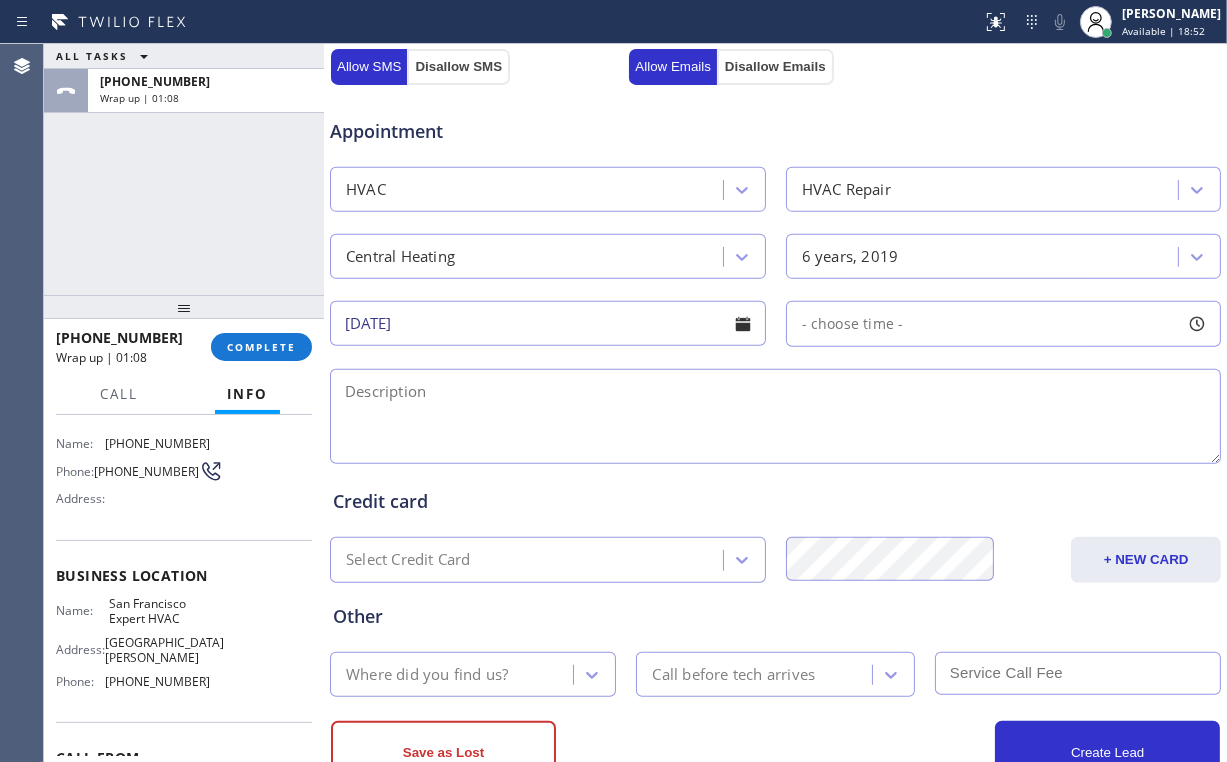 click on "- choose time -" at bounding box center [853, 323] 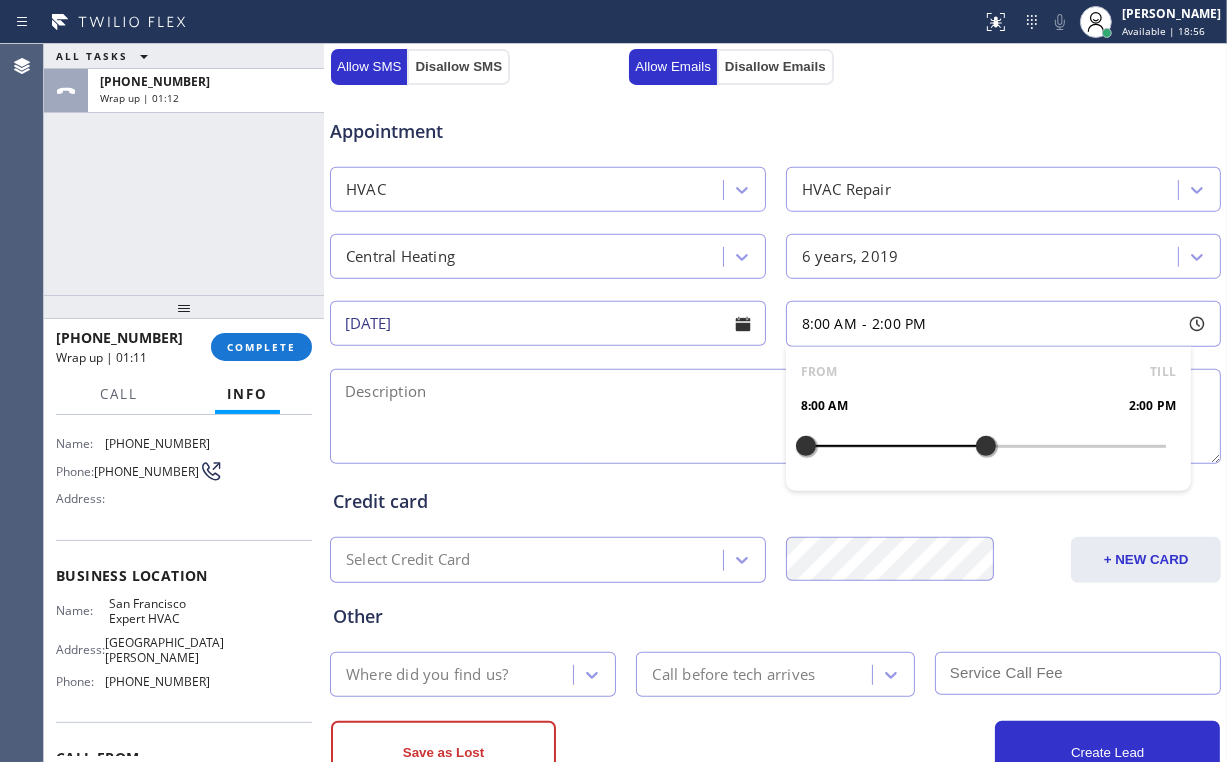 drag, startPoint x: 803, startPoint y: 440, endPoint x: 982, endPoint y: 443, distance: 179.02513 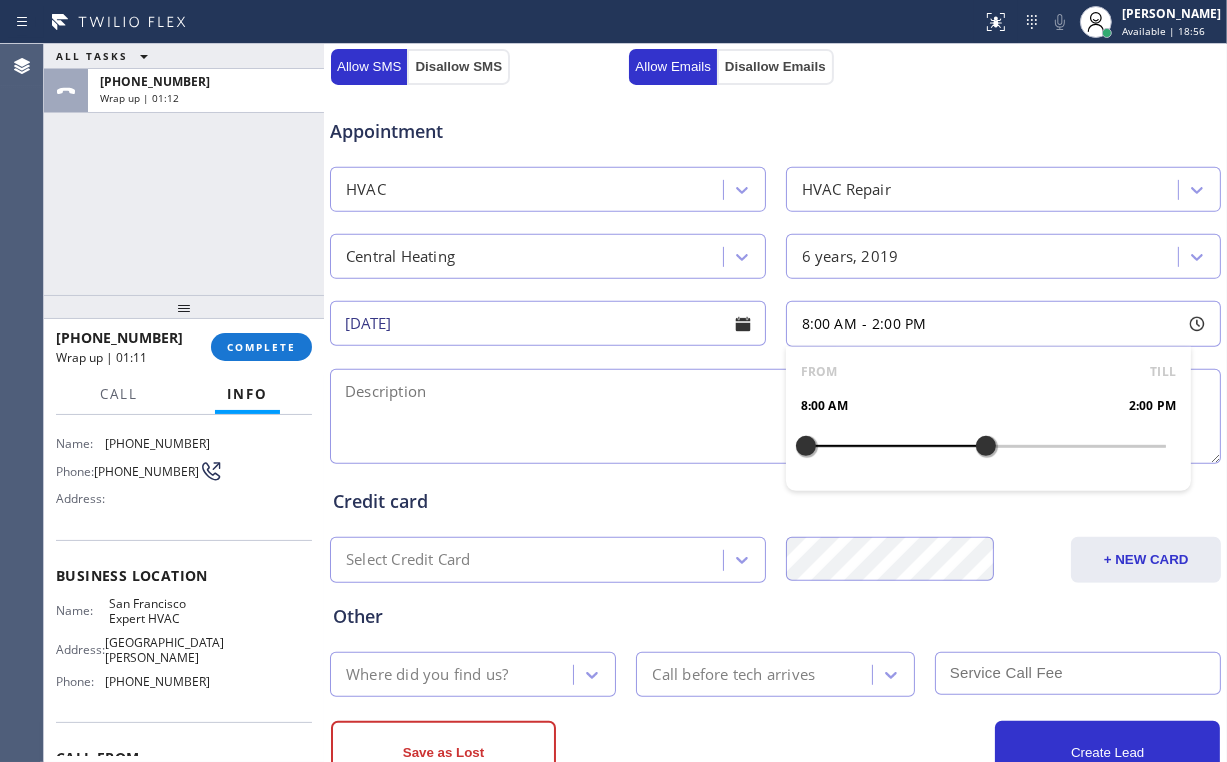 click at bounding box center [986, 446] 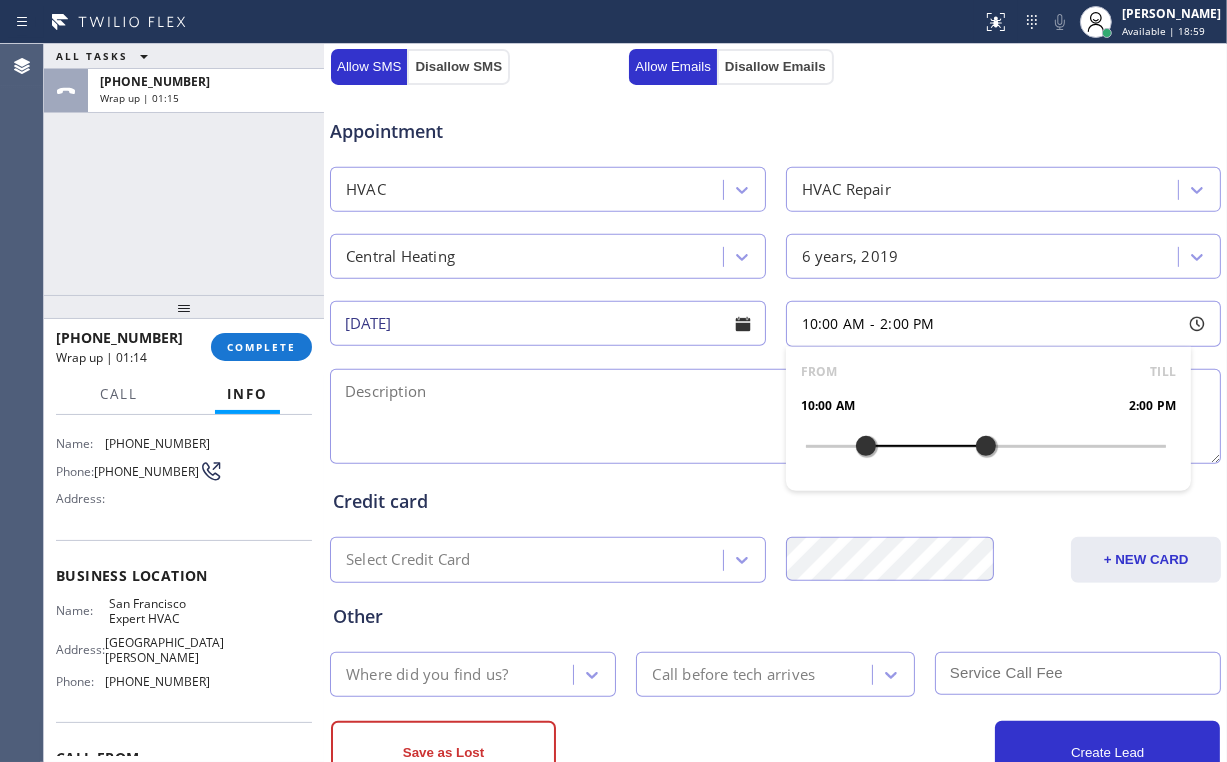 drag, startPoint x: 803, startPoint y: 440, endPoint x: 863, endPoint y: 441, distance: 60.00833 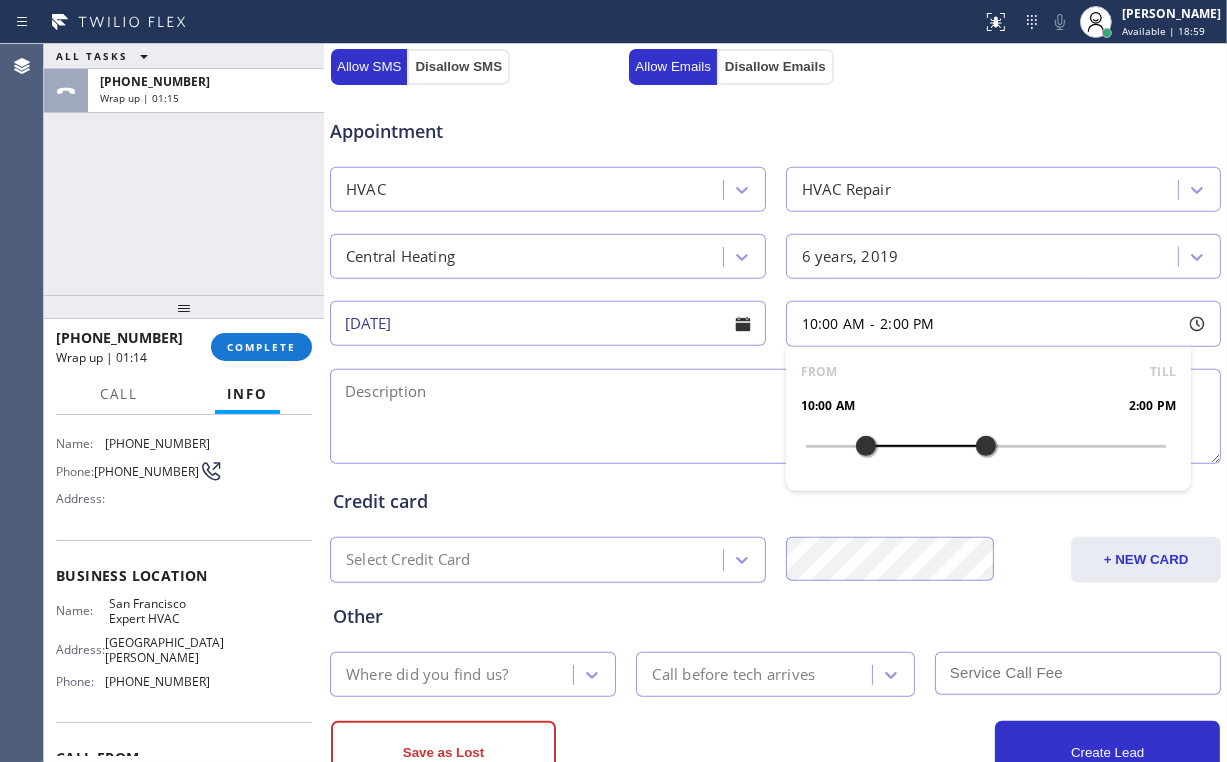click at bounding box center [866, 446] 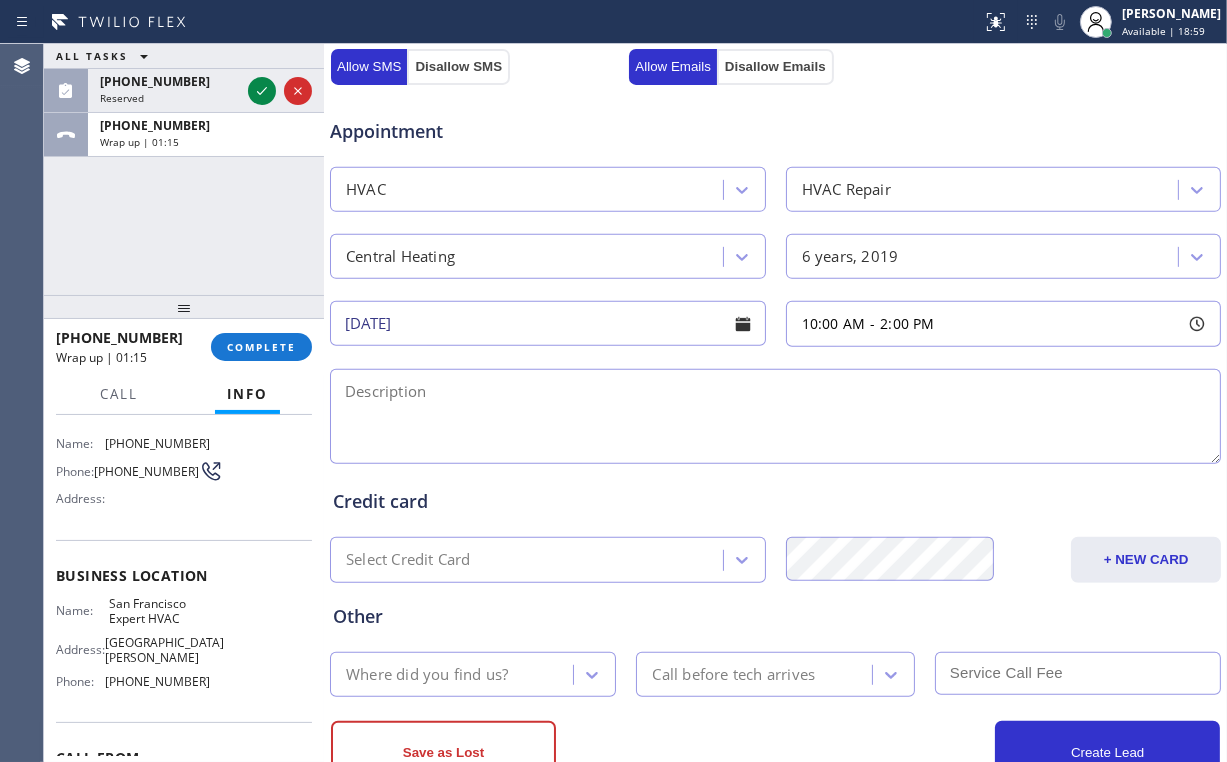 click on "Appointment HVAC HVAC Repair Central Heating 6 years, 2019 [DATE] 10:00 AM - 2:00 PM" at bounding box center [775, 281] 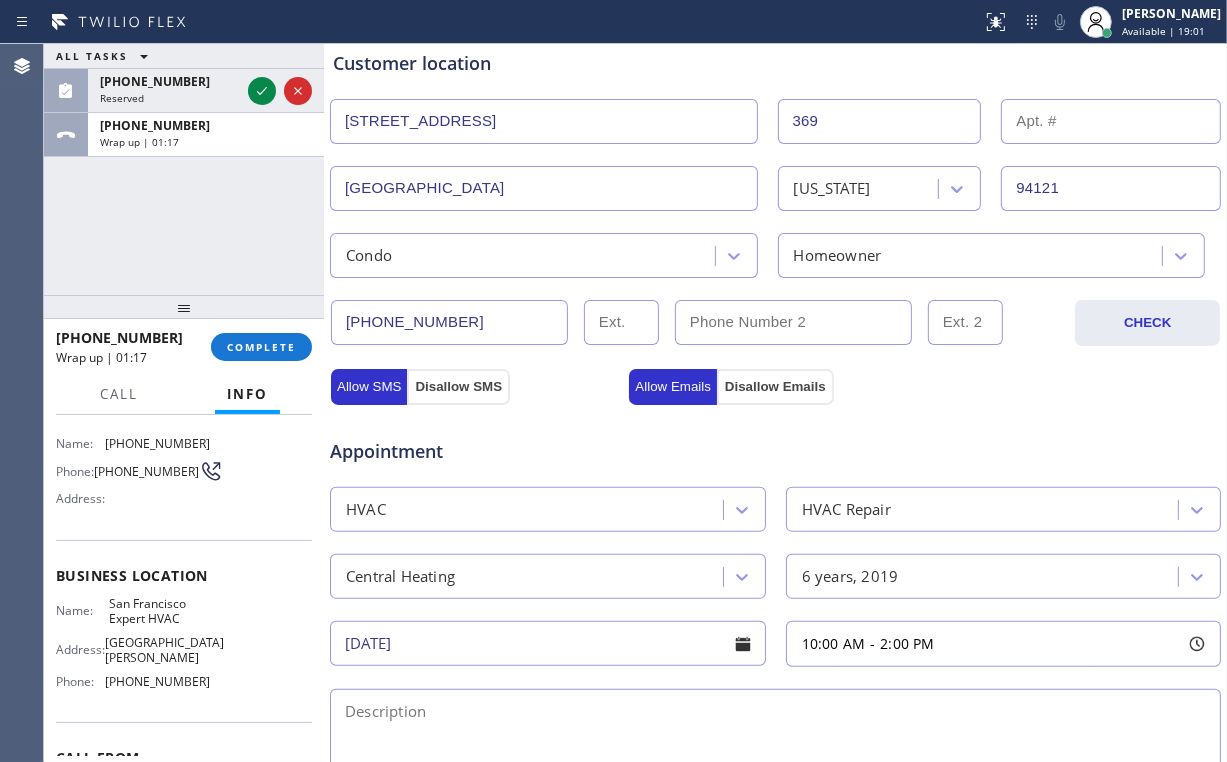 scroll, scrollTop: 400, scrollLeft: 0, axis: vertical 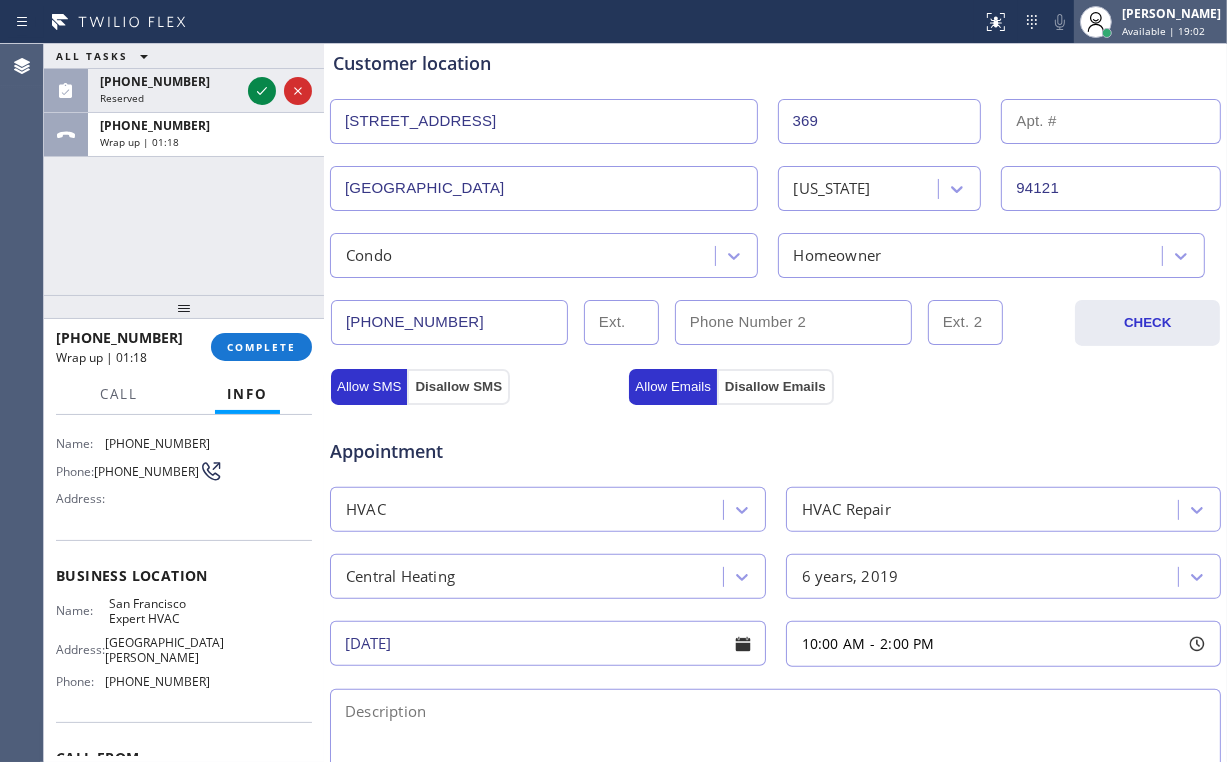 click on "Available | 19:02" at bounding box center [1163, 31] 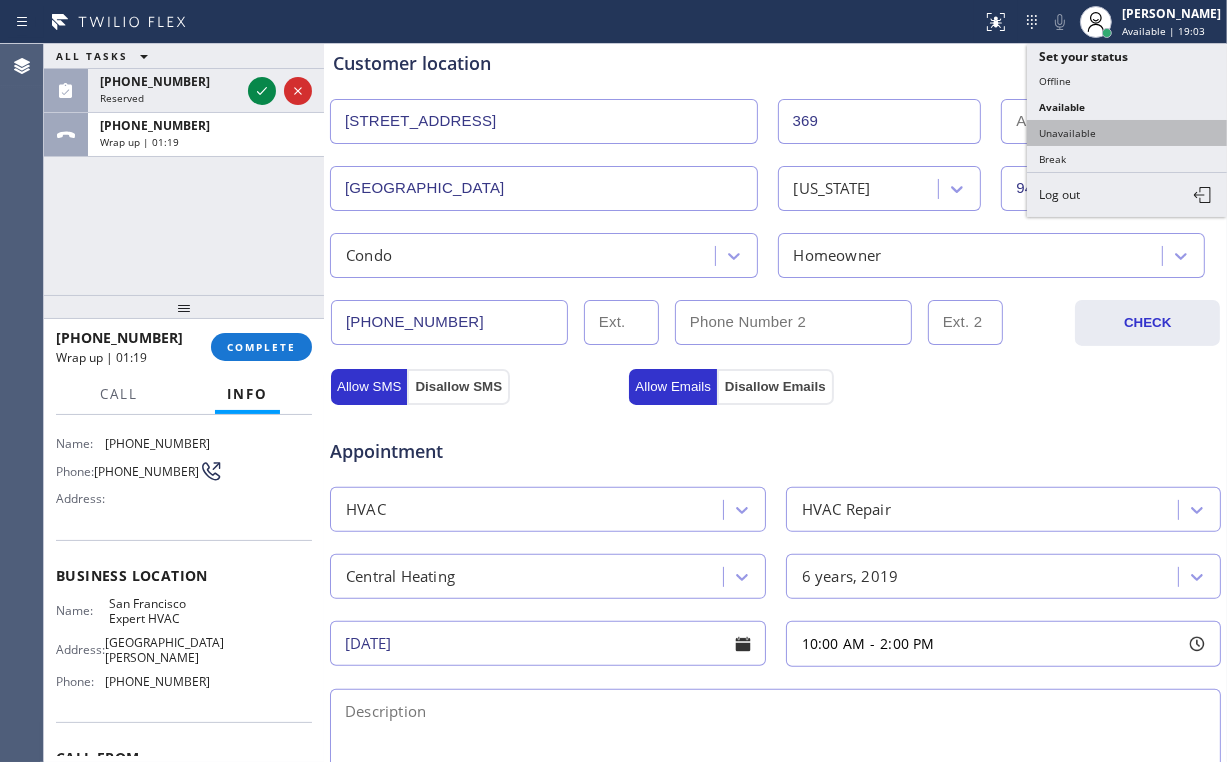 click on "Unavailable" at bounding box center (1127, 133) 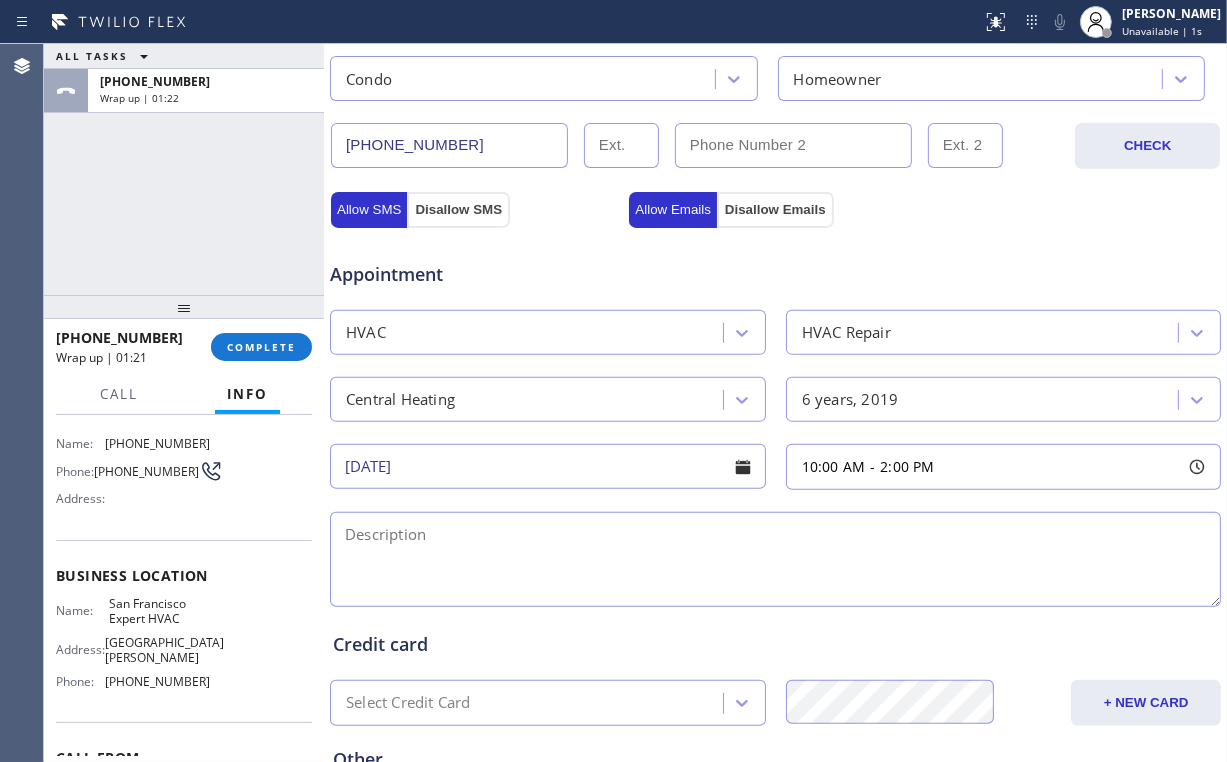 scroll, scrollTop: 720, scrollLeft: 0, axis: vertical 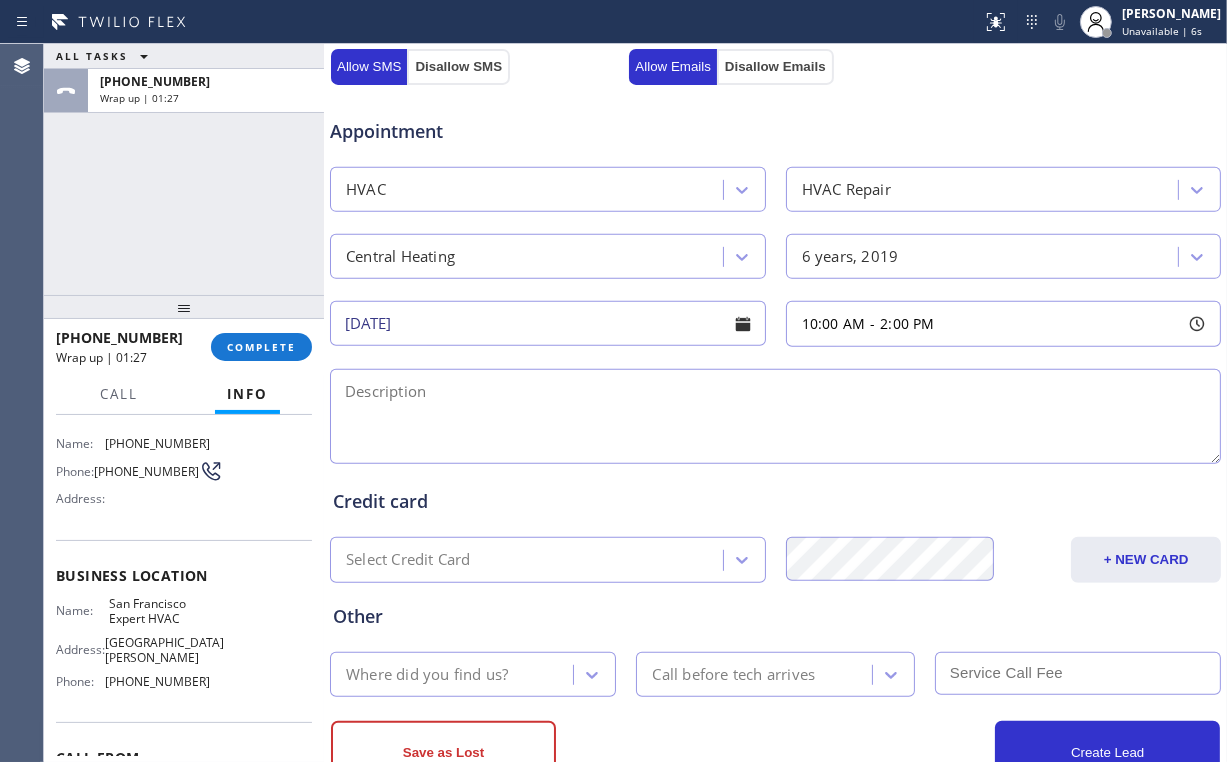 click at bounding box center [775, 416] 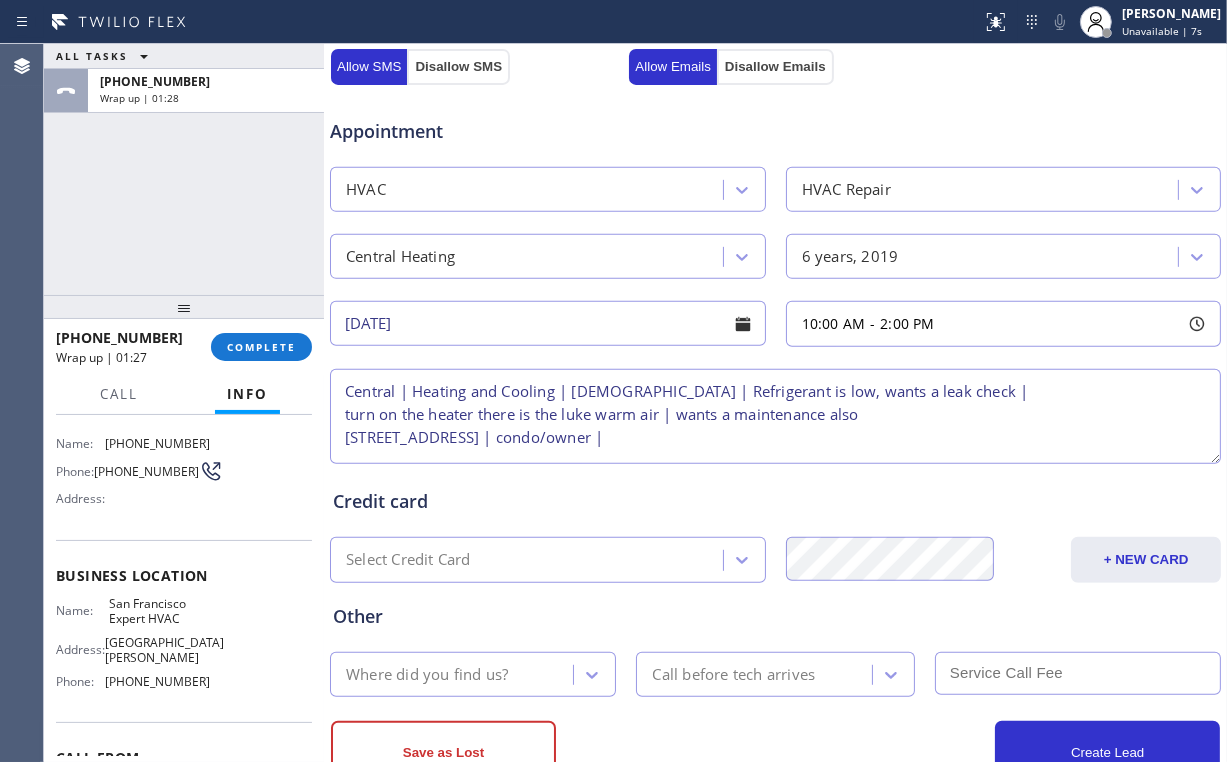 click on "Central | Heating and Cooling | [DEMOGRAPHIC_DATA] | Refrigerant is low, wants a leak check |
turn on the heater there is the luke warm air | wants a maintenance also
[STREET_ADDRESS] | condo/owner |" at bounding box center (775, 416) 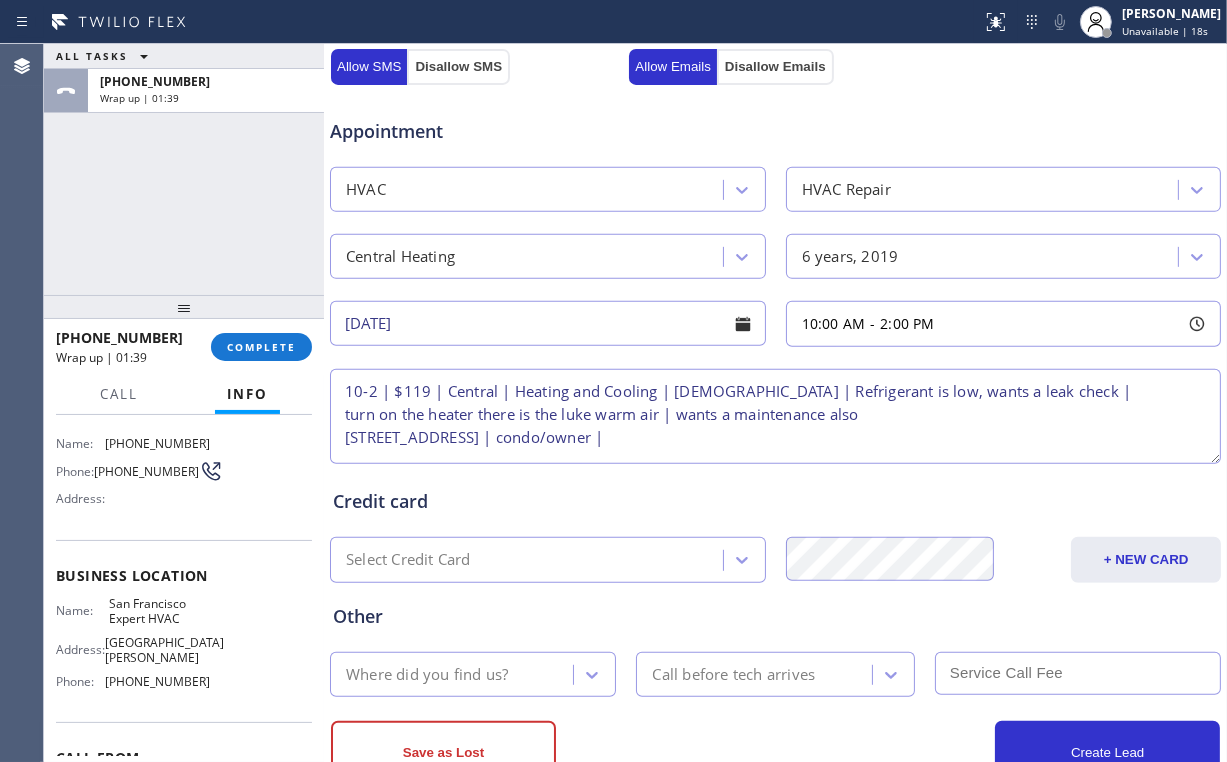 click on "10-2 | $119 | Central | Heating and Cooling | [DEMOGRAPHIC_DATA] | Refrigerant is low, wants a leak check |
turn on the heater there is the luke warm air | wants a maintenance also
[STREET_ADDRESS] | condo/owner |" at bounding box center (775, 416) 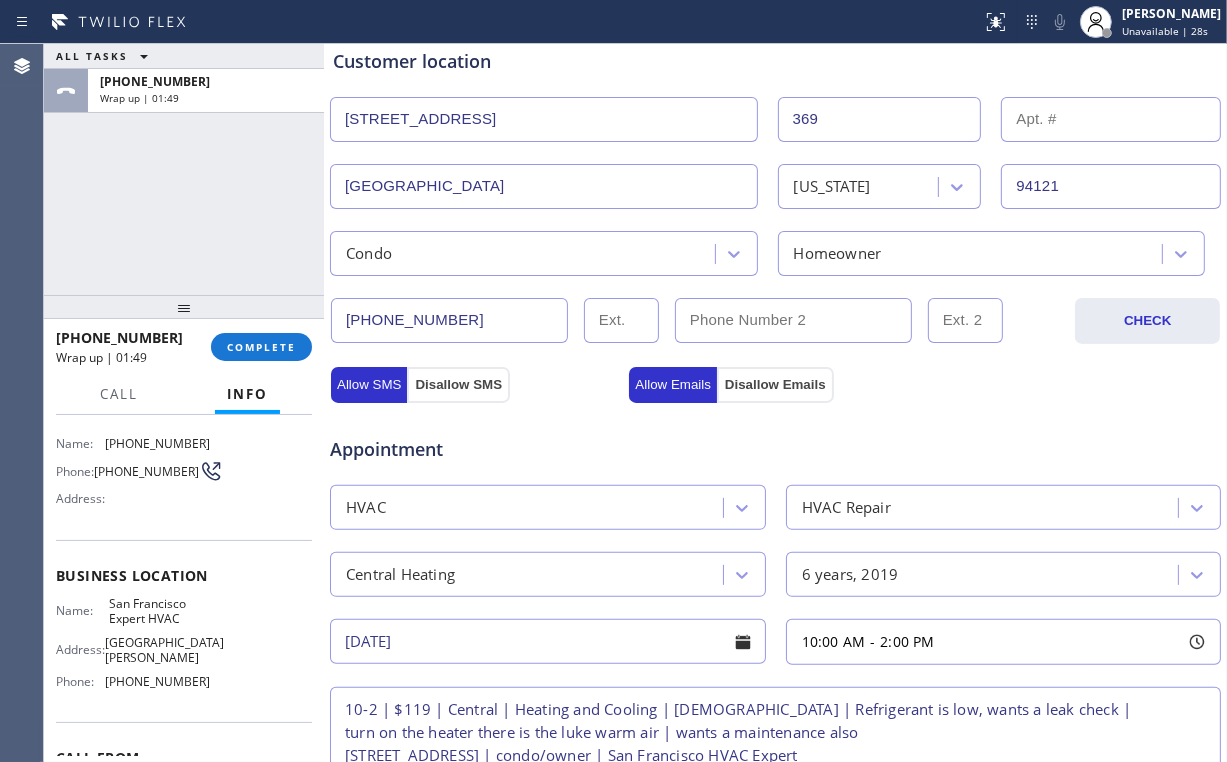 scroll, scrollTop: 642, scrollLeft: 0, axis: vertical 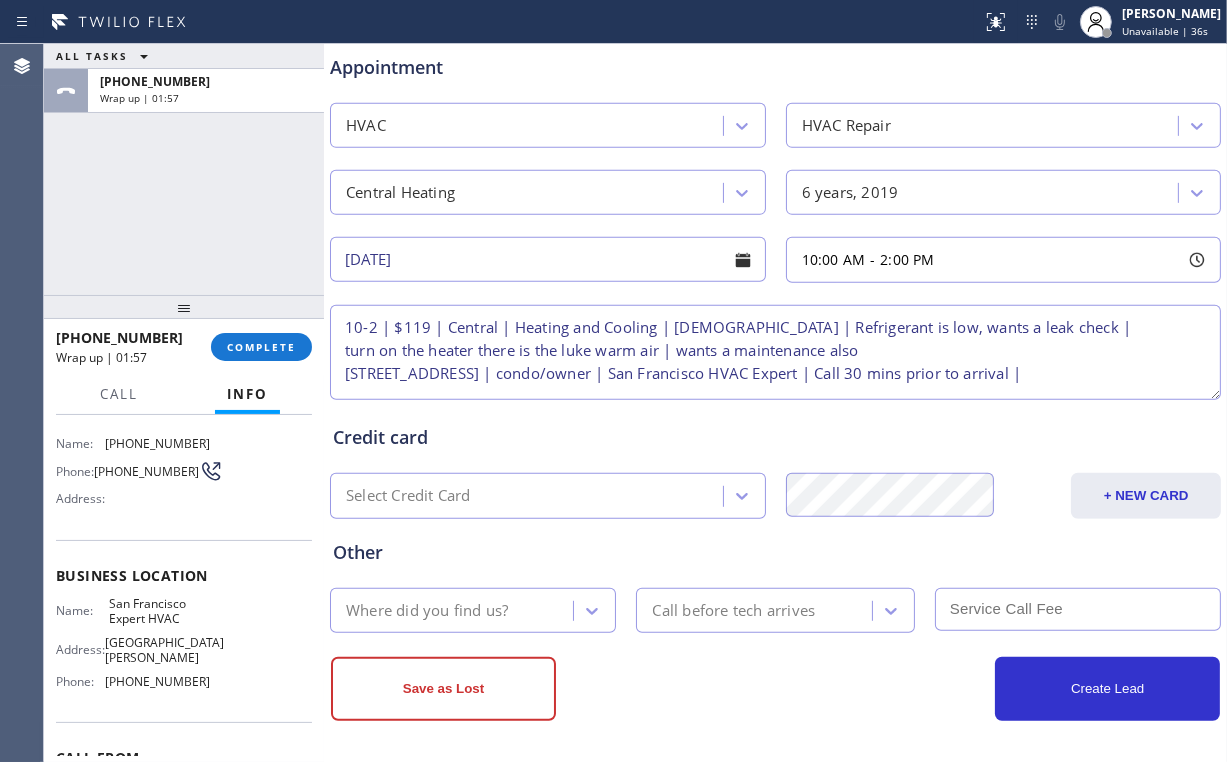 type on "10-2 | $119 | Central | Heating and Cooling | [DEMOGRAPHIC_DATA] | Refrigerant is low, wants a leak check |
turn on the heater there is the luke warm air | wants a maintenance also
[STREET_ADDRESS] | condo/owner | San Francisco HVAC Expert | Call 30 mins prior to arrival |" 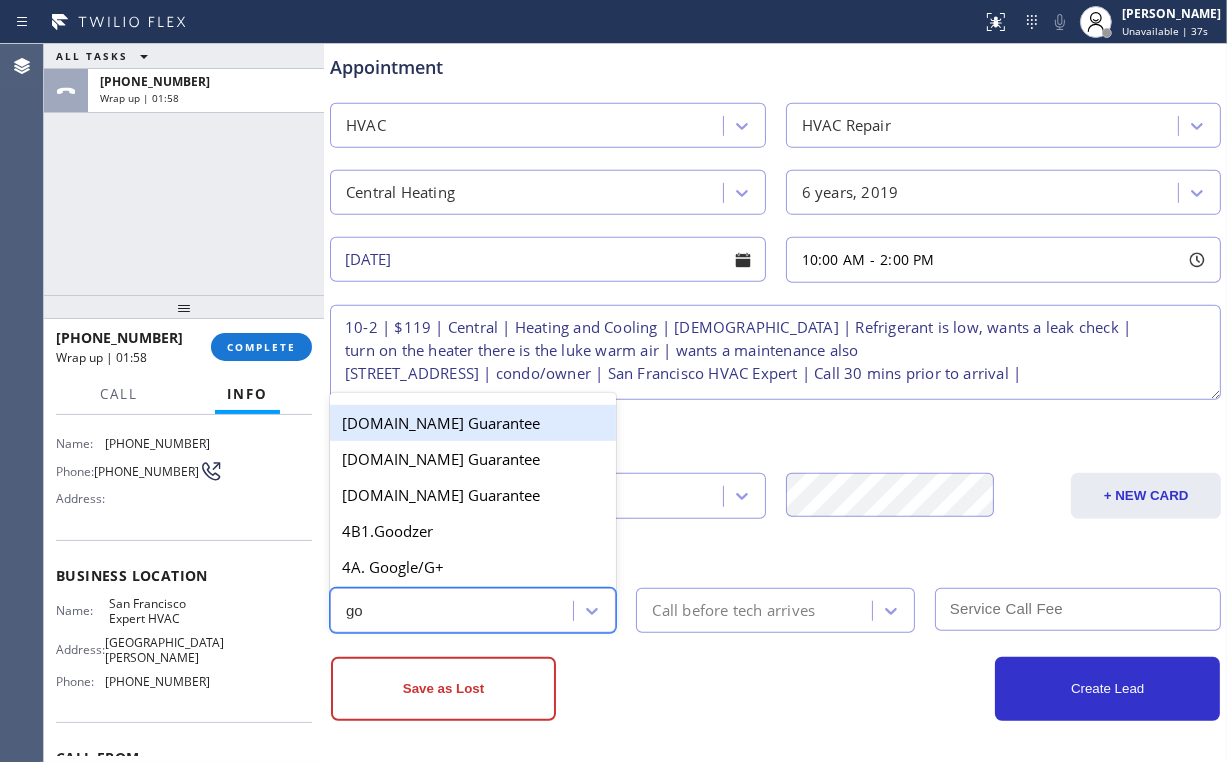 type on "goo" 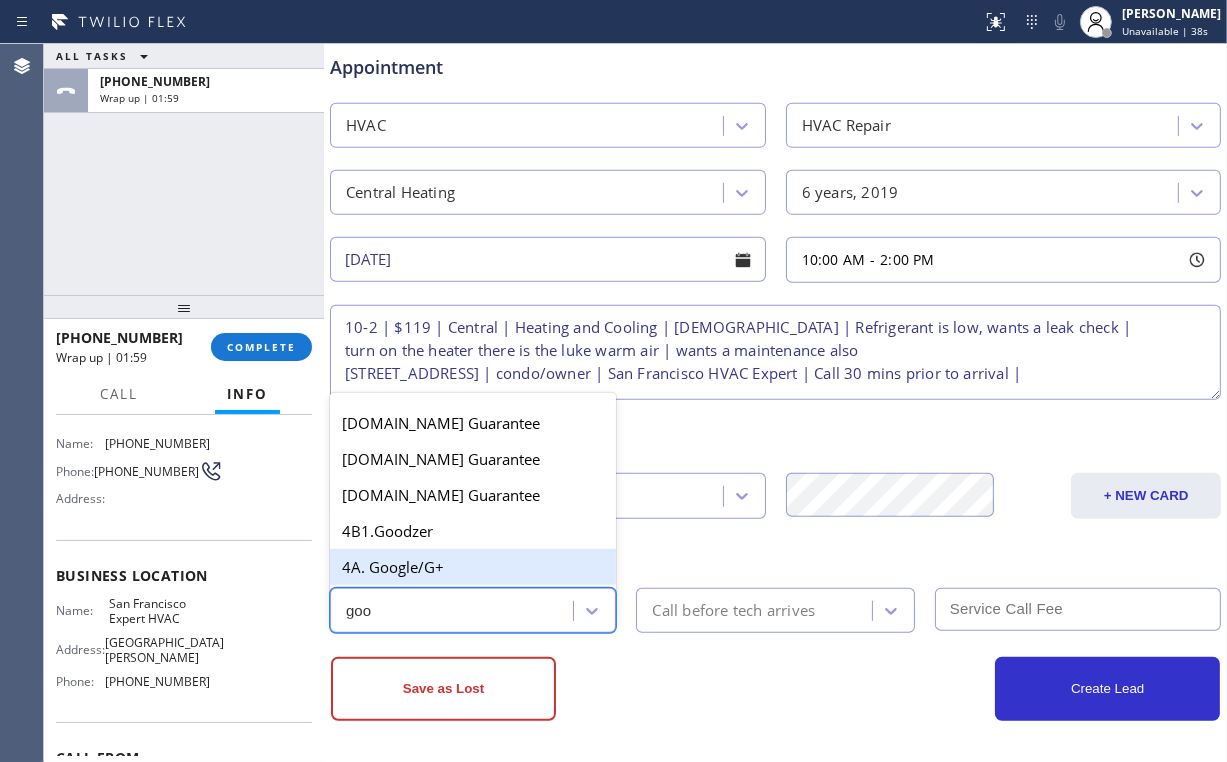 click on "4A. Google/G+" at bounding box center (473, 567) 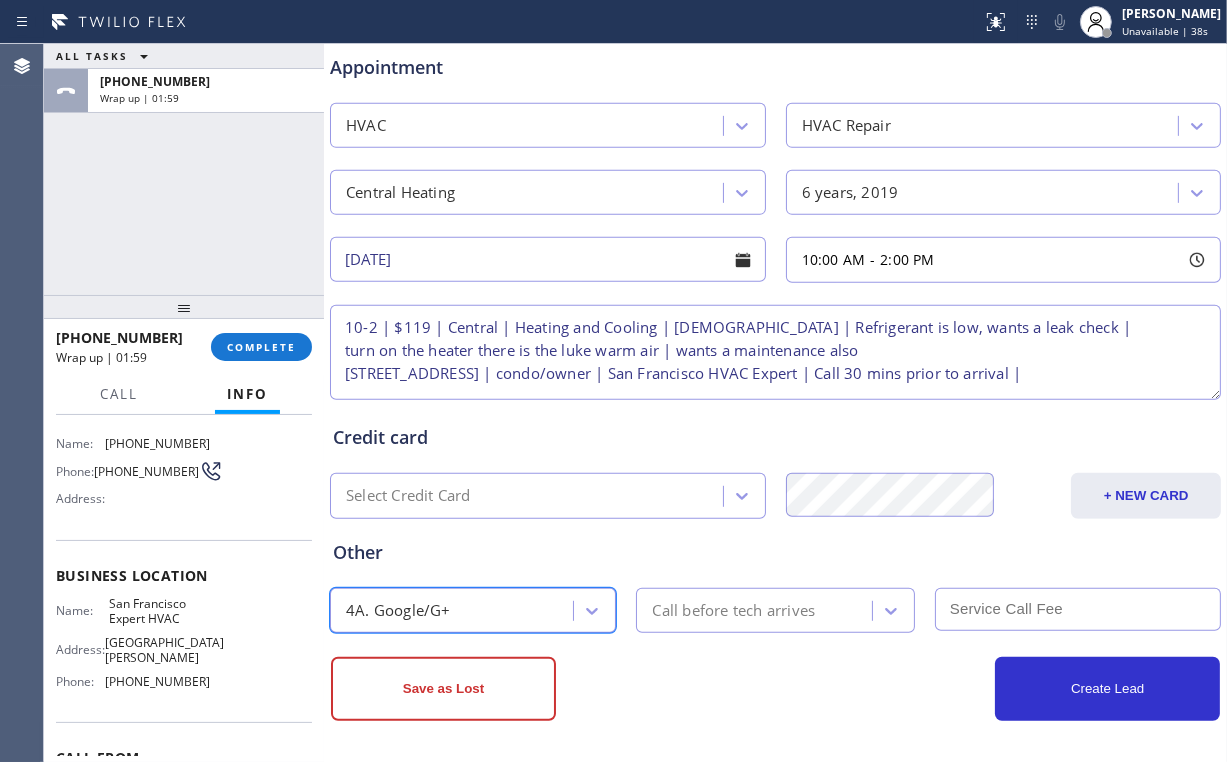 click on "Call before tech arrives" at bounding box center (733, 610) 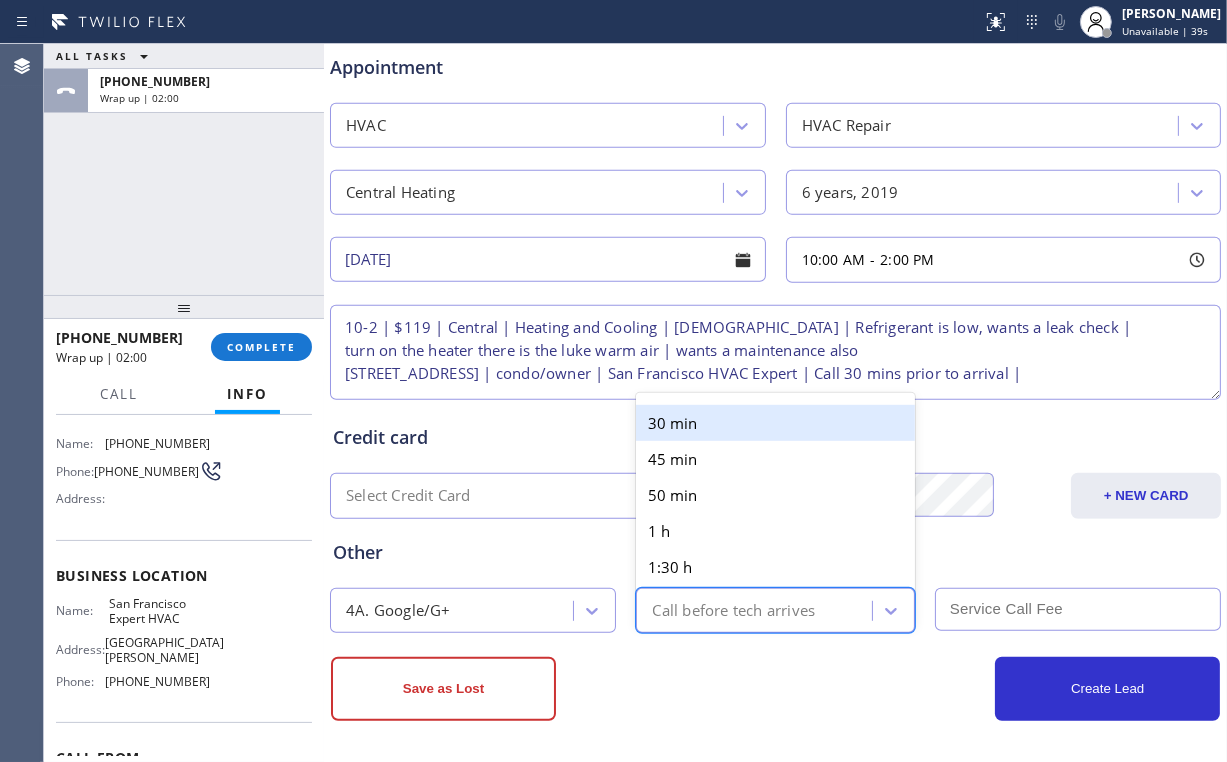type on "3" 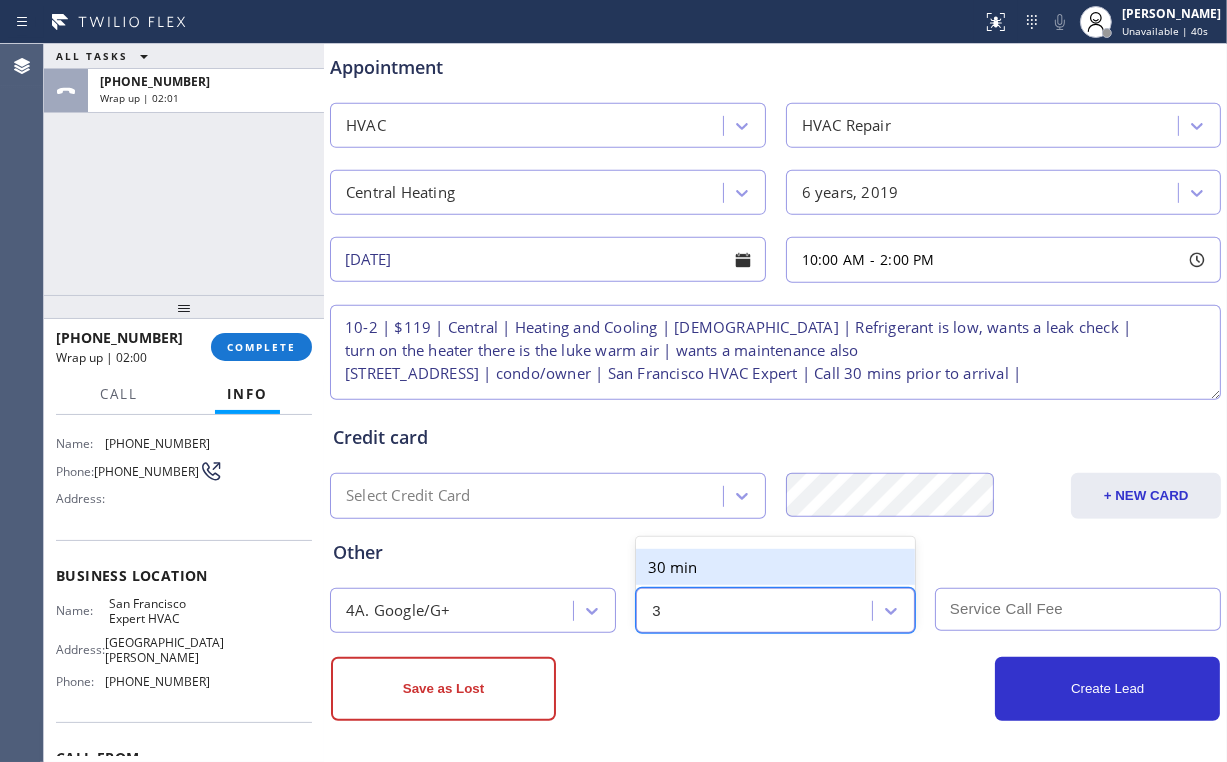 click on "30 min" at bounding box center [775, 567] 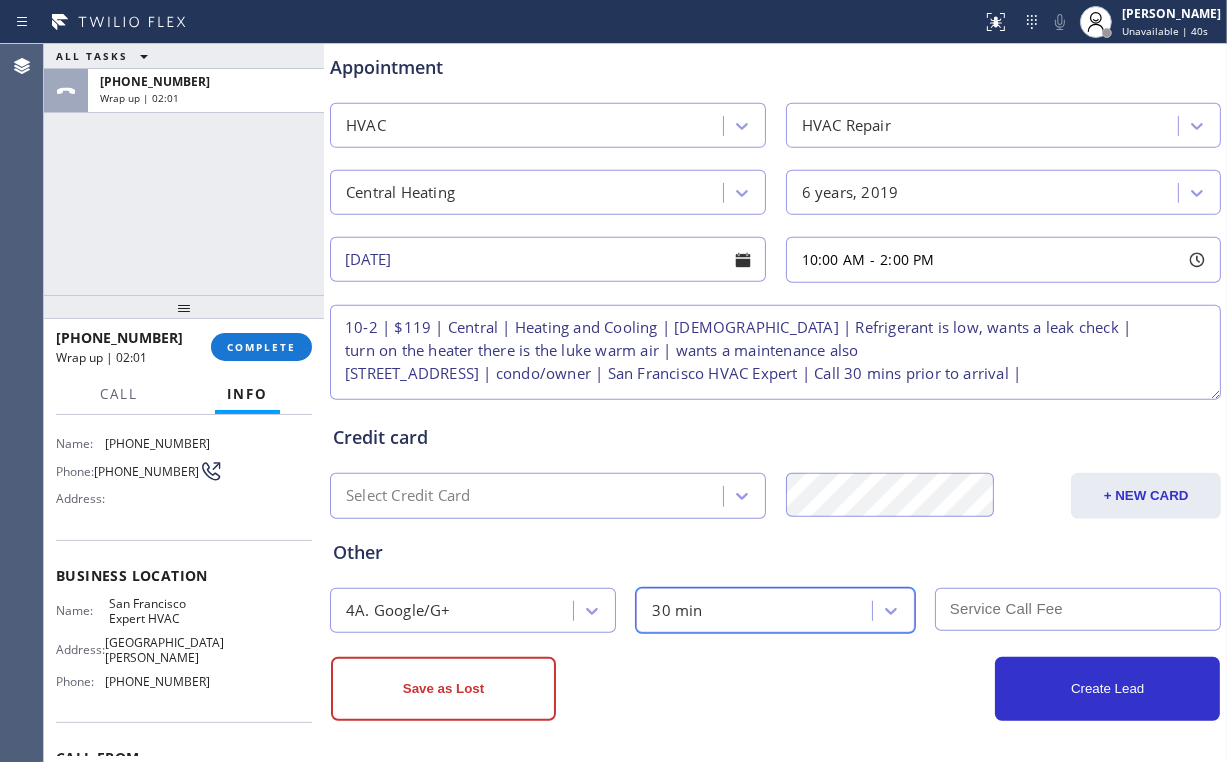 click at bounding box center [1078, 609] 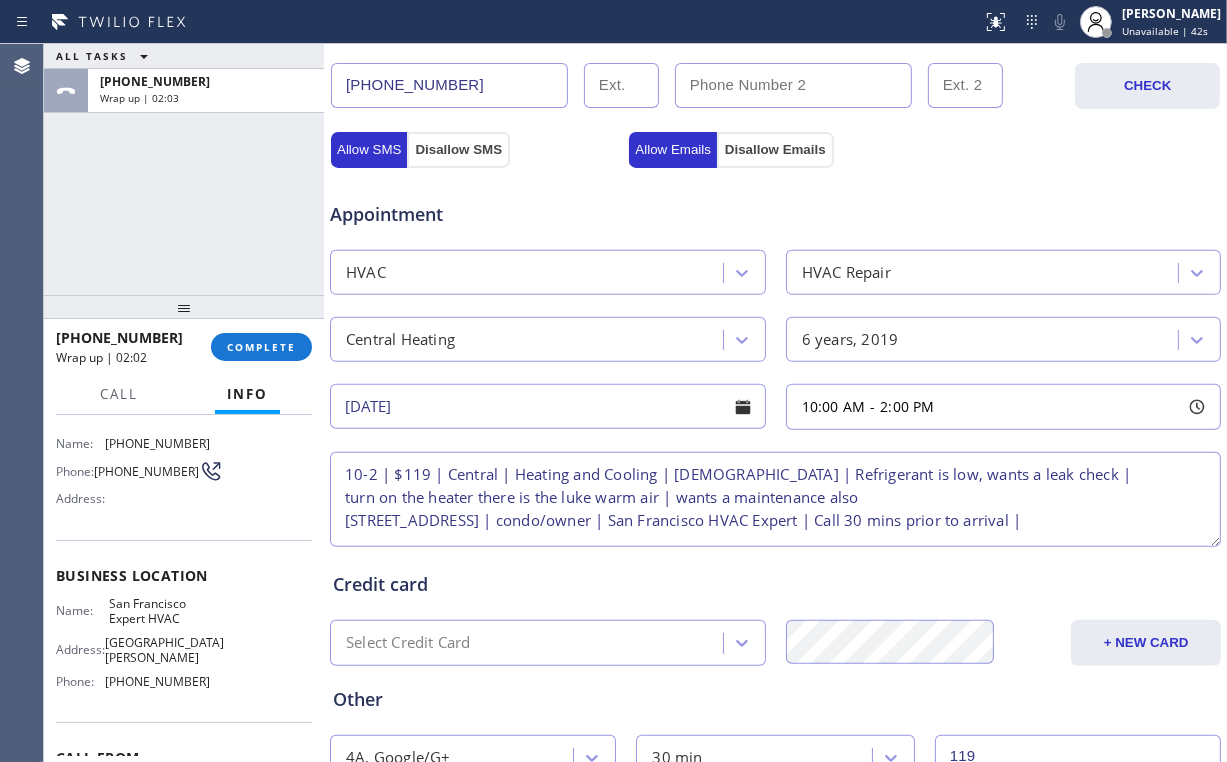 scroll, scrollTop: 624, scrollLeft: 0, axis: vertical 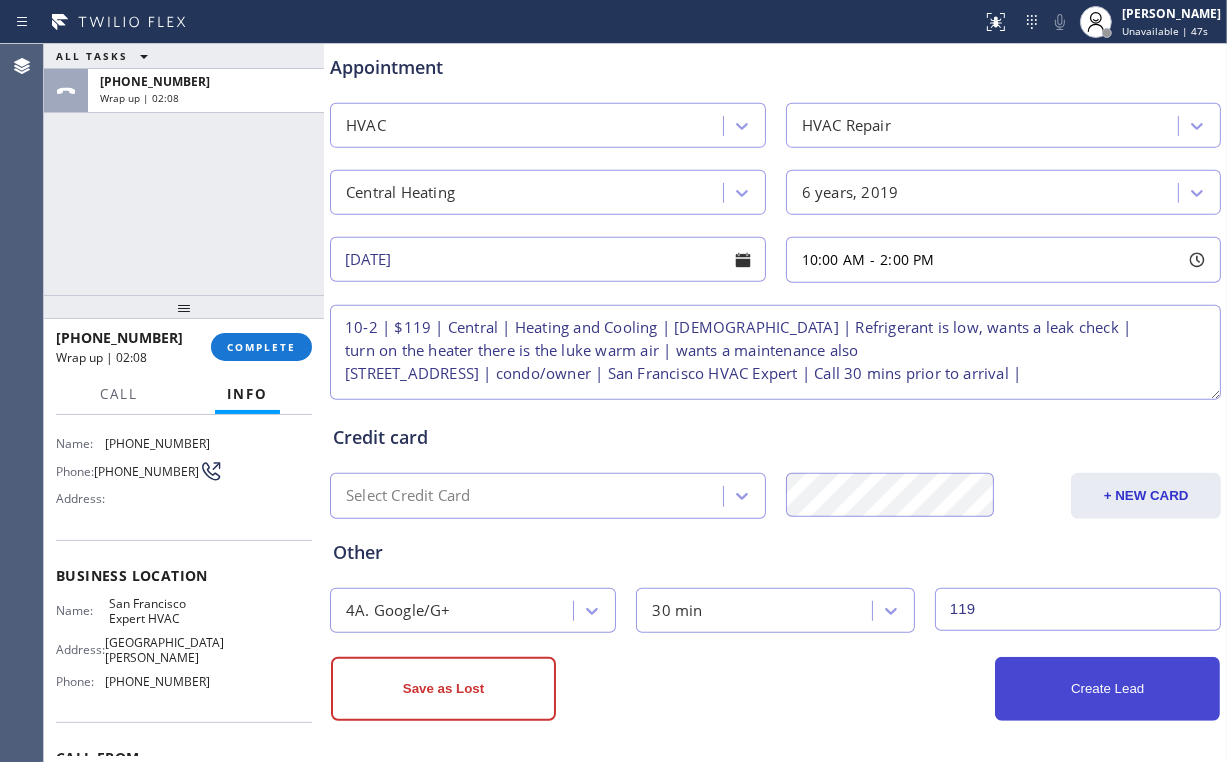 type on "119" 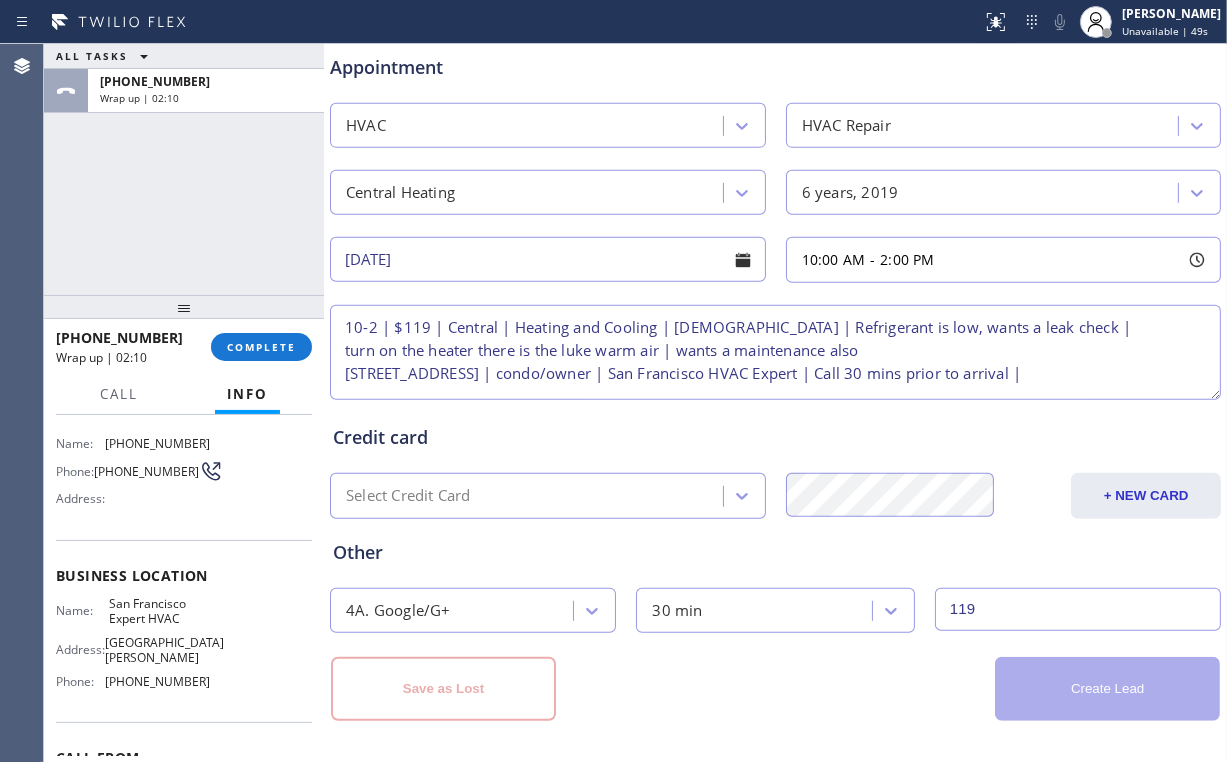 type 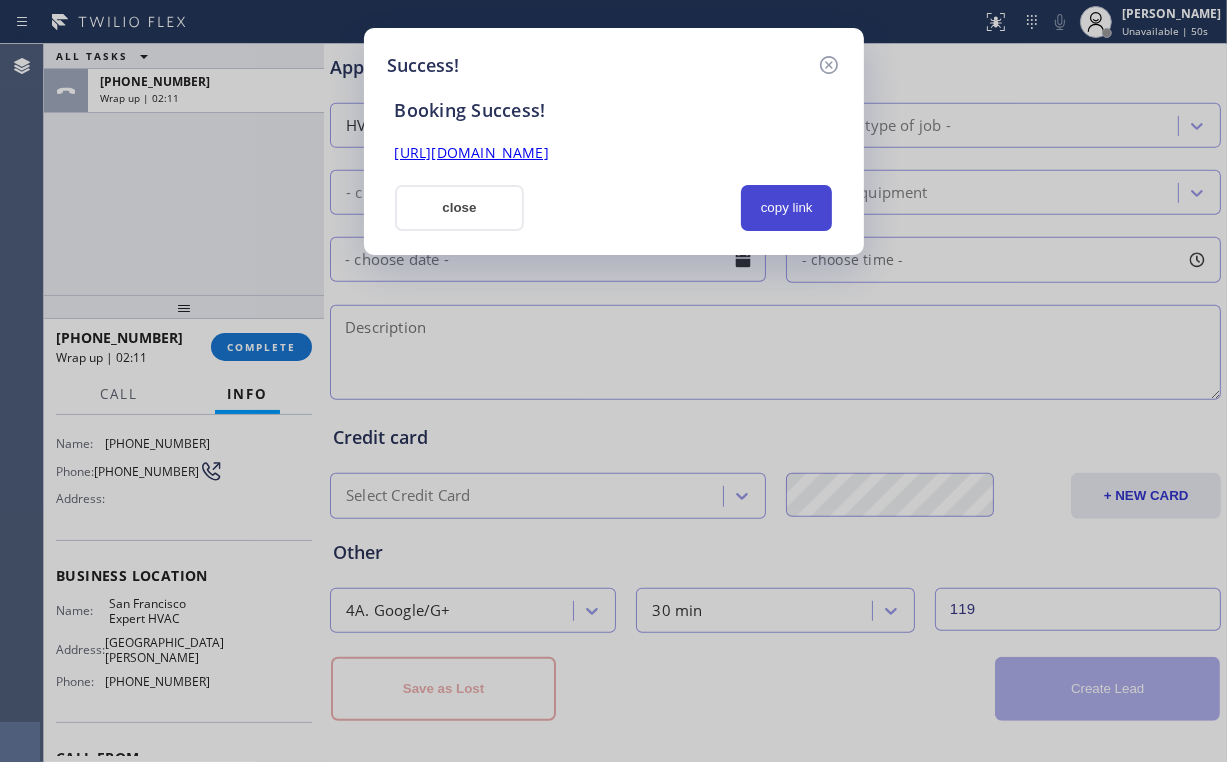 click on "copy link" at bounding box center (787, 208) 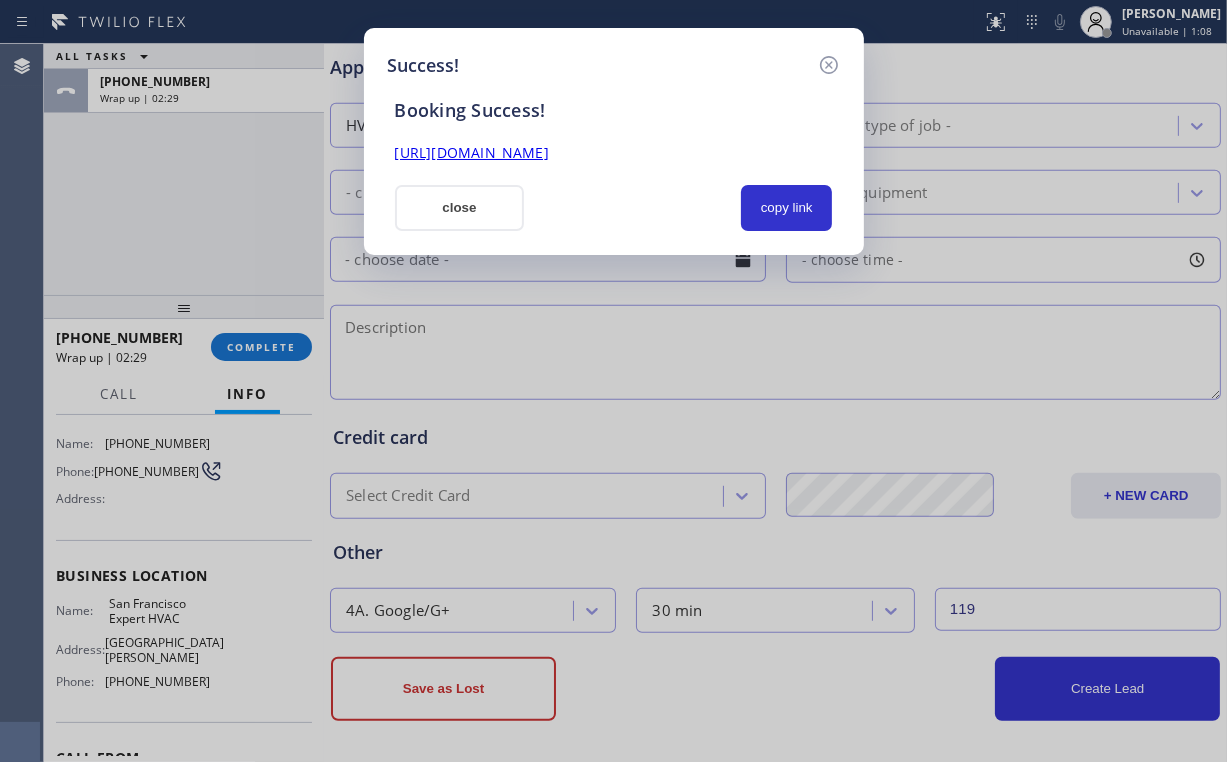 click on "Success! Booking Success! [URL][DOMAIN_NAME] close copy link" at bounding box center [613, 381] 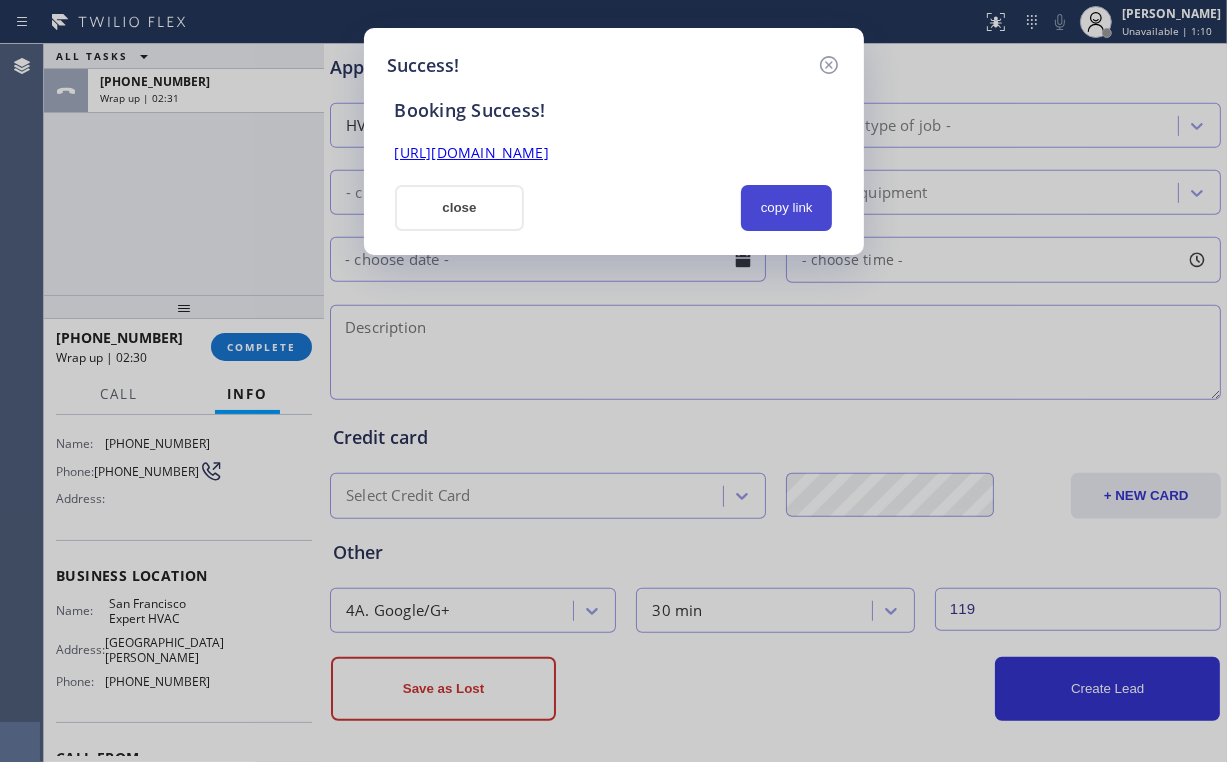 click on "copy link" at bounding box center [787, 208] 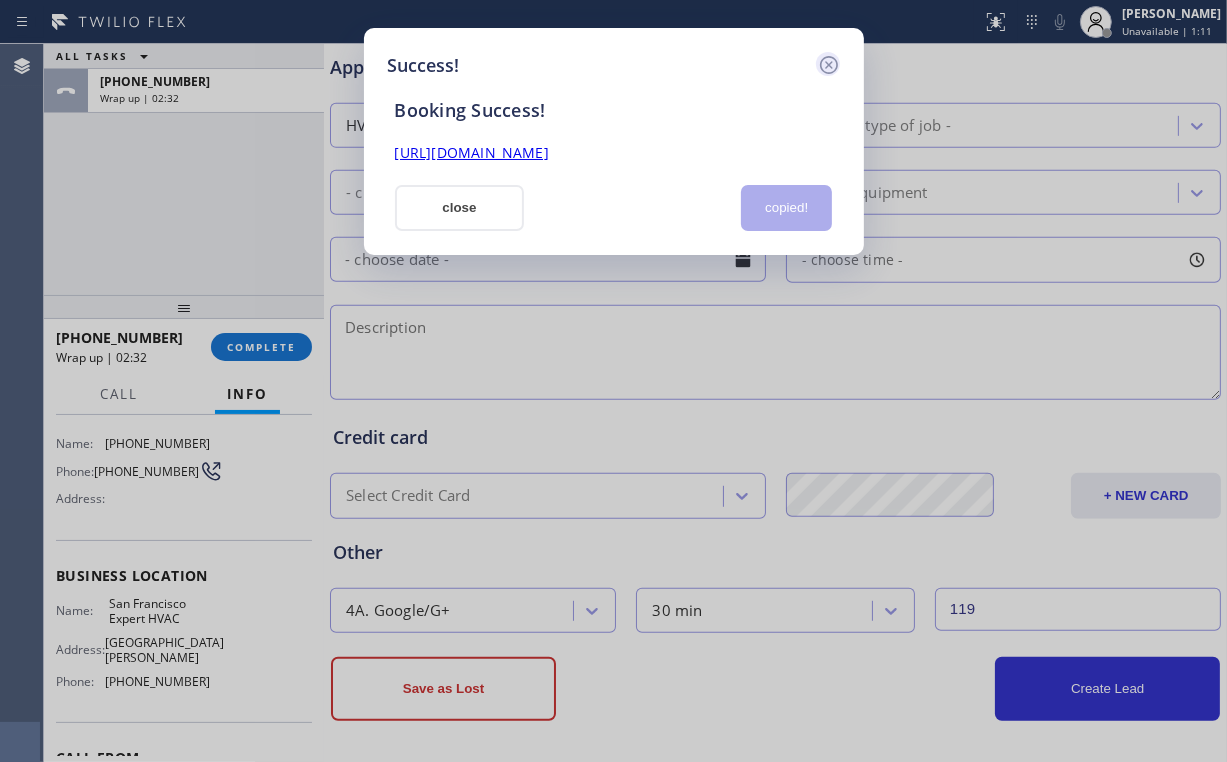 click 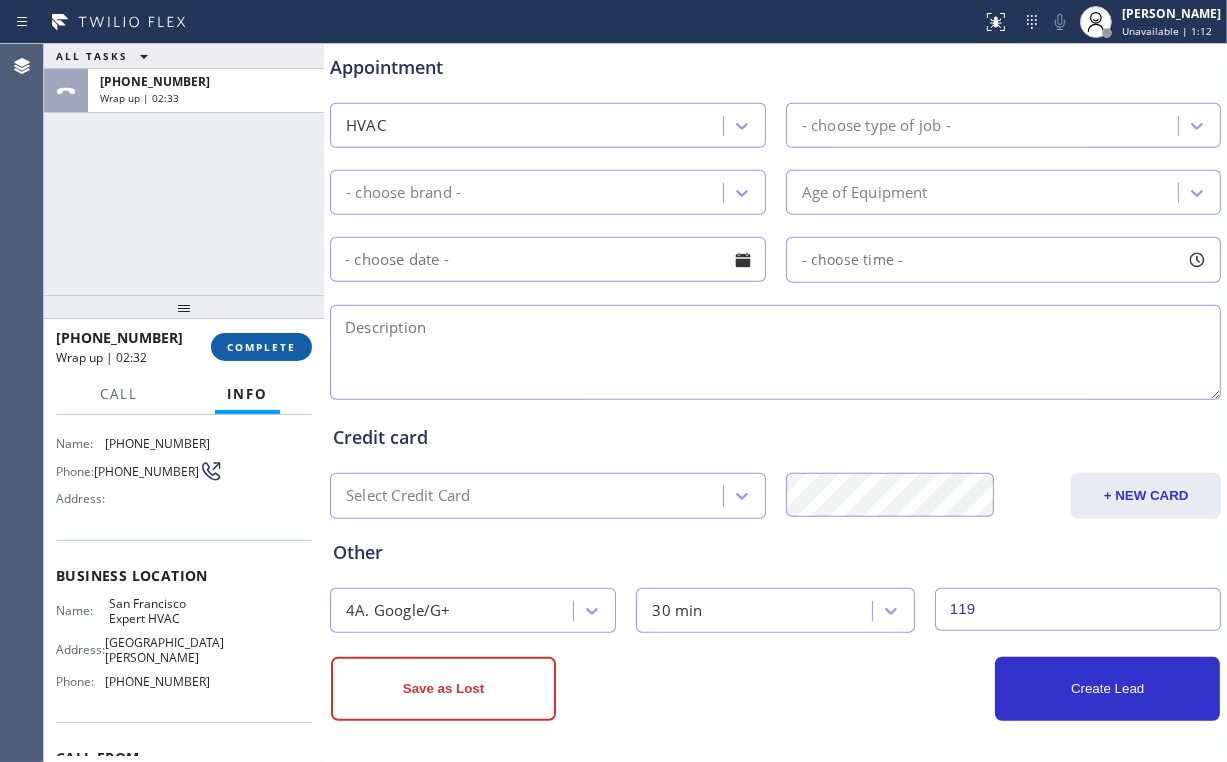 click on "COMPLETE" at bounding box center [261, 347] 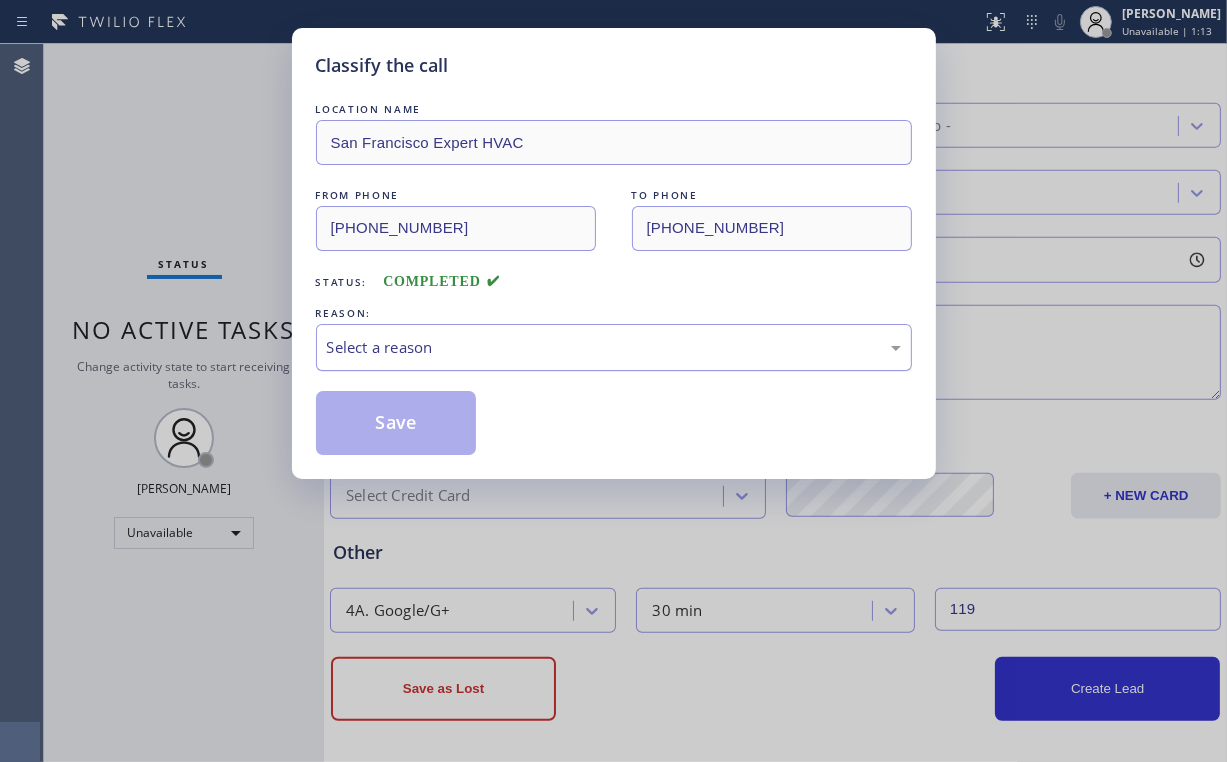 click on "Select a reason" at bounding box center (614, 347) 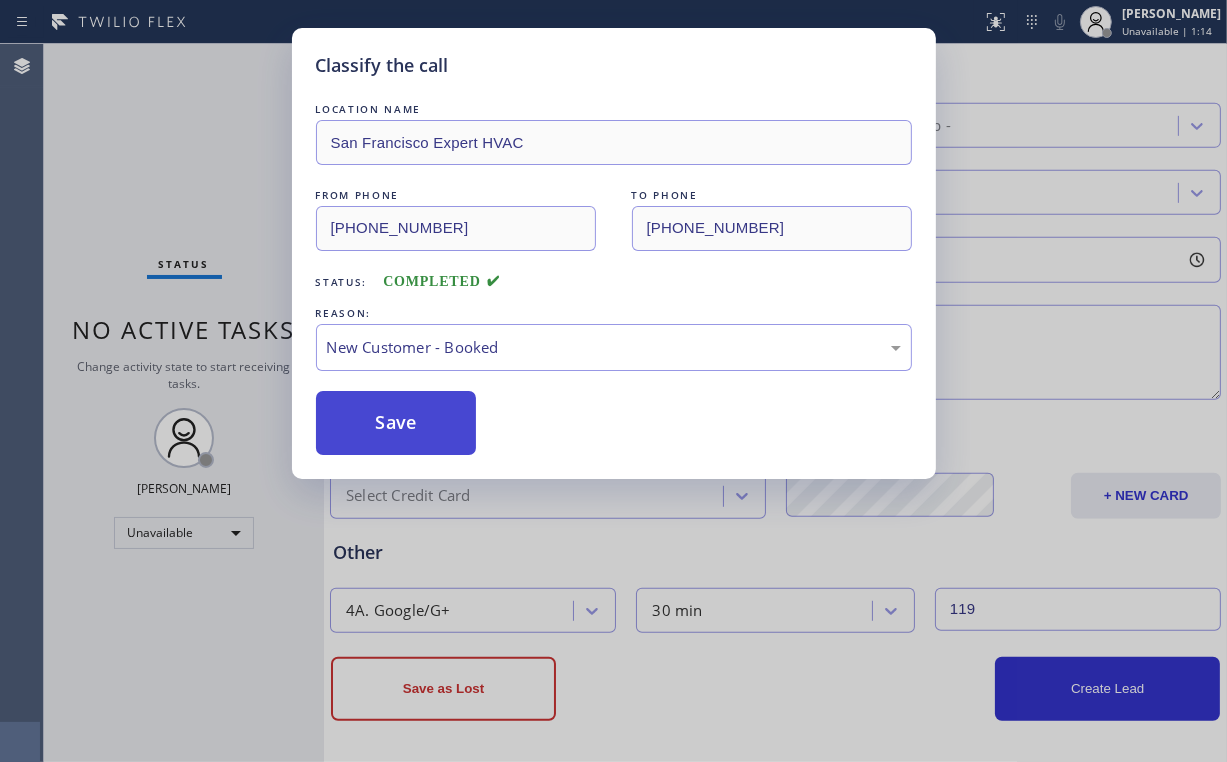 click on "Save" at bounding box center [396, 423] 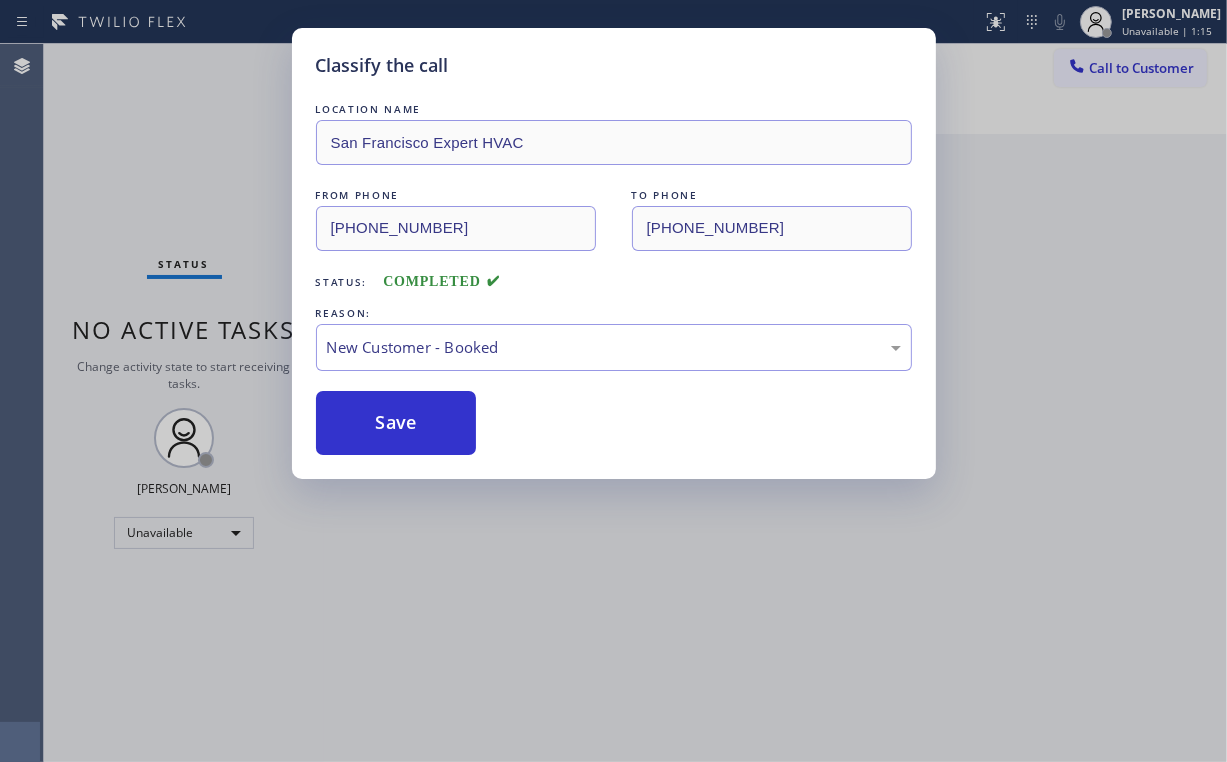 scroll, scrollTop: 0, scrollLeft: 0, axis: both 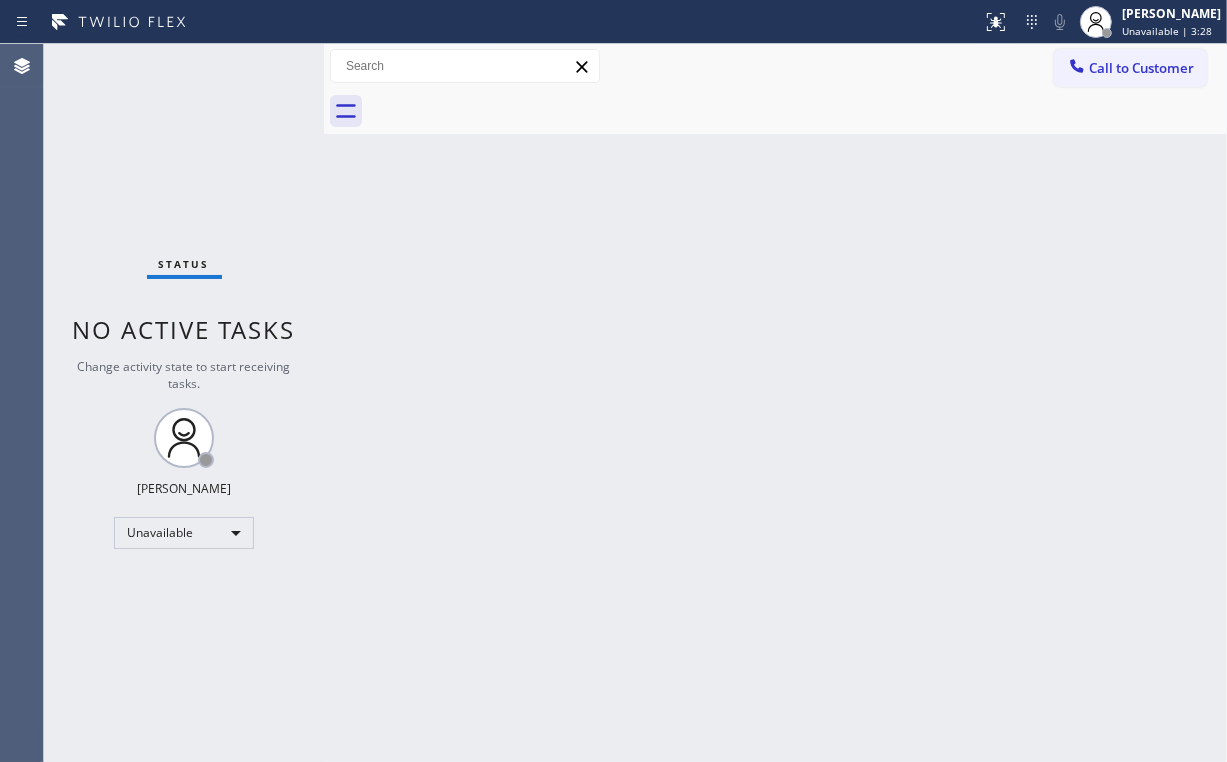 drag, startPoint x: 1138, startPoint y: 60, endPoint x: 672, endPoint y: 296, distance: 522.35236 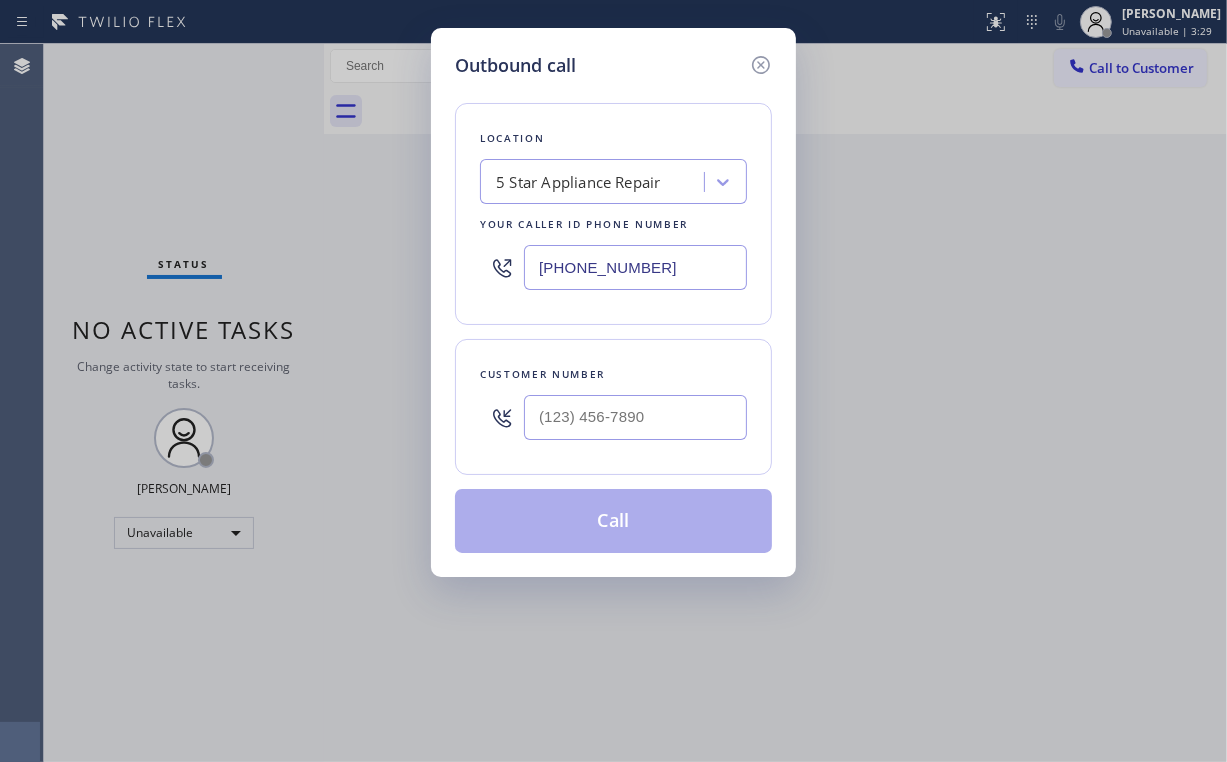 drag, startPoint x: 680, startPoint y: 257, endPoint x: 220, endPoint y: 249, distance: 460.06955 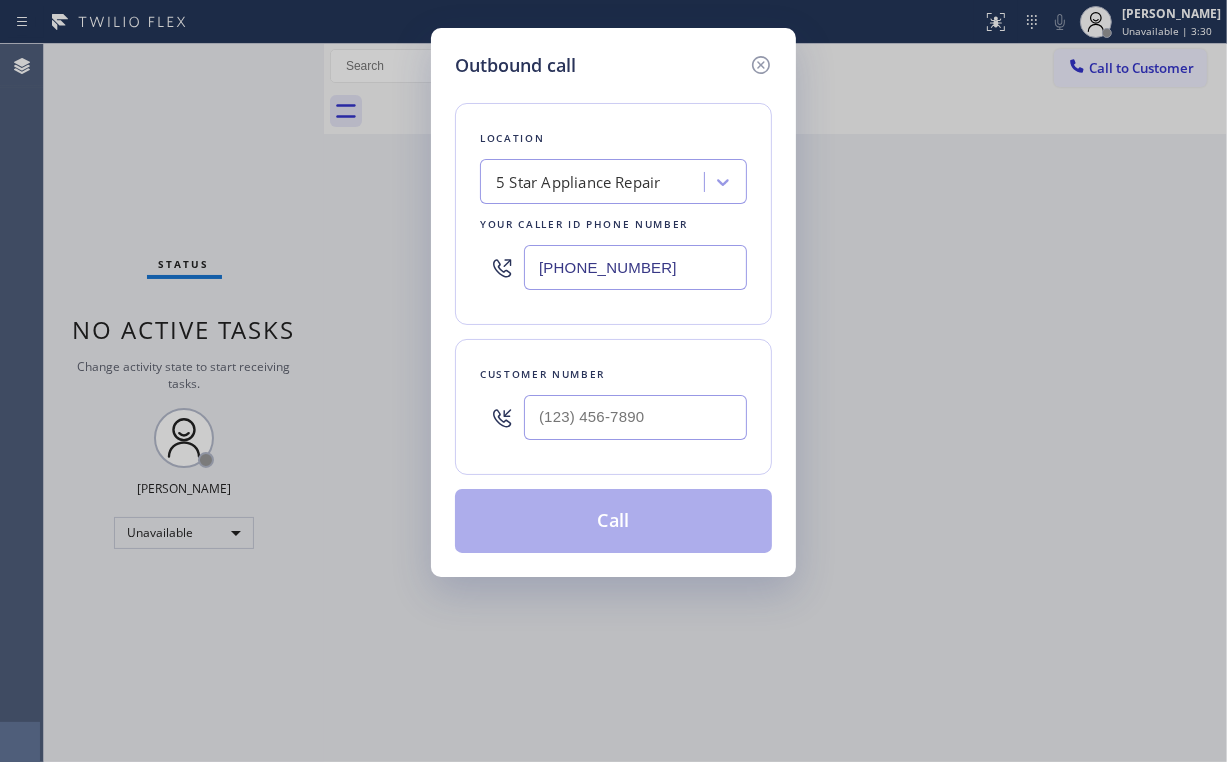 type on "[PHONE_NUMBER]" 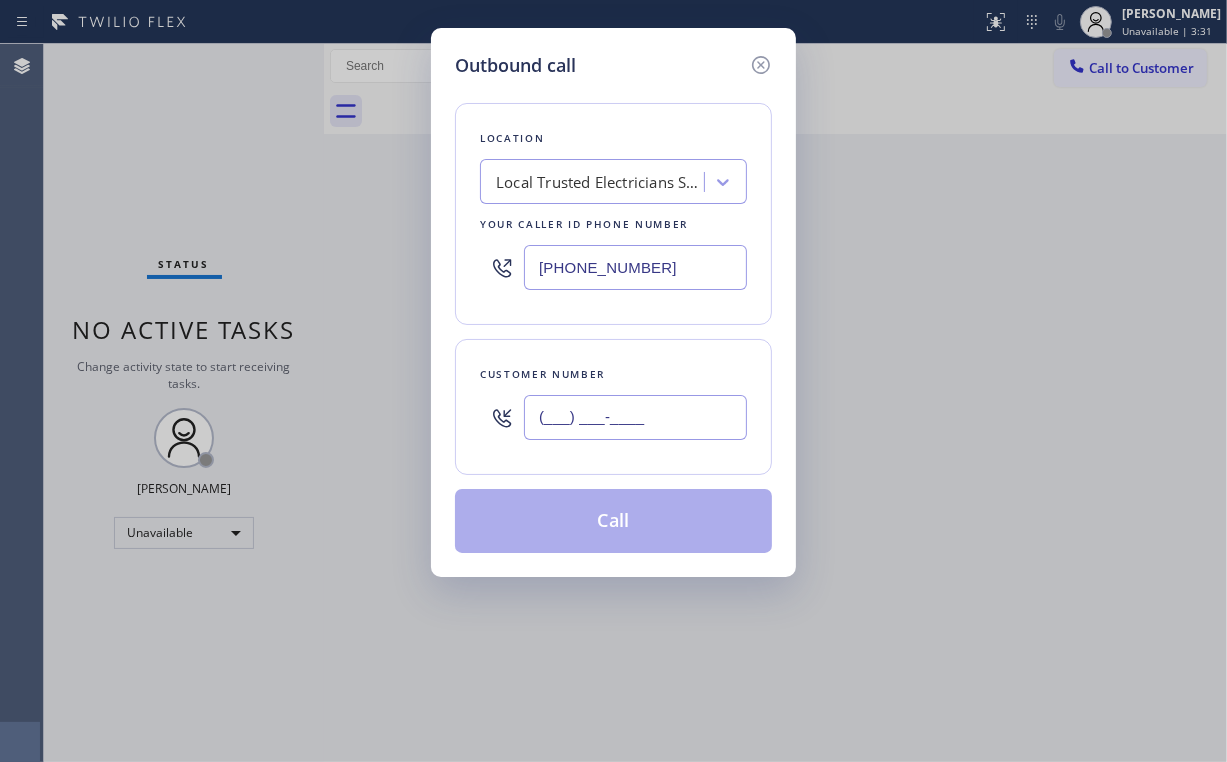click on "(___) ___-____" at bounding box center (635, 417) 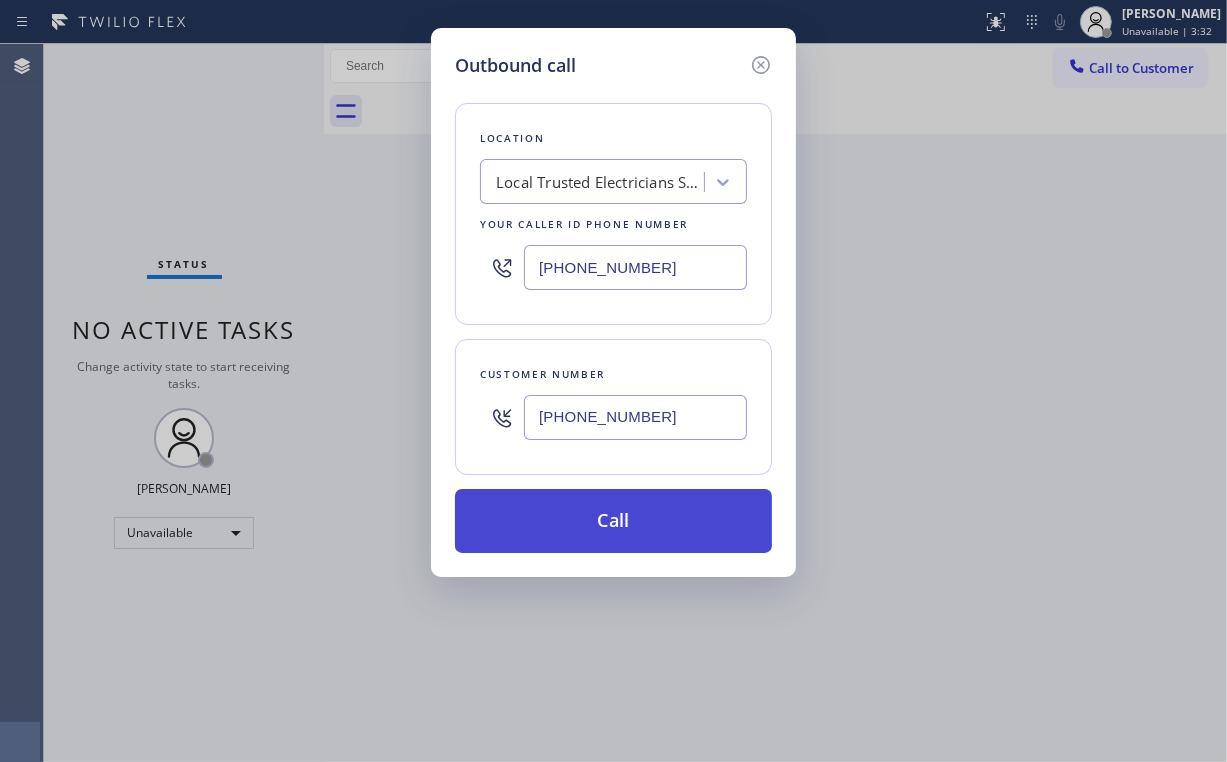 type on "[PHONE_NUMBER]" 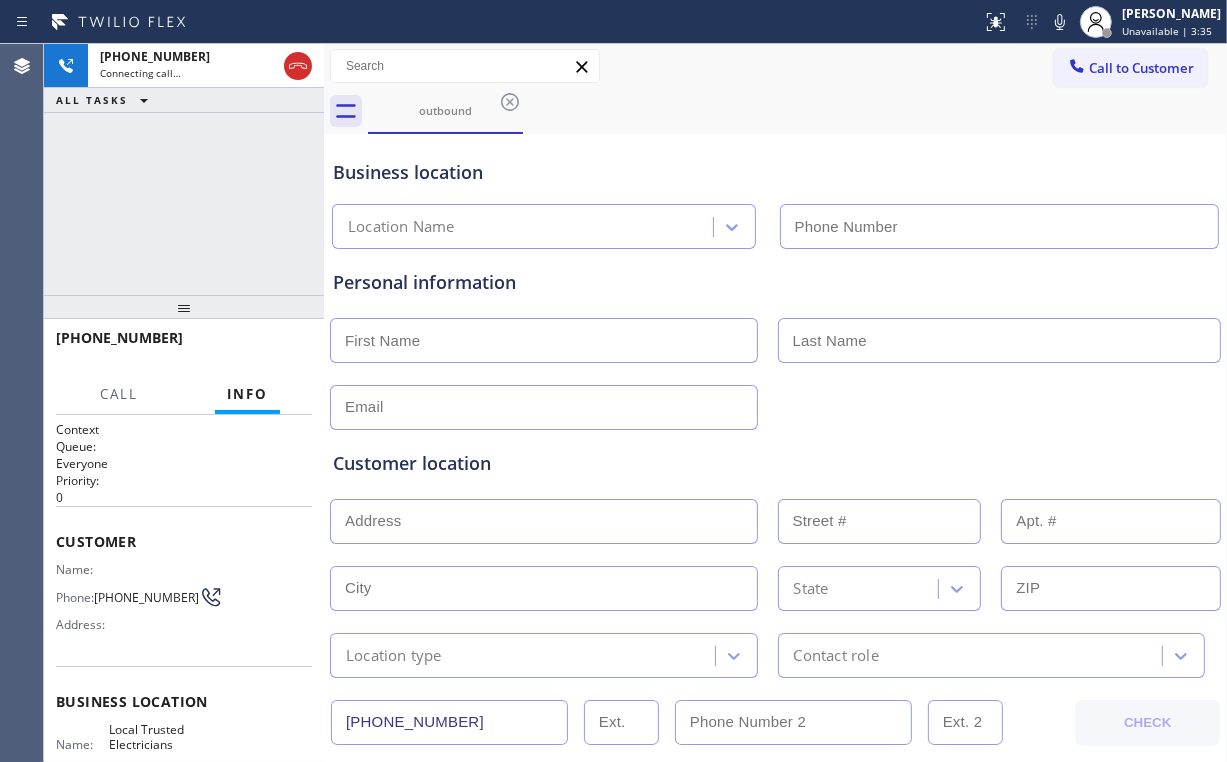 type on "[PHONE_NUMBER]" 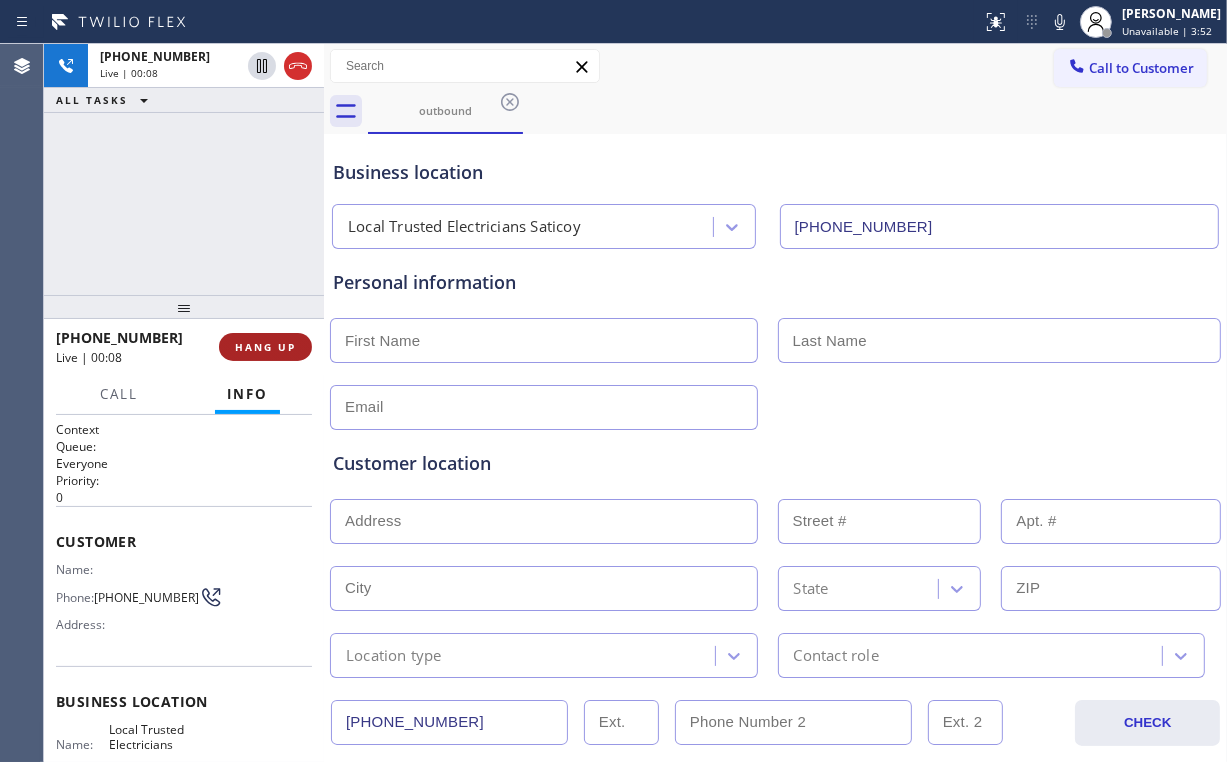 click on "HANG UP" at bounding box center [265, 347] 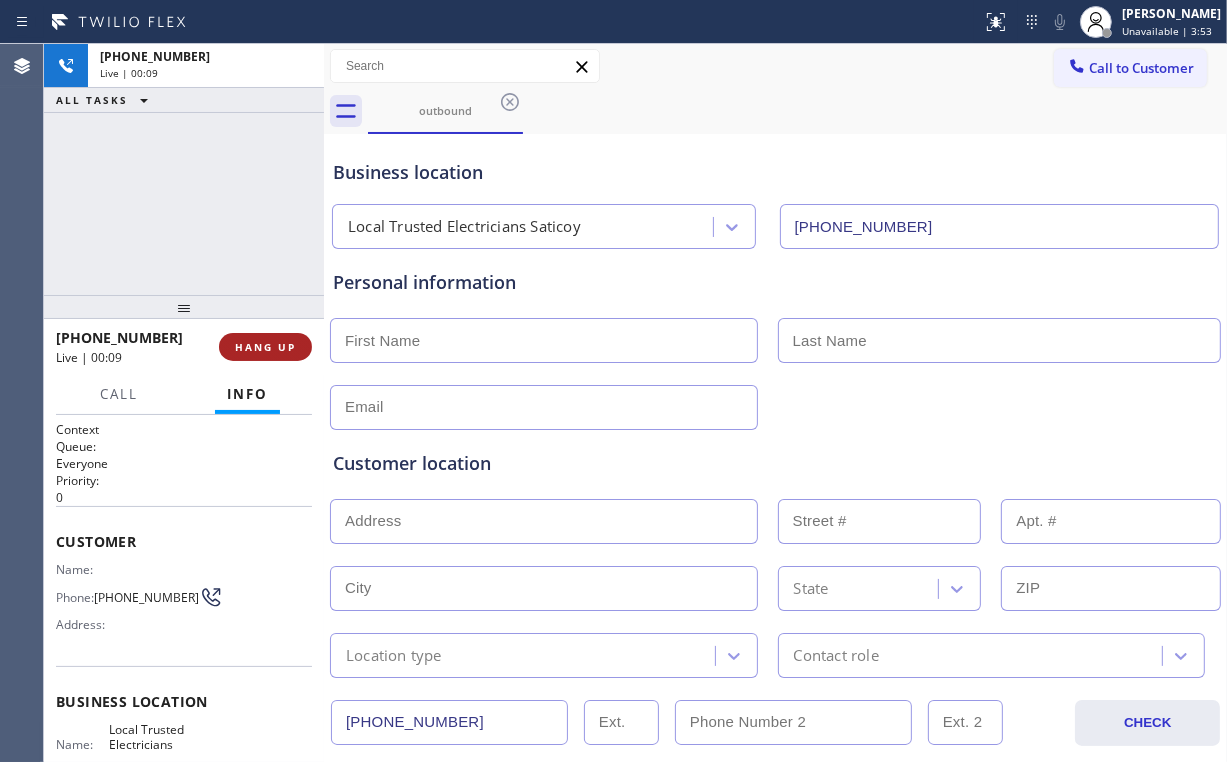 click on "HANG UP" at bounding box center (265, 347) 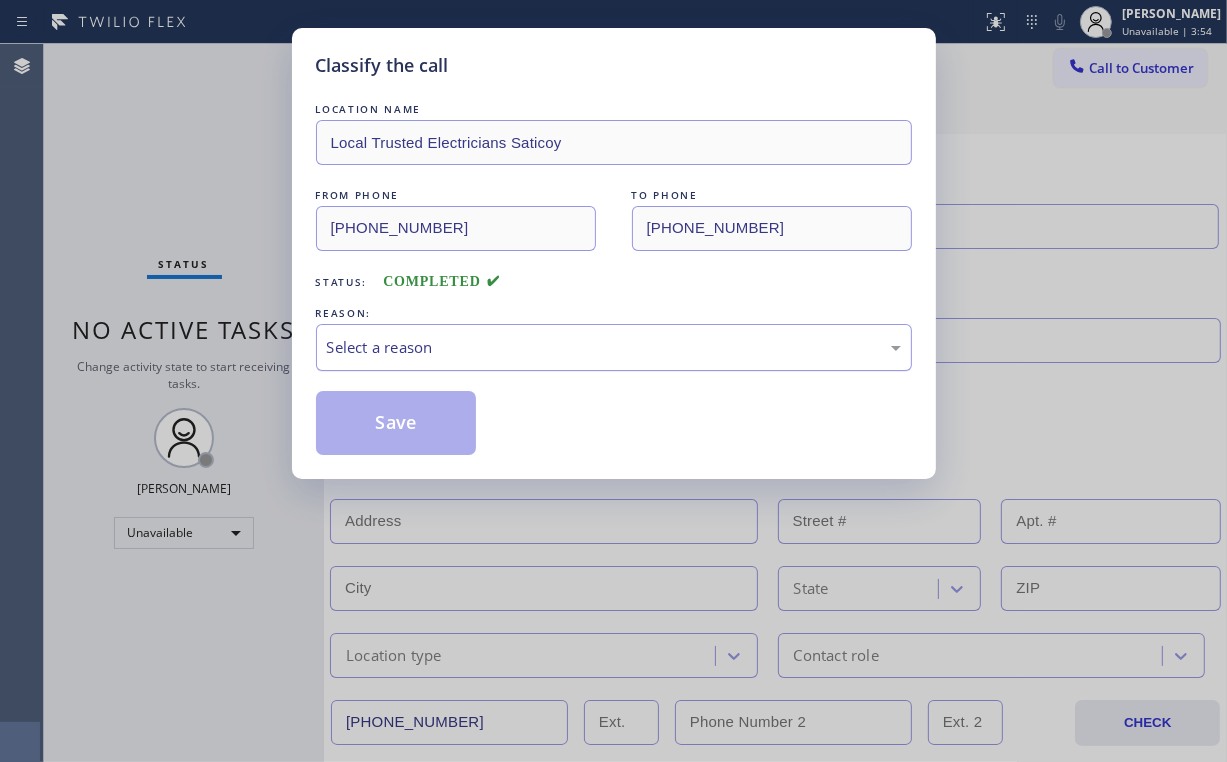click on "Select a reason" at bounding box center (614, 347) 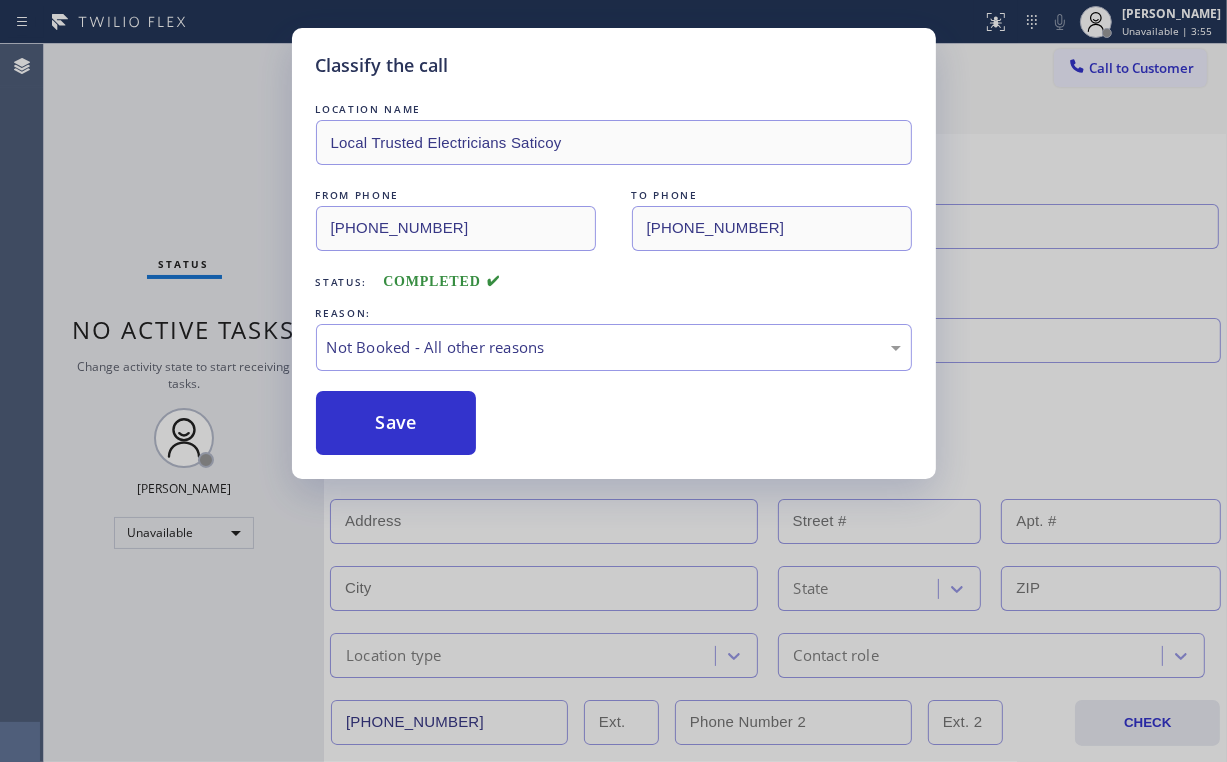 drag, startPoint x: 392, startPoint y: 418, endPoint x: 274, endPoint y: 292, distance: 172.62677 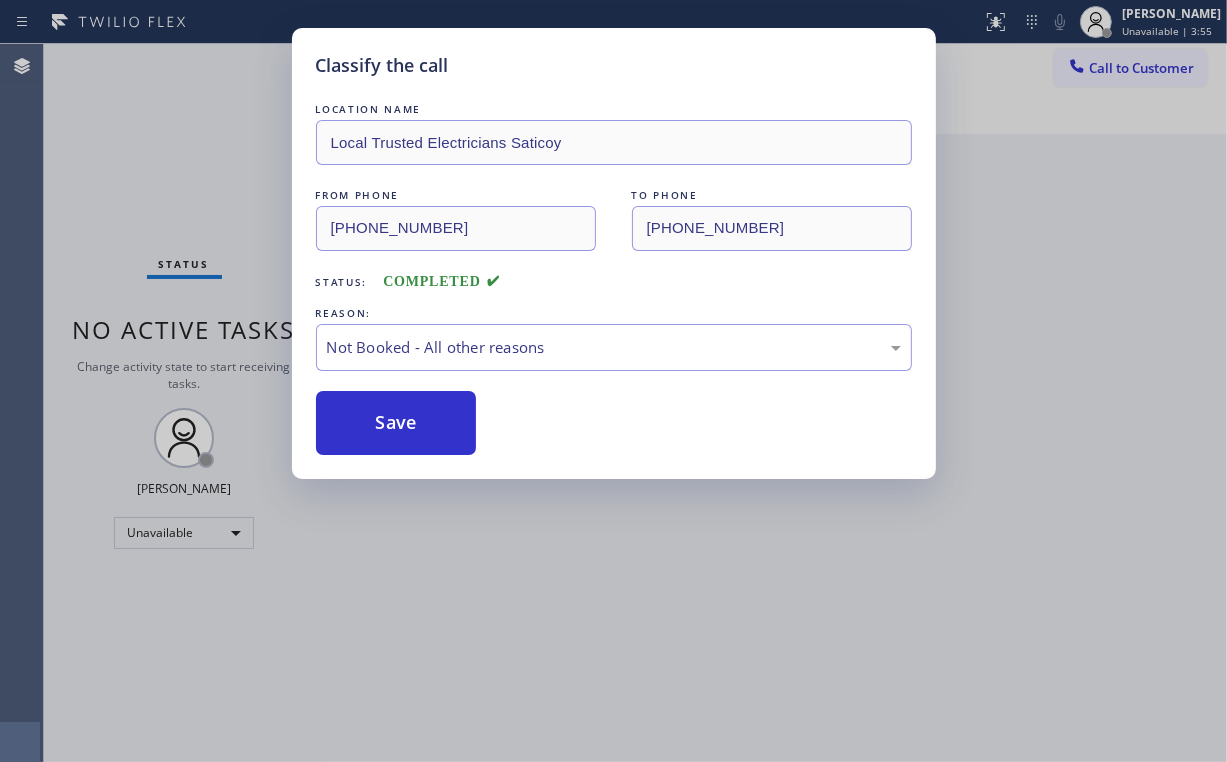 click on "Classify the call LOCATION NAME American Service Alliance [GEOGRAPHIC_DATA] FROM PHONE [PHONE_NUMBER] TO PHONE [PHONE_NUMBER] Status: COMPLETED REASON: Not Booked - All other reasons Save Classify the call LOCATION NAME Local HVAC Expert [GEOGRAPHIC_DATA] FROM PHONE [PHONE_NUMBER] TO PHONE [PHONE_NUMBER] Status: COMPLETED REASON: Not Booked - All other reasons Save Classify the call LOCATION NAME Local HVAC Expert [GEOGRAPHIC_DATA] FROM PHONE [PHONE_NUMBER] TO PHONE [PHONE_NUMBER] Status: COMPLETED REASON: Not Booked - All other reasons Save Classify the call LOCATION NAME Last Minute Appliance Repair Berkeley FROM PHONE [PHONE_NUMBER] TO PHONE [PHONE_NUMBER] Status: COMPLETED REASON: #2 Not Booked - Dont do type/out of service area/bad call Save Classify the call LOCATION NAME 5 Star Appliance Repair FROM PHONE [PHONE_NUMBER] TO PHONE [PHONE_NUMBER] Status: COMPLETED REASON: Not Booked - All other reasons Save Classify the call LOCATION NAME 5 Star Appliance Repair FROM PHONE [PHONE_NUMBER] TO PHONE [PHONE_NUMBER] Status: REASON:" at bounding box center (635, 403) 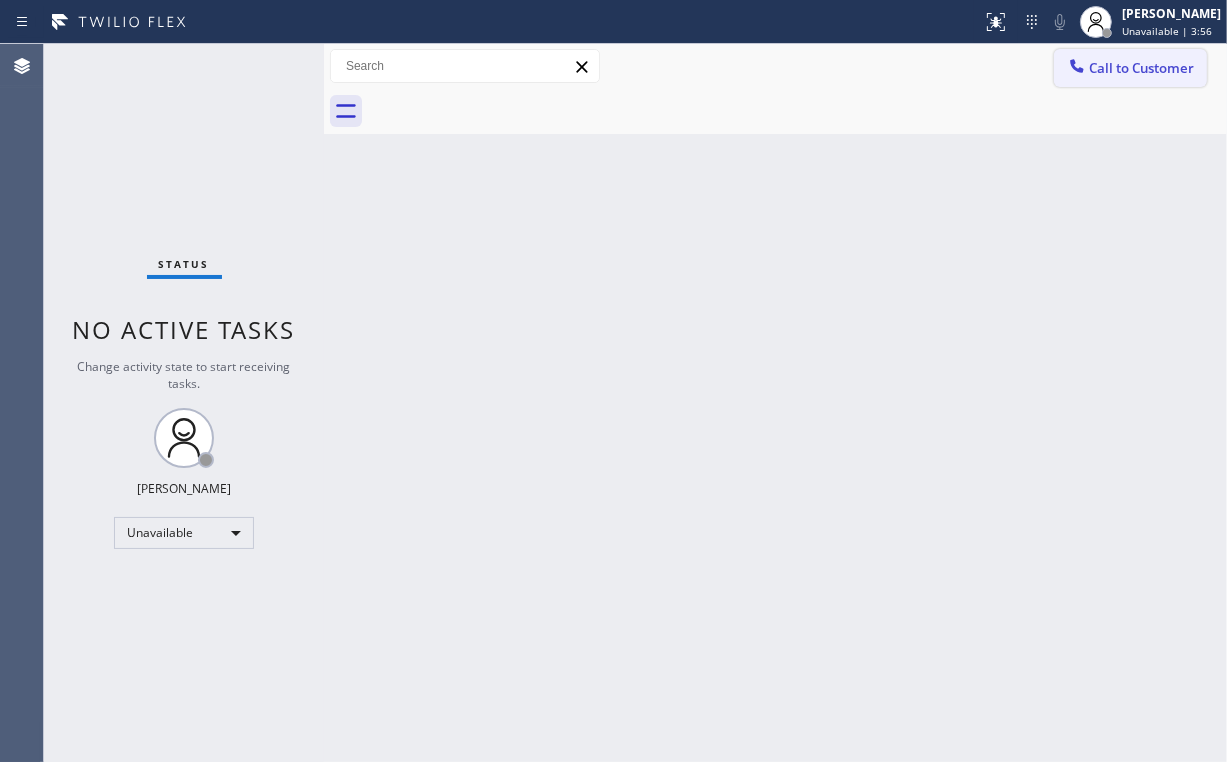 click on "Call to Customer" at bounding box center (1141, 68) 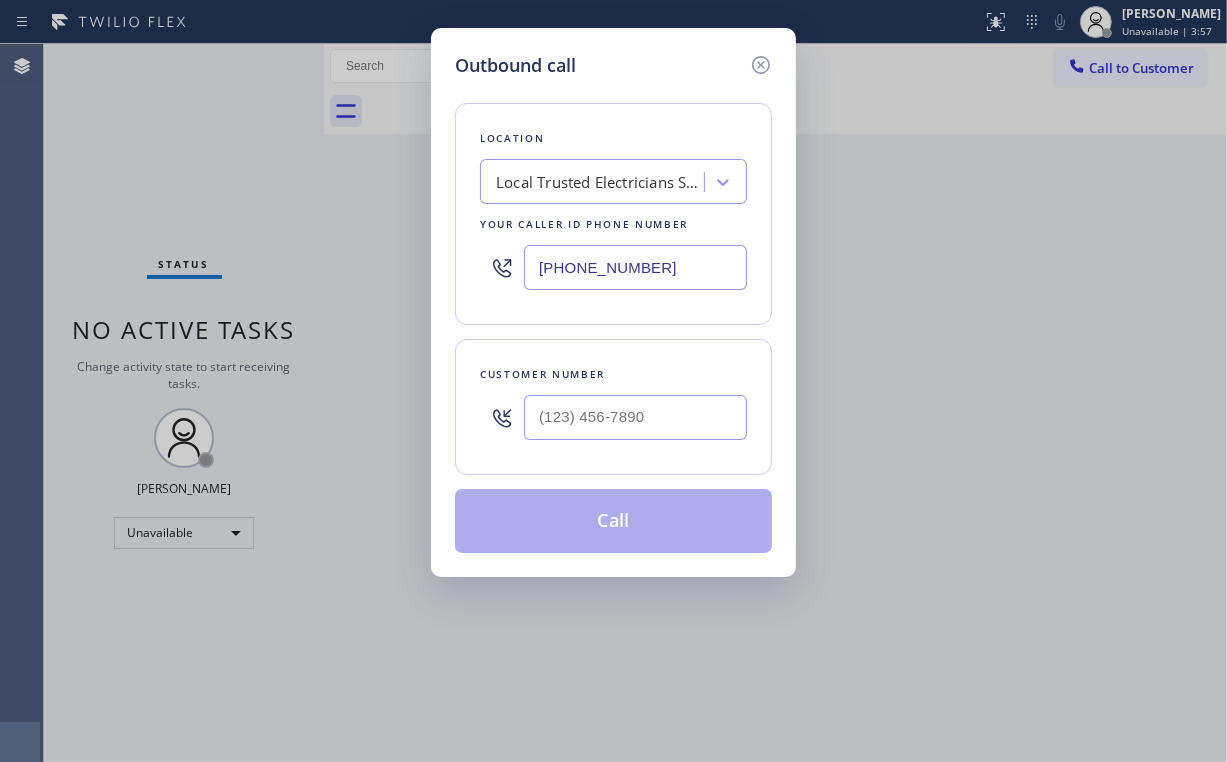 drag, startPoint x: 1009, startPoint y: 404, endPoint x: 854, endPoint y: 184, distance: 269.11893 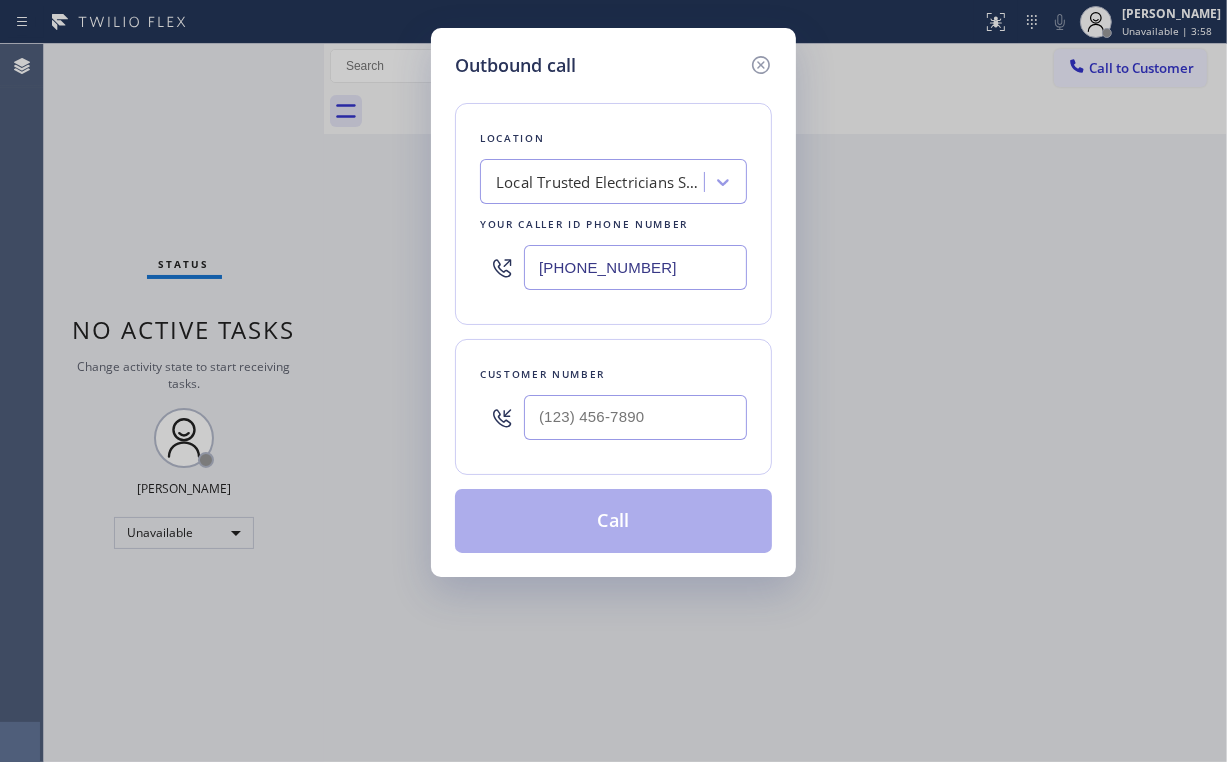 click 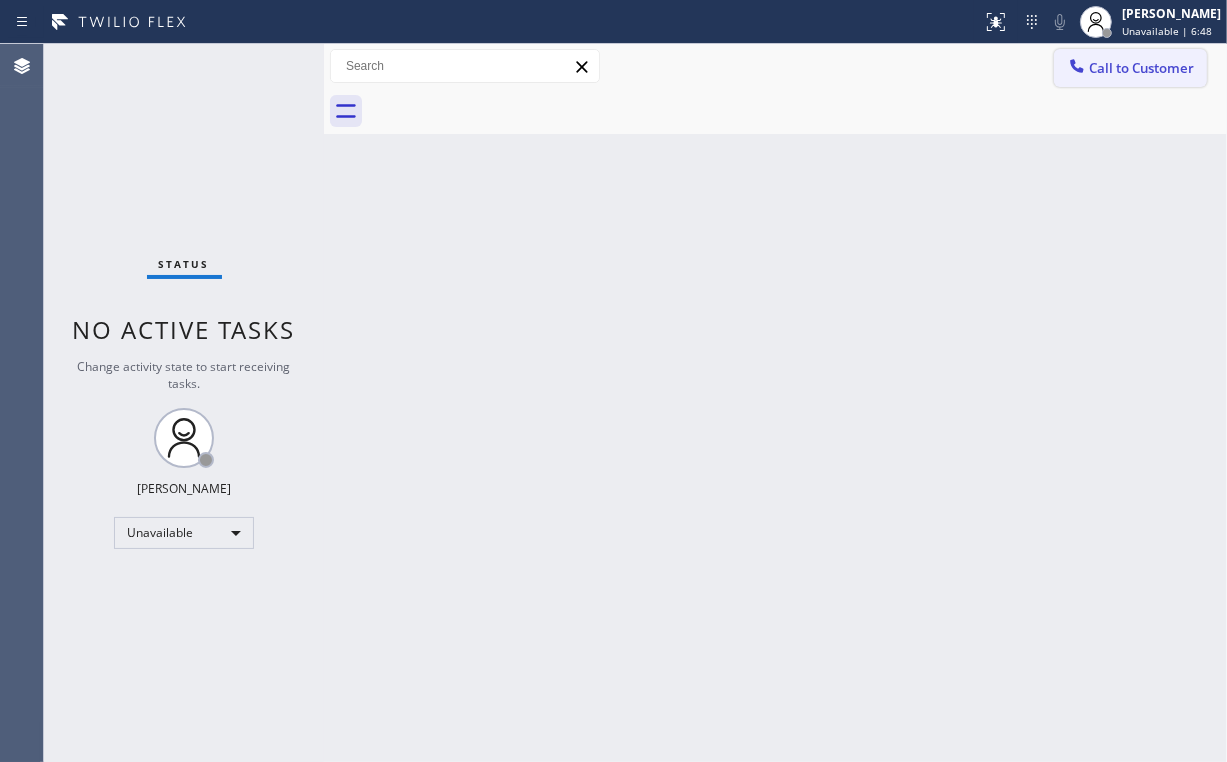 click on "Call to Customer" at bounding box center (1141, 68) 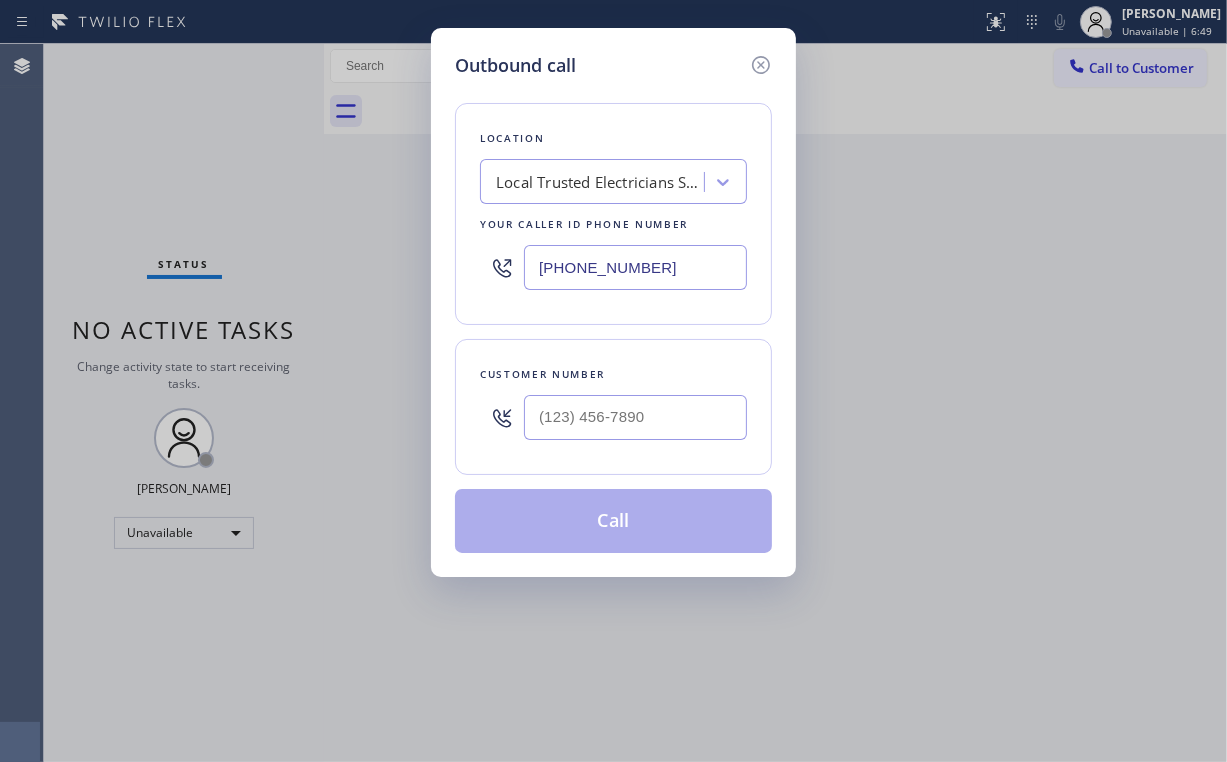 drag, startPoint x: 656, startPoint y: 272, endPoint x: 326, endPoint y: 264, distance: 330.09695 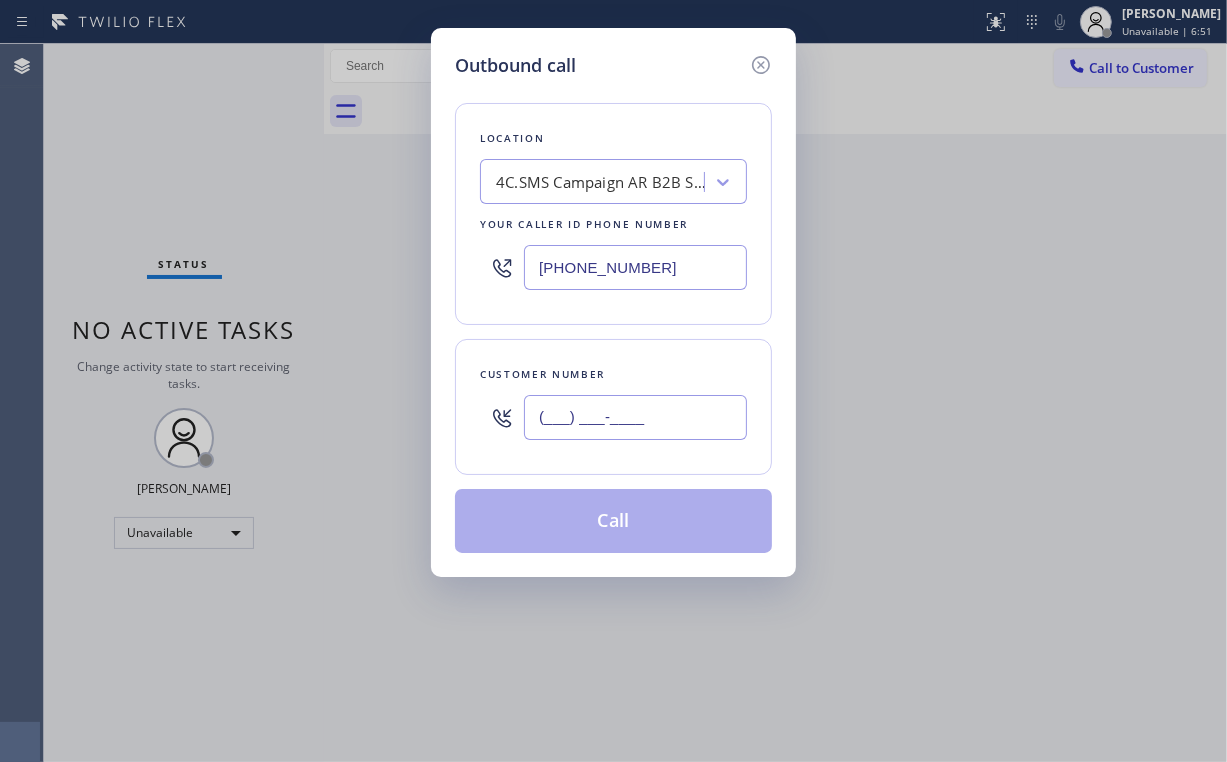 click on "(___) ___-____" at bounding box center [635, 417] 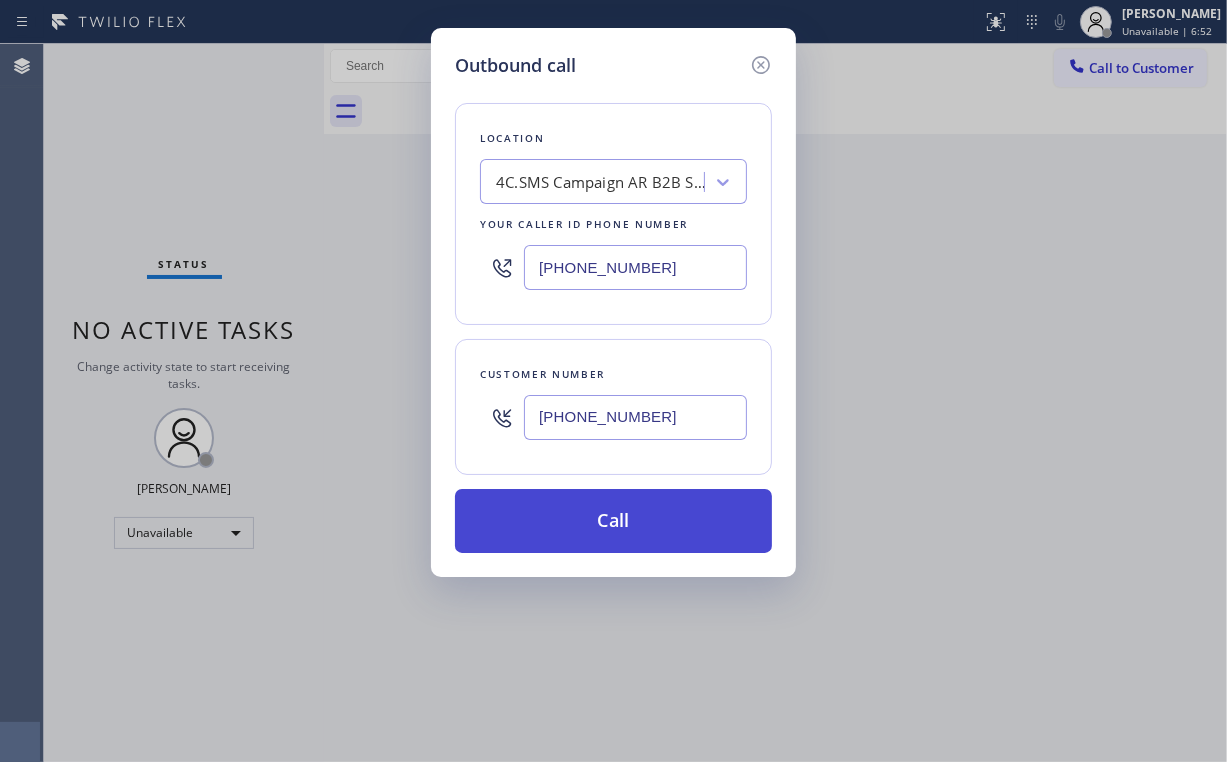 type on "[PHONE_NUMBER]" 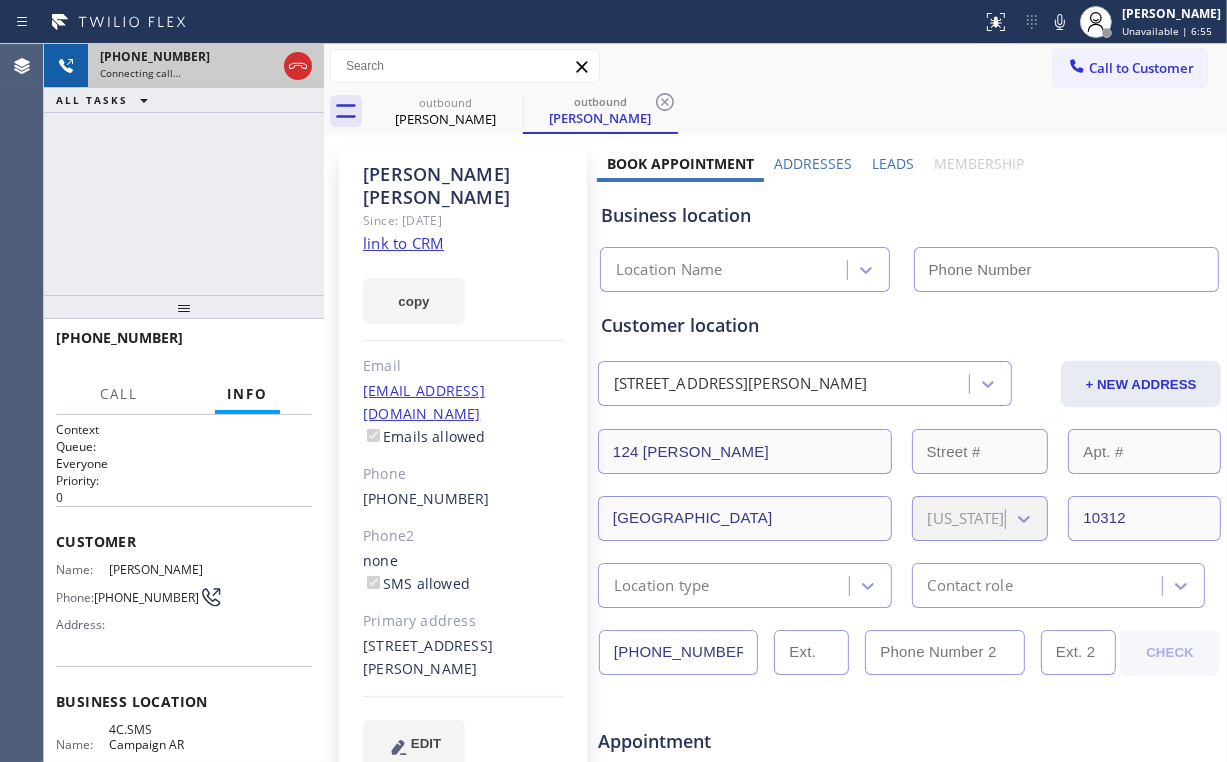click on "[PHONE_NUMBER]" at bounding box center (188, 56) 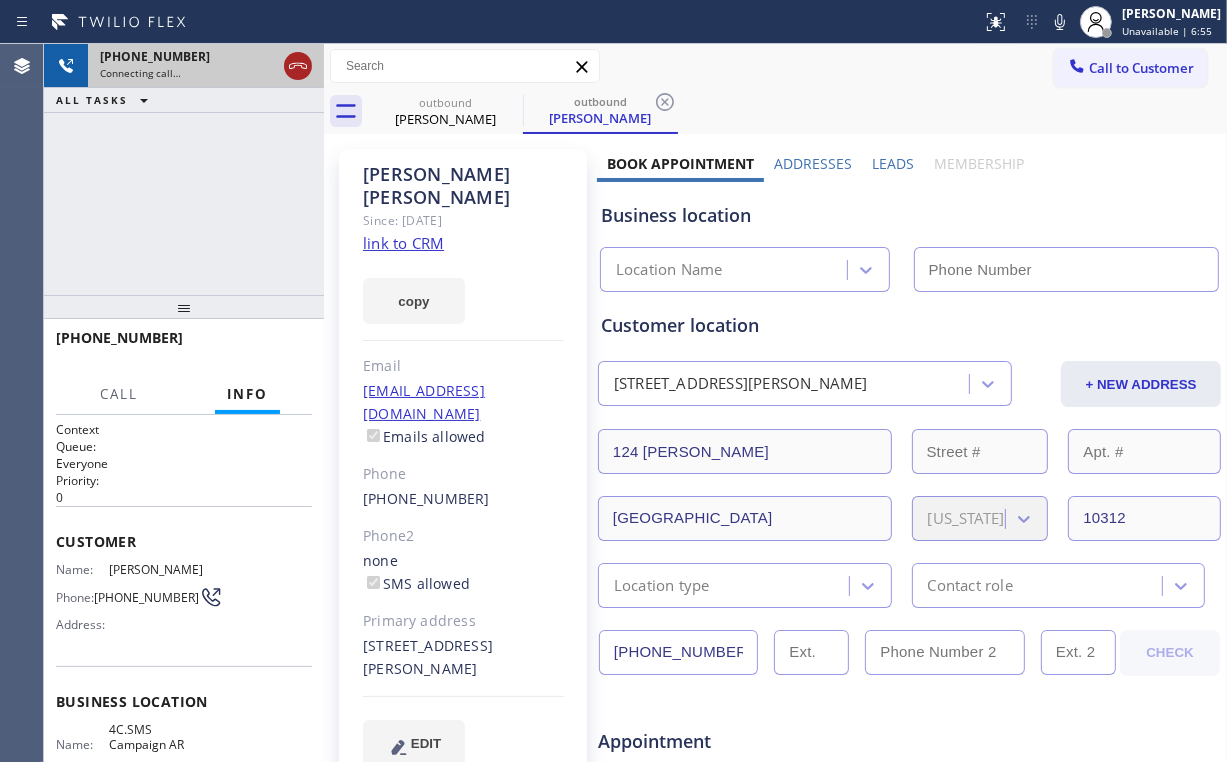 click 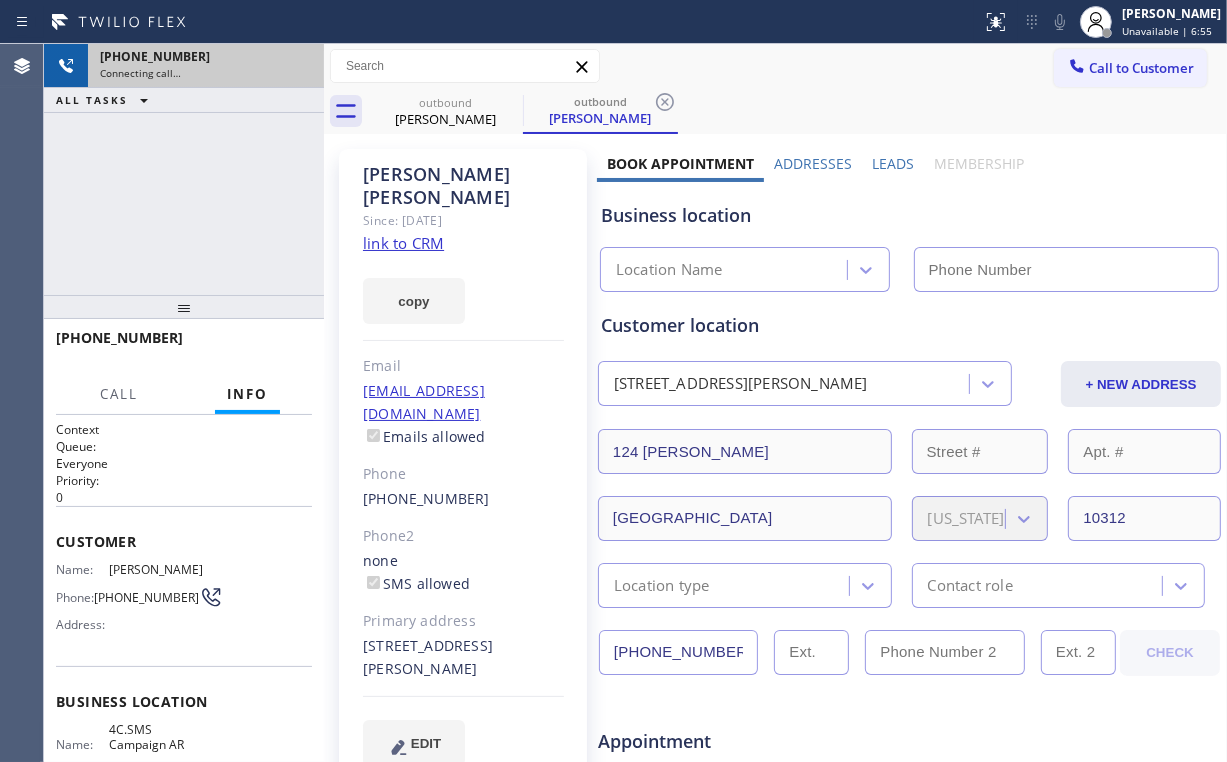 click on "link to CRM" 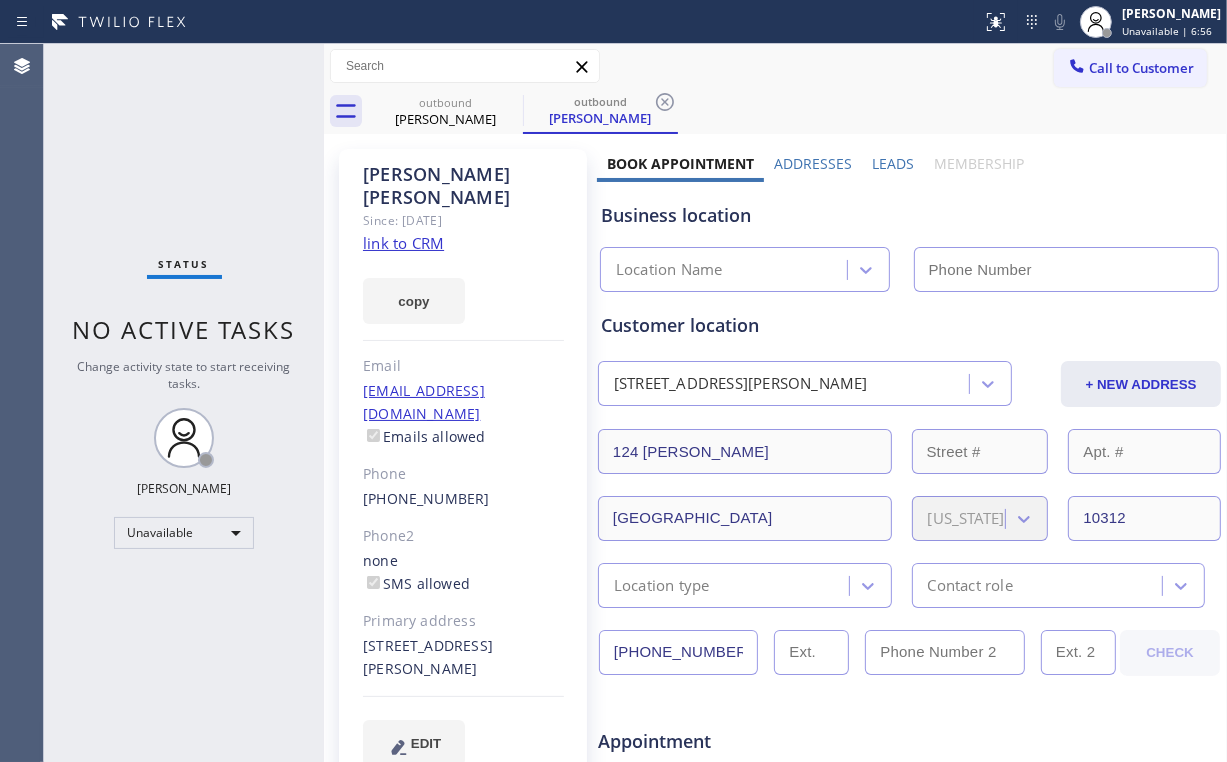 type on "[PHONE_NUMBER]" 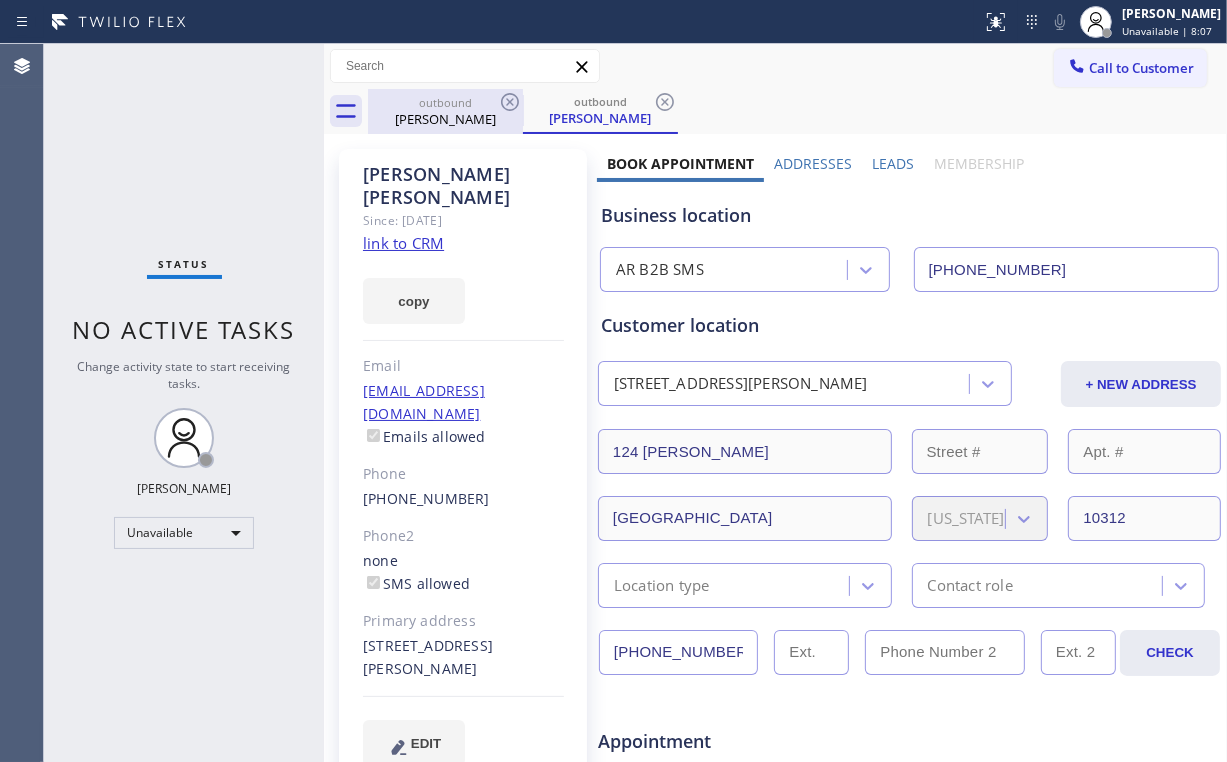 click on "outbound" at bounding box center [445, 102] 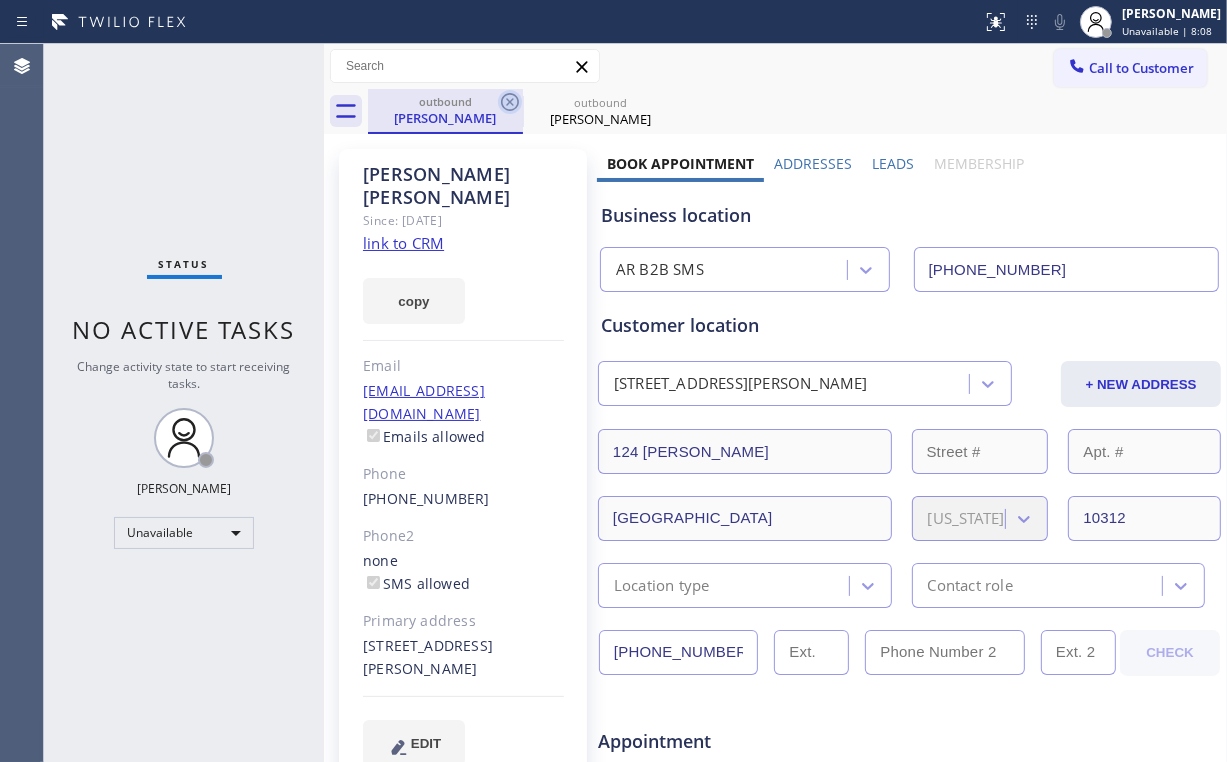 click 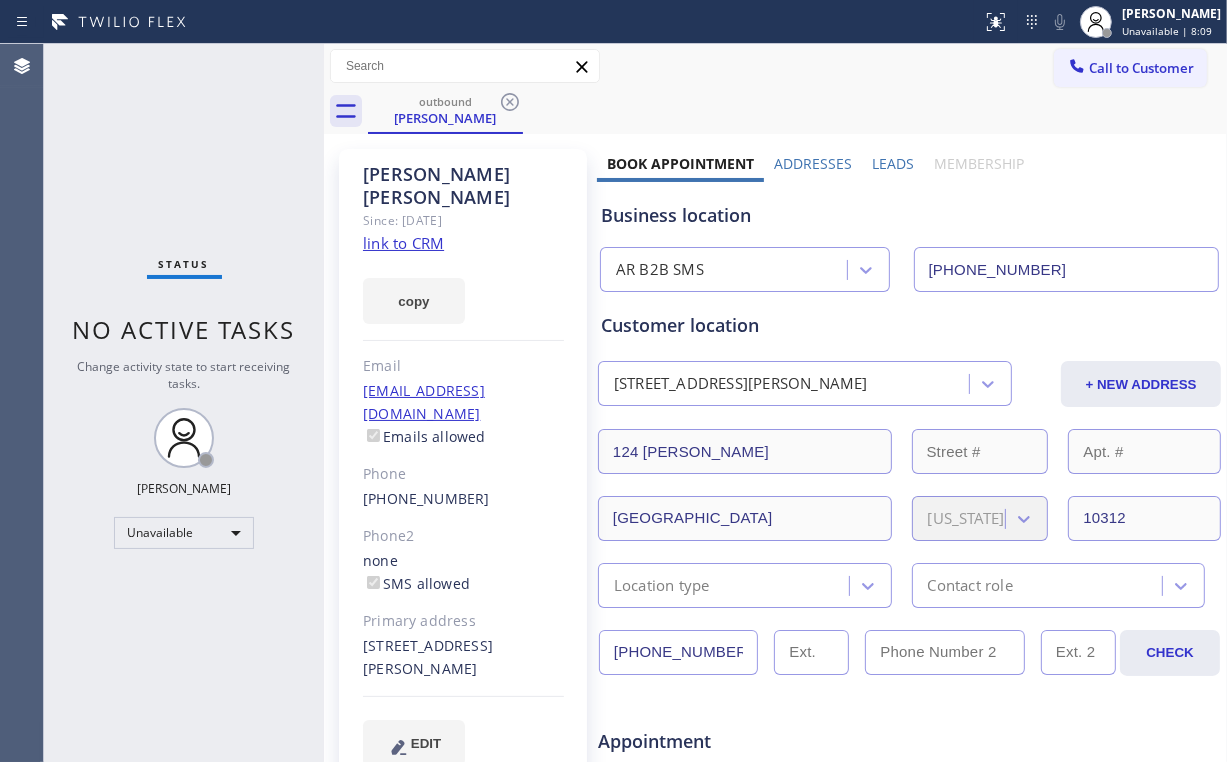 click 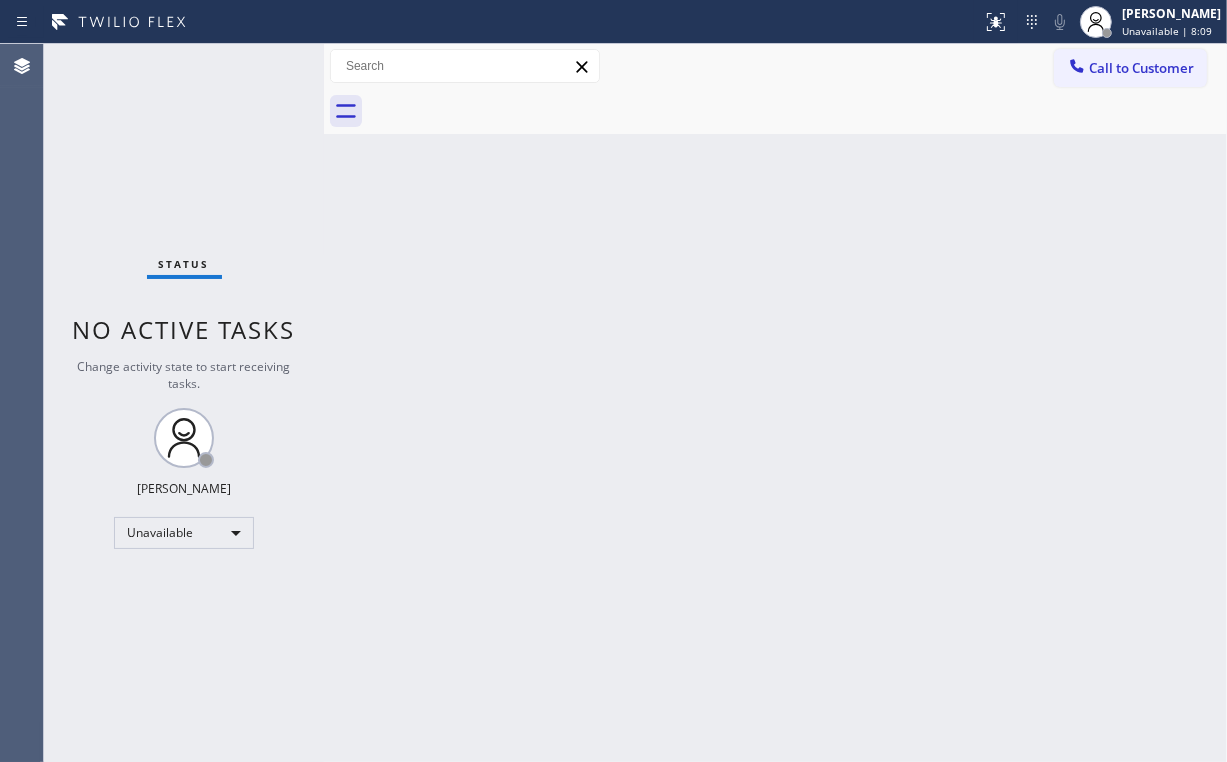 click on "Status   No active tasks     Change activity state to start receiving tasks.   [PERSON_NAME] Unavailable" at bounding box center [184, 403] 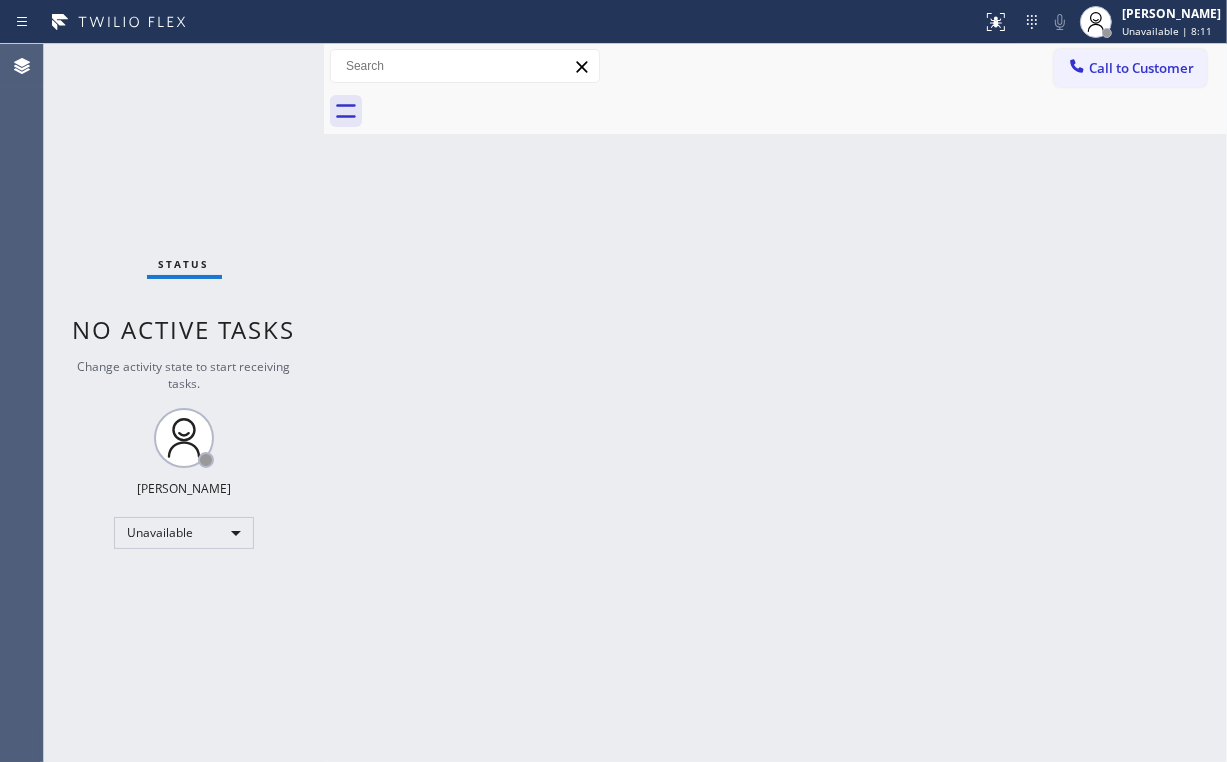 click on "Status   No active tasks     Change activity state to start receiving tasks.   [PERSON_NAME] Unavailable" at bounding box center (184, 403) 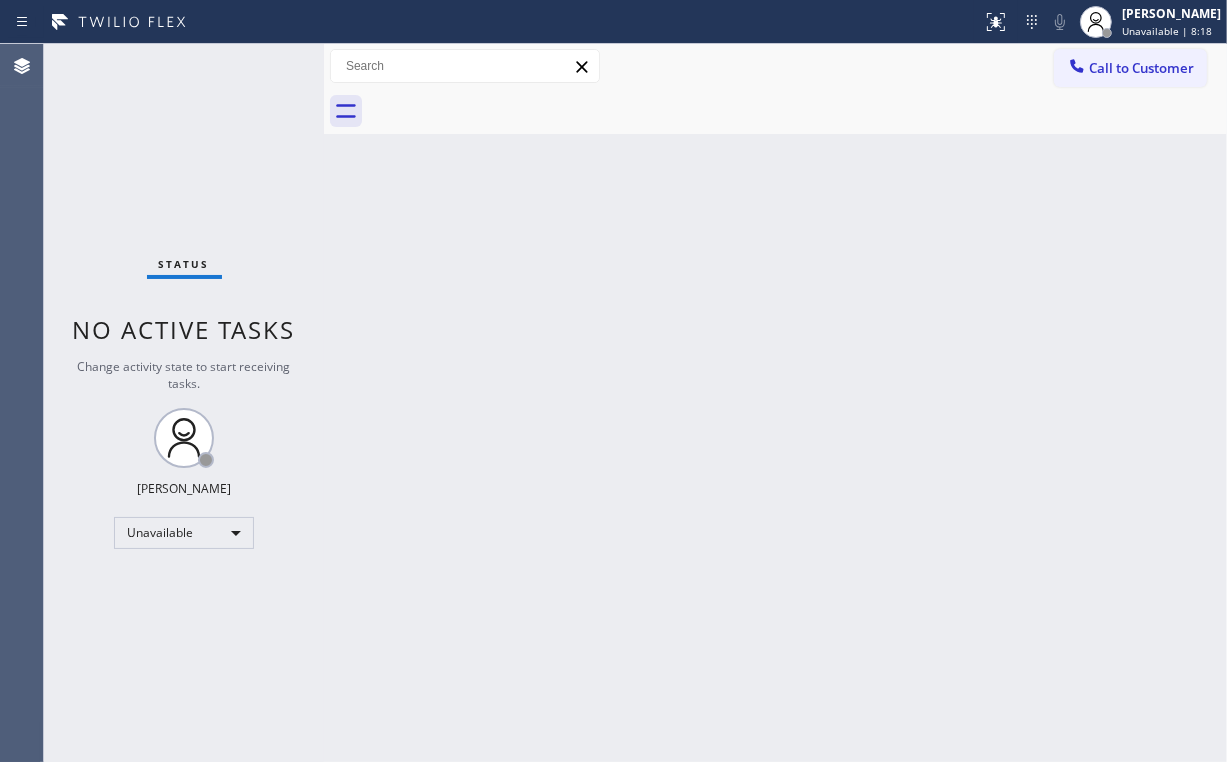 drag, startPoint x: 150, startPoint y: 140, endPoint x: 161, endPoint y: 4, distance: 136.44412 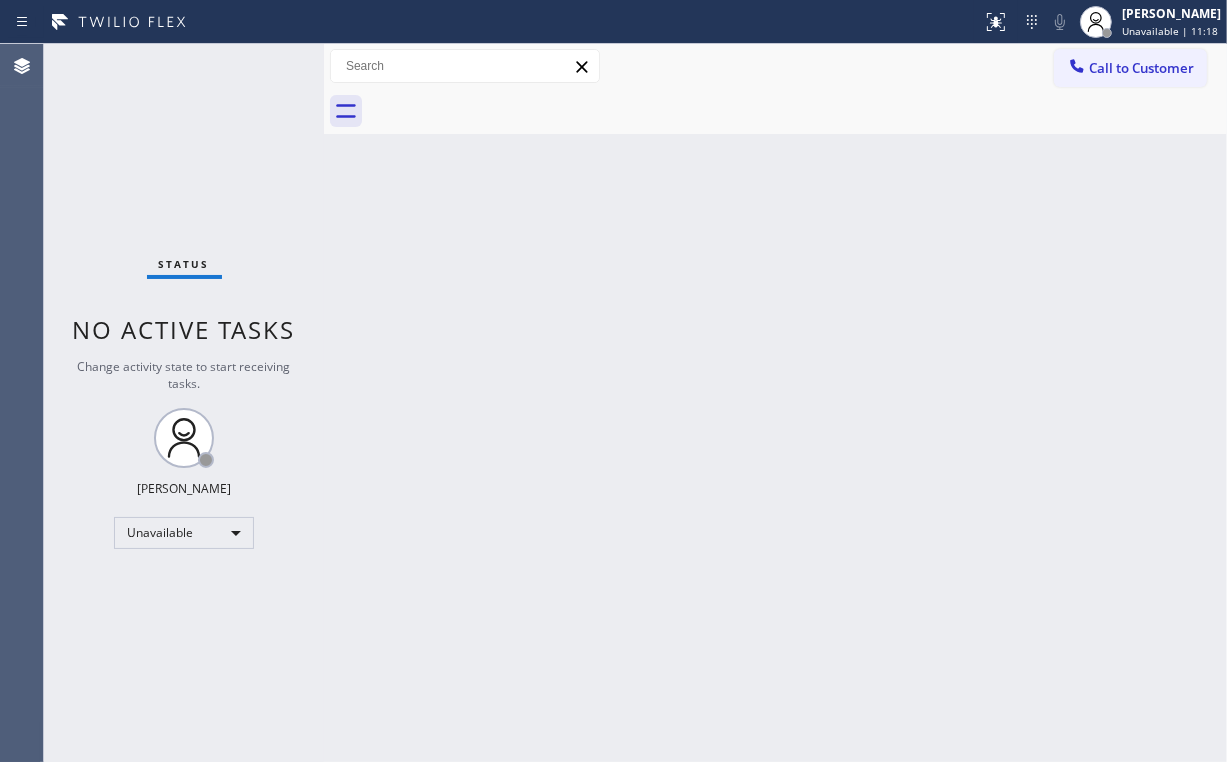 click on "Call to Customer Outbound call Location AR B2B SMS Your caller id phone number [PHONE_NUMBER] Customer number Call Outbound call Technician Search Technician Your caller id phone number Your caller id phone number Call" at bounding box center (775, 66) 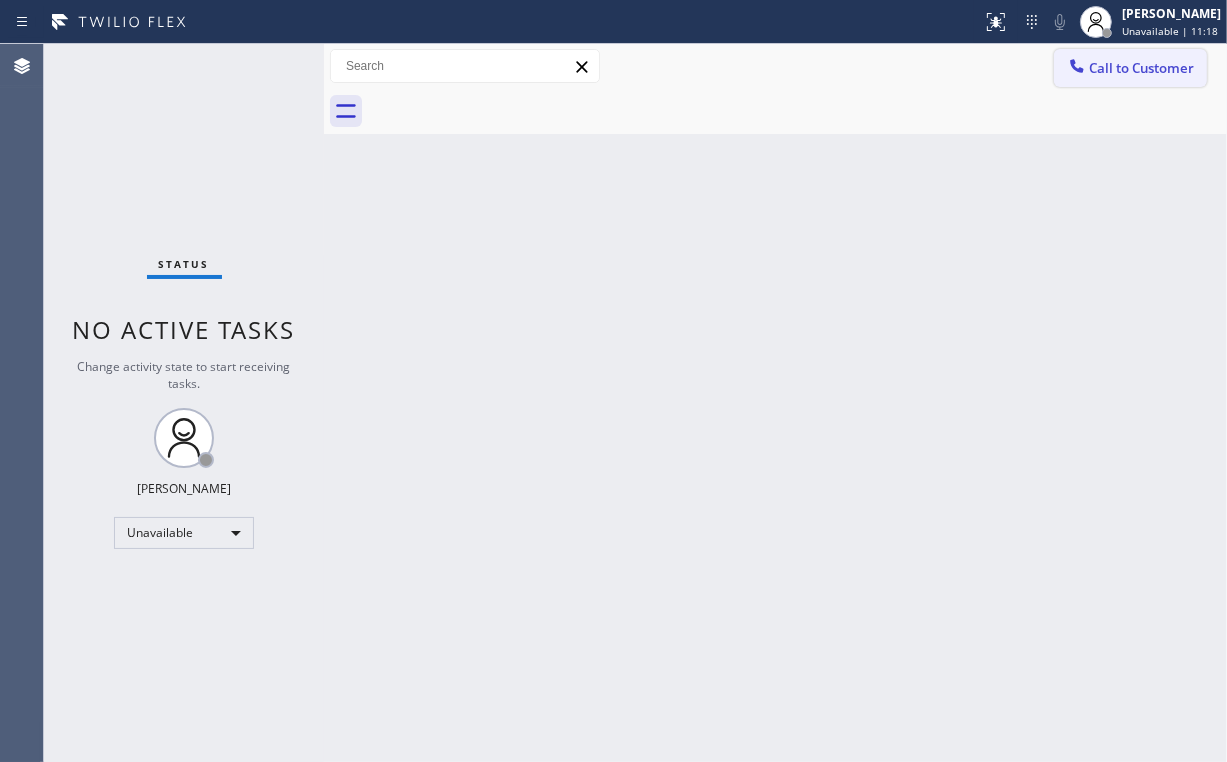 click on "Call to Customer" at bounding box center [1141, 68] 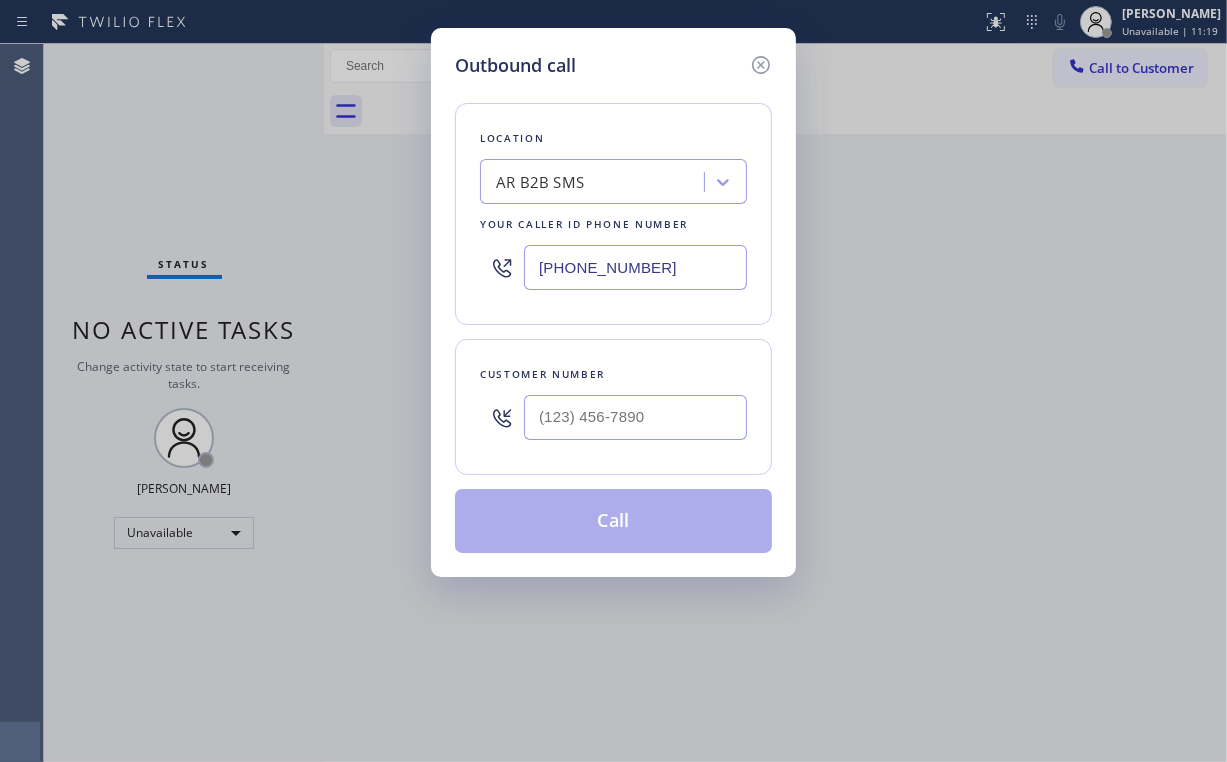 drag, startPoint x: 648, startPoint y: 262, endPoint x: 304, endPoint y: 263, distance: 344.00146 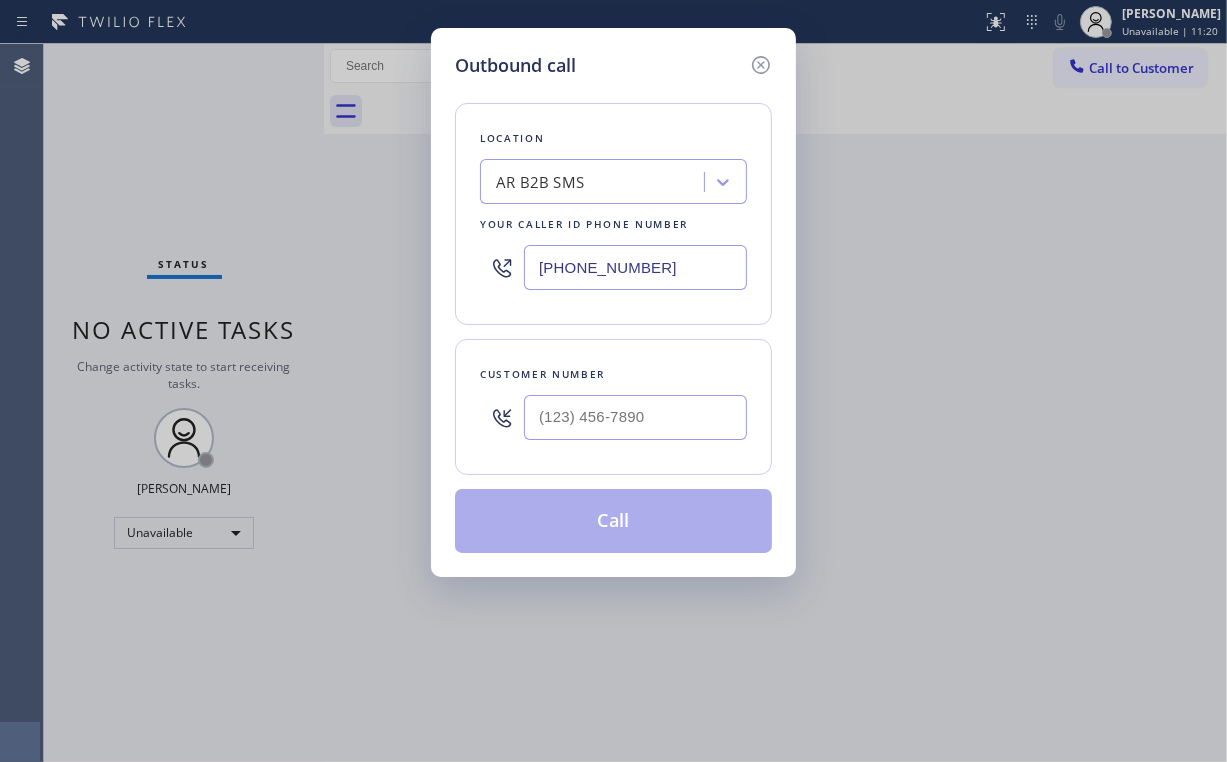 type on "[PHONE_NUMBER]" 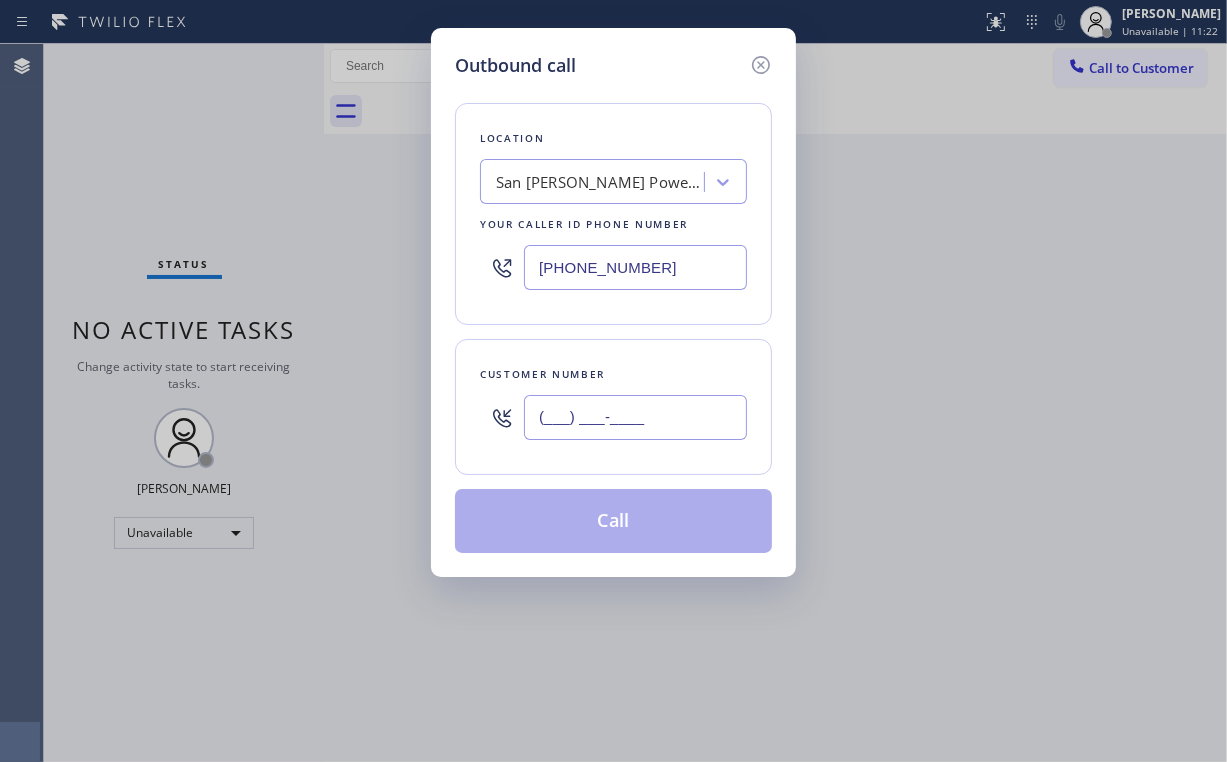 click on "(___) ___-____" at bounding box center (635, 417) 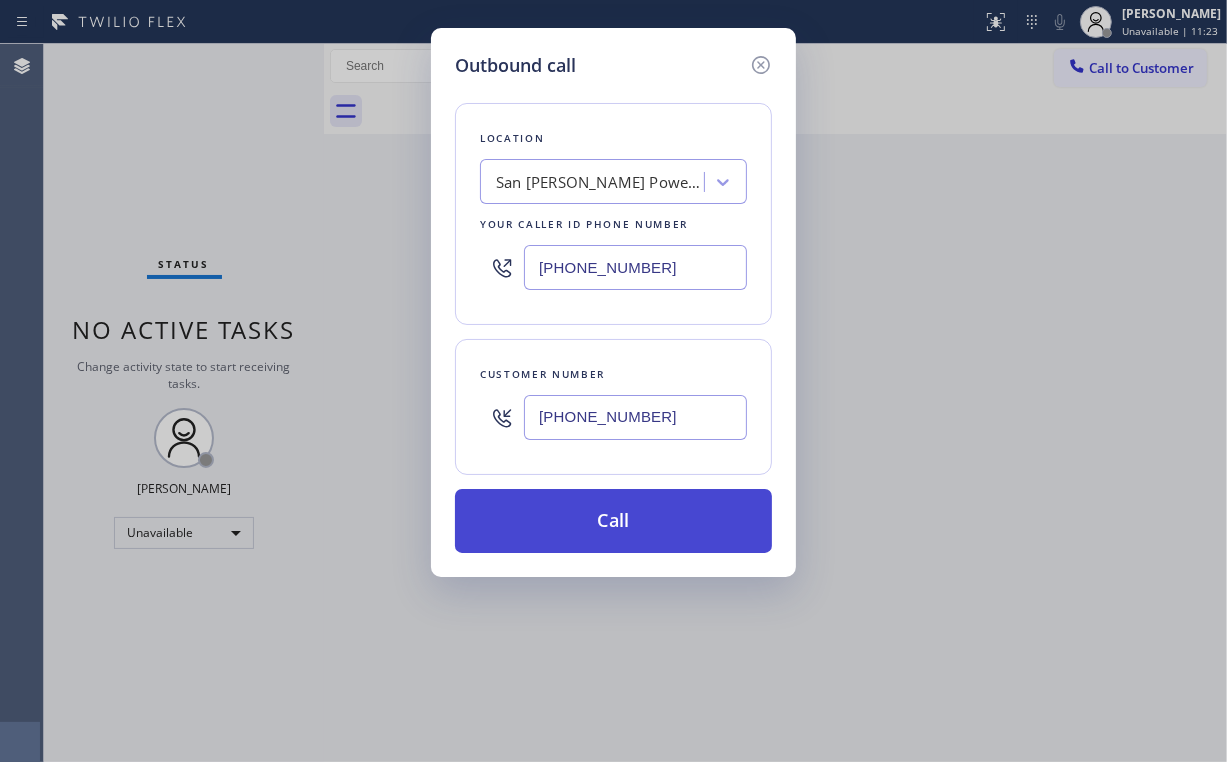 type on "[PHONE_NUMBER]" 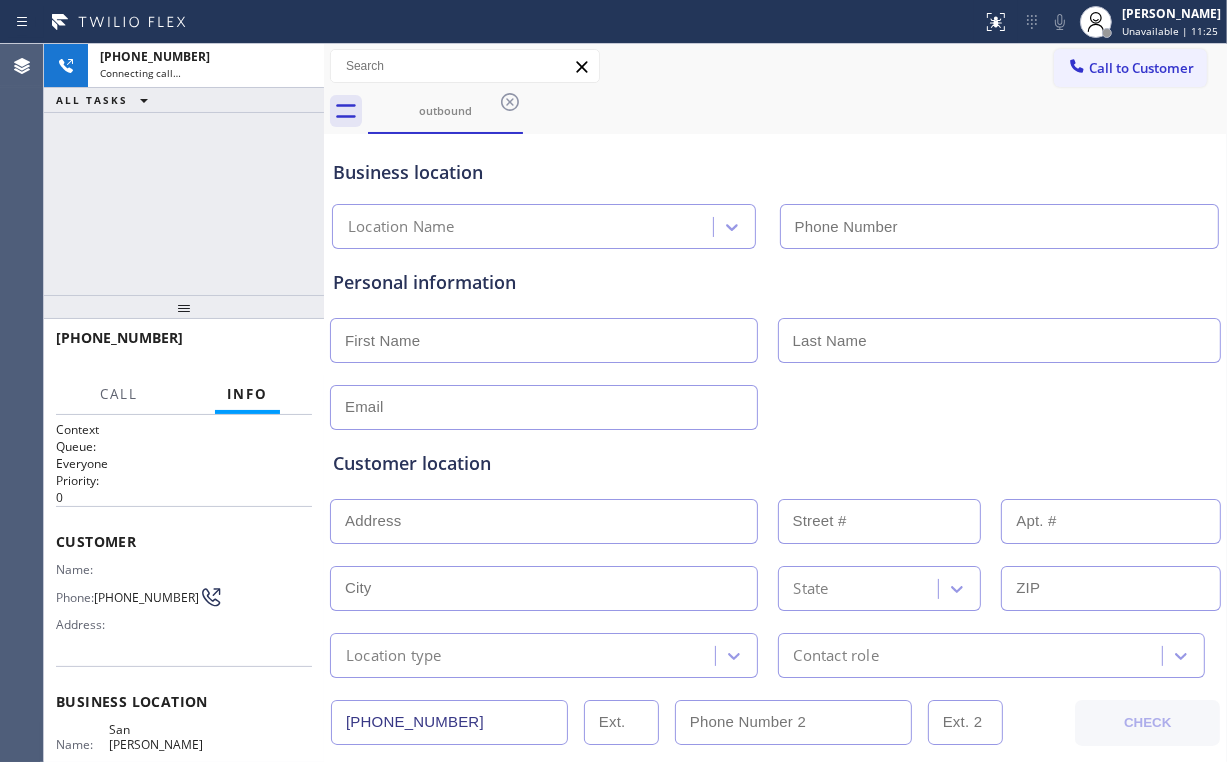 type on "[PHONE_NUMBER]" 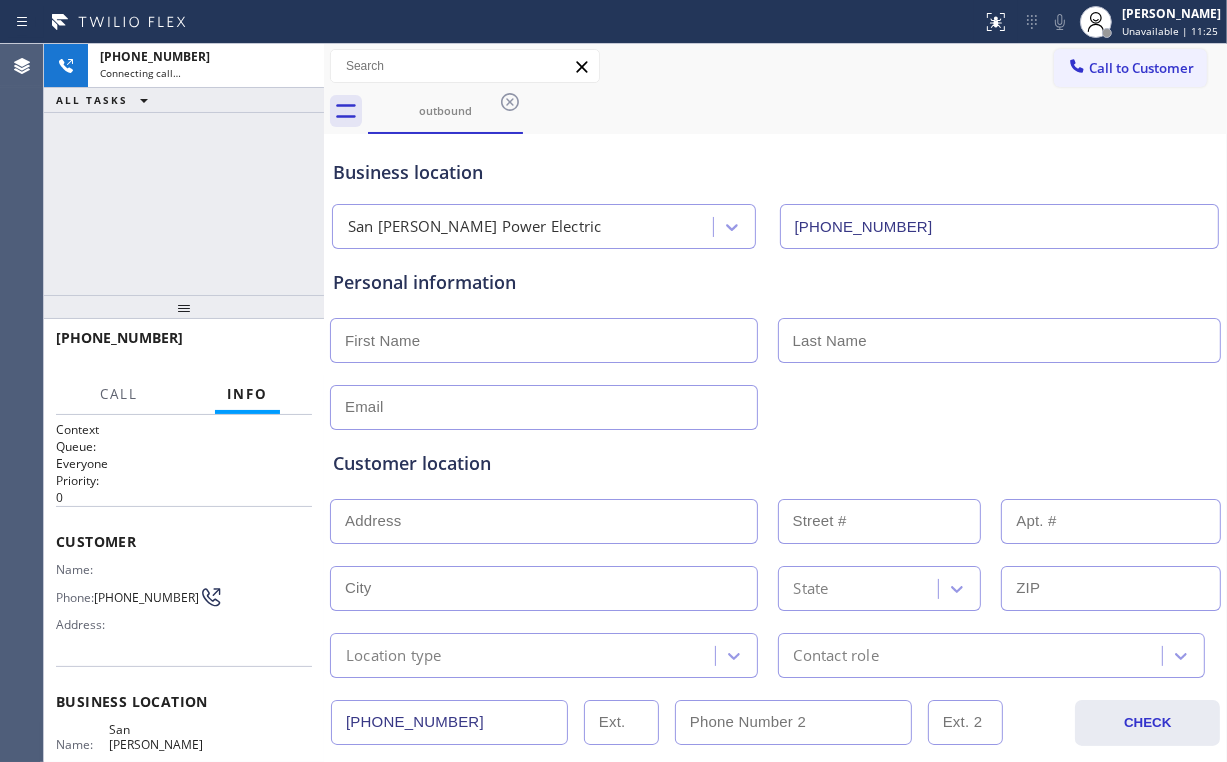 drag, startPoint x: 177, startPoint y: 228, endPoint x: 180, endPoint y: 244, distance: 16.27882 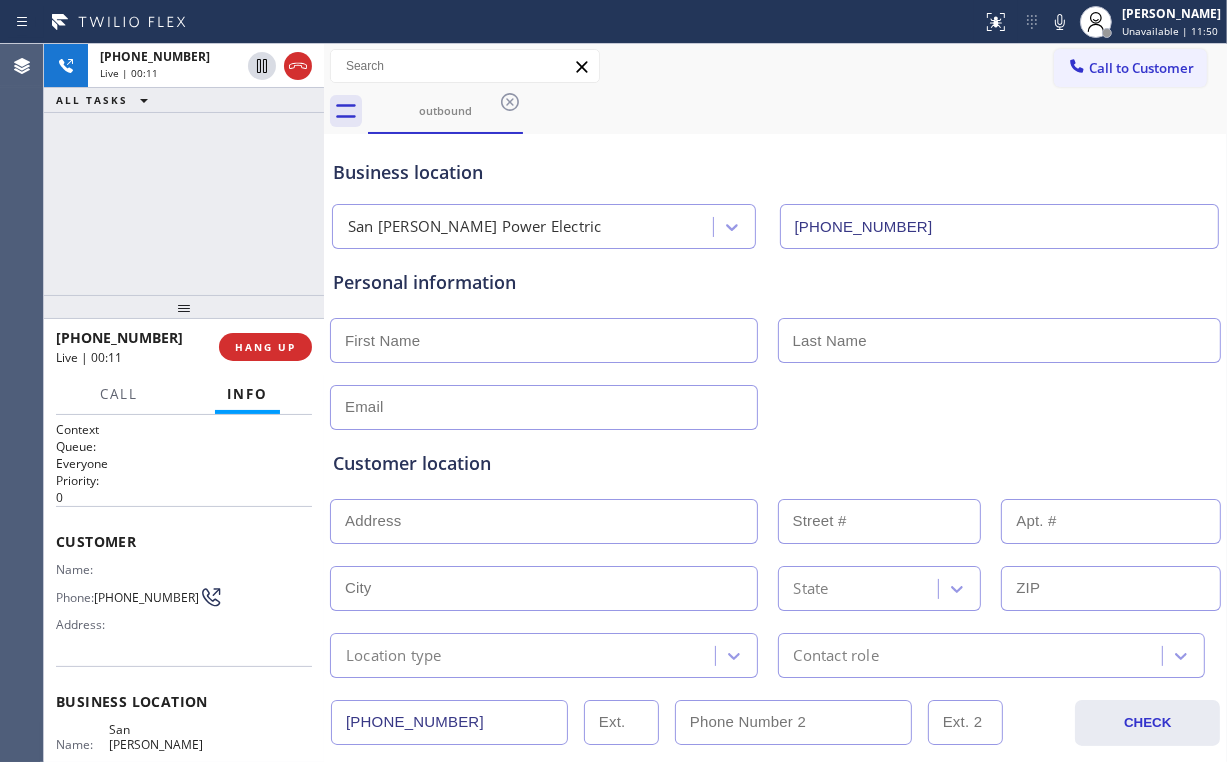 click on "[PHONE_NUMBER] Live | 00:11 ALL TASKS ALL TASKS ACTIVE TASKS TASKS IN WRAP UP" at bounding box center (184, 169) 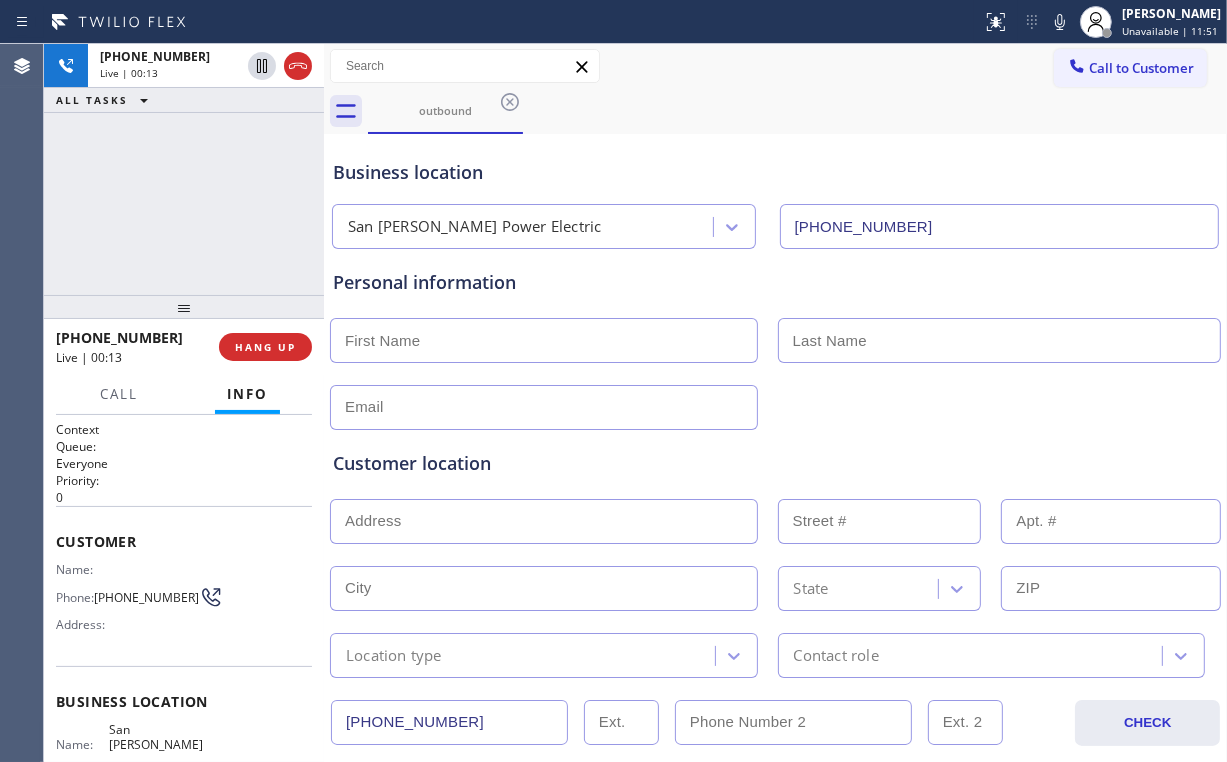 click on "[PHONE_NUMBER] Live | 00:13 ALL TASKS ALL TASKS ACTIVE TASKS TASKS IN WRAP UP" at bounding box center [184, 169] 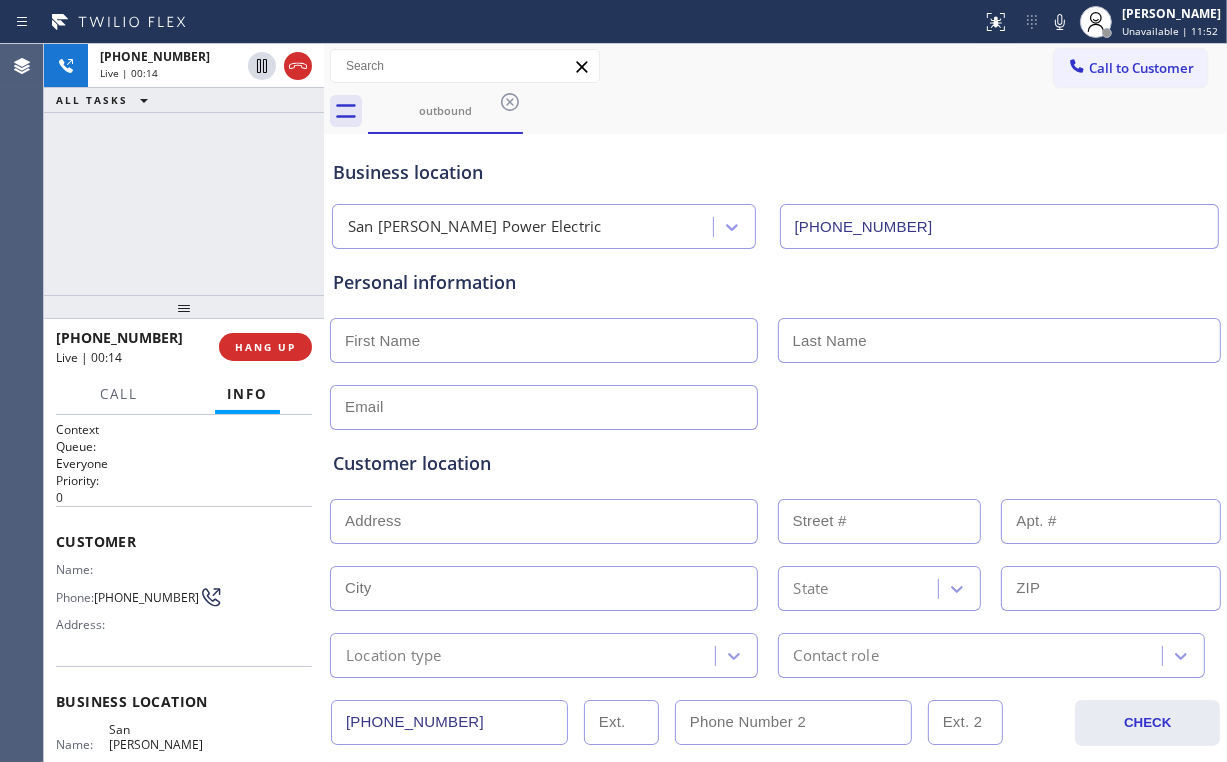 click on "[PHONE_NUMBER] Live | 00:14 ALL TASKS ALL TASKS ACTIVE TASKS TASKS IN WRAP UP" at bounding box center (184, 169) 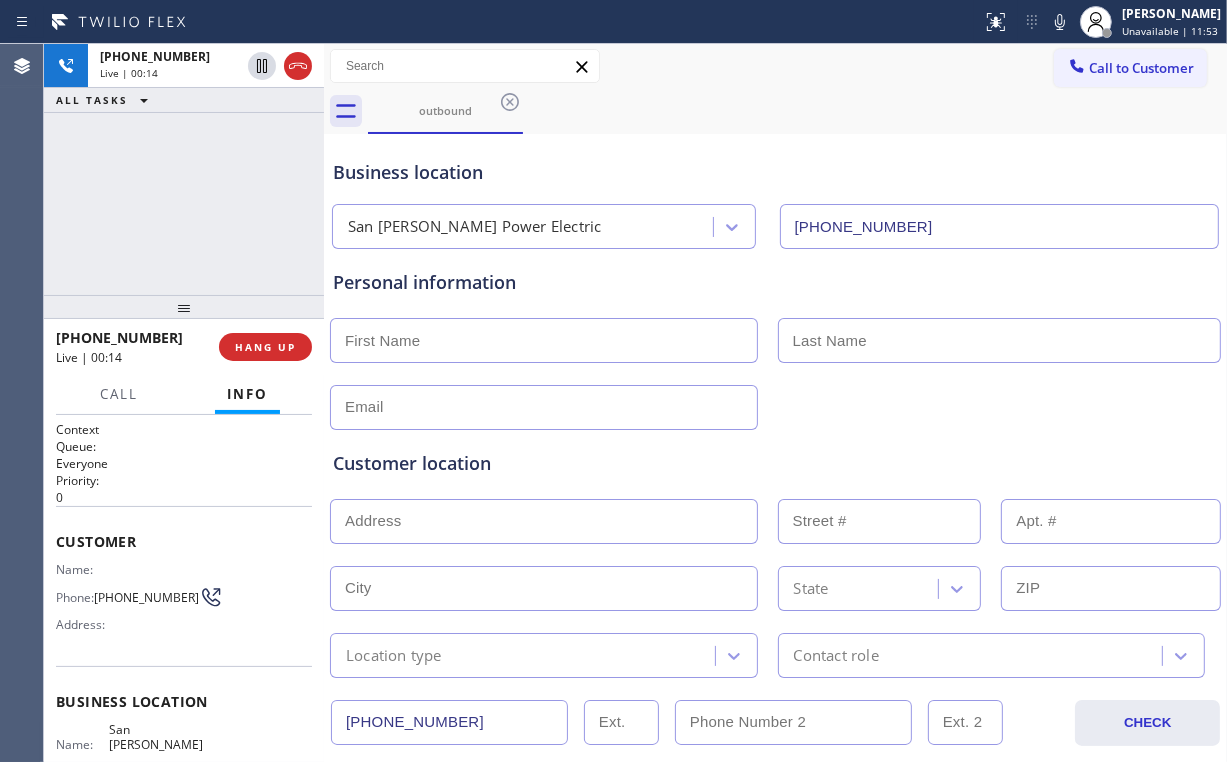 click on "[PHONE_NUMBER] Live | 00:14 ALL TASKS ALL TASKS ACTIVE TASKS TASKS IN WRAP UP" at bounding box center [184, 169] 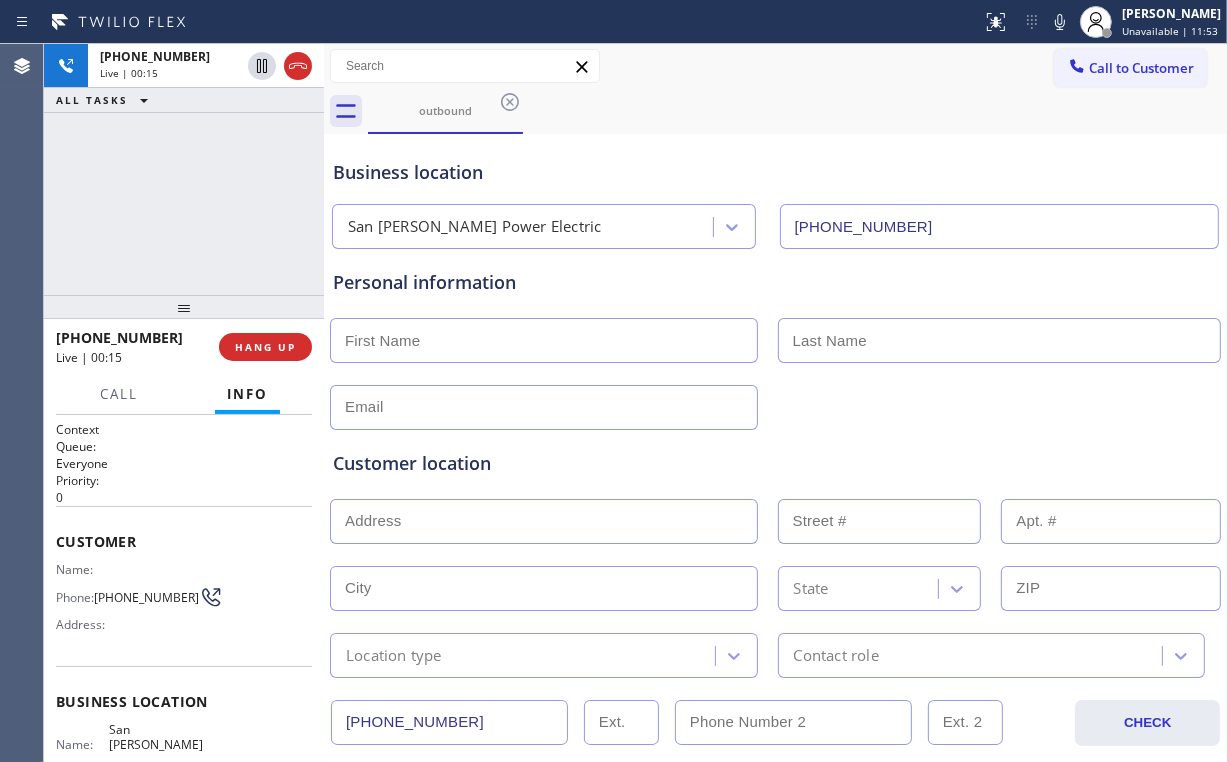 click on "[PHONE_NUMBER] Live | 00:15 ALL TASKS ALL TASKS ACTIVE TASKS TASKS IN WRAP UP" at bounding box center (184, 169) 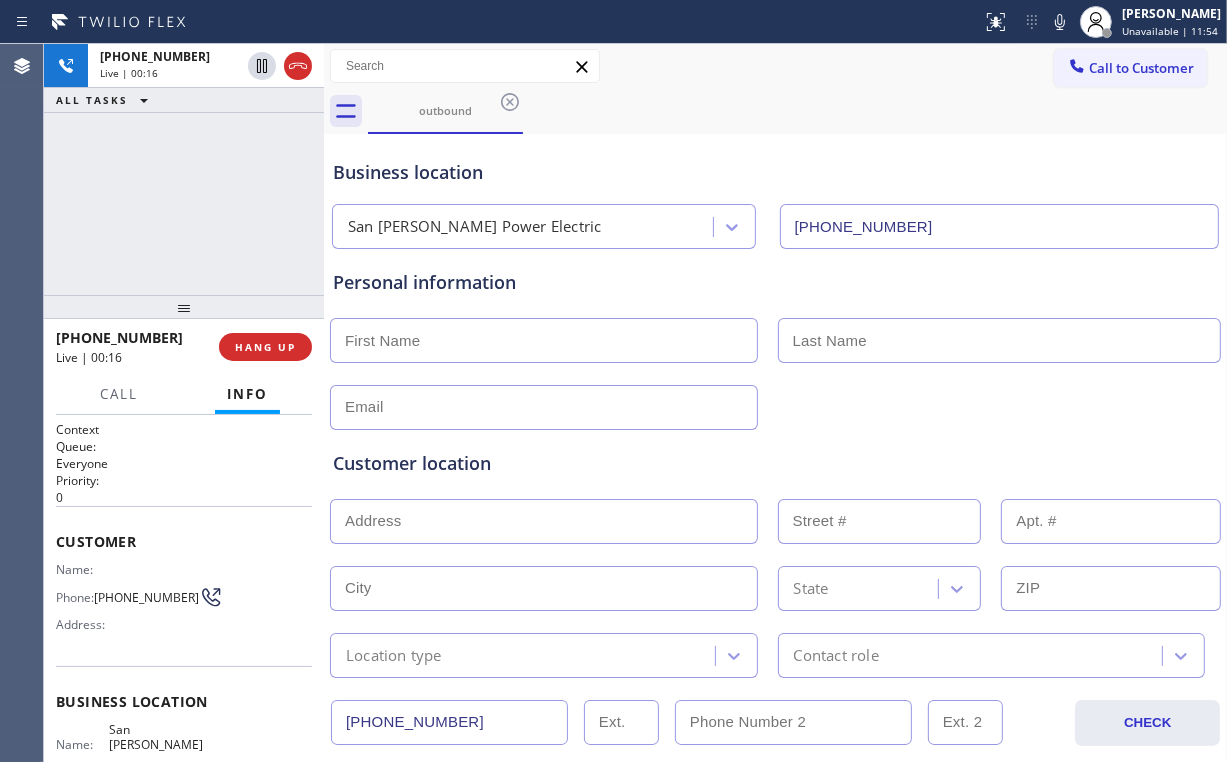 click on "[PHONE_NUMBER] Live | 00:16 ALL TASKS ALL TASKS ACTIVE TASKS TASKS IN WRAP UP" at bounding box center (184, 169) 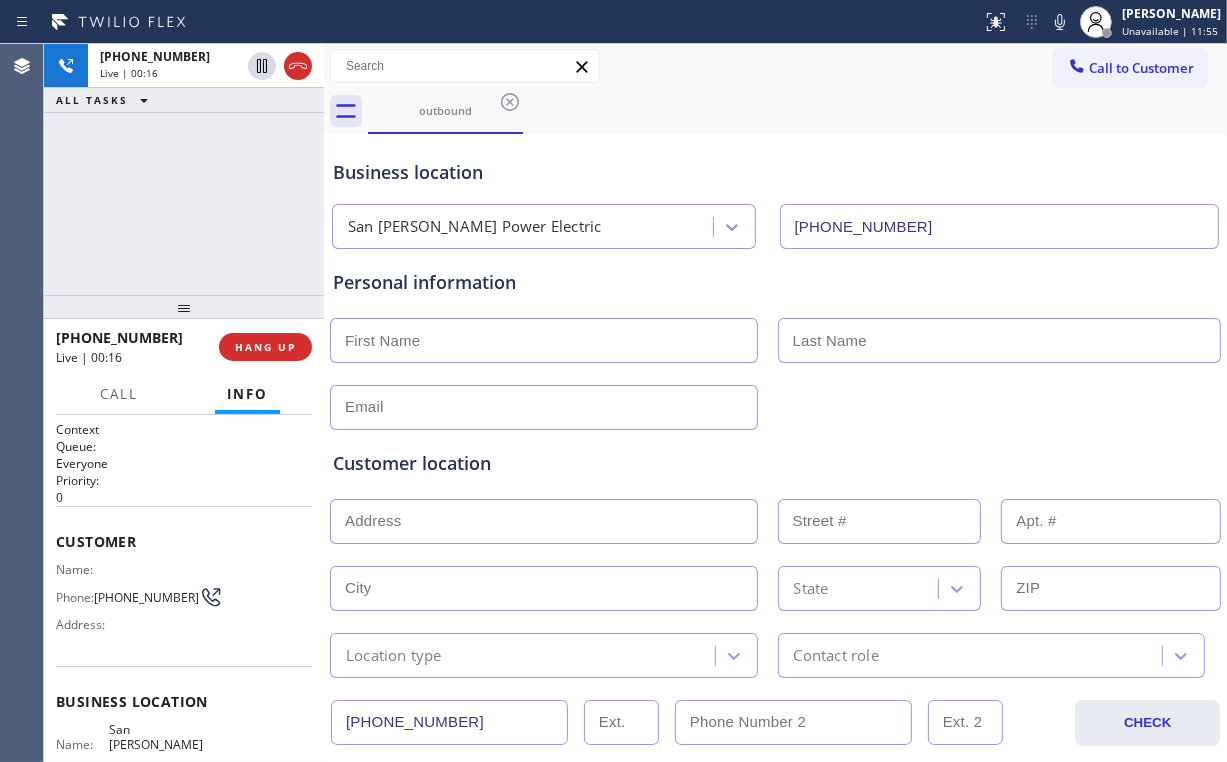 click on "[PHONE_NUMBER] Live | 00:16 ALL TASKS ALL TASKS ACTIVE TASKS TASKS IN WRAP UP" at bounding box center [184, 169] 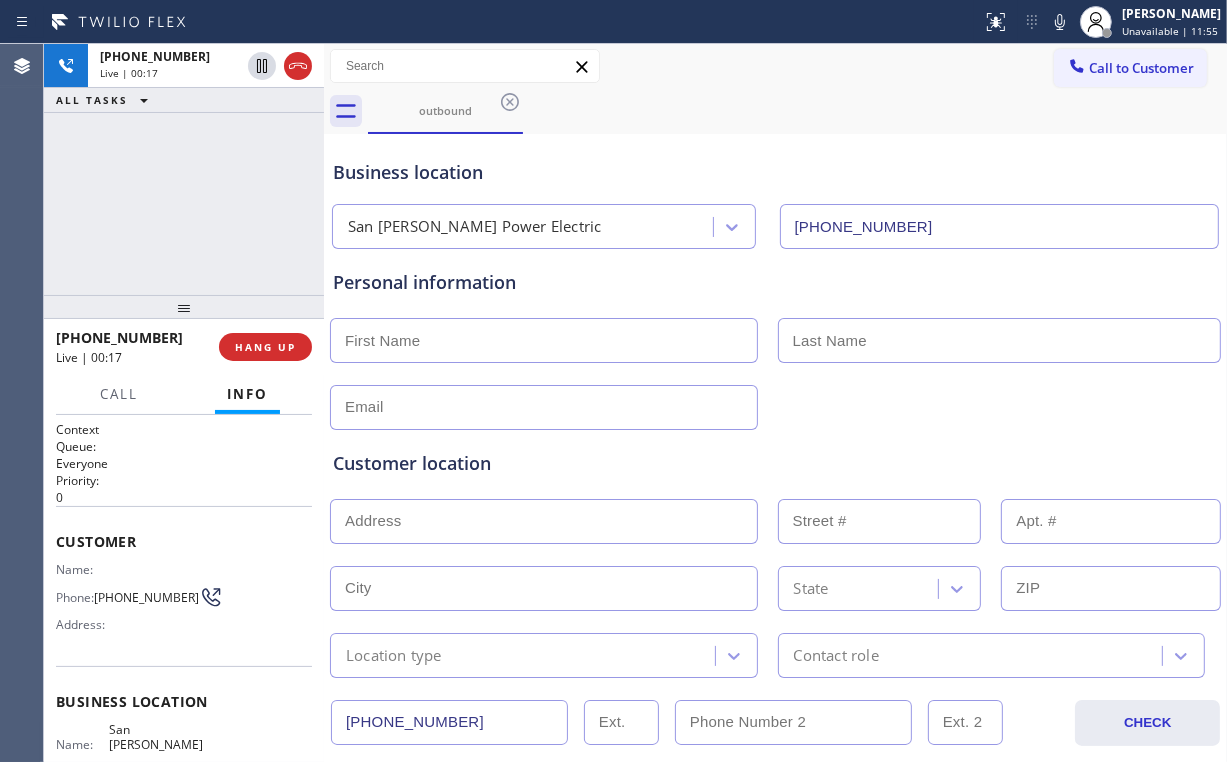 click on "[PHONE_NUMBER] Live | 00:17 ALL TASKS ALL TASKS ACTIVE TASKS TASKS IN WRAP UP" at bounding box center [184, 169] 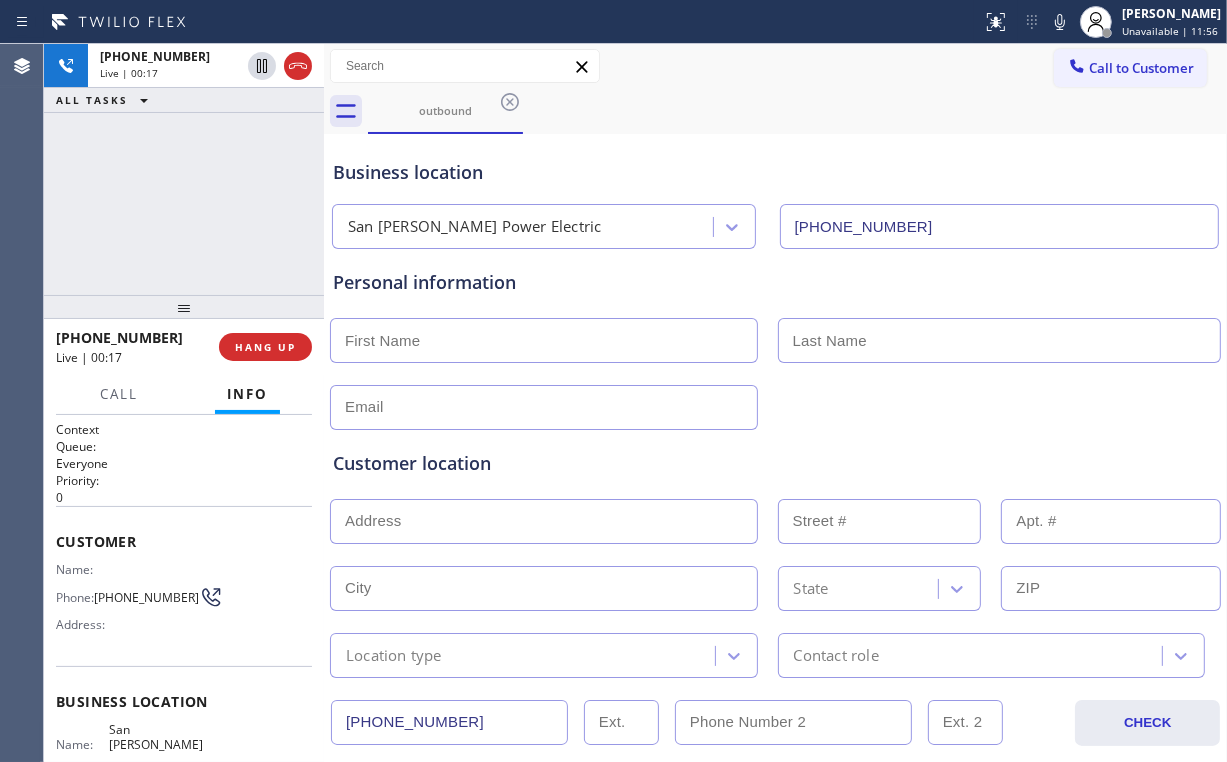 click on "[PHONE_NUMBER] Live | 00:17 ALL TASKS ALL TASKS ACTIVE TASKS TASKS IN WRAP UP" at bounding box center (184, 169) 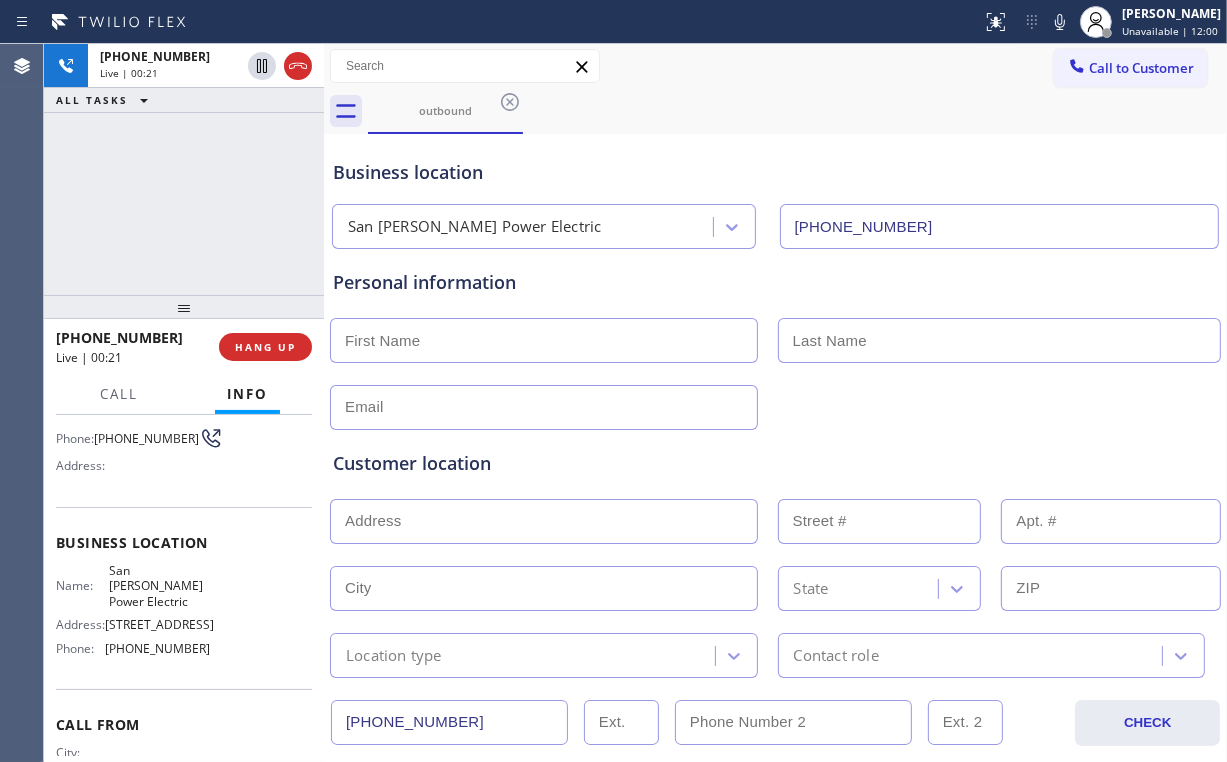 scroll, scrollTop: 160, scrollLeft: 0, axis: vertical 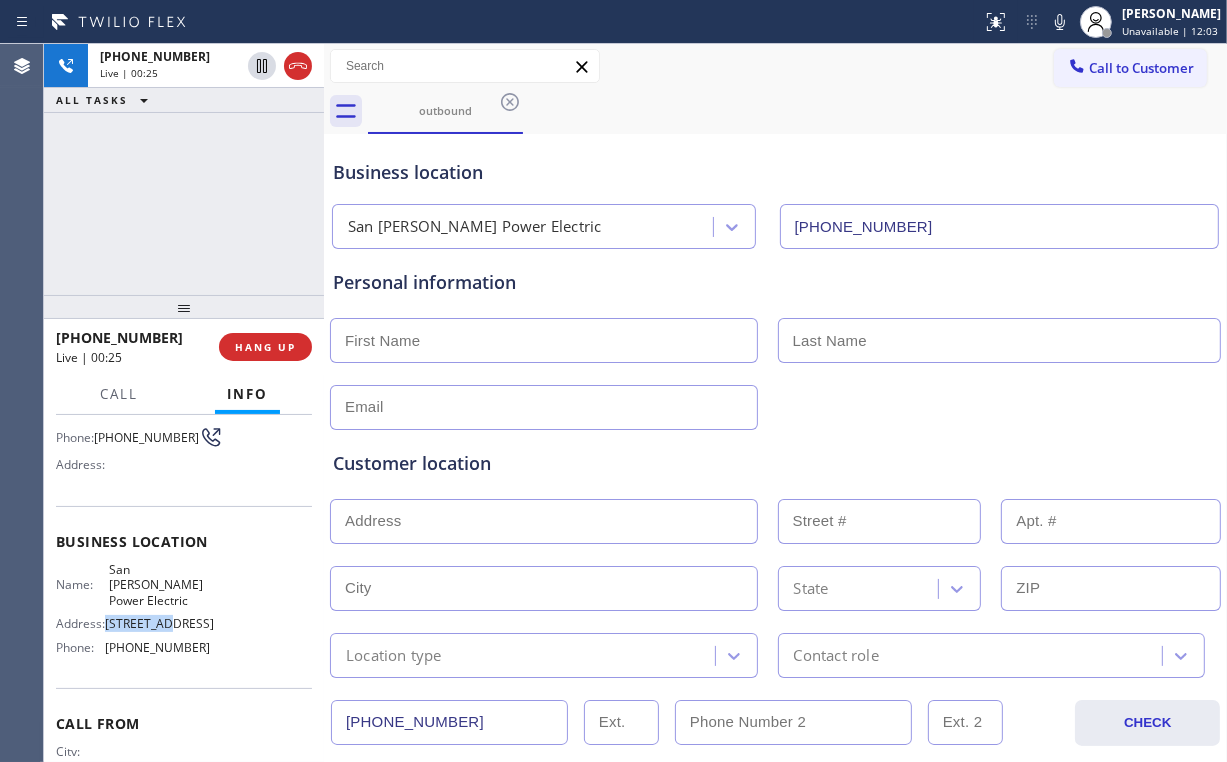 drag, startPoint x: 109, startPoint y: 609, endPoint x: 169, endPoint y: 610, distance: 60.00833 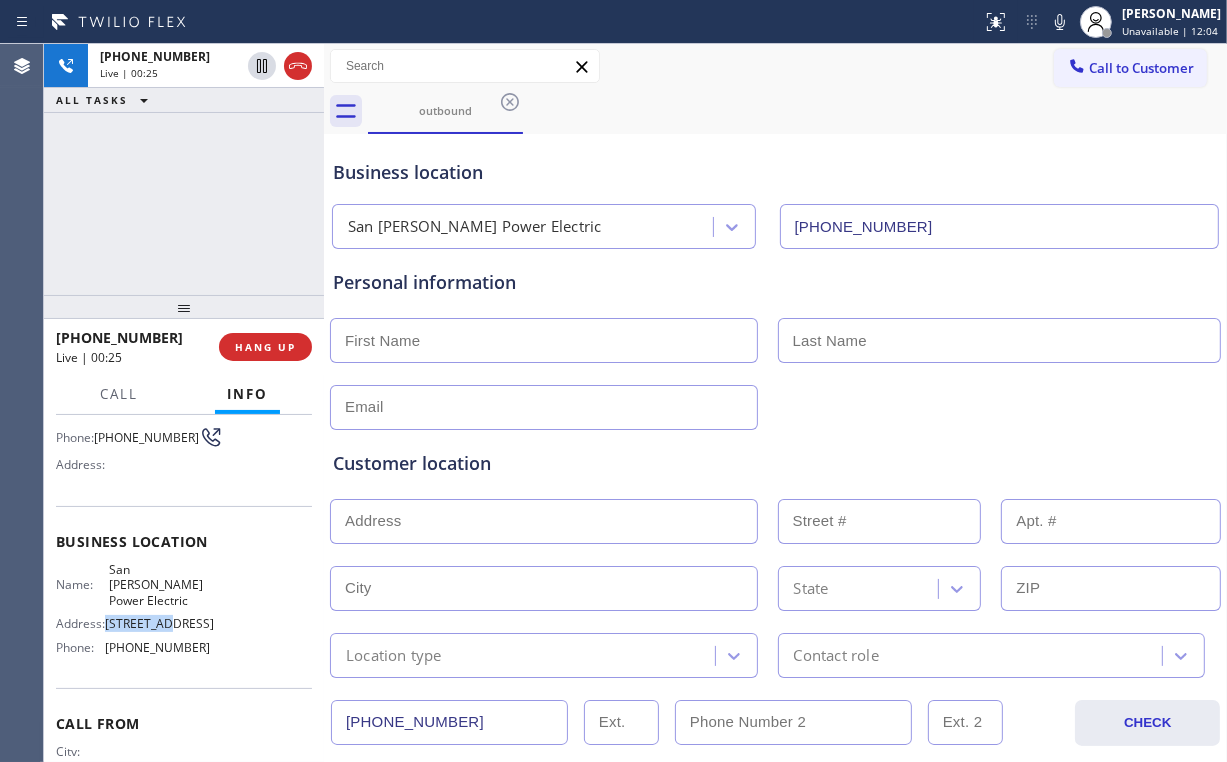 click on "[STREET_ADDRESS]" at bounding box center [159, 623] 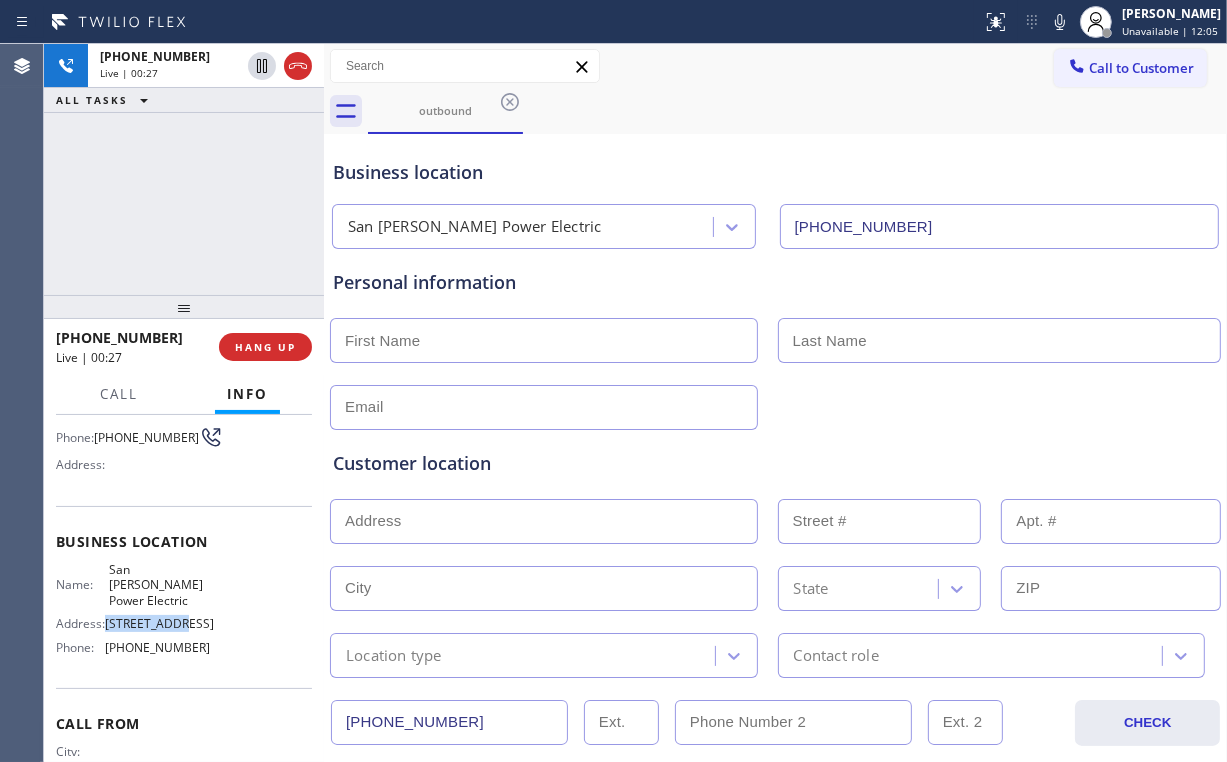 drag, startPoint x: 104, startPoint y: 610, endPoint x: 192, endPoint y: 607, distance: 88.051125 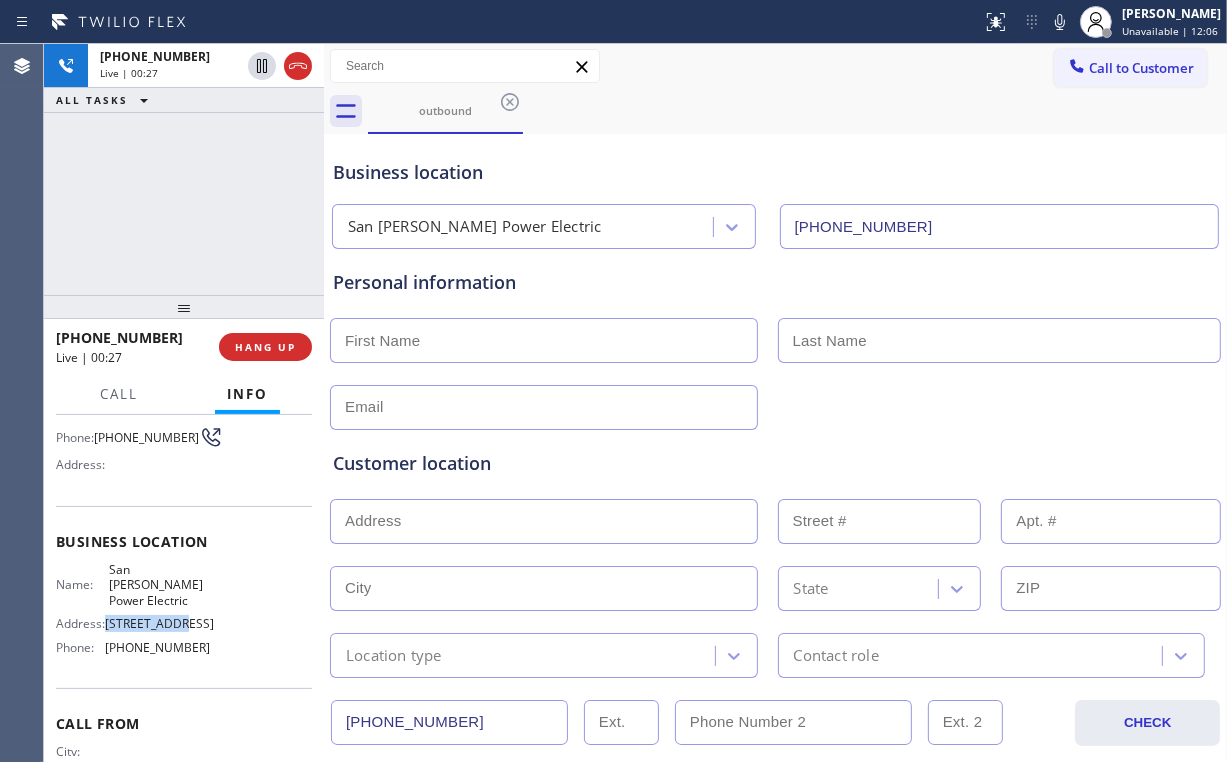 copy on "[STREET_ADDRESS]" 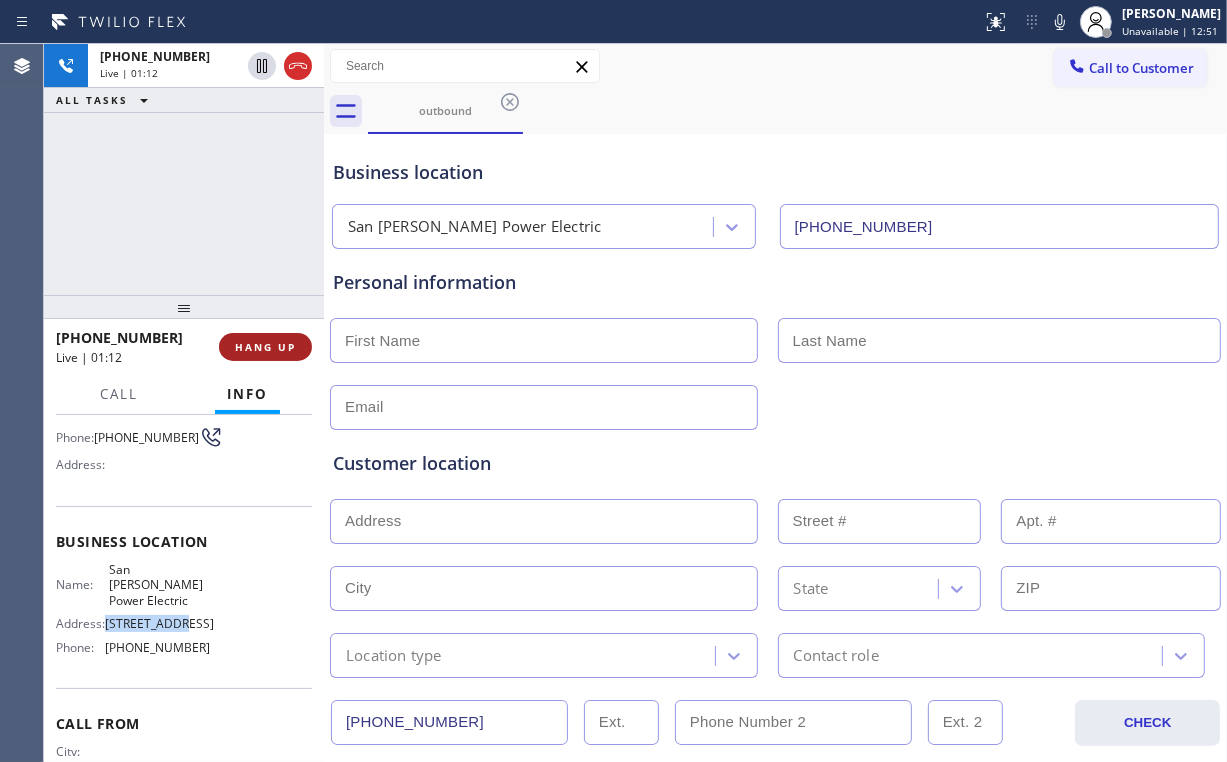 click on "HANG UP" at bounding box center (265, 347) 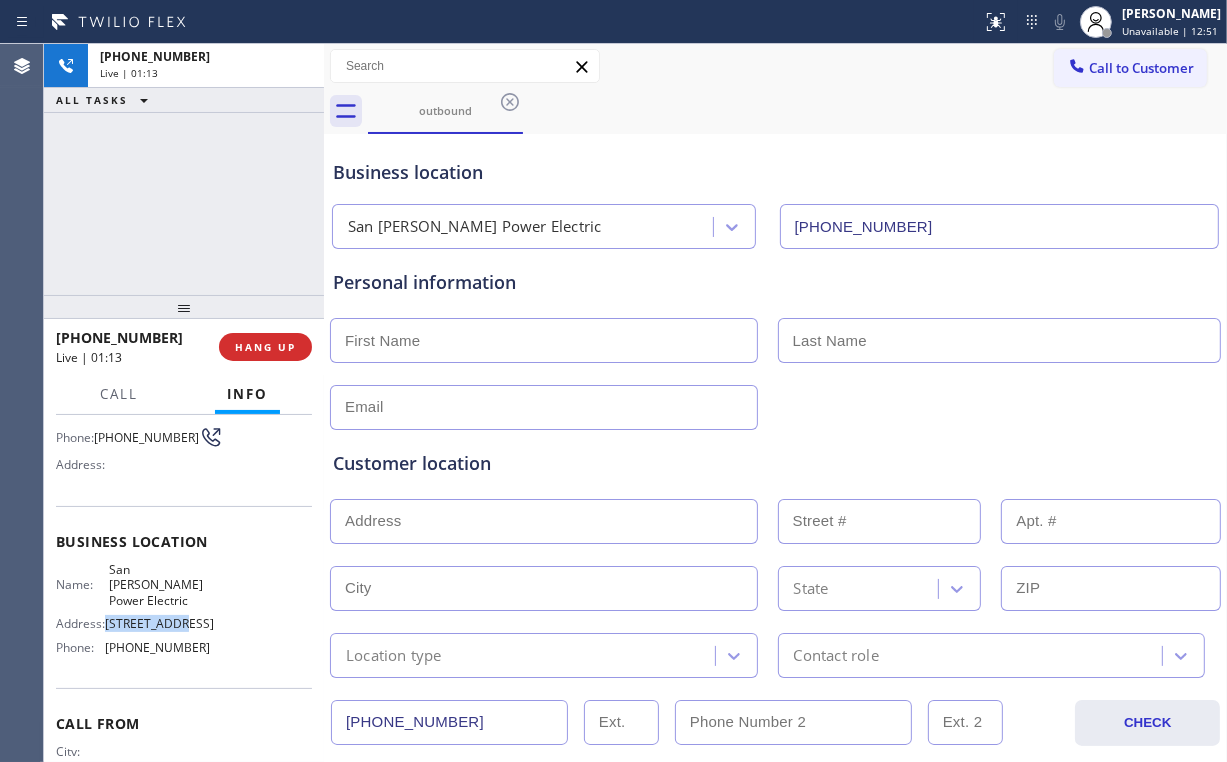 click on "Name: San [PERSON_NAME] Power Electric Address: [STREET_ADDRESS]  Phone: [PHONE_NUMBER]" at bounding box center [184, 612] 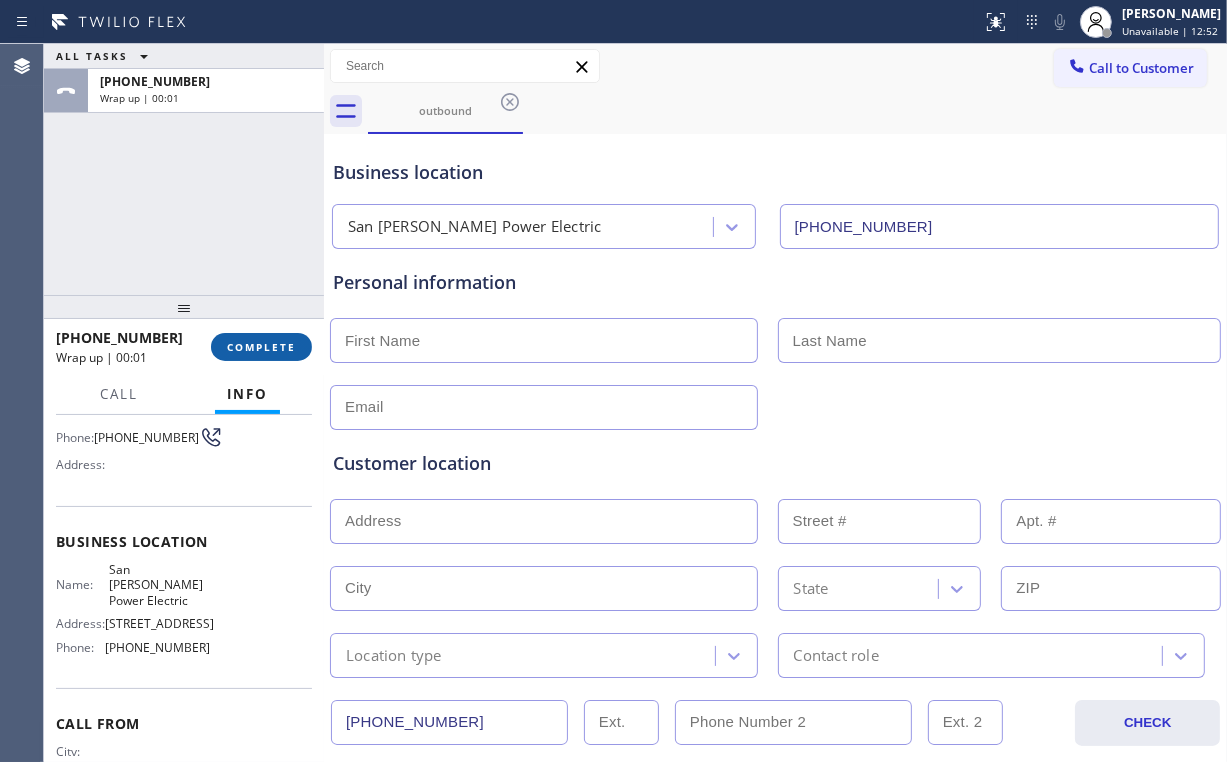 click on "COMPLETE" at bounding box center (261, 347) 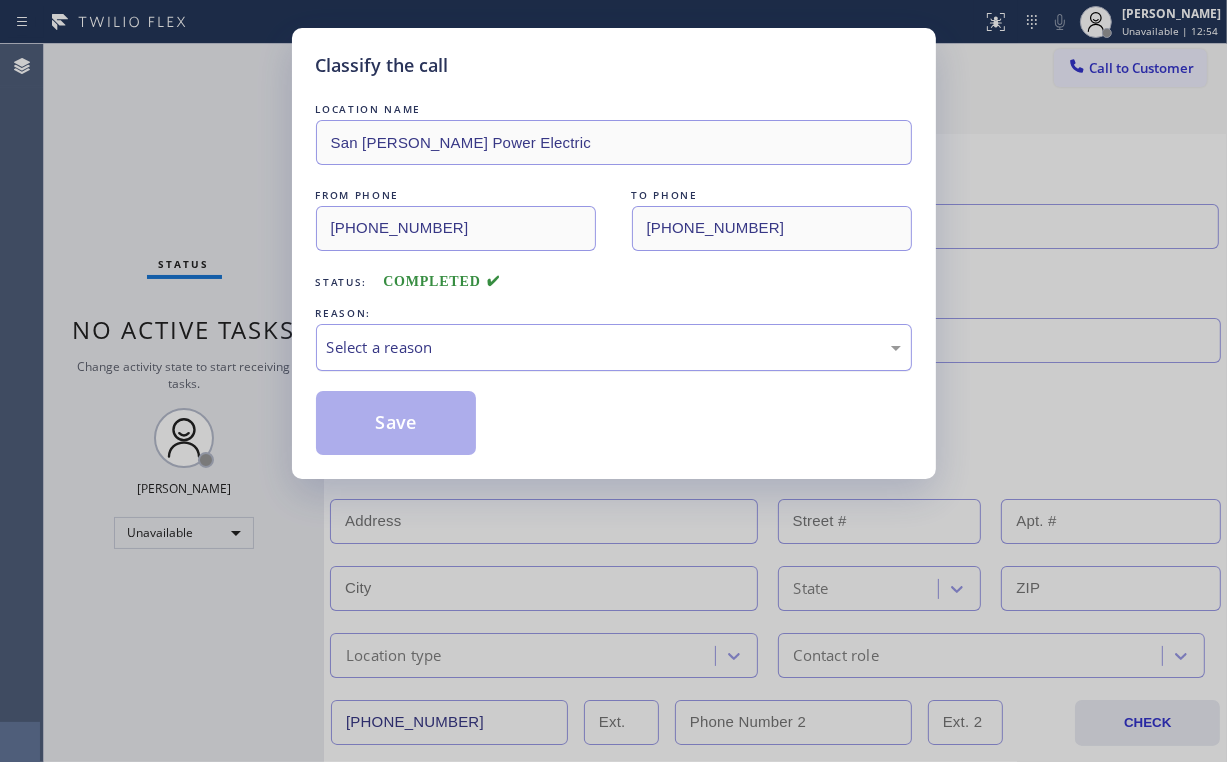 drag, startPoint x: 451, startPoint y: 345, endPoint x: 451, endPoint y: 358, distance: 13 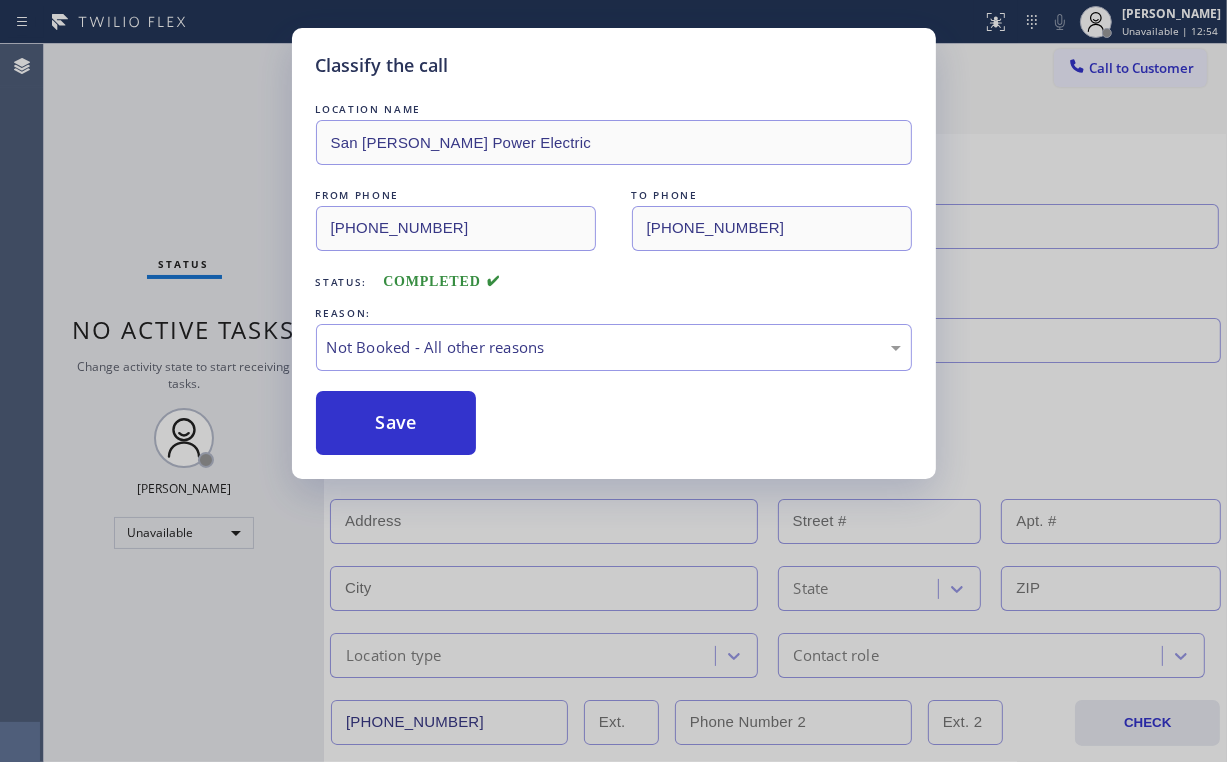 drag, startPoint x: 432, startPoint y: 430, endPoint x: 191, endPoint y: 169, distance: 355.2492 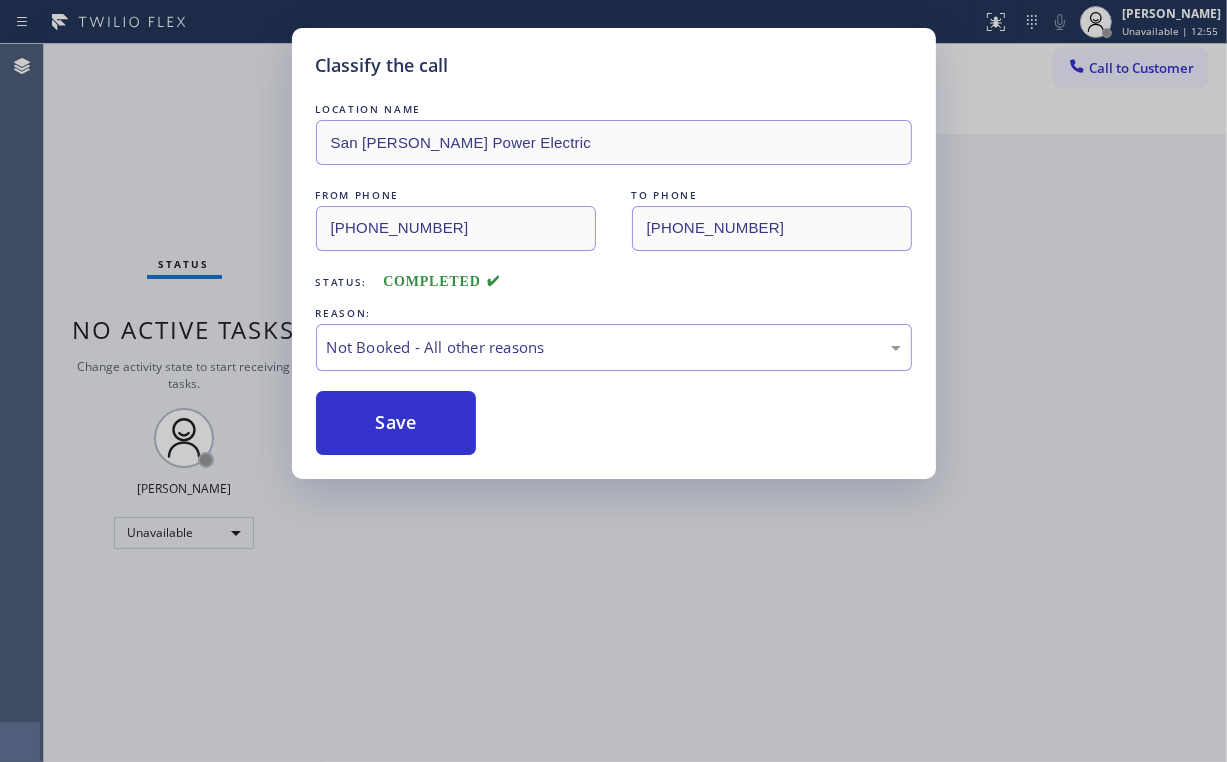 click on "Classify the call LOCATION NAME San [PERSON_NAME] Power Electric FROM PHONE [PHONE_NUMBER] TO PHONE [PHONE_NUMBER] Status: COMPLETED REASON: Not Booked - All other reasons Save" at bounding box center [613, 381] 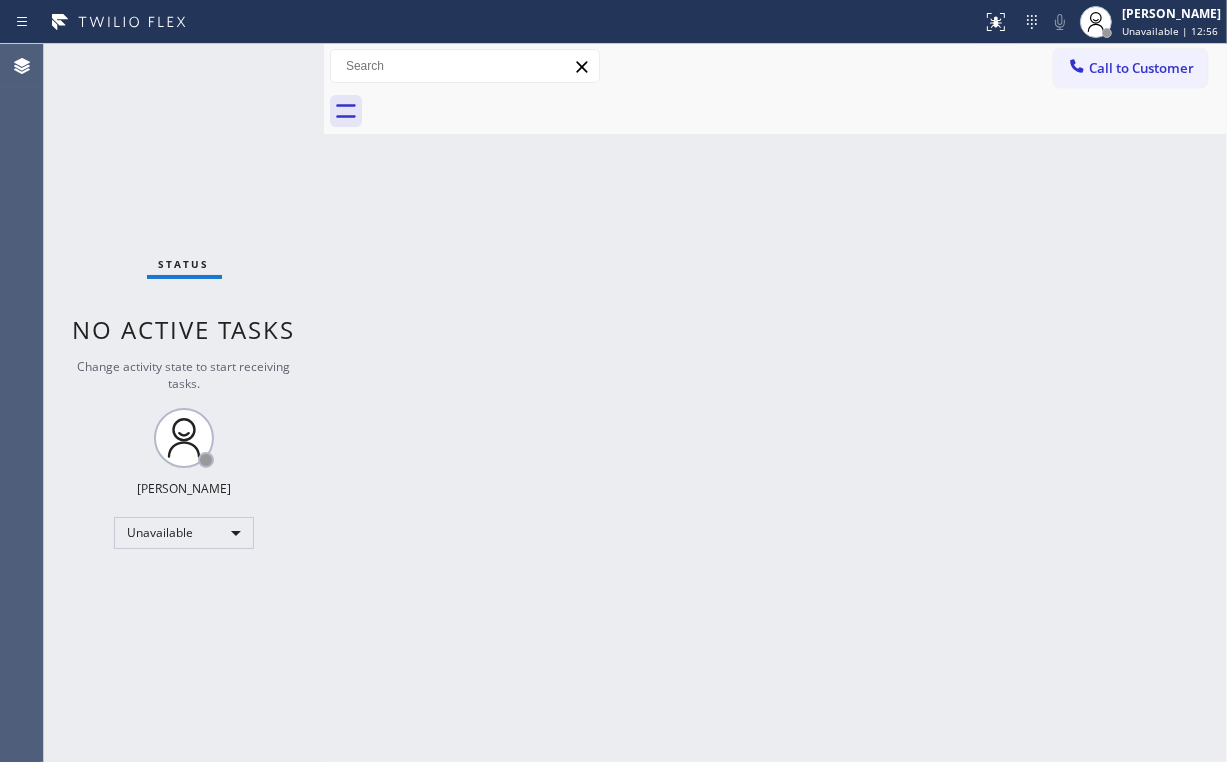 drag, startPoint x: 831, startPoint y: 228, endPoint x: 451, endPoint y: 153, distance: 387.3306 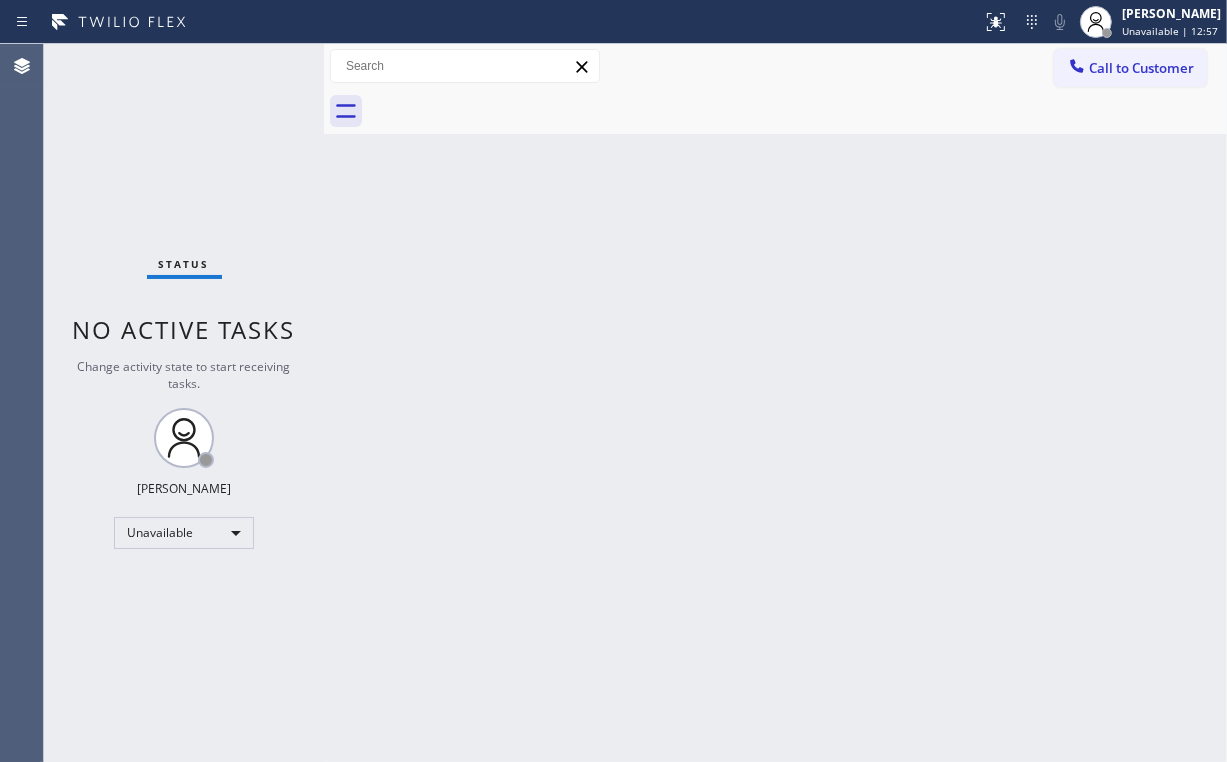 click on "Back to Dashboard Change Sender ID Customers Technicians Select a contact Outbound call Location Search location Your caller id phone number Customer number Call Customer info Name   Phone none Address none Change Sender ID HVAC [PHONE_NUMBER] 5 Star Appliance [PHONE_NUMBER] Appliance Repair [PHONE_NUMBER] Plumbing [PHONE_NUMBER] Air Duct Cleaning [PHONE_NUMBER]  Electricians [PHONE_NUMBER] Cancel Change Check personal SMS Reset Change No tabs Call to Customer Outbound call Location [GEOGRAPHIC_DATA][PERSON_NAME] Power Electric Your caller id phone number [PHONE_NUMBER] Customer number Call Outbound call Technician Search Technician Your caller id phone number Your caller id phone number Call" at bounding box center [775, 403] 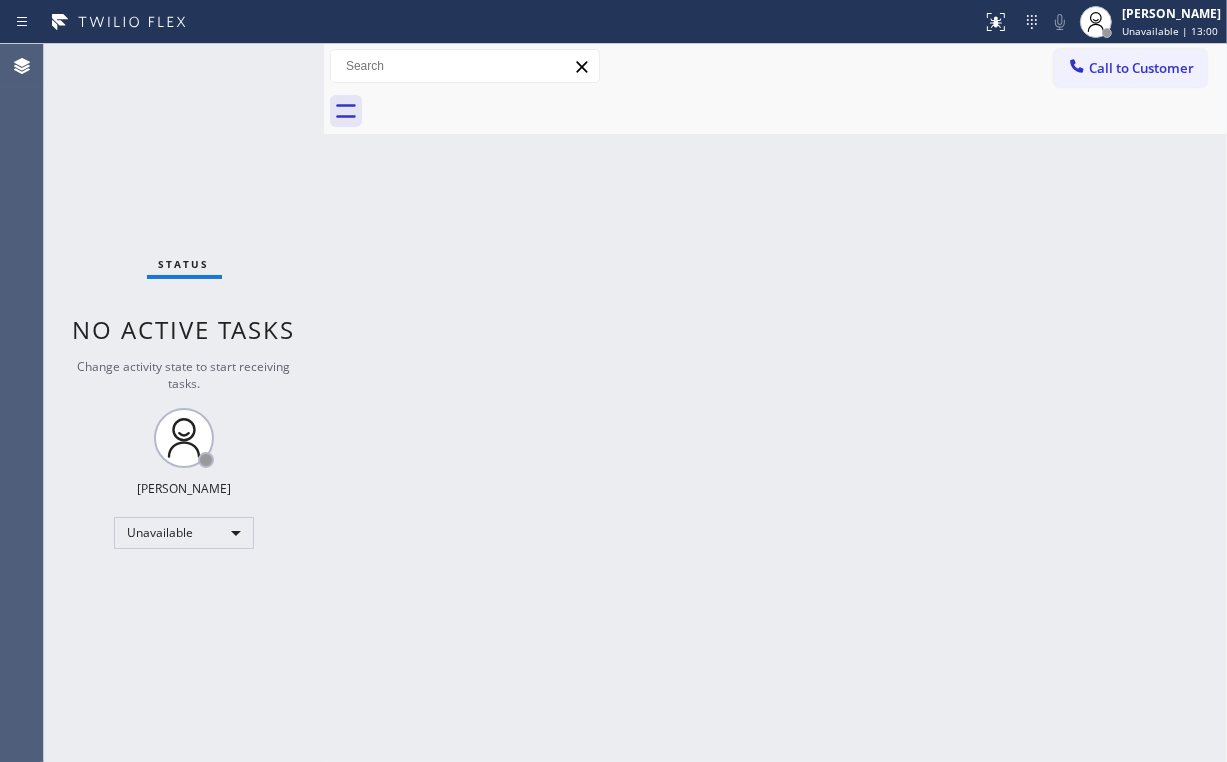 click on "Back to Dashboard Change Sender ID Customers Technicians Select a contact Outbound call Location Search location Your caller id phone number Customer number Call Customer info Name   Phone none Address none Change Sender ID HVAC [PHONE_NUMBER] 5 Star Appliance [PHONE_NUMBER] Appliance Repair [PHONE_NUMBER] Plumbing [PHONE_NUMBER] Air Duct Cleaning [PHONE_NUMBER]  Electricians [PHONE_NUMBER] Cancel Change Check personal SMS Reset Change No tabs Call to Customer Outbound call Location [GEOGRAPHIC_DATA][PERSON_NAME] Power Electric Your caller id phone number [PHONE_NUMBER] Customer number Call Outbound call Technician Search Technician Your caller id phone number Your caller id phone number Call" at bounding box center (775, 403) 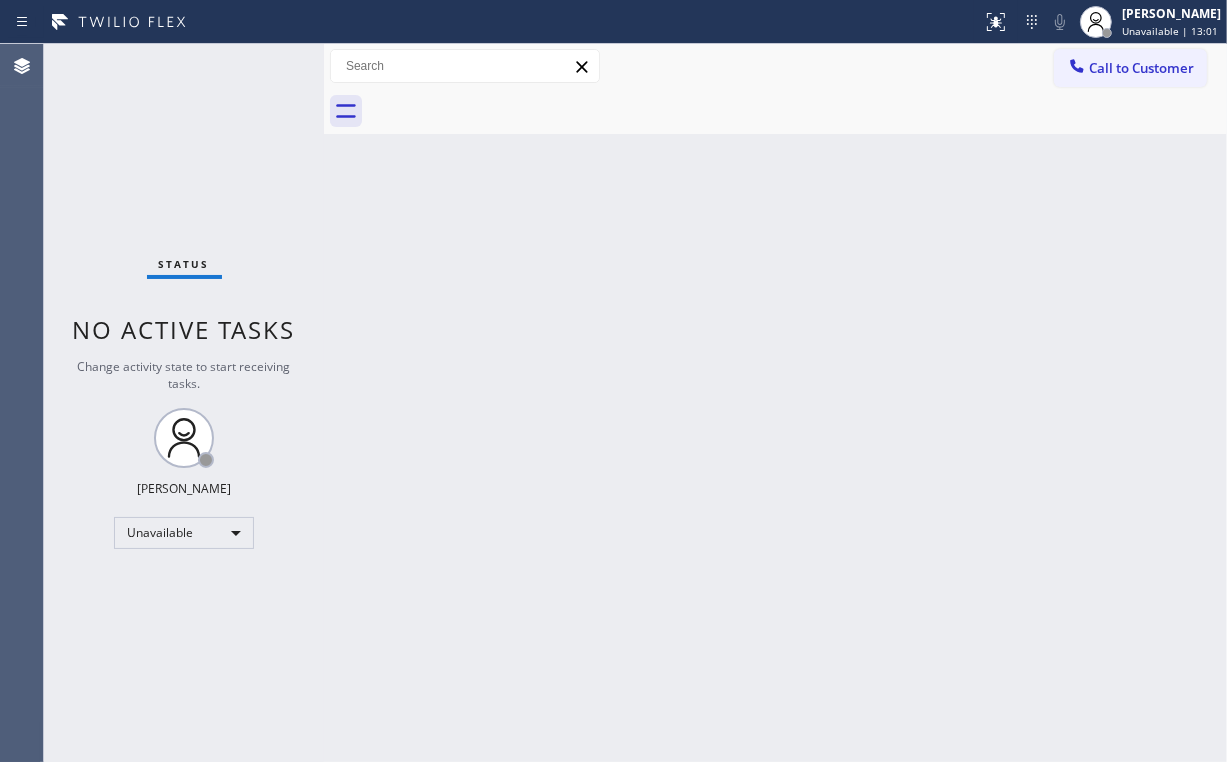 click on "Status   No active tasks     Change activity state to start receiving tasks.   [PERSON_NAME] Unavailable" at bounding box center (184, 403) 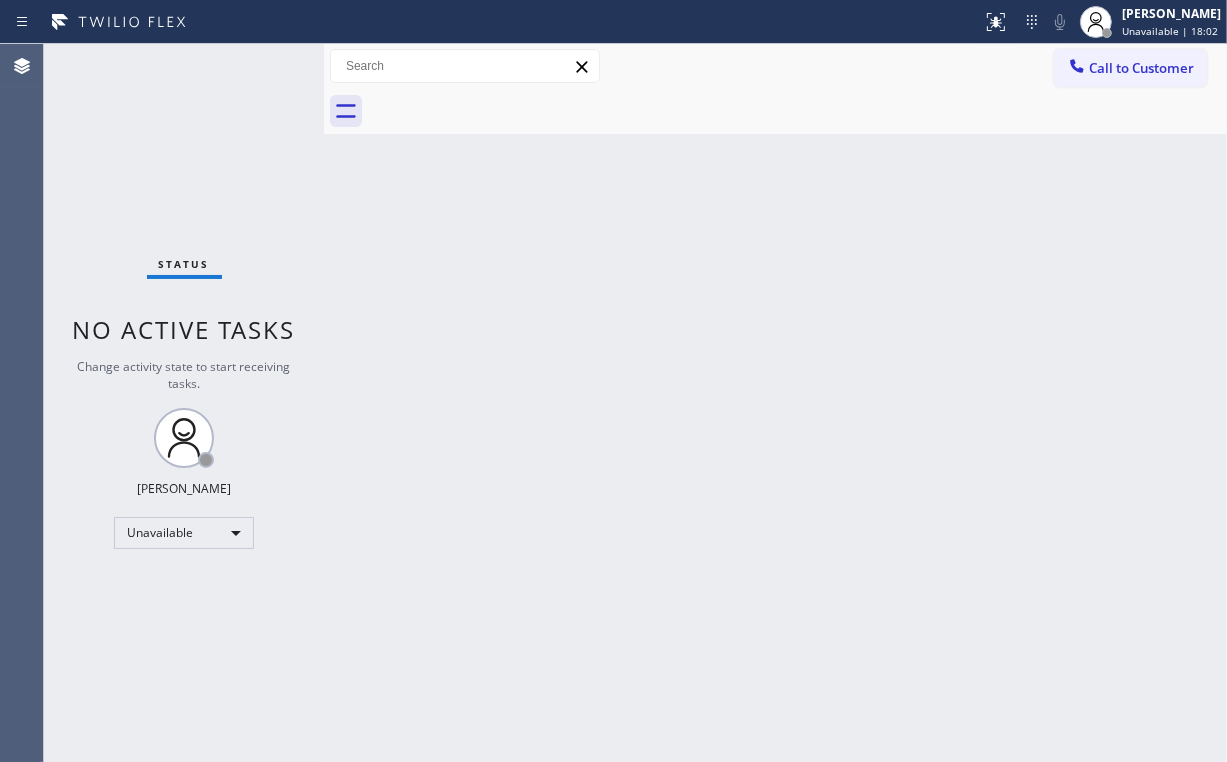 click on "Call to Customer Outbound call Location [GEOGRAPHIC_DATA][PERSON_NAME] Power Electric Your caller id phone number [PHONE_NUMBER] Customer number Call Outbound call Technician Search Technician Your caller id phone number Your caller id phone number Call" at bounding box center [775, 66] 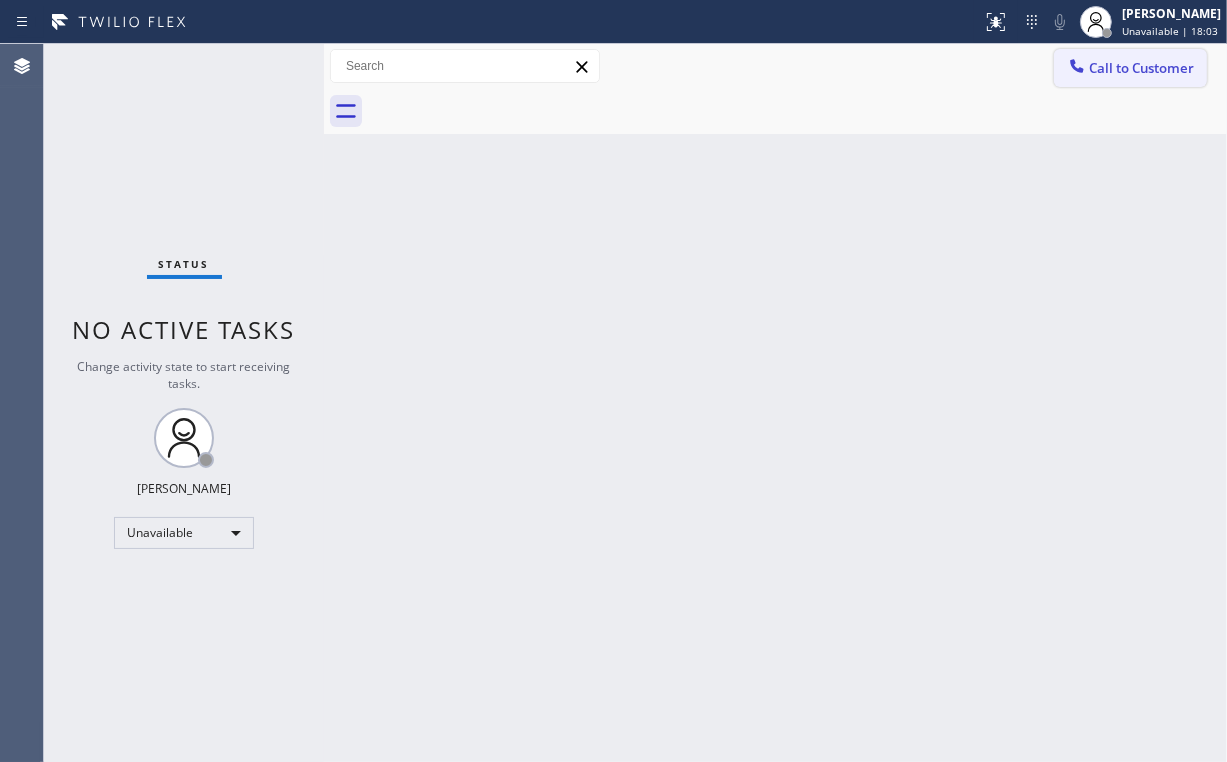 click on "Call to Customer" at bounding box center [1141, 68] 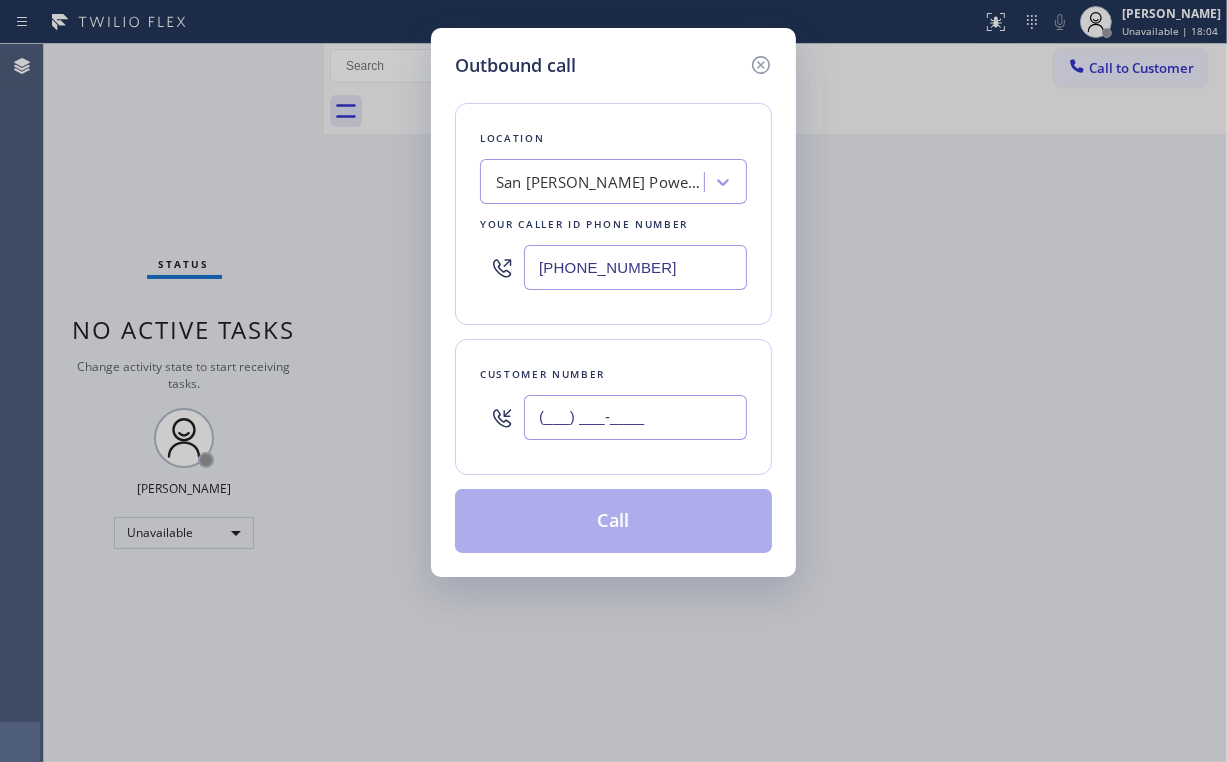 click on "(___) ___-____" at bounding box center [635, 417] 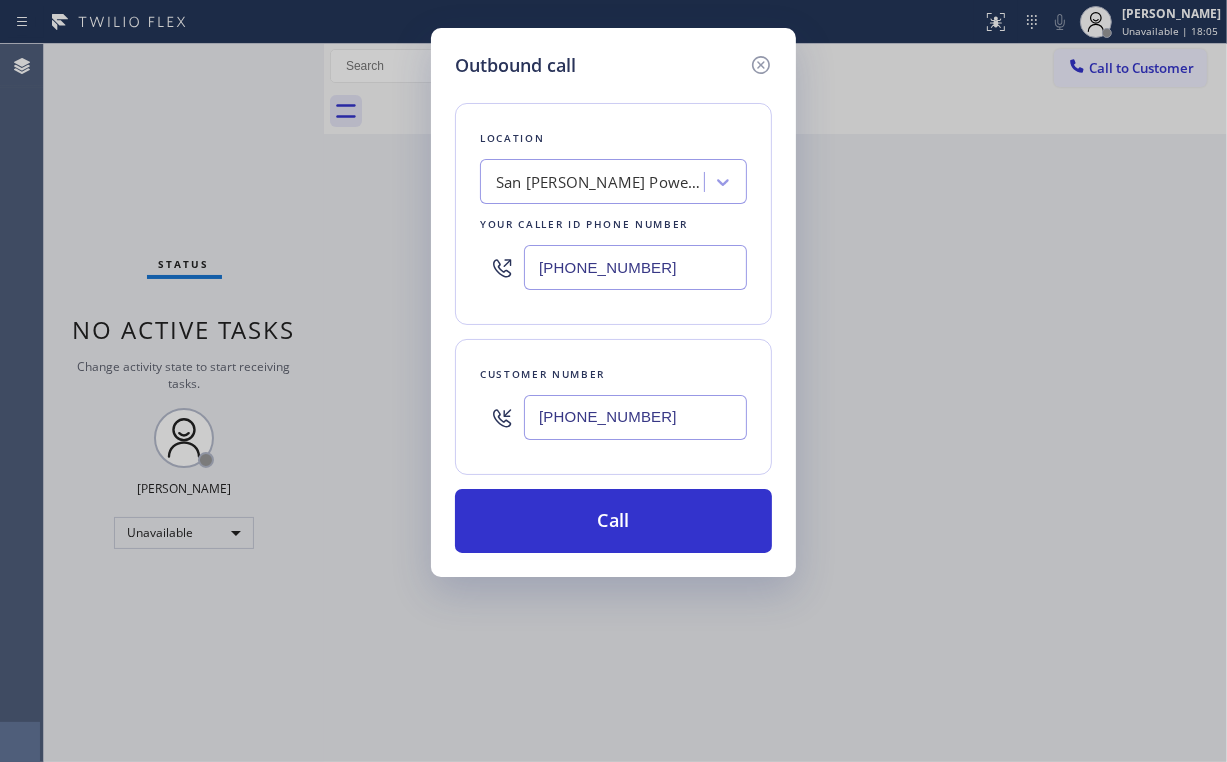 type on "[PHONE_NUMBER]" 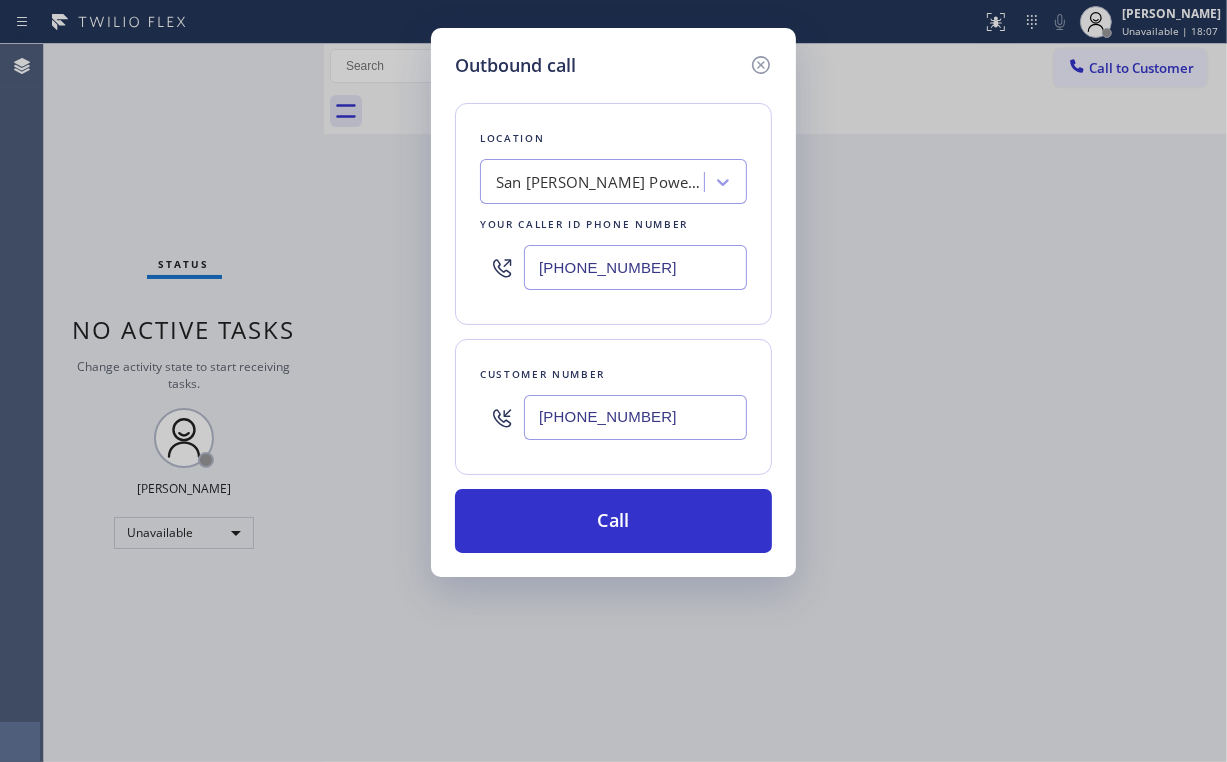 click on "Location [GEOGRAPHIC_DATA][PERSON_NAME] Power Electric Your caller id phone number [PHONE_NUMBER]" at bounding box center [613, 214] 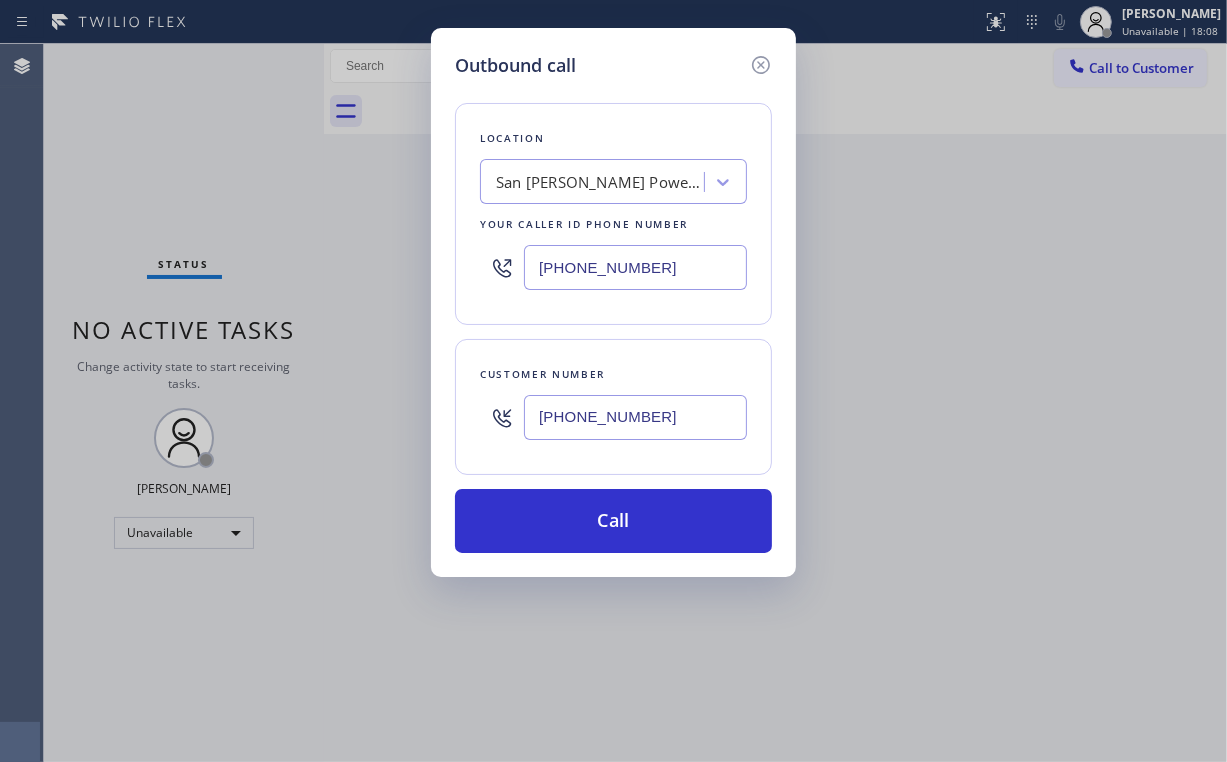 drag, startPoint x: 713, startPoint y: 268, endPoint x: 357, endPoint y: 288, distance: 356.56134 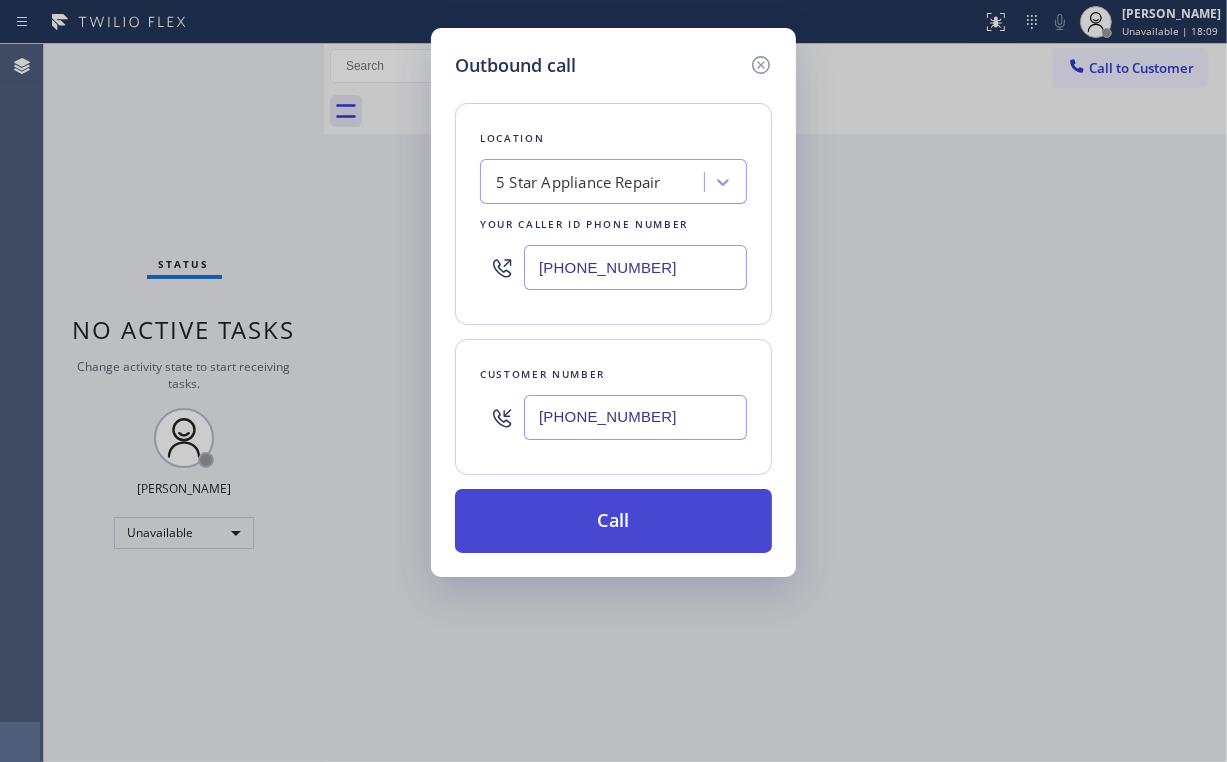 type on "[PHONE_NUMBER]" 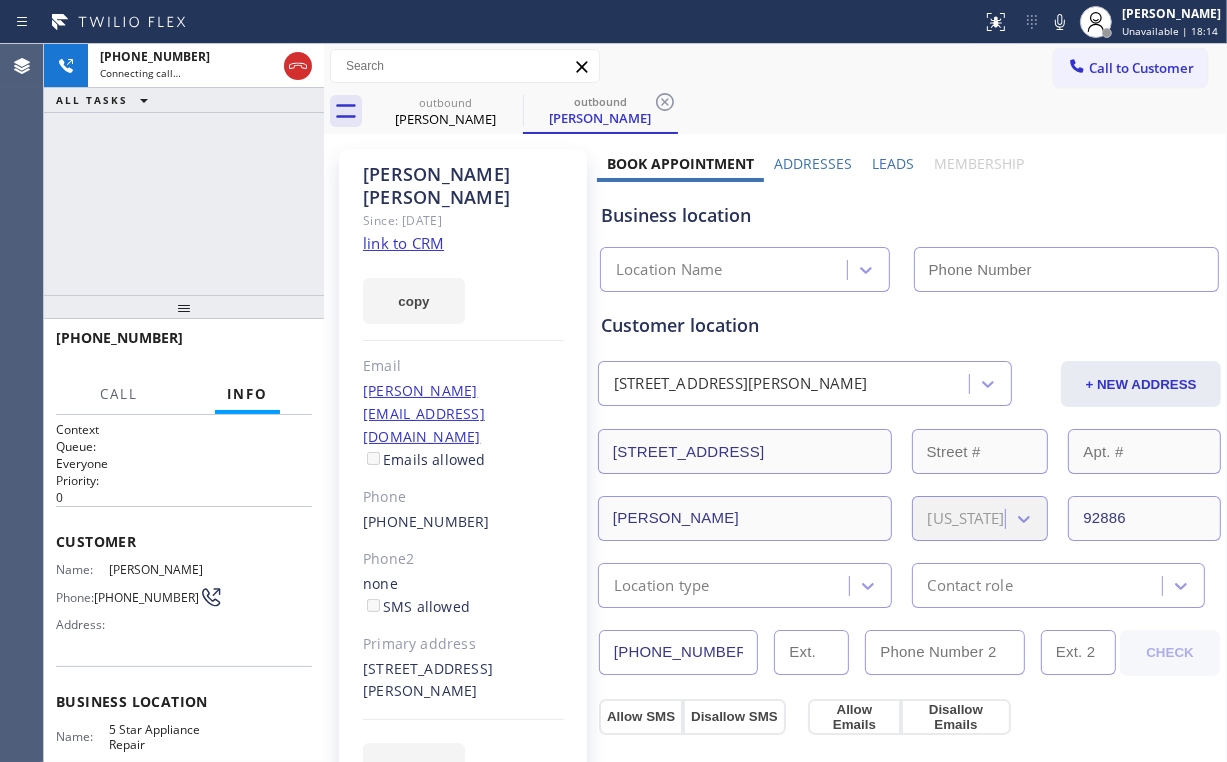 type on "[PHONE_NUMBER]" 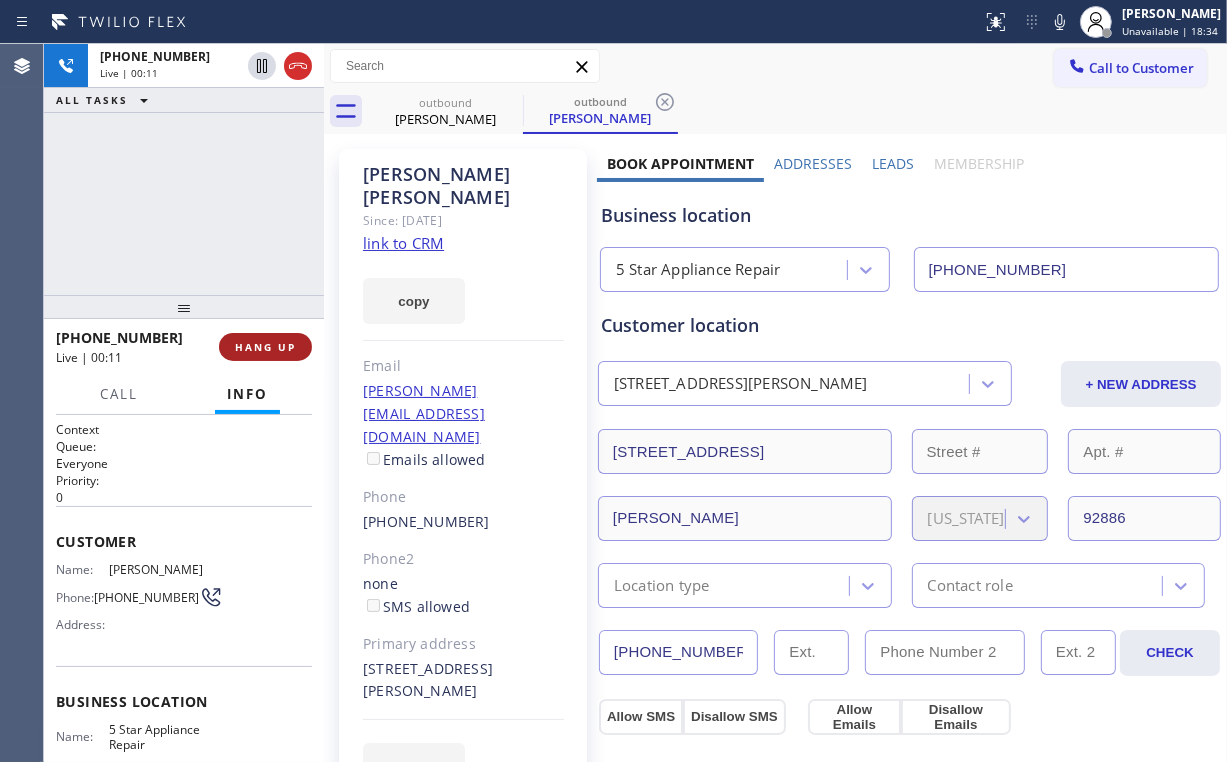 click on "HANG UP" at bounding box center (265, 347) 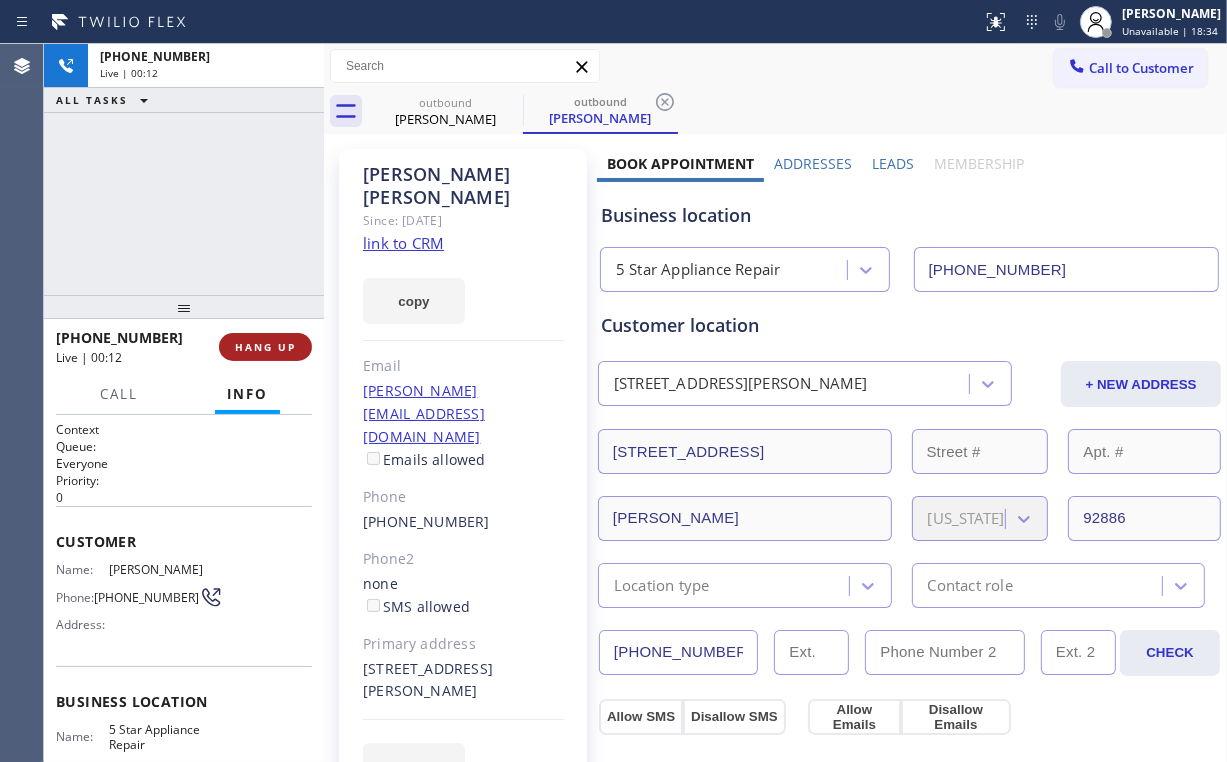 click on "HANG UP" at bounding box center (265, 347) 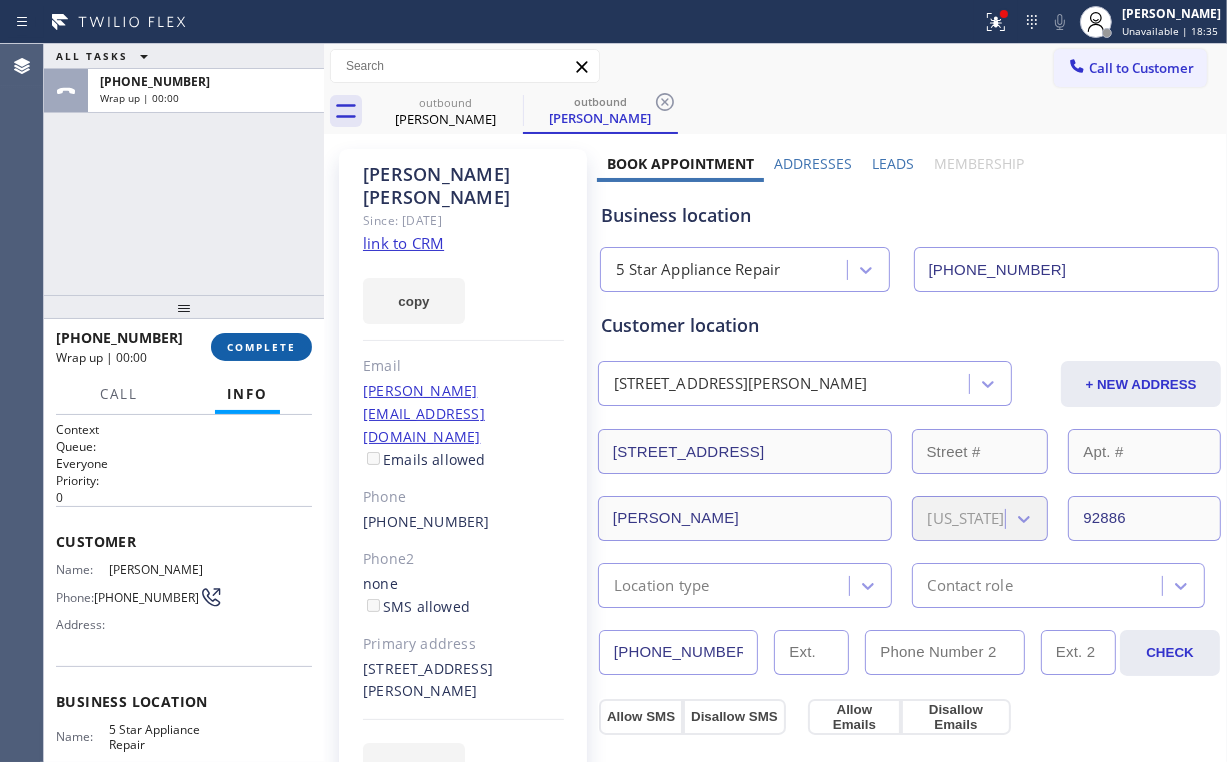 click on "COMPLETE" at bounding box center [261, 347] 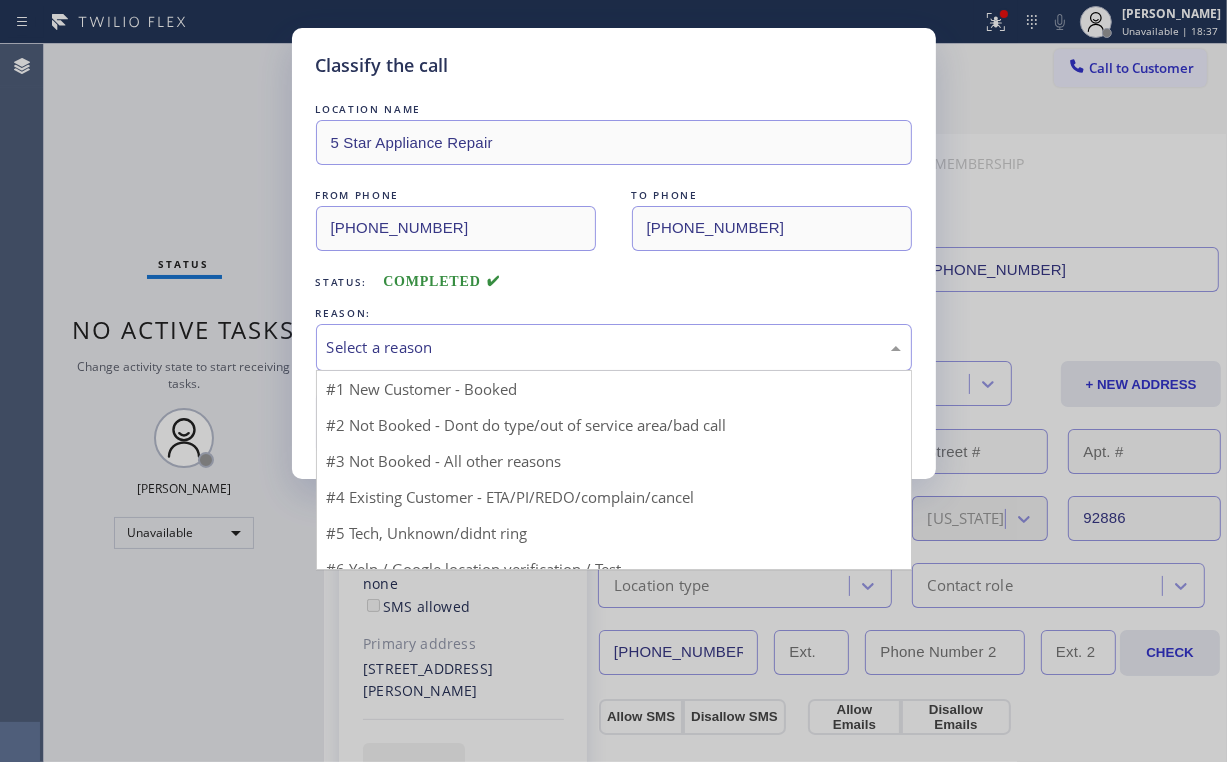 drag, startPoint x: 343, startPoint y: 336, endPoint x: 367, endPoint y: 412, distance: 79.69943 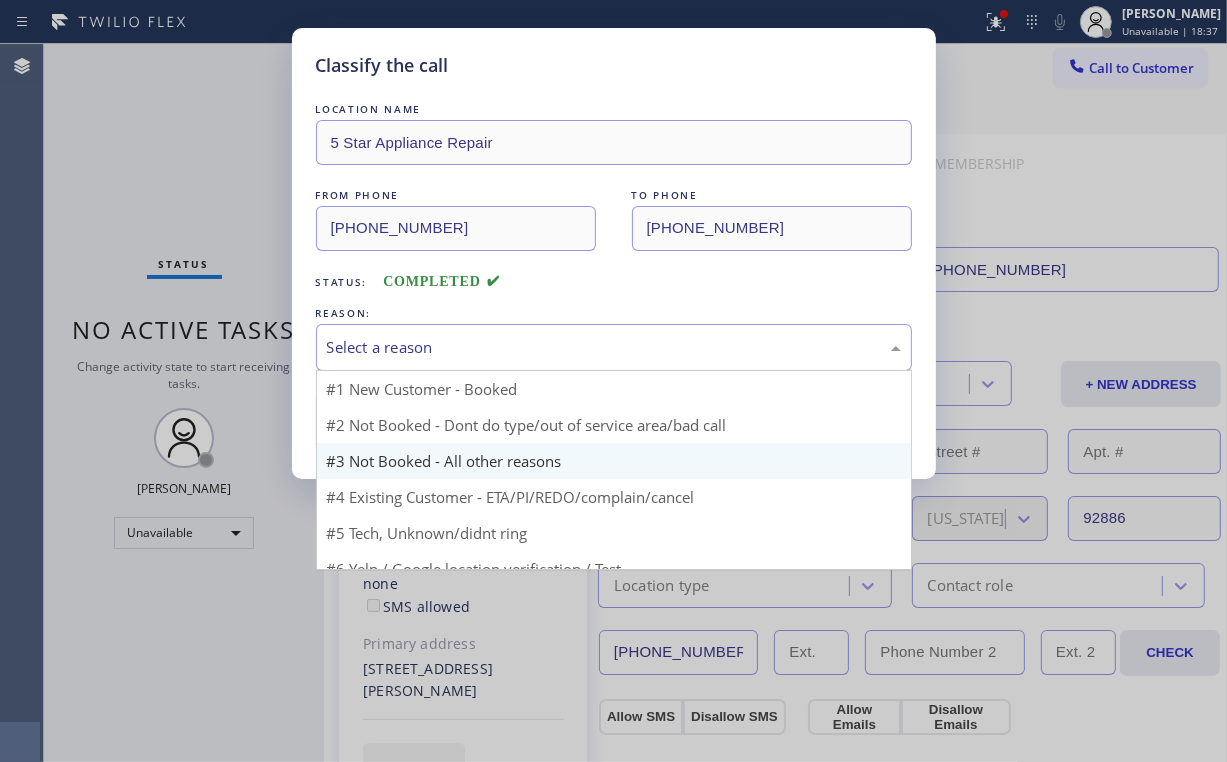 click on "Select a reason" at bounding box center [614, 347] 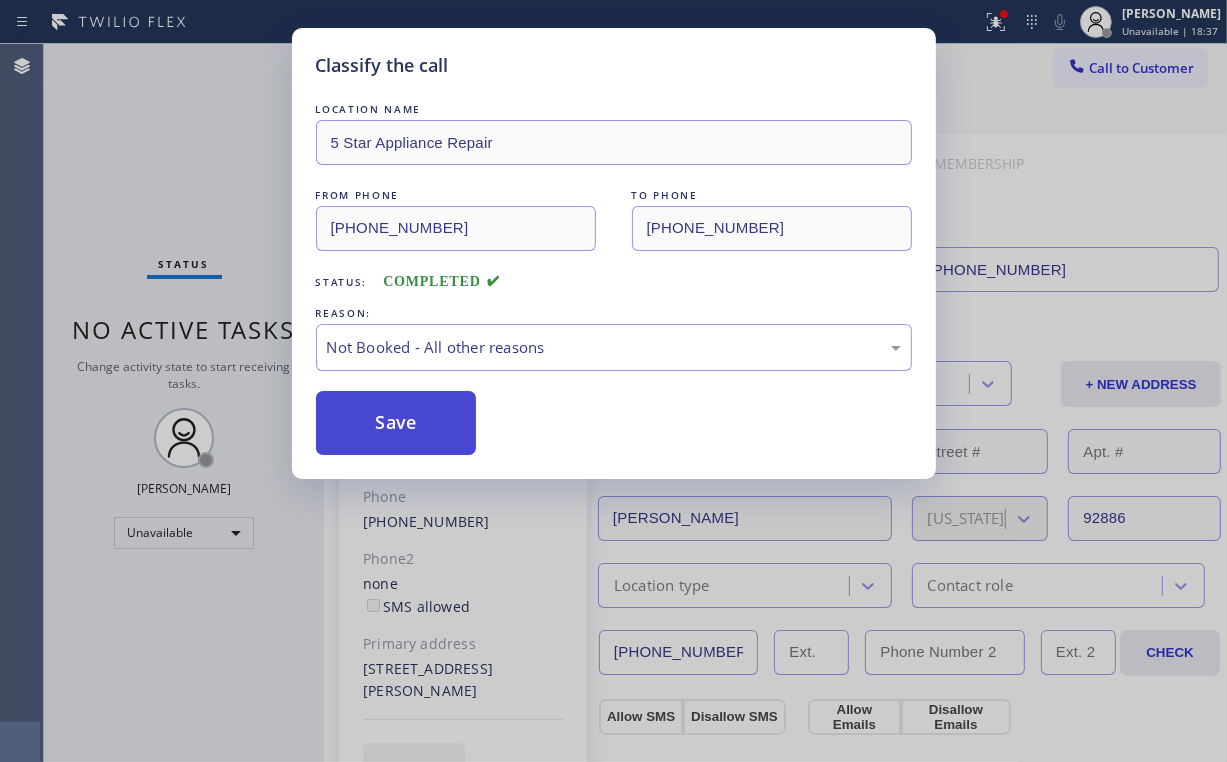 click on "Save" at bounding box center [396, 423] 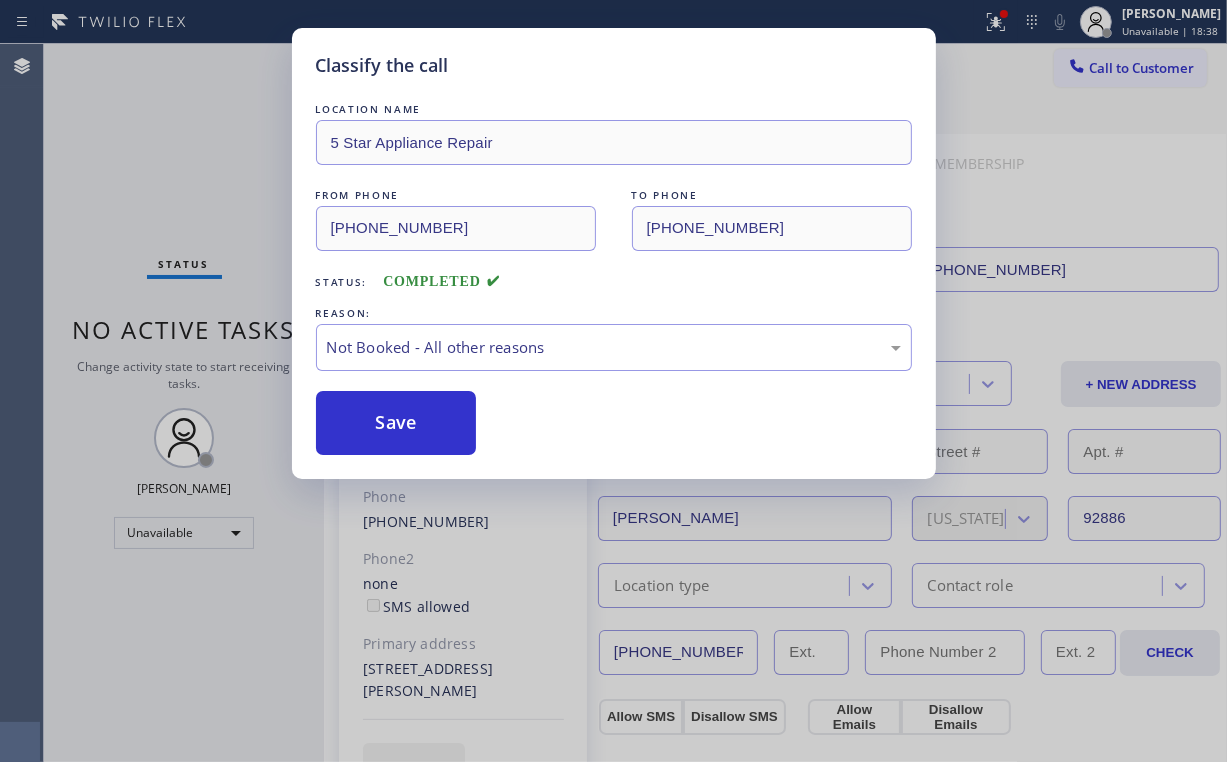 click on "Classify the call LOCATION NAME 5 Star Appliance Repair FROM PHONE [PHONE_NUMBER] TO PHONE [PHONE_NUMBER] Status: COMPLETED REASON: Not Booked - All other reasons Save" at bounding box center [613, 381] 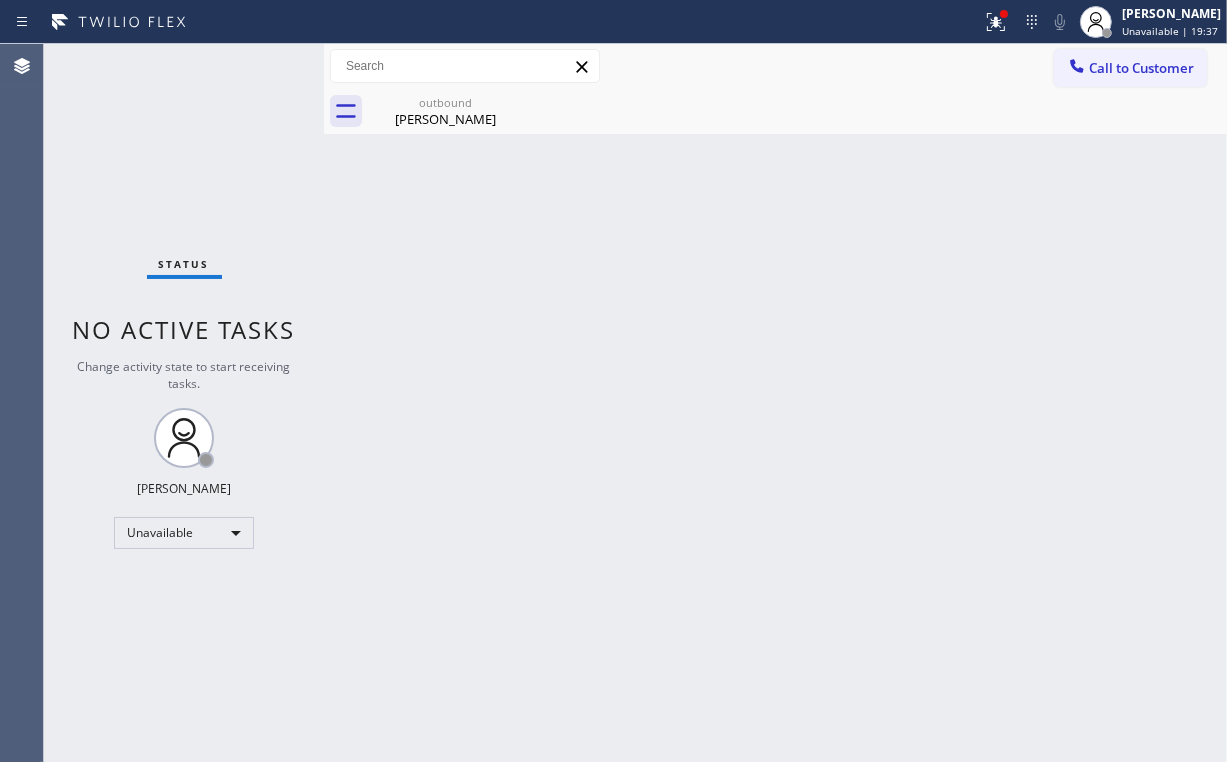 drag, startPoint x: 983, startPoint y: 16, endPoint x: 994, endPoint y: 75, distance: 60.016663 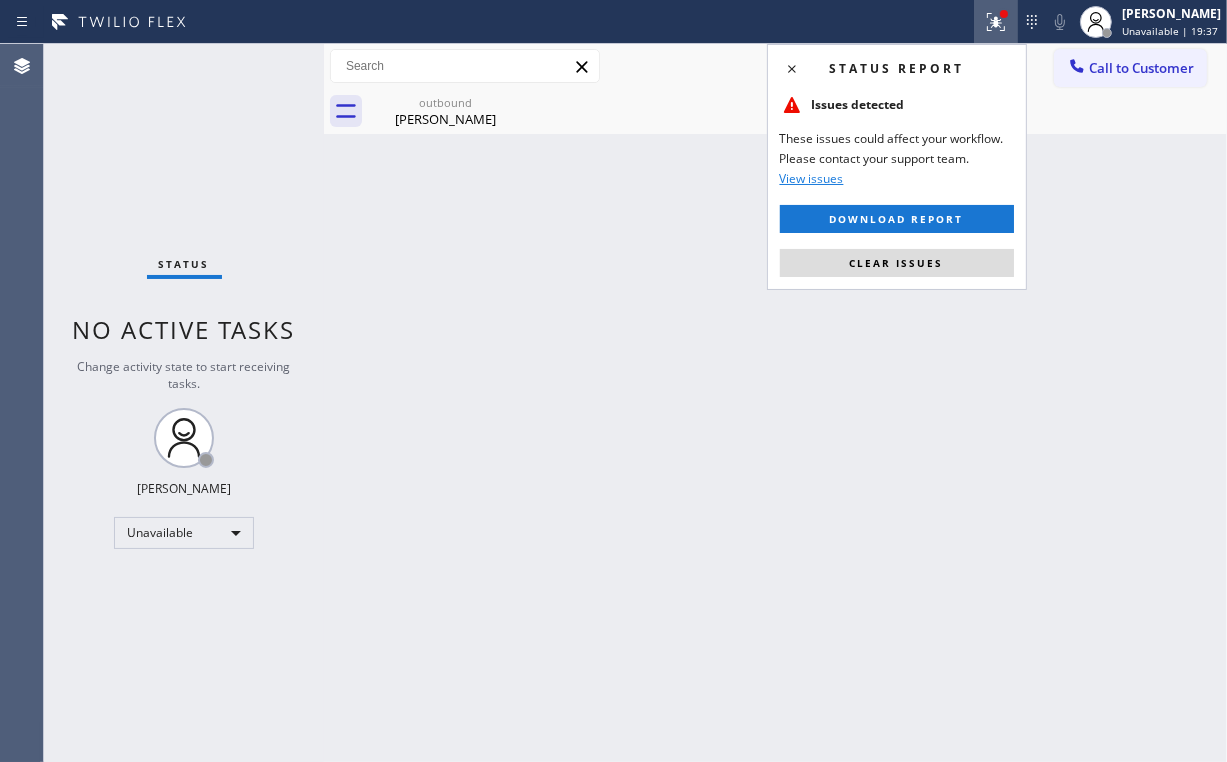 drag, startPoint x: 903, startPoint y: 268, endPoint x: 967, endPoint y: 264, distance: 64.12488 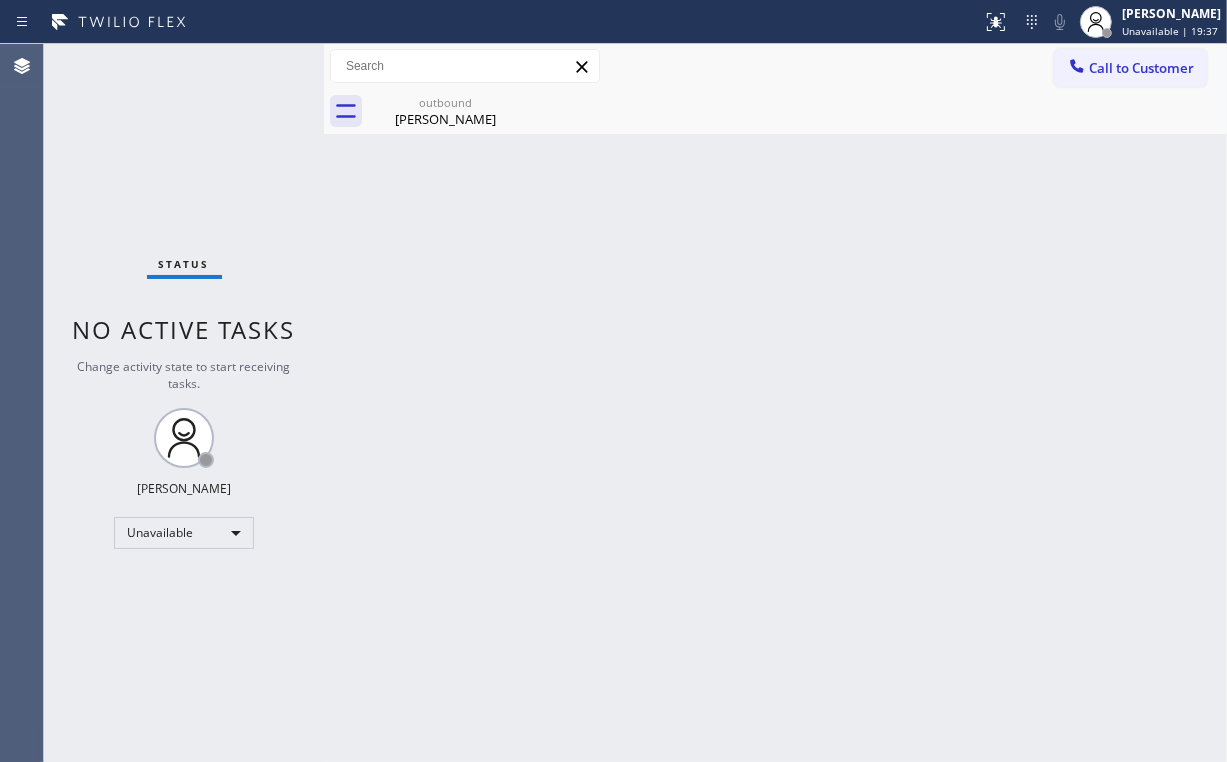 click on "Back to Dashboard Change Sender ID Customers Technicians Select a contact Outbound call Location Search location Your caller id phone number Customer number Call Customer info Name   Phone none Address none Change Sender ID HVAC [PHONE_NUMBER] 5 Star Appliance [PHONE_NUMBER] Appliance Repair [PHONE_NUMBER] Plumbing [PHONE_NUMBER] Air Duct Cleaning [PHONE_NUMBER]  Electricians [PHONE_NUMBER] Cancel Change Check personal SMS Reset Change outbound [PERSON_NAME] Call to Customer Outbound call Location 5 Star Appliance Repair Your caller id phone number [PHONE_NUMBER] Customer number Call Outbound call Technician Search Technician Your caller id phone number Your caller id phone number Call outbound [PERSON_NAME] [PERSON_NAME] Since: [DATE] link to CRM copy Email [PERSON_NAME][EMAIL_ADDRESS][DOMAIN_NAME]  Emails allowed Phone [PHONE_NUMBER] Phone2 none  SMS allowed Primary address  [STREET_ADDRESS][PERSON_NAME] EDIT Outbound call Location 5 Star Appliance Repair Your caller id phone number [PHONE_NUMBER] Customer number Call Leads" at bounding box center (775, 403) 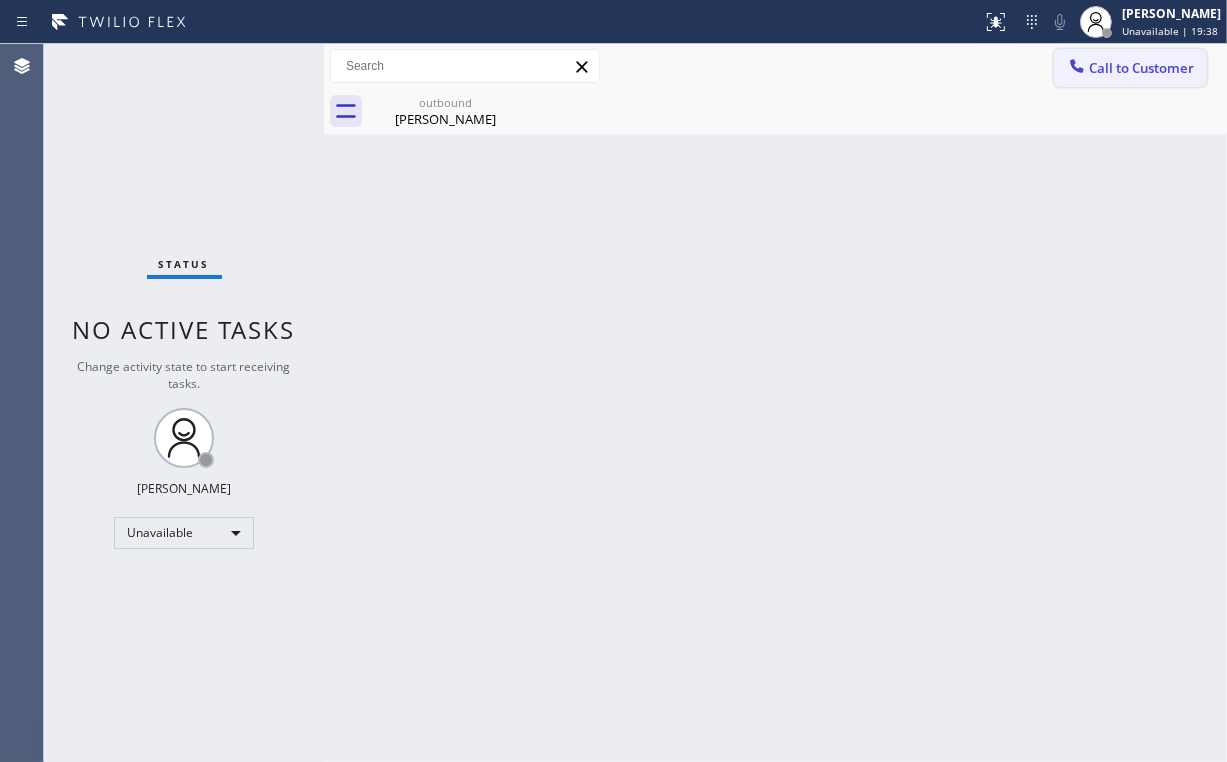drag, startPoint x: 1103, startPoint y: 72, endPoint x: 834, endPoint y: 304, distance: 355.22528 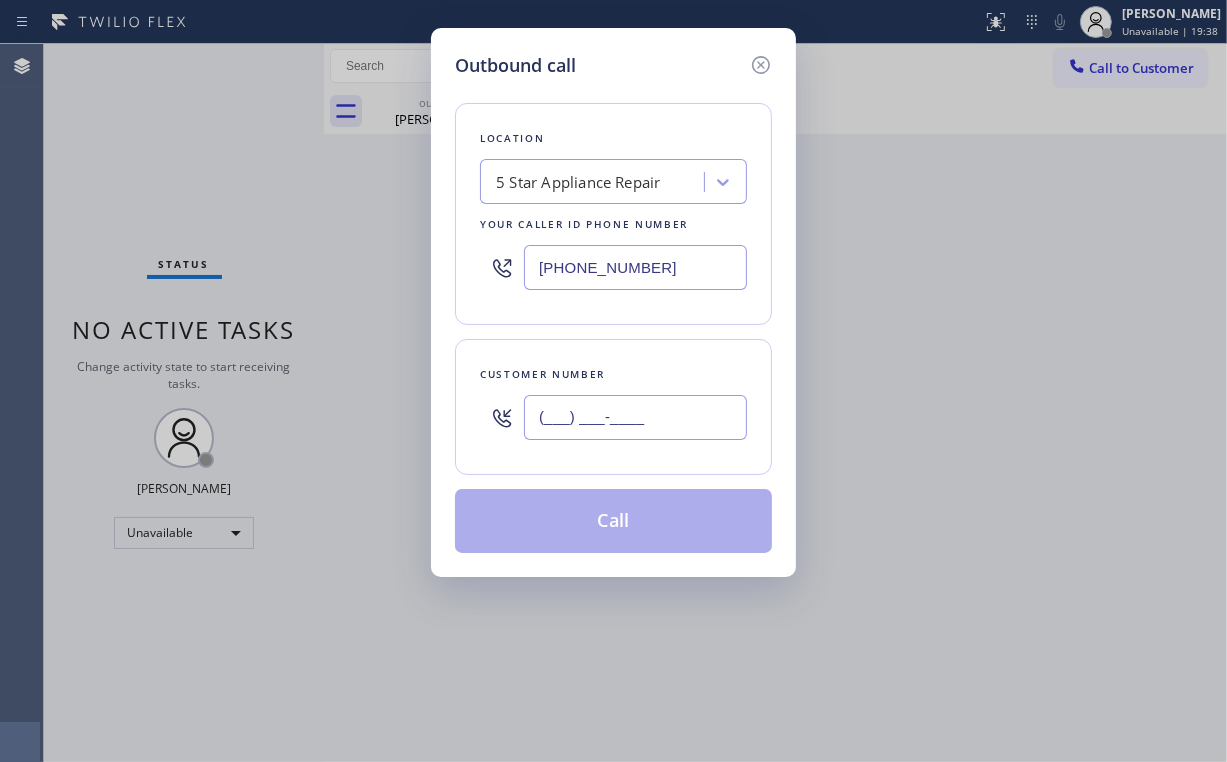 click on "(___) ___-____" at bounding box center [635, 417] 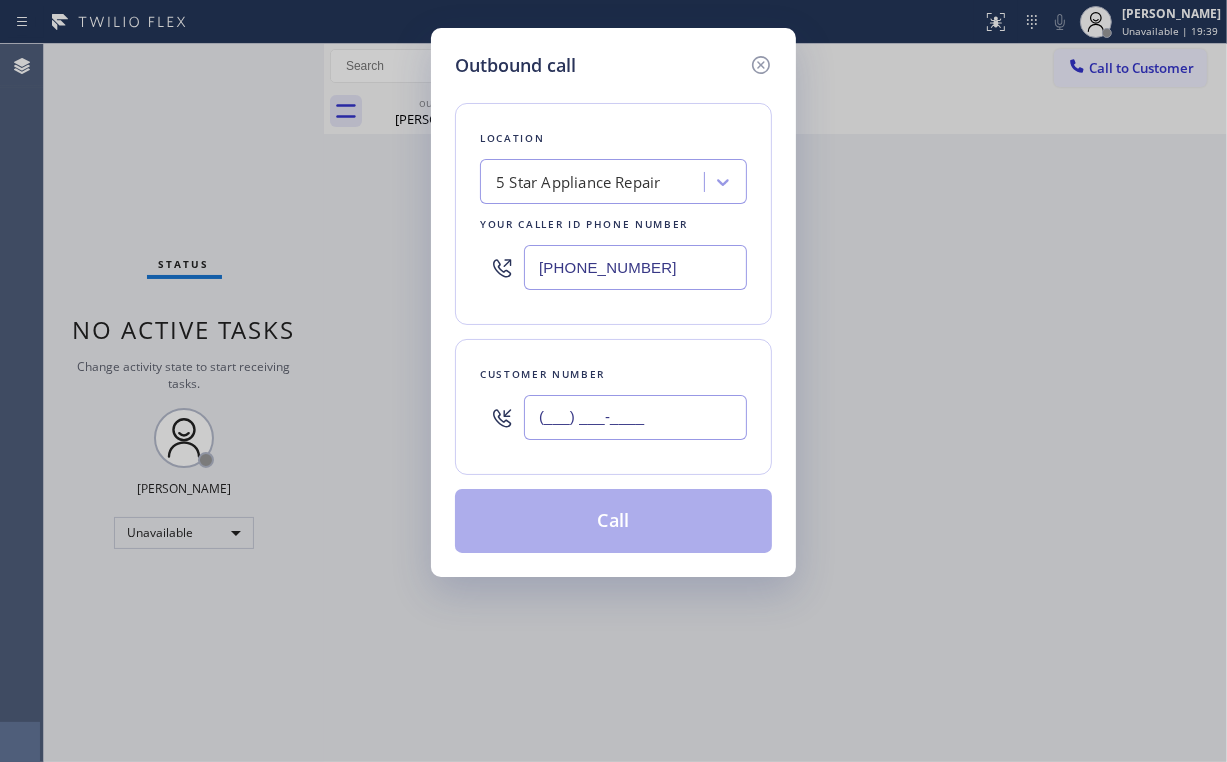 paste on "805) 201-8852" 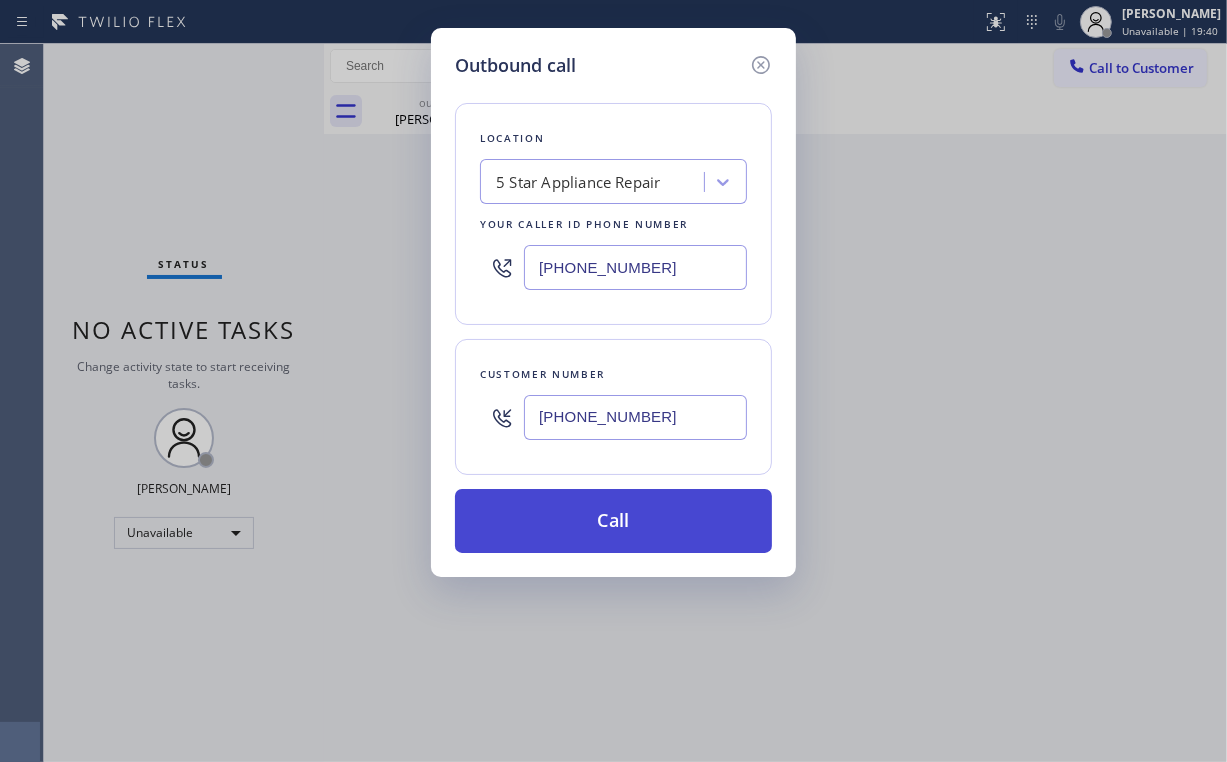 type on "[PHONE_NUMBER]" 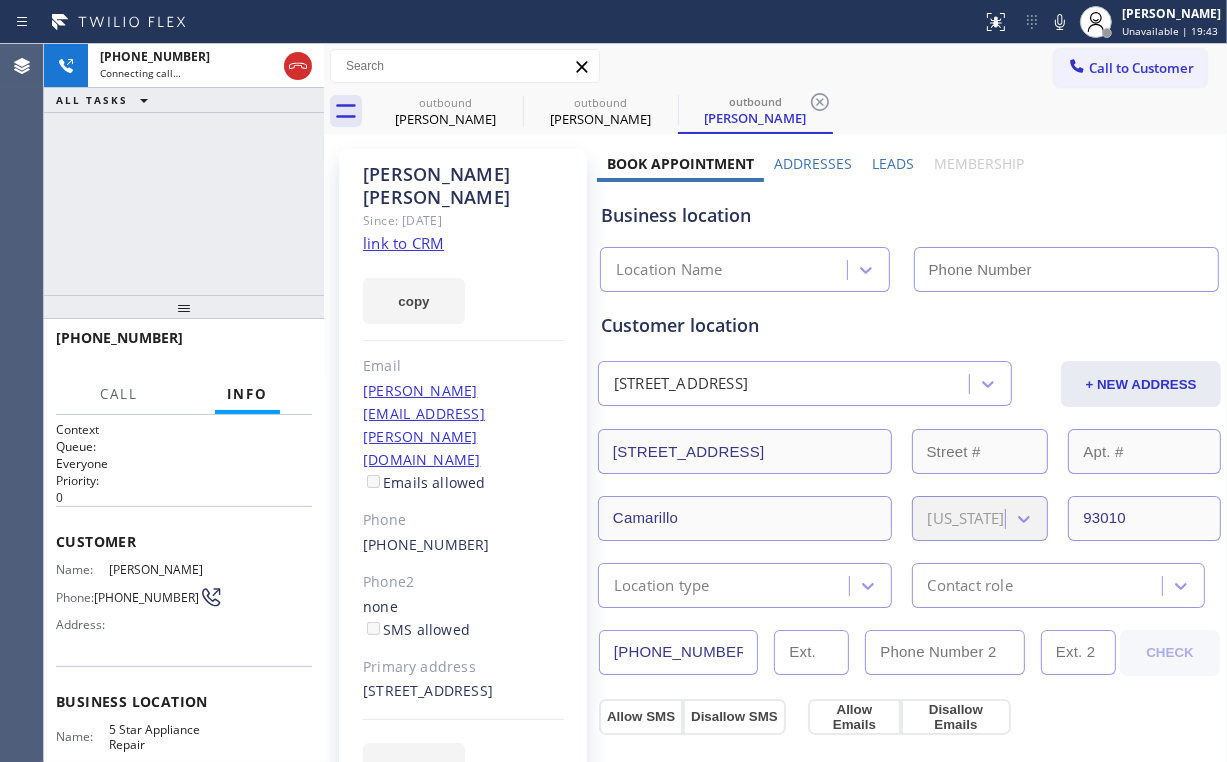 click on "[PHONE_NUMBER] Connecting call… ALL TASKS ALL TASKS ACTIVE TASKS TASKS IN WRAP UP" at bounding box center (184, 169) 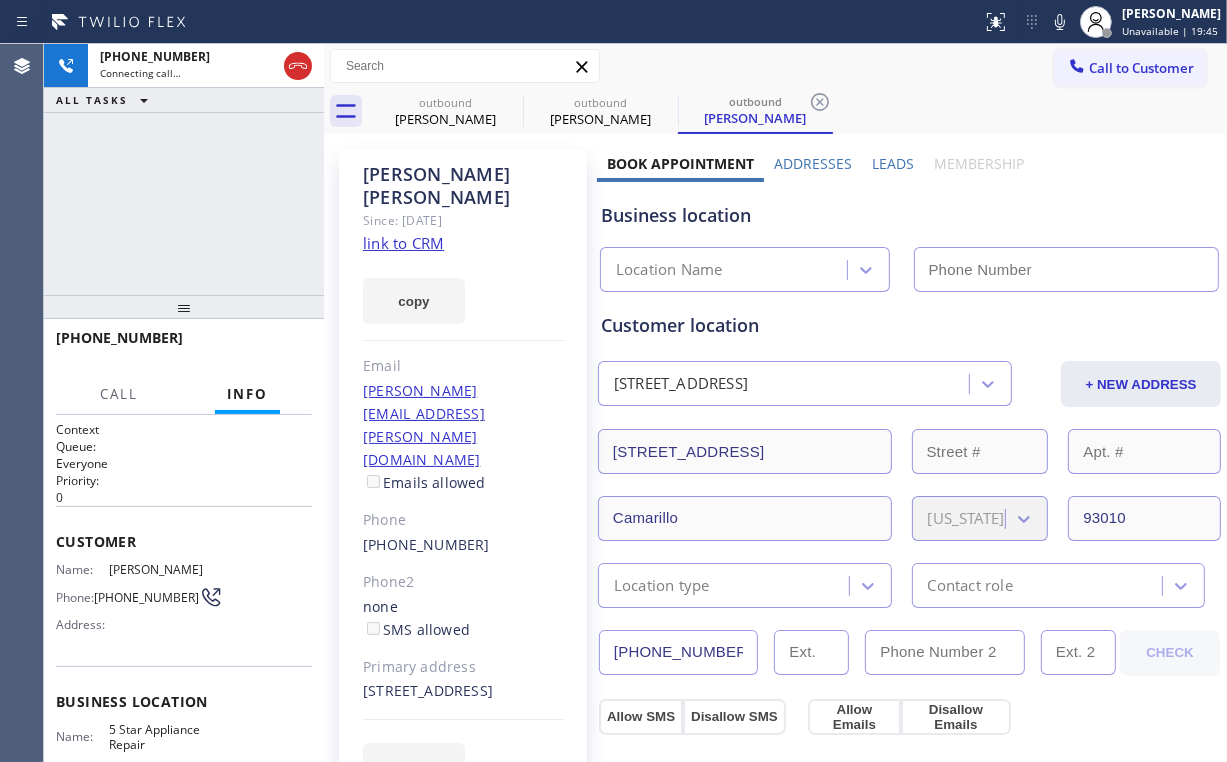 type on "[PHONE_NUMBER]" 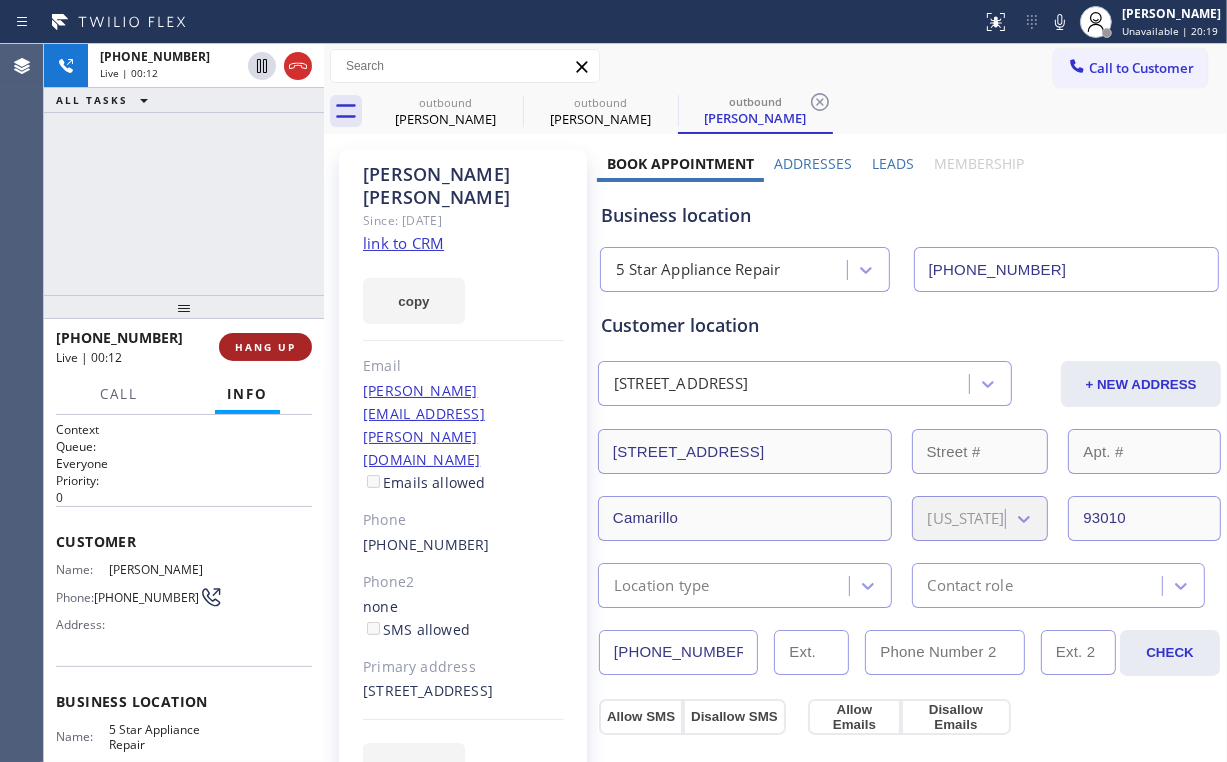 click on "HANG UP" at bounding box center [265, 347] 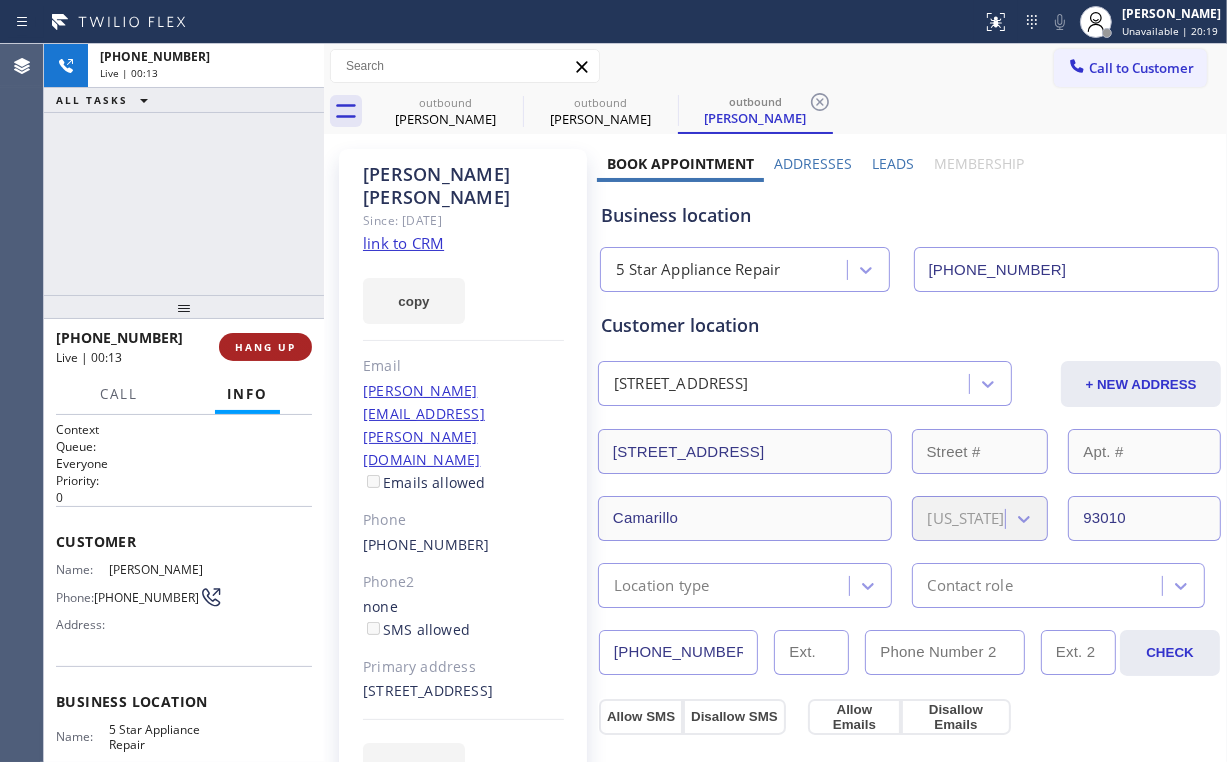 click on "HANG UP" at bounding box center [265, 347] 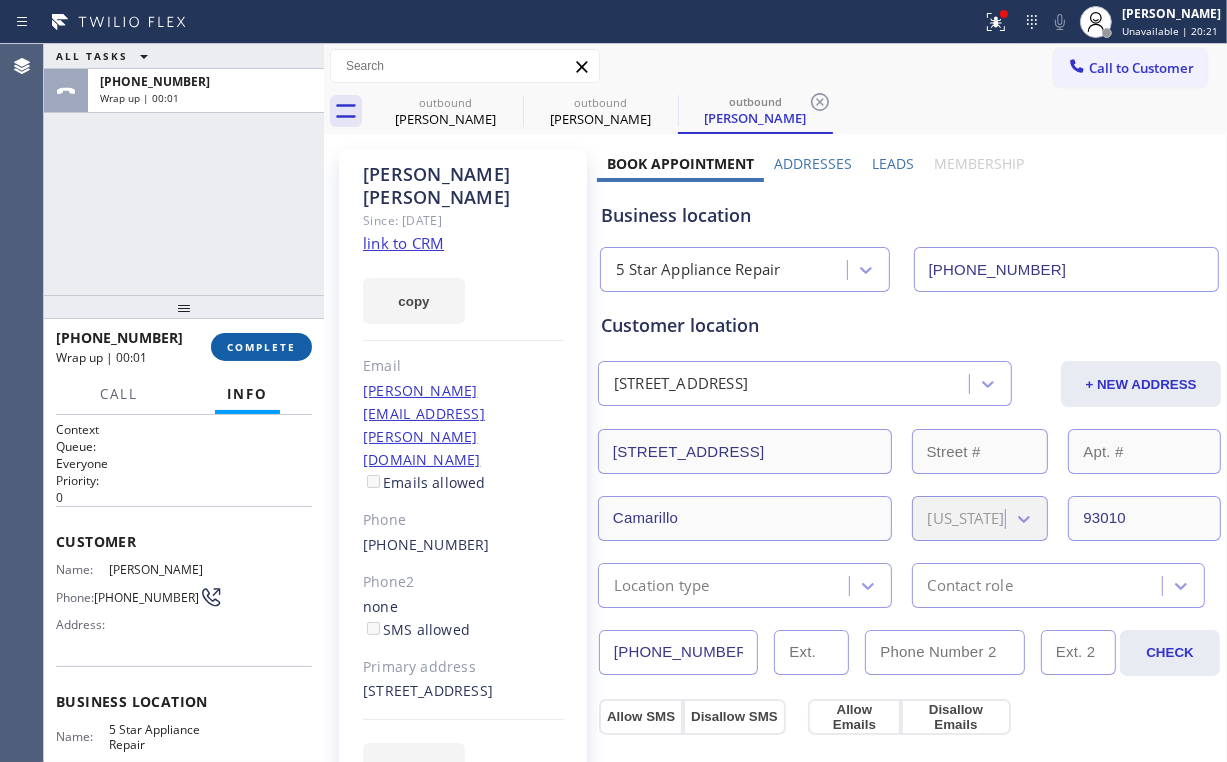 click on "COMPLETE" at bounding box center (261, 347) 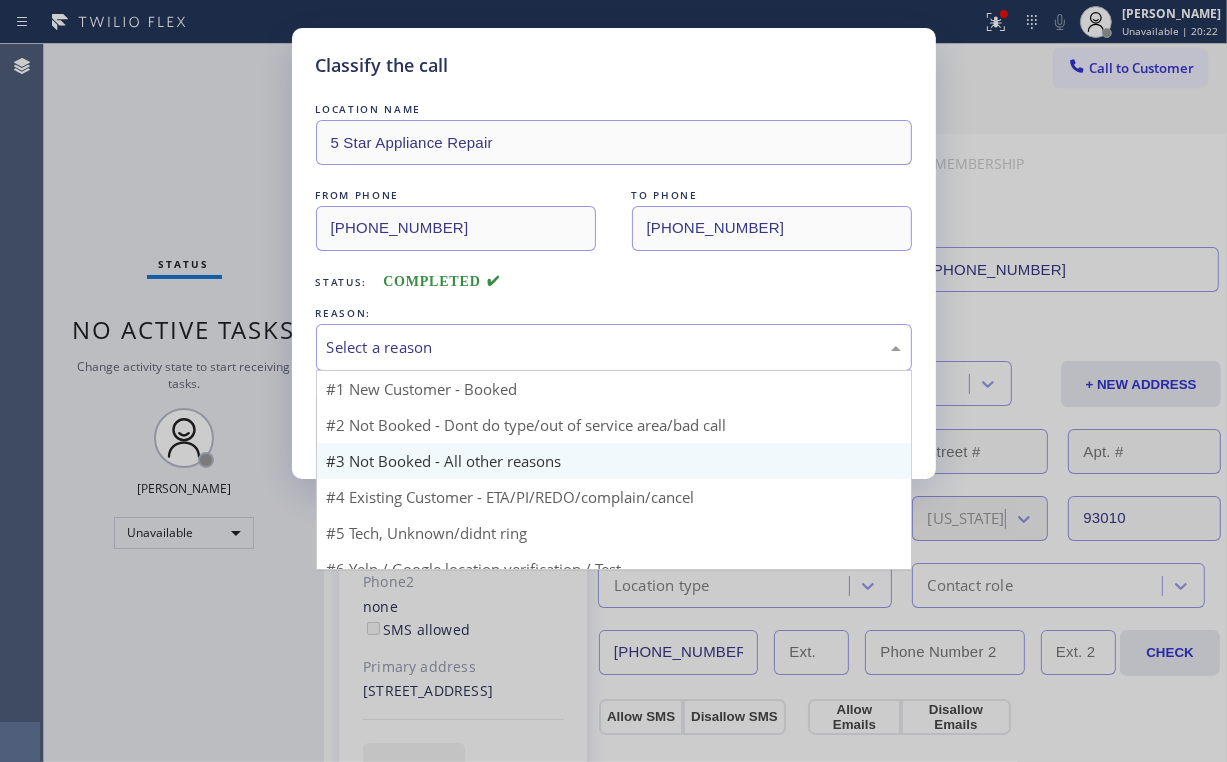 drag, startPoint x: 410, startPoint y: 343, endPoint x: 408, endPoint y: 419, distance: 76.02631 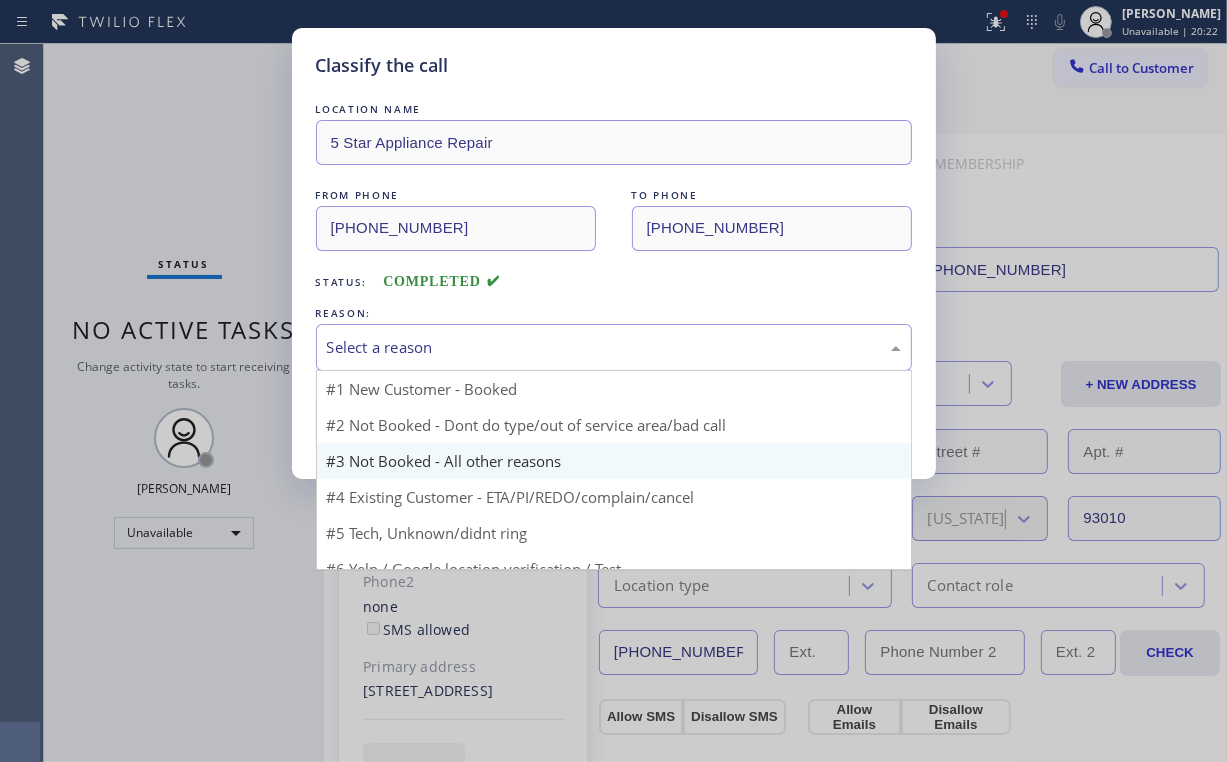 click on "Select a reason" at bounding box center [614, 347] 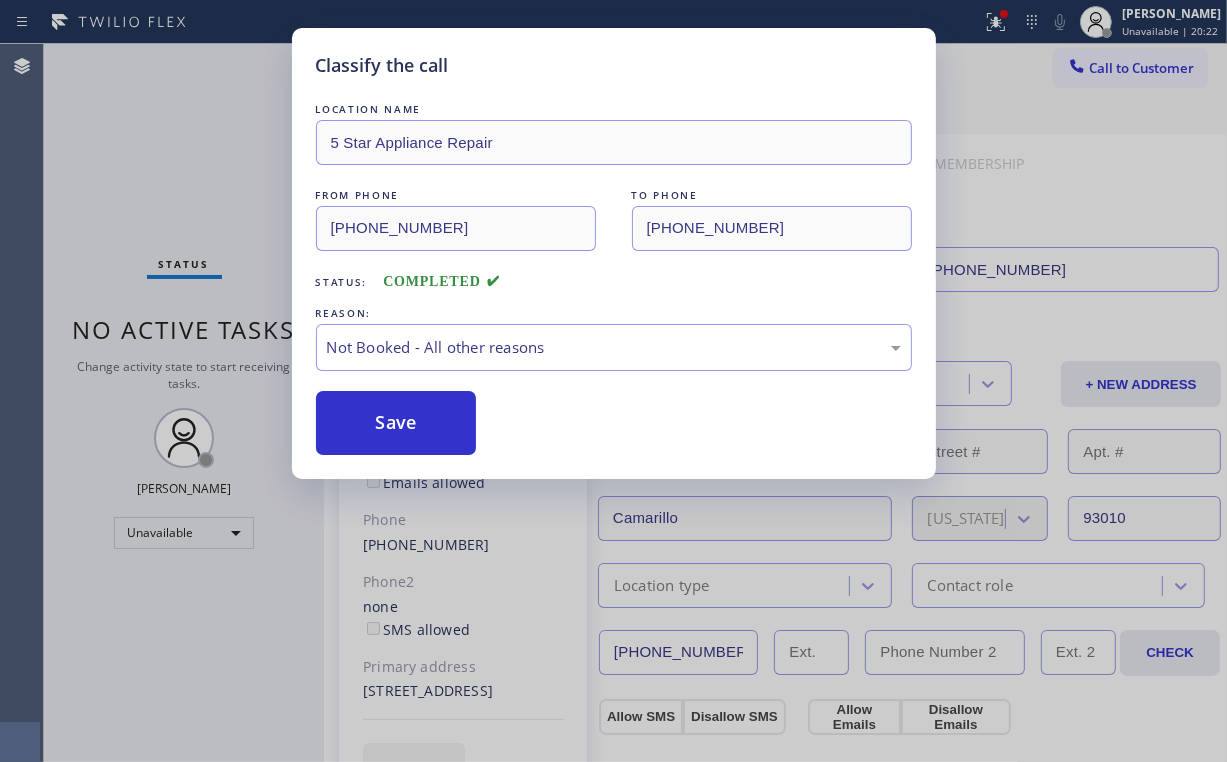 drag, startPoint x: 408, startPoint y: 420, endPoint x: 217, endPoint y: 219, distance: 277.27603 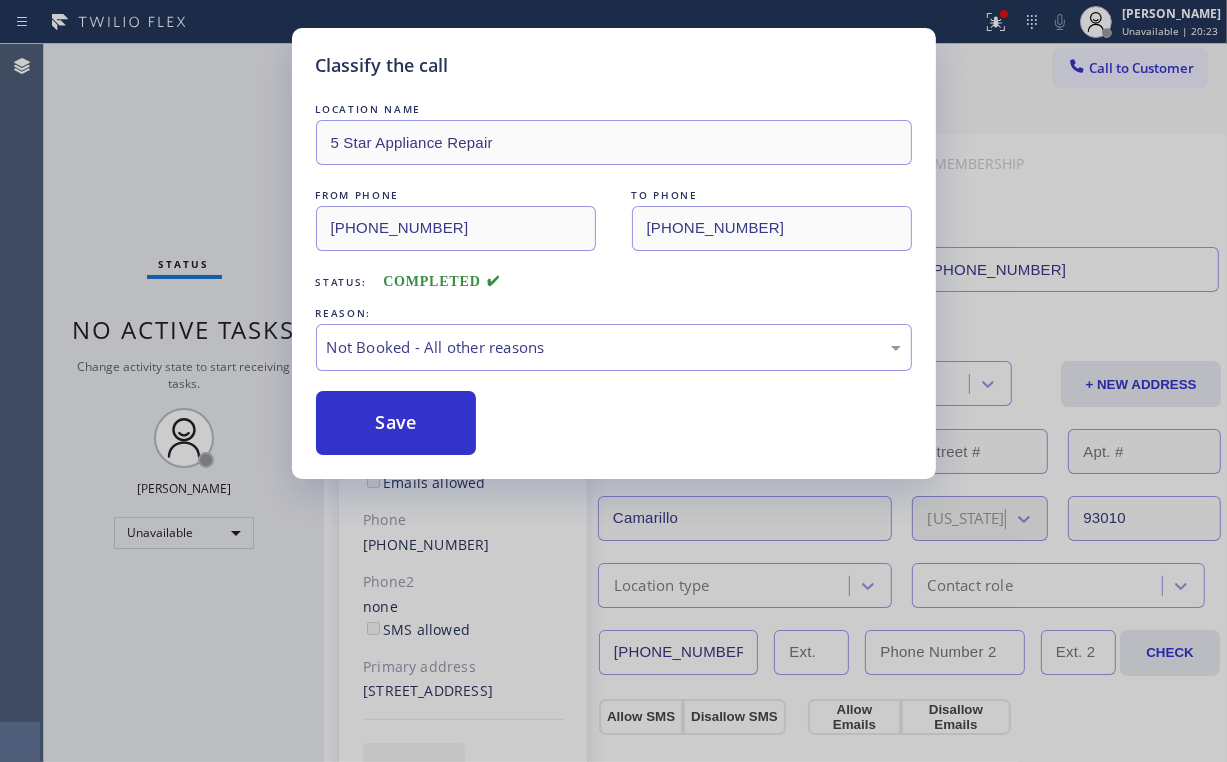 click on "Classify the call LOCATION NAME 5 Star Appliance Repair FROM PHONE [PHONE_NUMBER] TO PHONE [PHONE_NUMBER] Status: COMPLETED REASON: Not Booked - All other reasons Save" at bounding box center (613, 381) 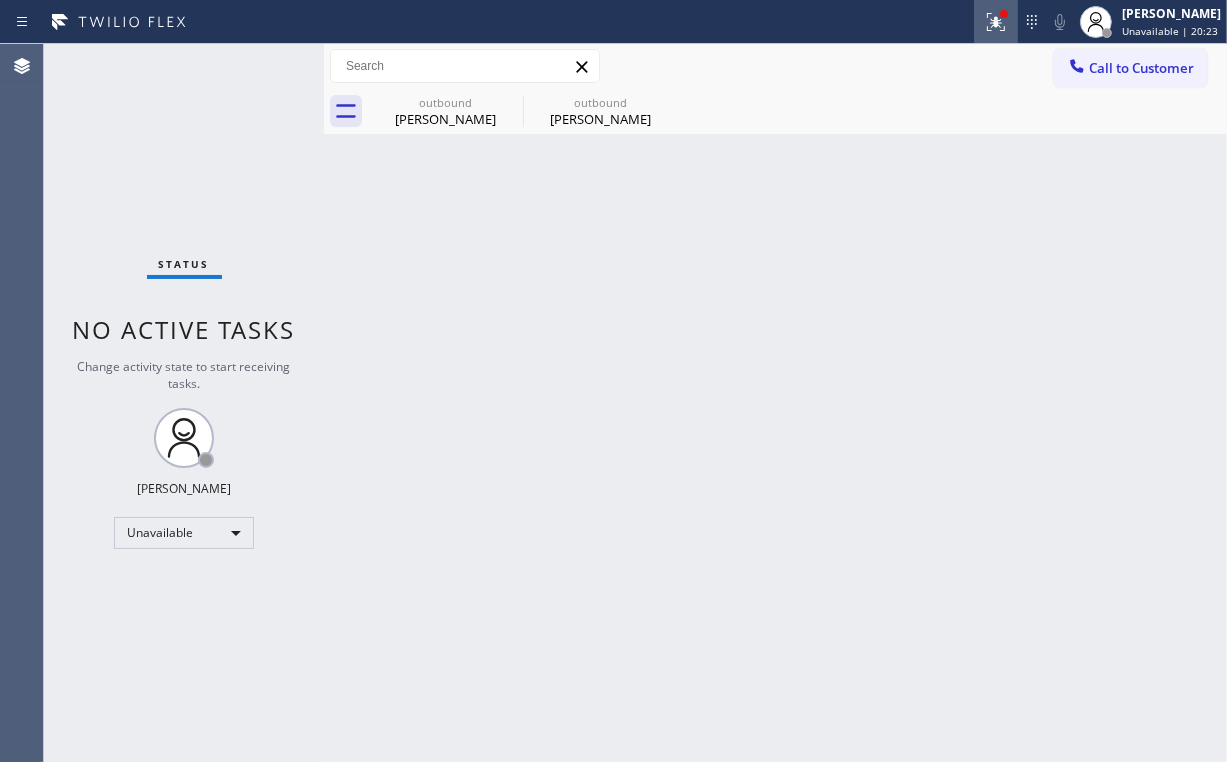 click 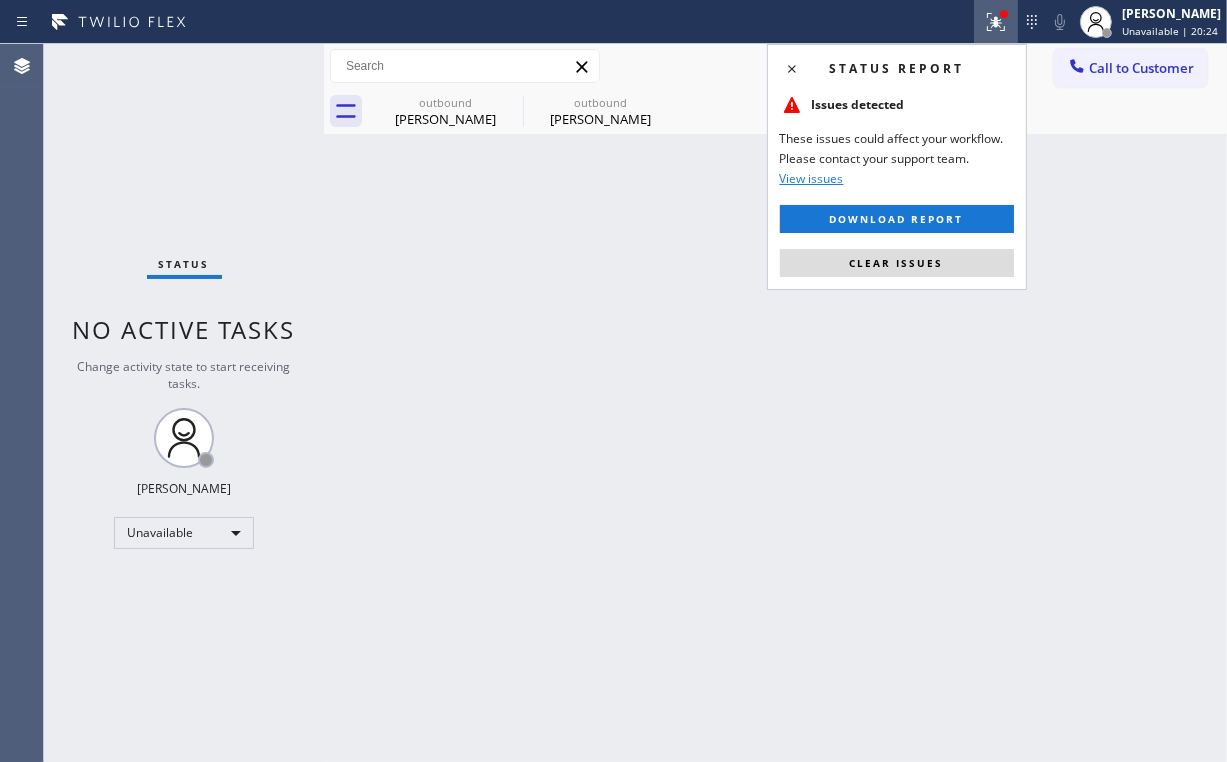 drag, startPoint x: 892, startPoint y: 251, endPoint x: 802, endPoint y: 279, distance: 94.254974 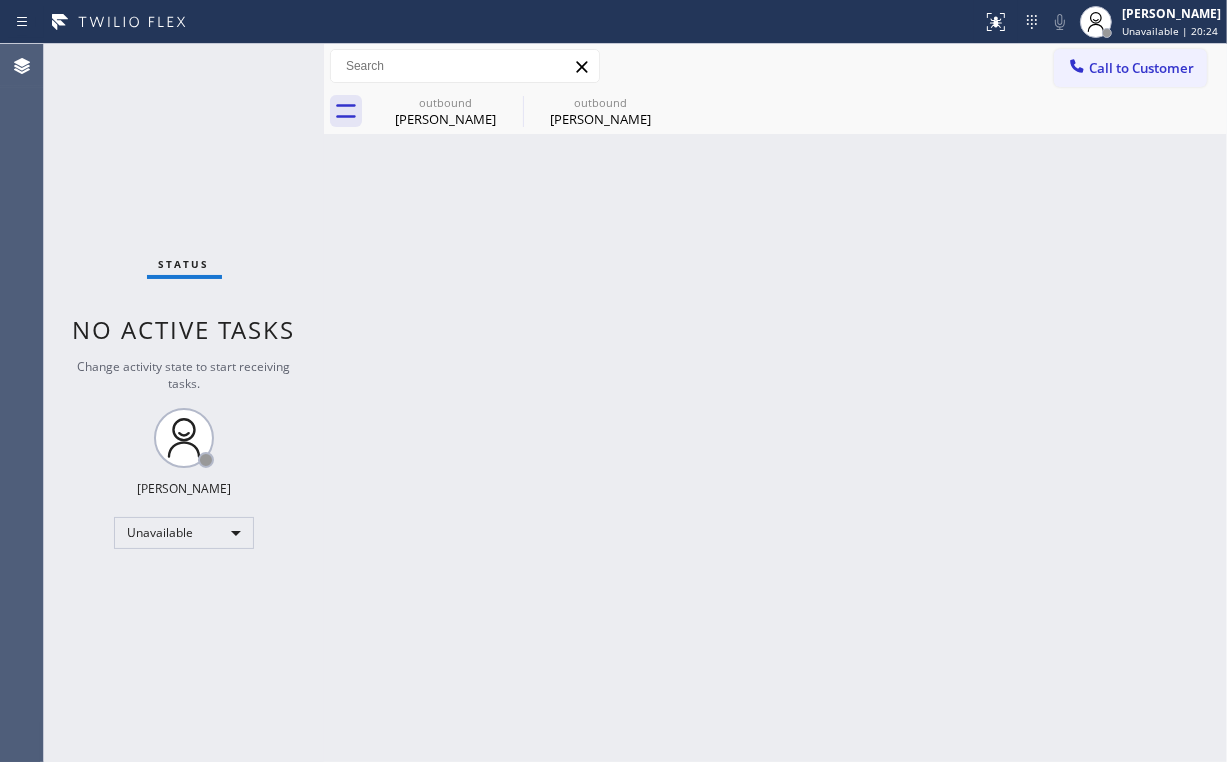 click on "Back to Dashboard Change Sender ID Customers Technicians Select a contact Outbound call Location Search location Your caller id phone number Customer number Call Customer info Name   Phone none Address none Change Sender ID HVAC [PHONE_NUMBER] 5 Star Appliance [PHONE_NUMBER] Appliance Repair [PHONE_NUMBER] Plumbing [PHONE_NUMBER] Air Duct Cleaning [PHONE_NUMBER]  Electricians [PHONE_NUMBER] Cancel Change Check personal SMS Reset Change outbound [PERSON_NAME] outbound [PERSON_NAME] Call to Customer Outbound call Location 5 Star Appliance Repair Your caller id phone number [PHONE_NUMBER] Customer number Call Outbound call Technician Search Technician Your caller id phone number Your caller id phone number Call outbound [PERSON_NAME] outbound [PERSON_NAME] [PERSON_NAME] Since: [DATE] link to CRM copy Email [PERSON_NAME][EMAIL_ADDRESS][DOMAIN_NAME]  Emails allowed Phone [PHONE_NUMBER] Phone2 none  SMS allowed Primary address  [STREET_ADDRESS][PERSON_NAME] EDIT Outbound call Location 5 Star Appliance Repair [PHONE_NUMBER]" at bounding box center [775, 403] 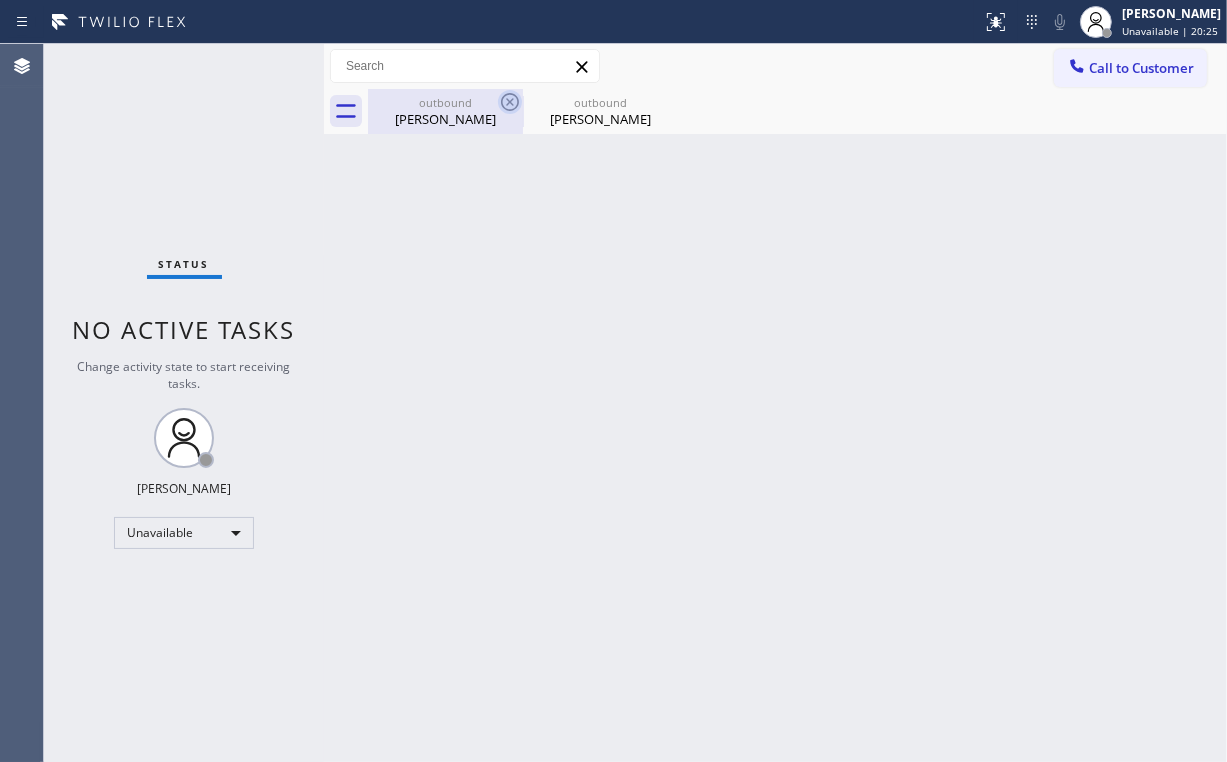 drag, startPoint x: 428, startPoint y: 112, endPoint x: 516, endPoint y: 104, distance: 88.362885 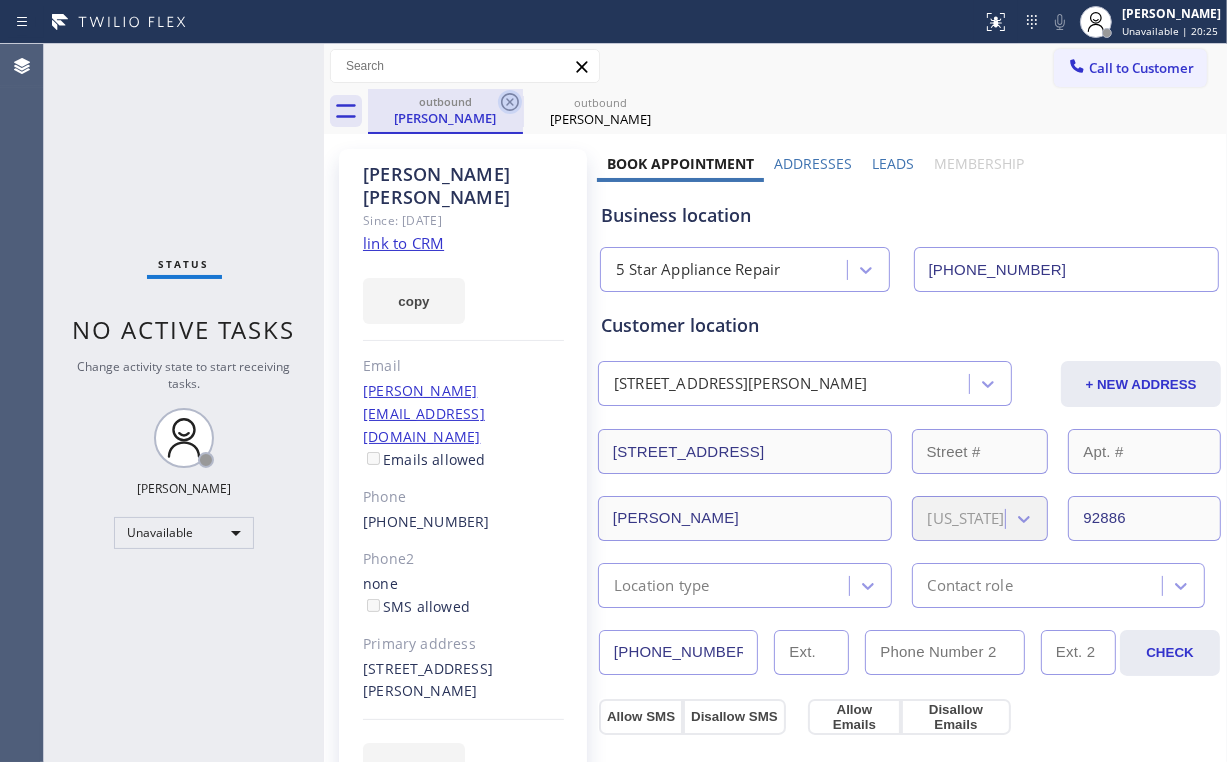 click 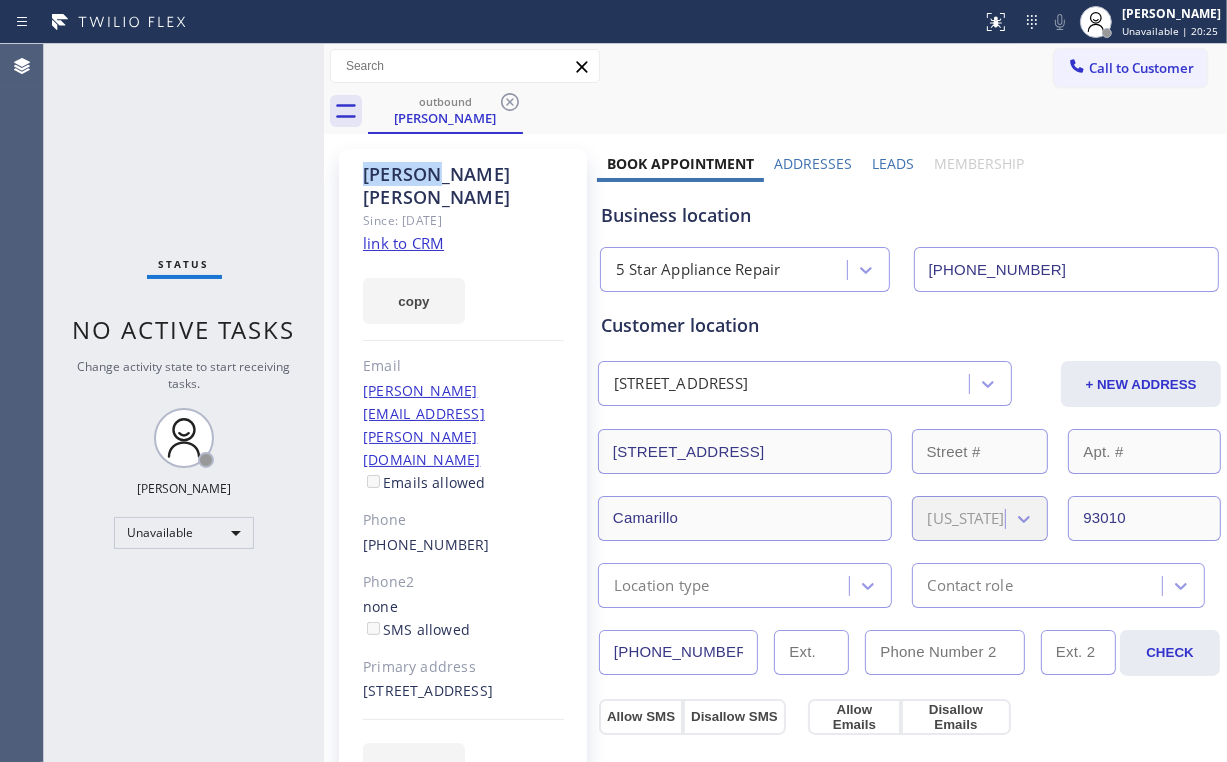 click 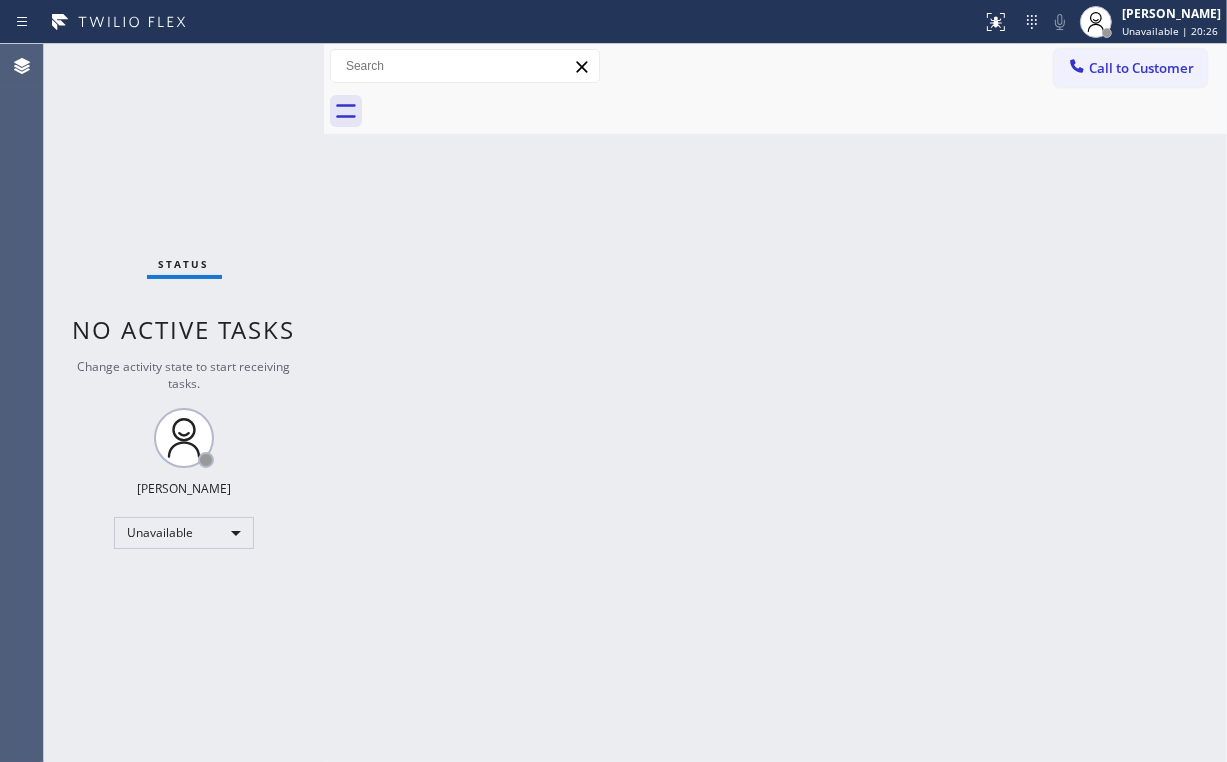 click on "Status   No active tasks     Change activity state to start receiving tasks.   [PERSON_NAME] Unavailable" at bounding box center [184, 403] 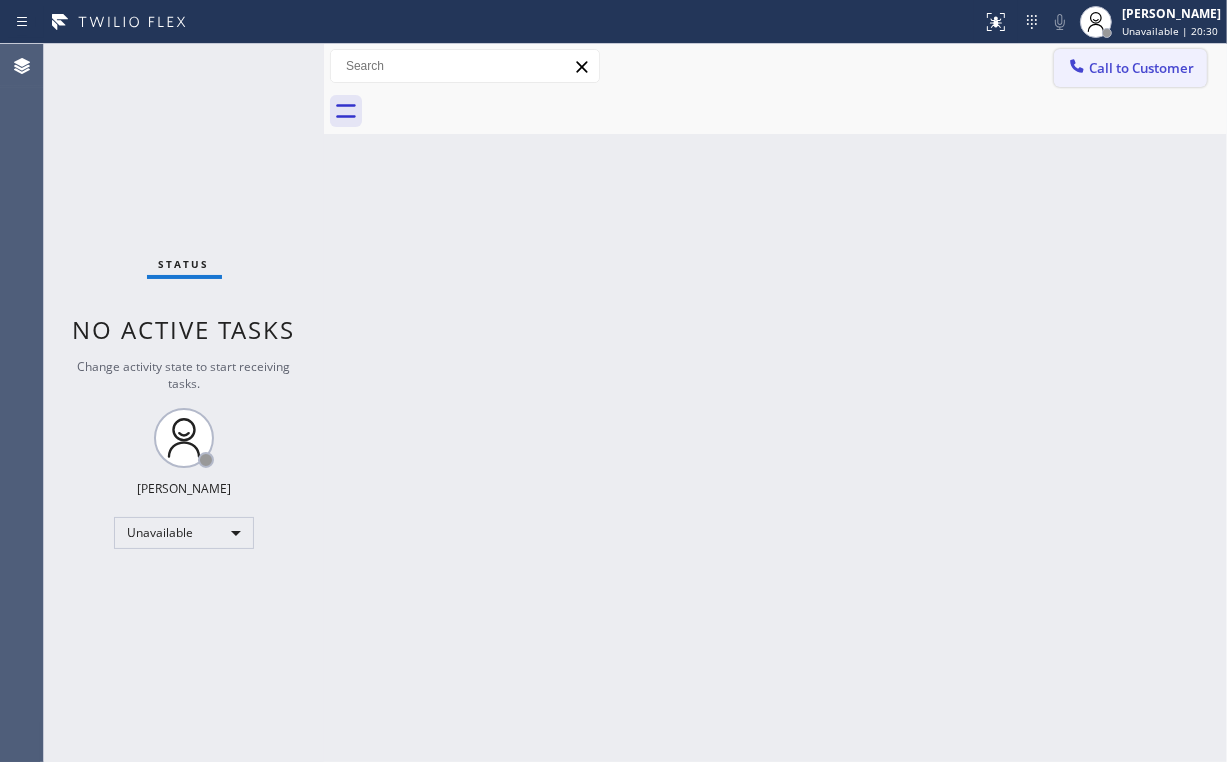 click on "Call to Customer" at bounding box center (1141, 68) 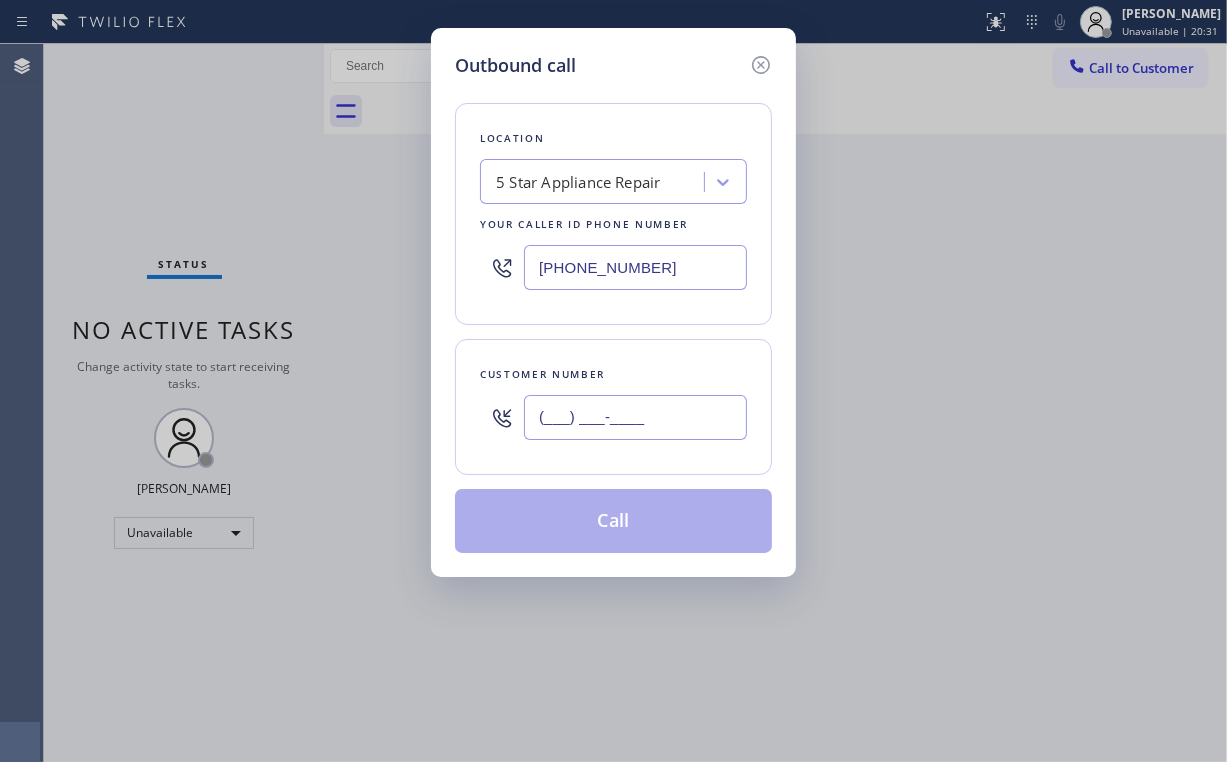 click on "(___) ___-____" at bounding box center [635, 417] 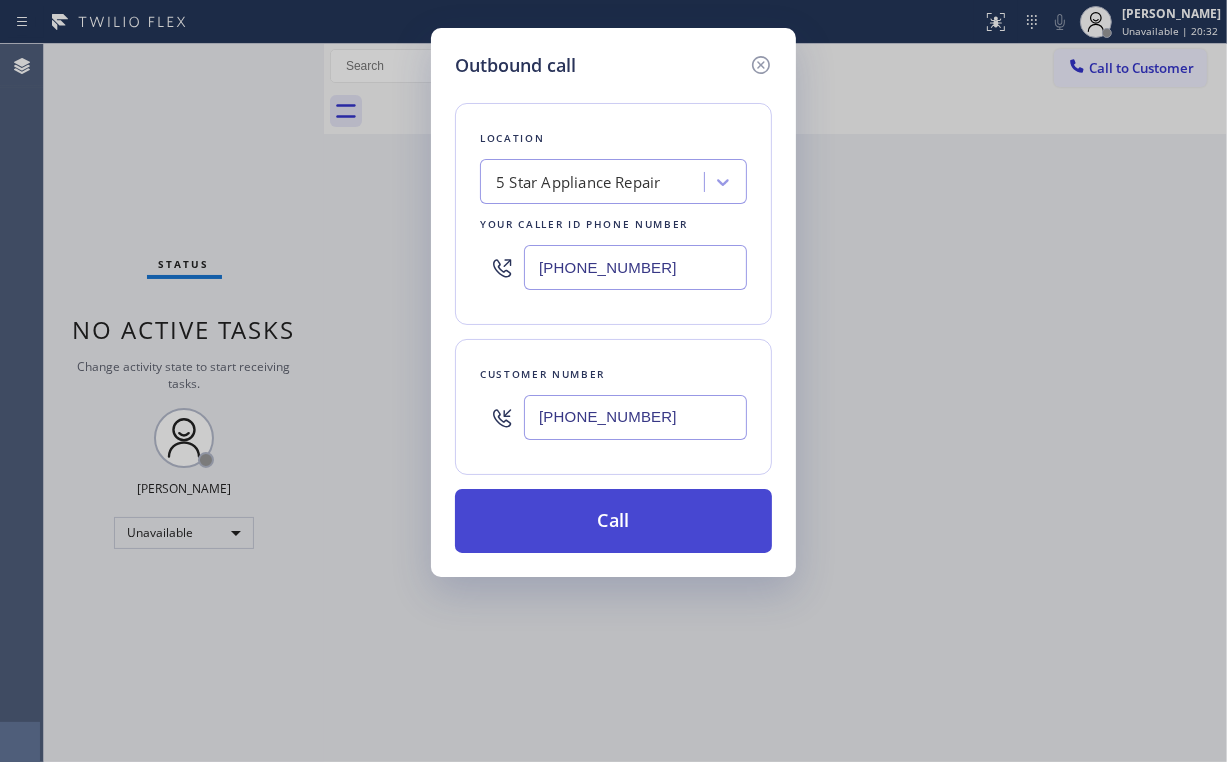 type on "[PHONE_NUMBER]" 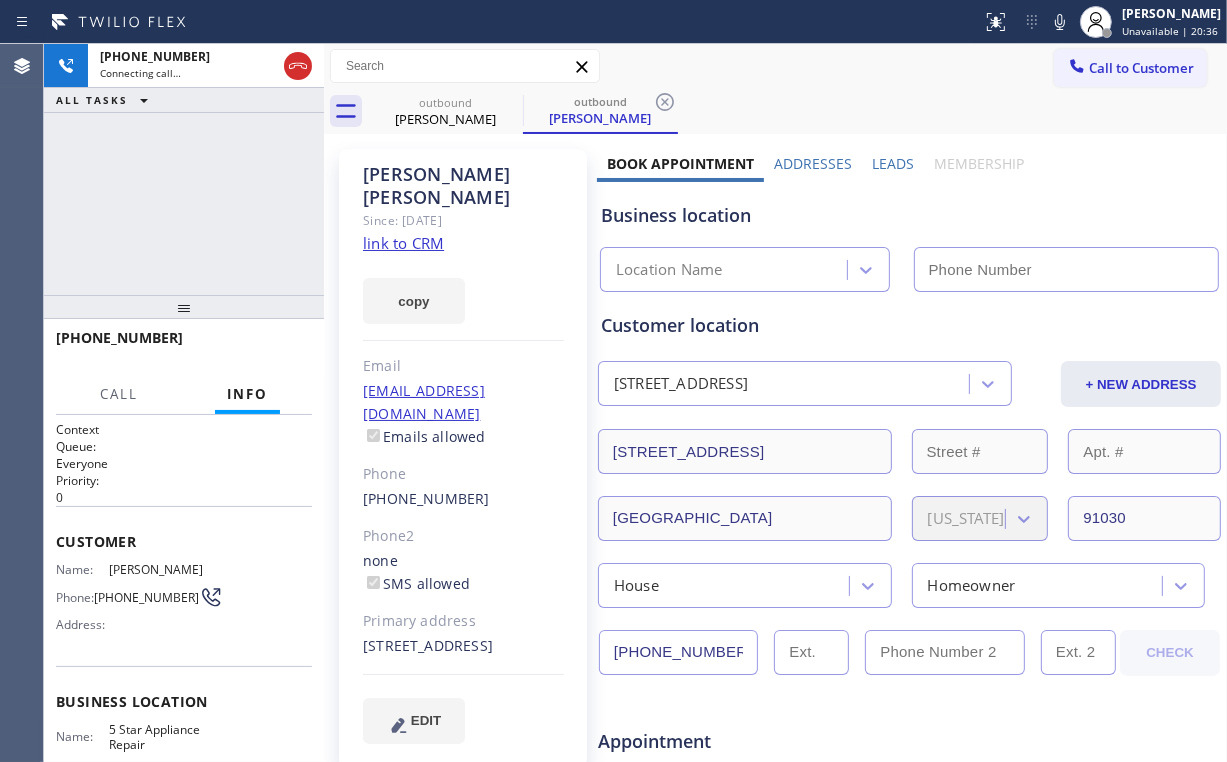 type on "[PHONE_NUMBER]" 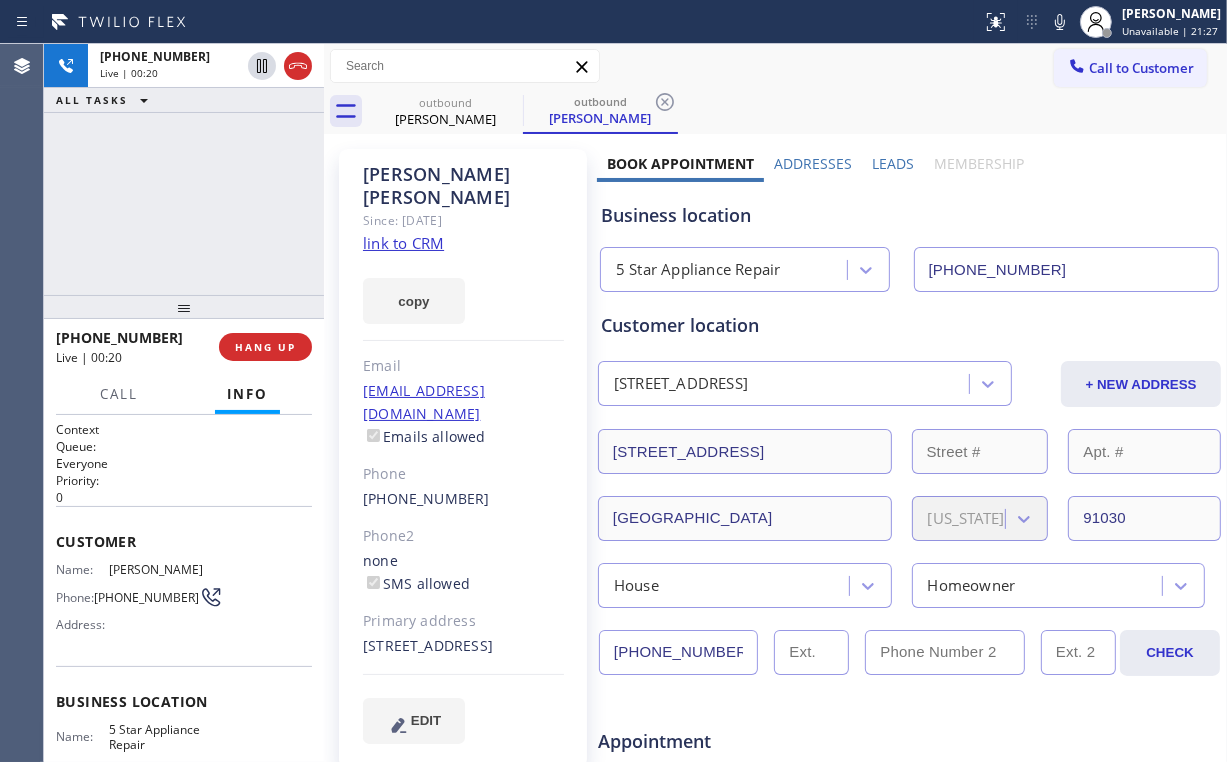 drag, startPoint x: 20, startPoint y: 150, endPoint x: 40, endPoint y: 169, distance: 27.58623 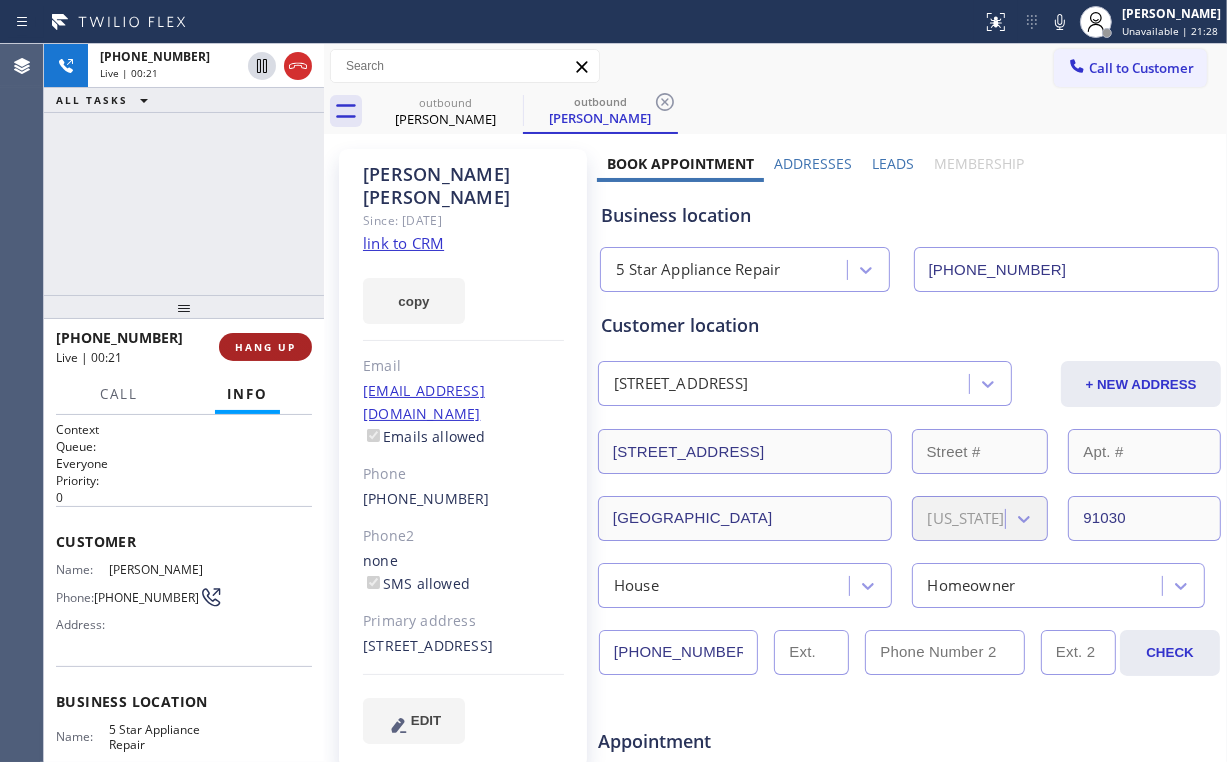 click on "HANG UP" at bounding box center [265, 347] 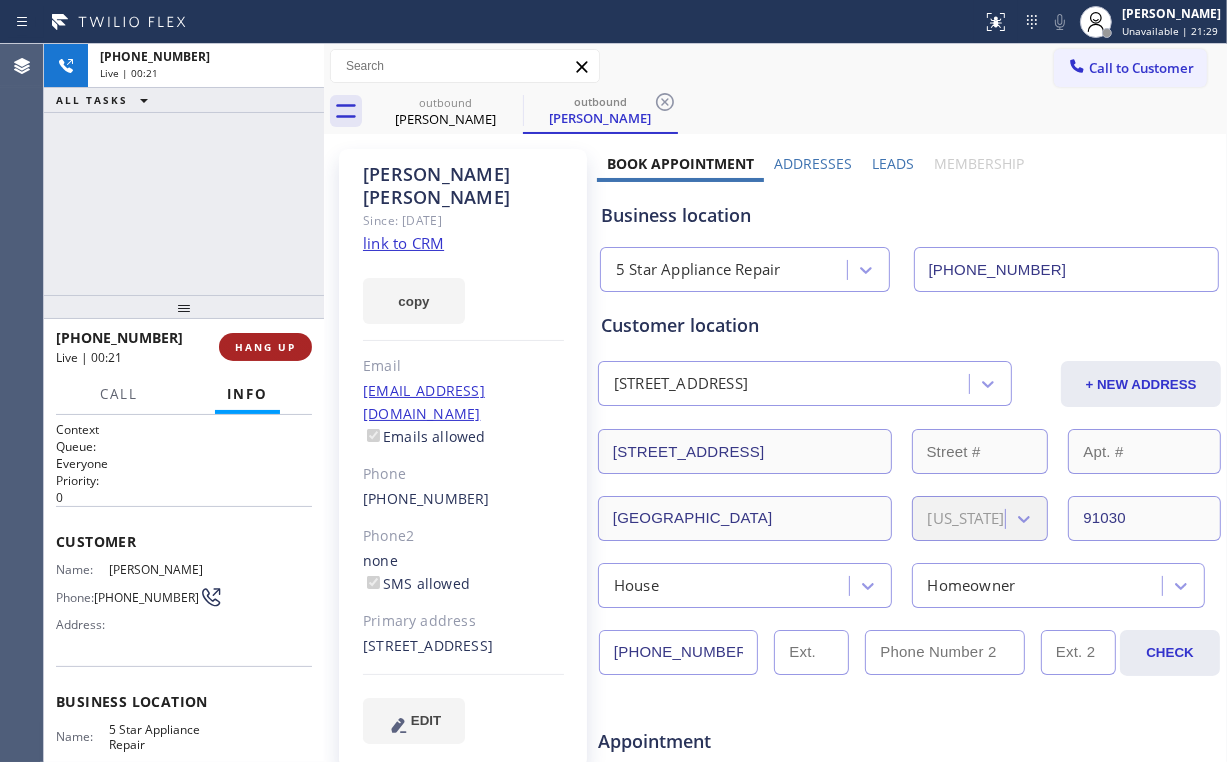 click on "HANG UP" at bounding box center [265, 347] 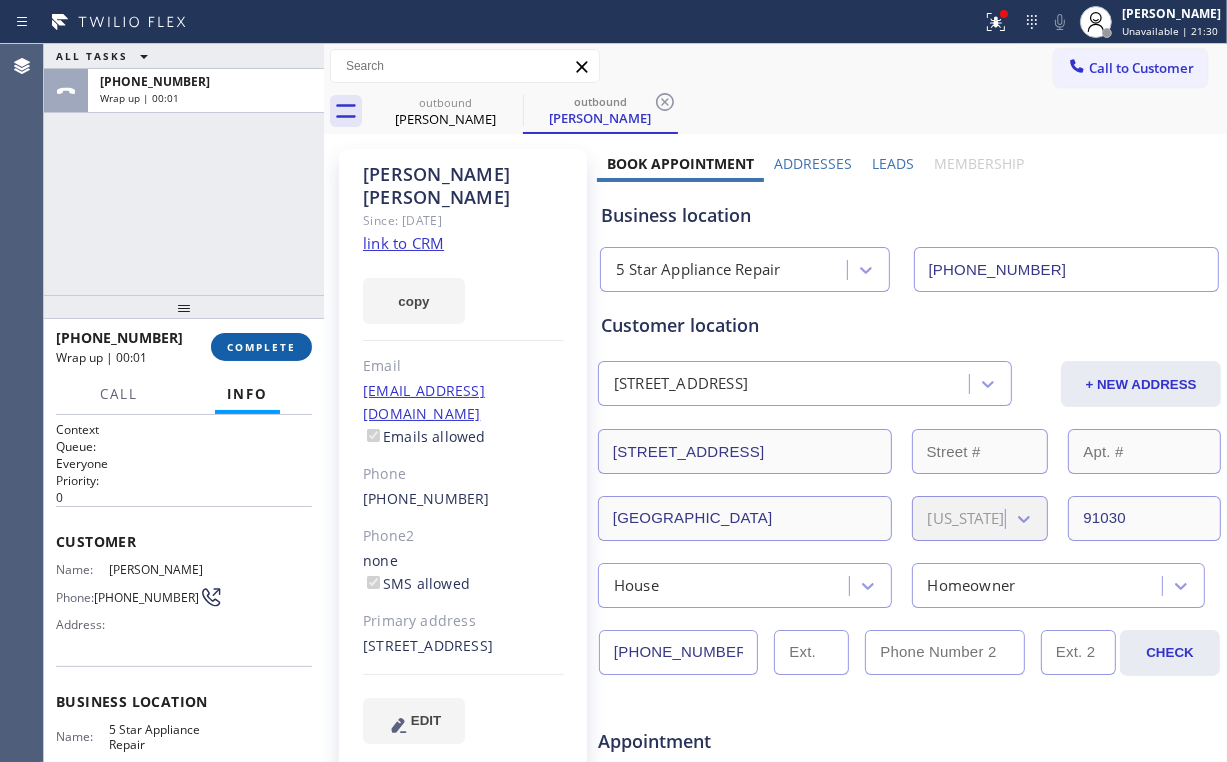 click on "COMPLETE" at bounding box center (261, 347) 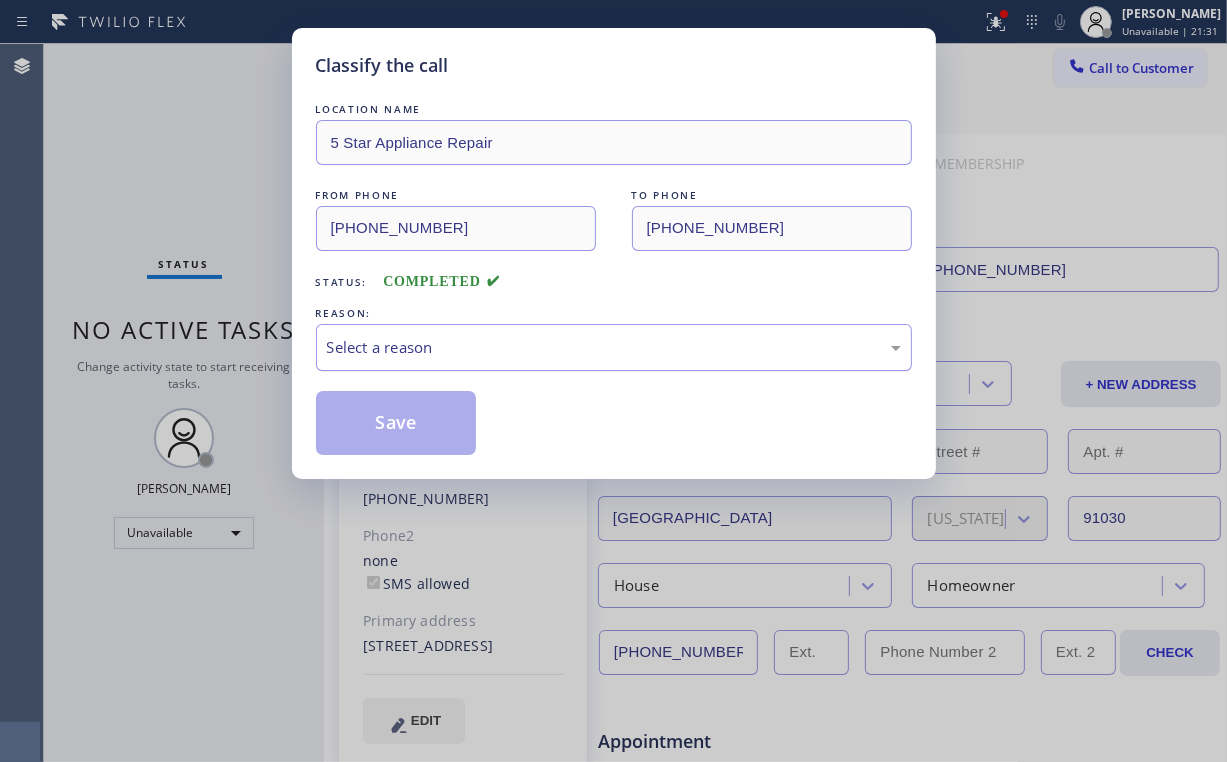 click on "Select a reason" at bounding box center (614, 347) 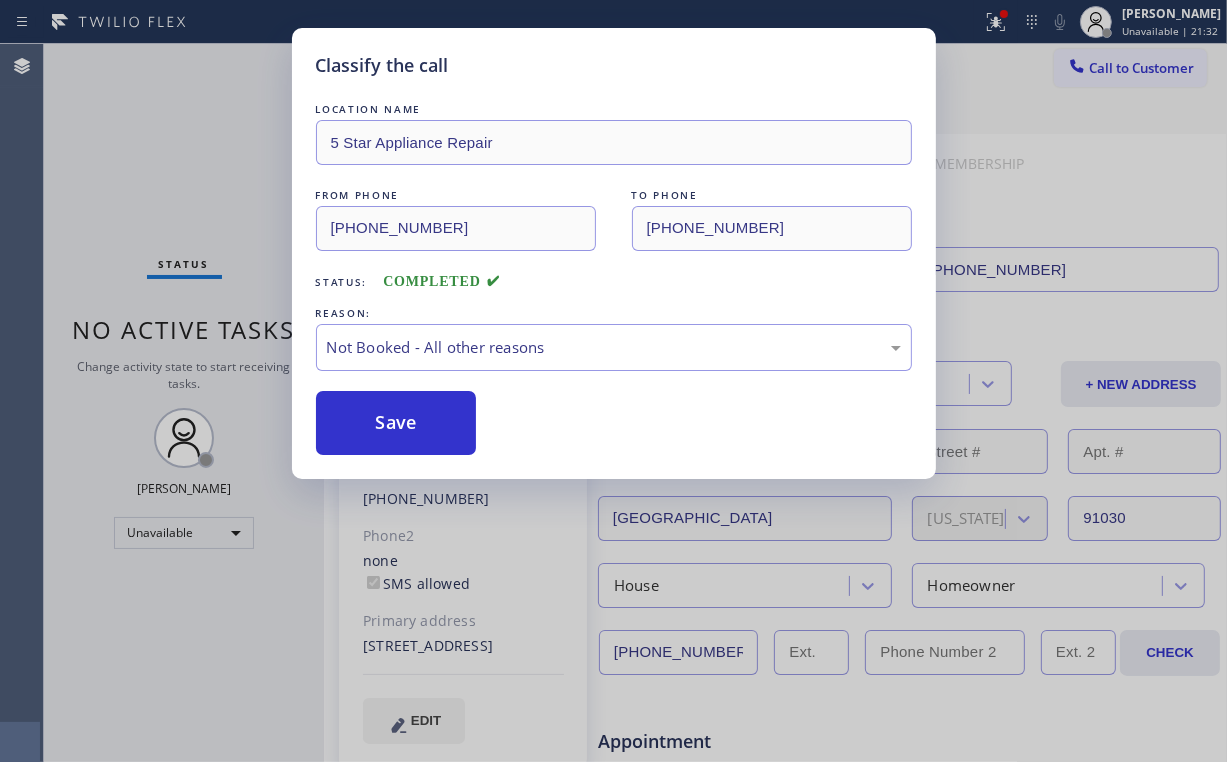 click on "Save" at bounding box center (396, 423) 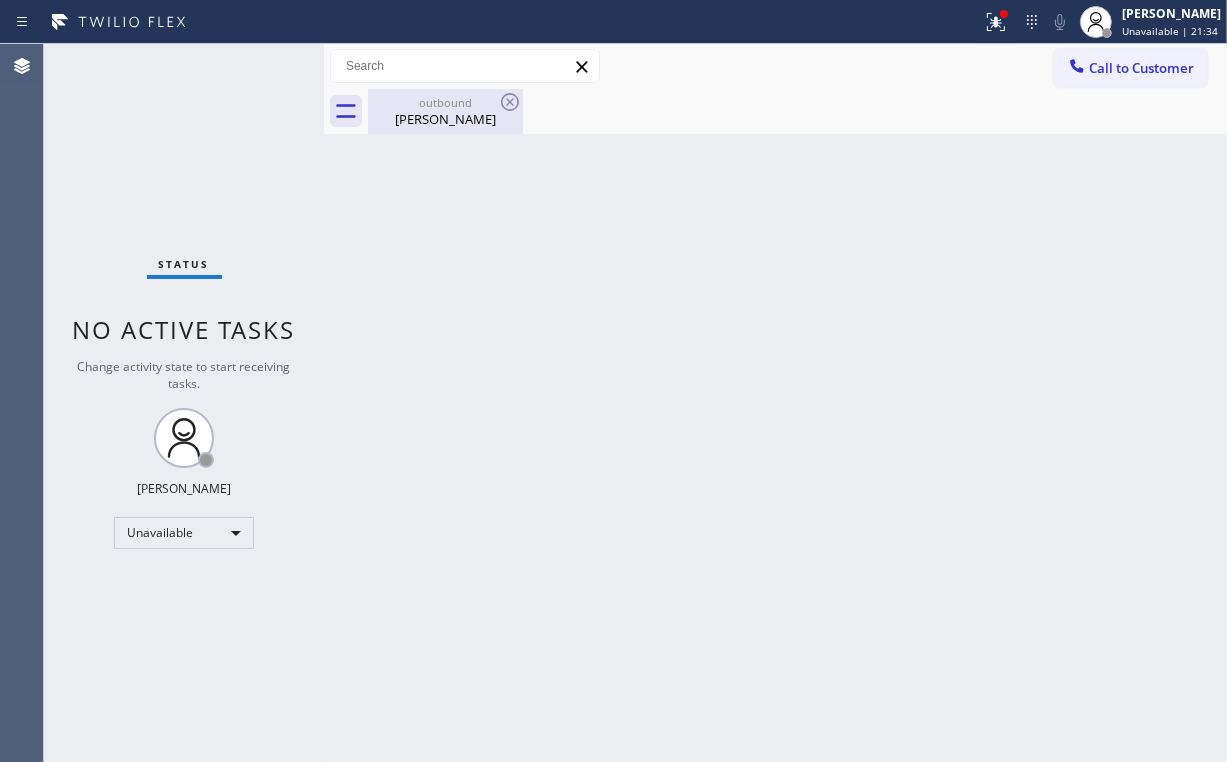 click on "[PERSON_NAME]" at bounding box center (445, 119) 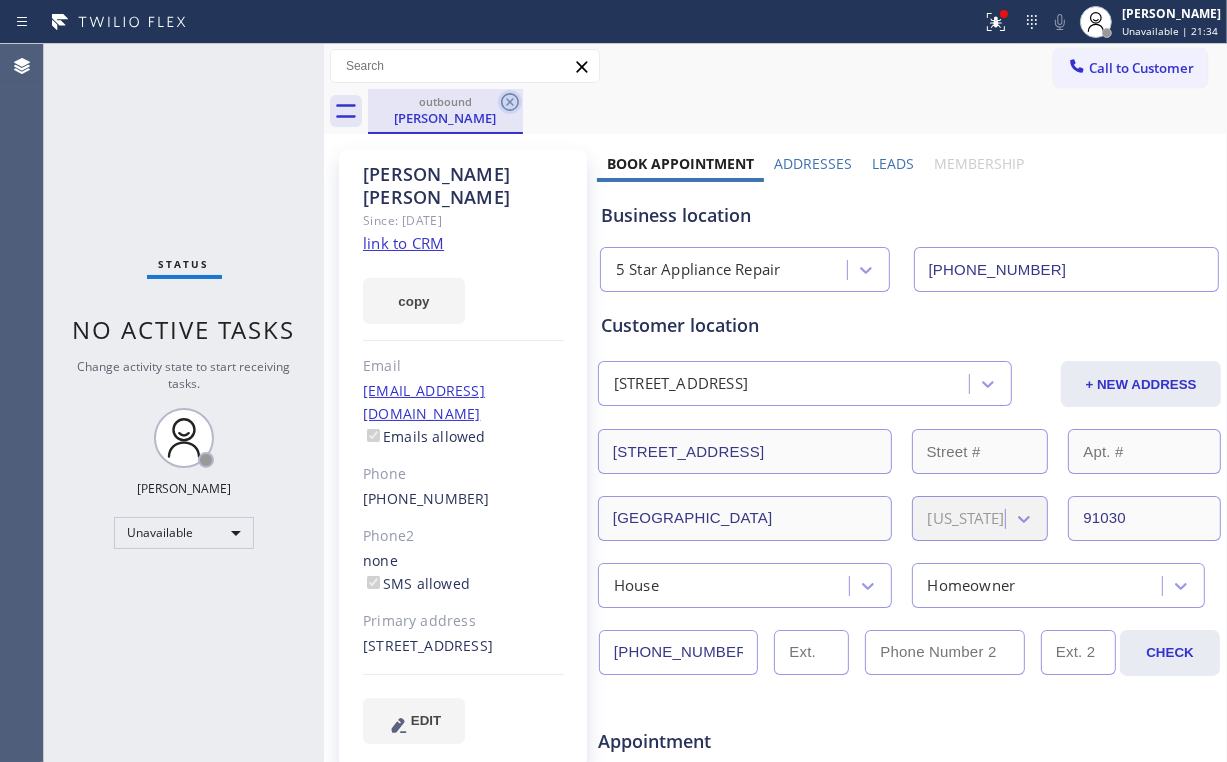 click 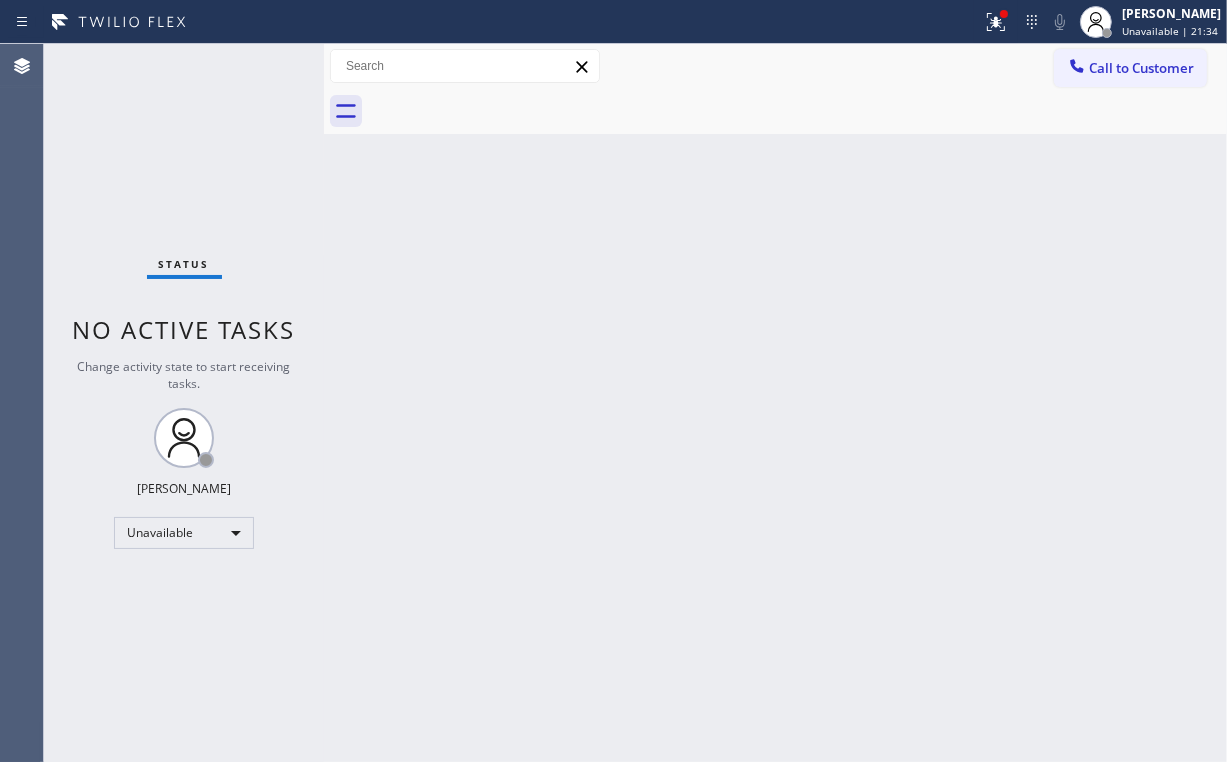 click on "Back to Dashboard Change Sender ID Customers Technicians Select a contact Outbound call Location Search location Your caller id phone number Customer number Call Customer info Name   Phone none Address none Change Sender ID HVAC [PHONE_NUMBER] 5 Star Appliance [PHONE_NUMBER] Appliance Repair [PHONE_NUMBER] Plumbing [PHONE_NUMBER] Air Duct Cleaning [PHONE_NUMBER]  Electricians [PHONE_NUMBER] Cancel Change Check personal SMS Reset Change No tabs Call to Customer Outbound call Location 5 Star Appliance Repair Your caller id phone number [PHONE_NUMBER] Customer number Call Outbound call Technician Search Technician Your caller id phone number Your caller id phone number Call" at bounding box center [775, 403] 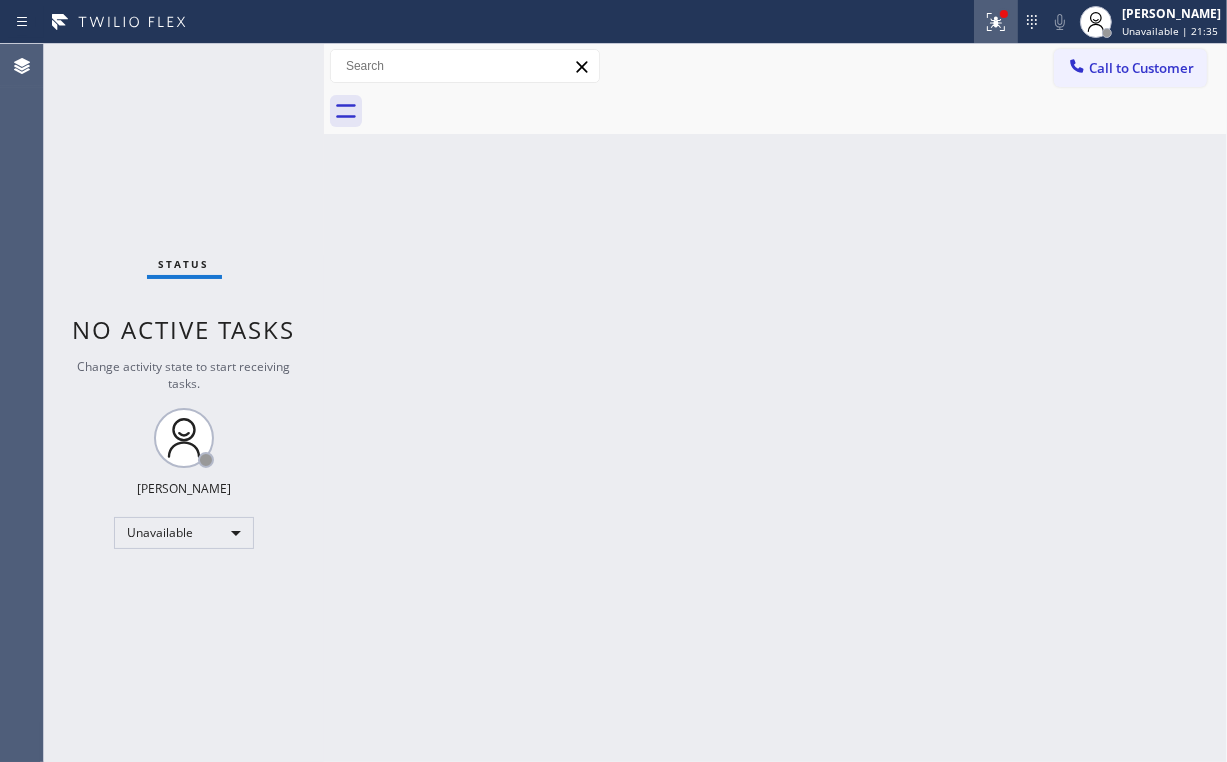 click 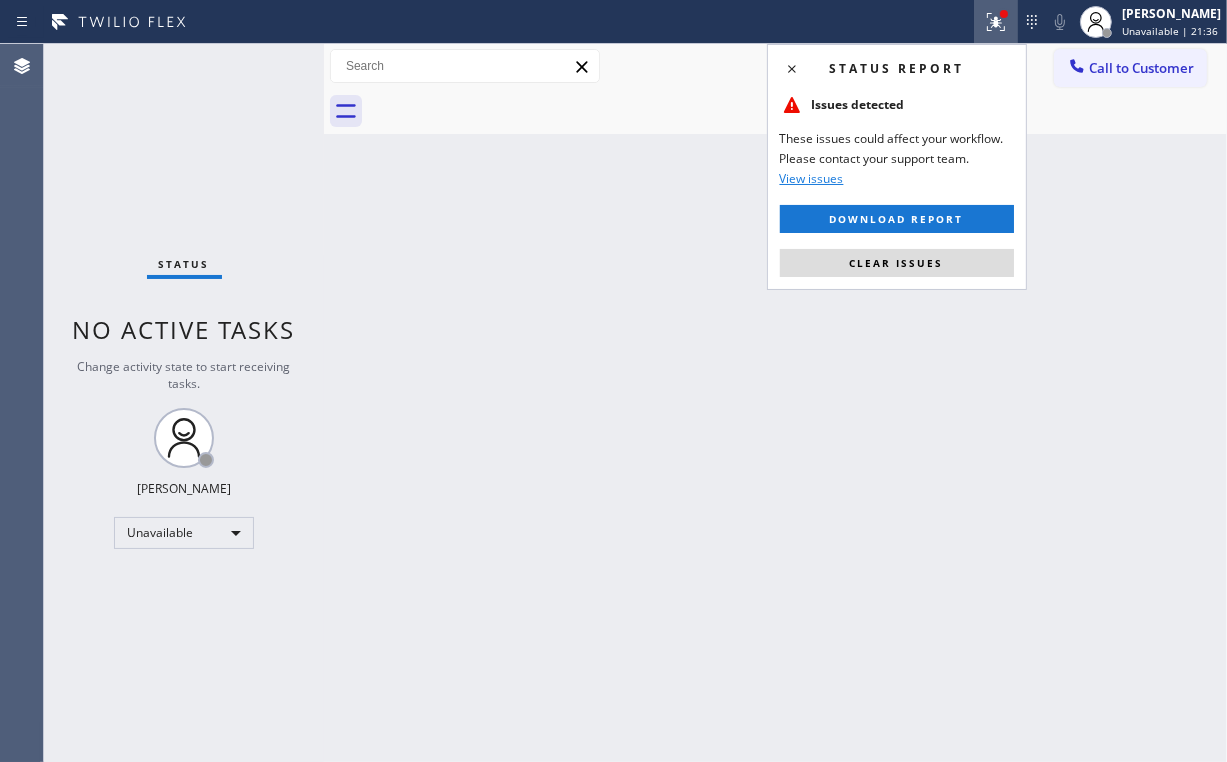 click on "Status report Issues detected These issues could affect your workflow. Please contact your support team. View issues Download report Clear issues" at bounding box center [897, 167] 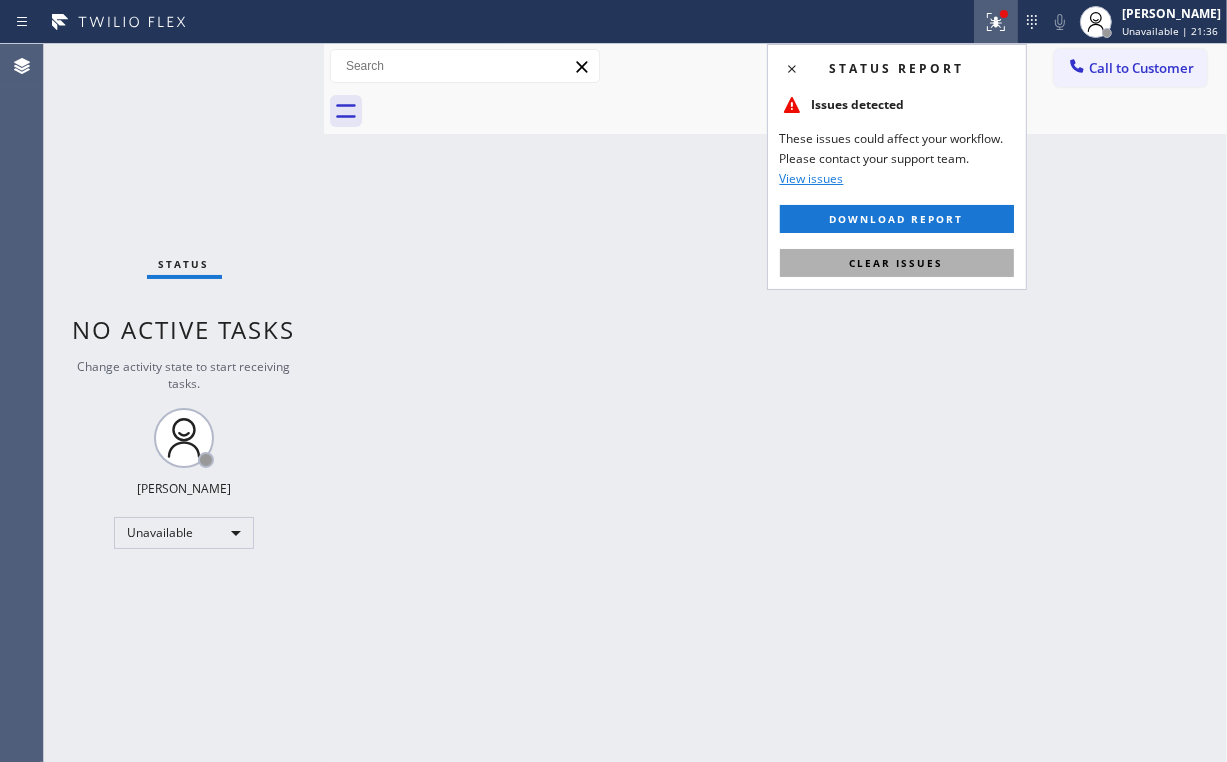 click on "Clear issues" at bounding box center (897, 263) 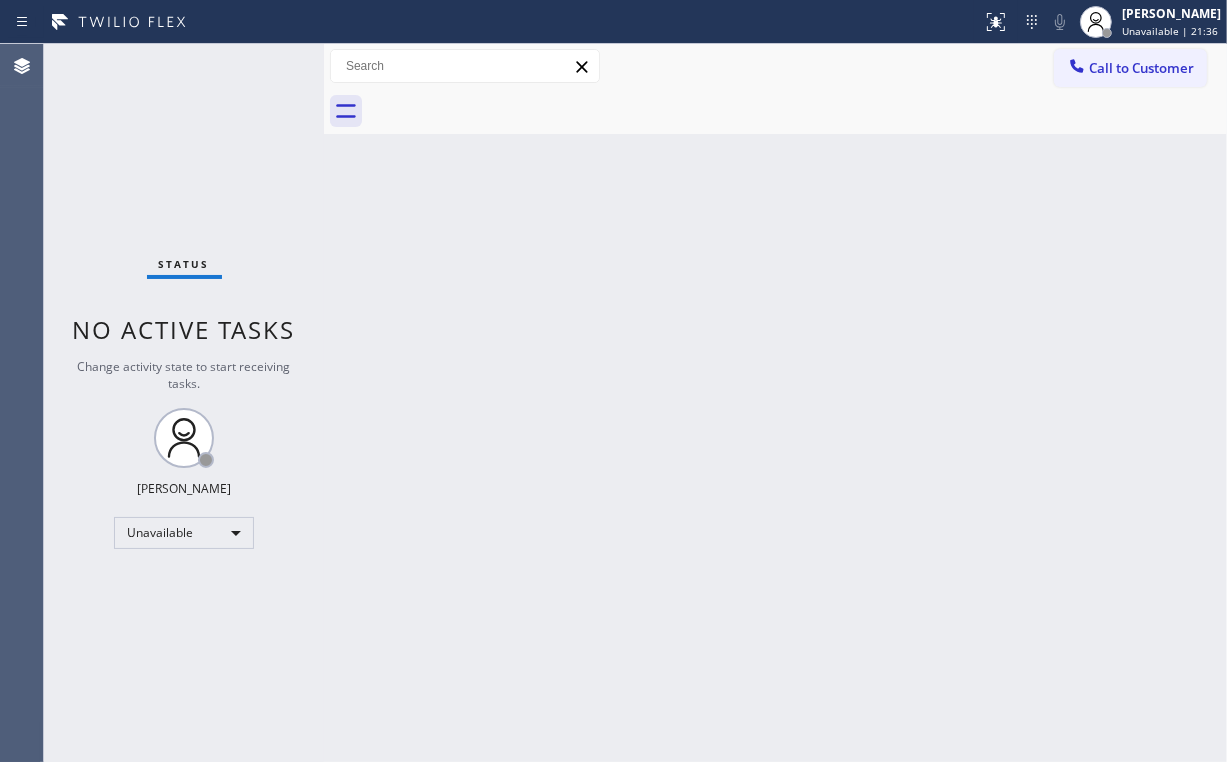 click on "Back to Dashboard Change Sender ID Customers Technicians Select a contact Outbound call Location Search location Your caller id phone number Customer number Call Customer info Name   Phone none Address none Change Sender ID HVAC [PHONE_NUMBER] 5 Star Appliance [PHONE_NUMBER] Appliance Repair [PHONE_NUMBER] Plumbing [PHONE_NUMBER] Air Duct Cleaning [PHONE_NUMBER]  Electricians [PHONE_NUMBER] Cancel Change Check personal SMS Reset Change No tabs Call to Customer Outbound call Location 5 Star Appliance Repair Your caller id phone number [PHONE_NUMBER] Customer number Call Outbound call Technician Search Technician Your caller id phone number Your caller id phone number Call" at bounding box center (775, 403) 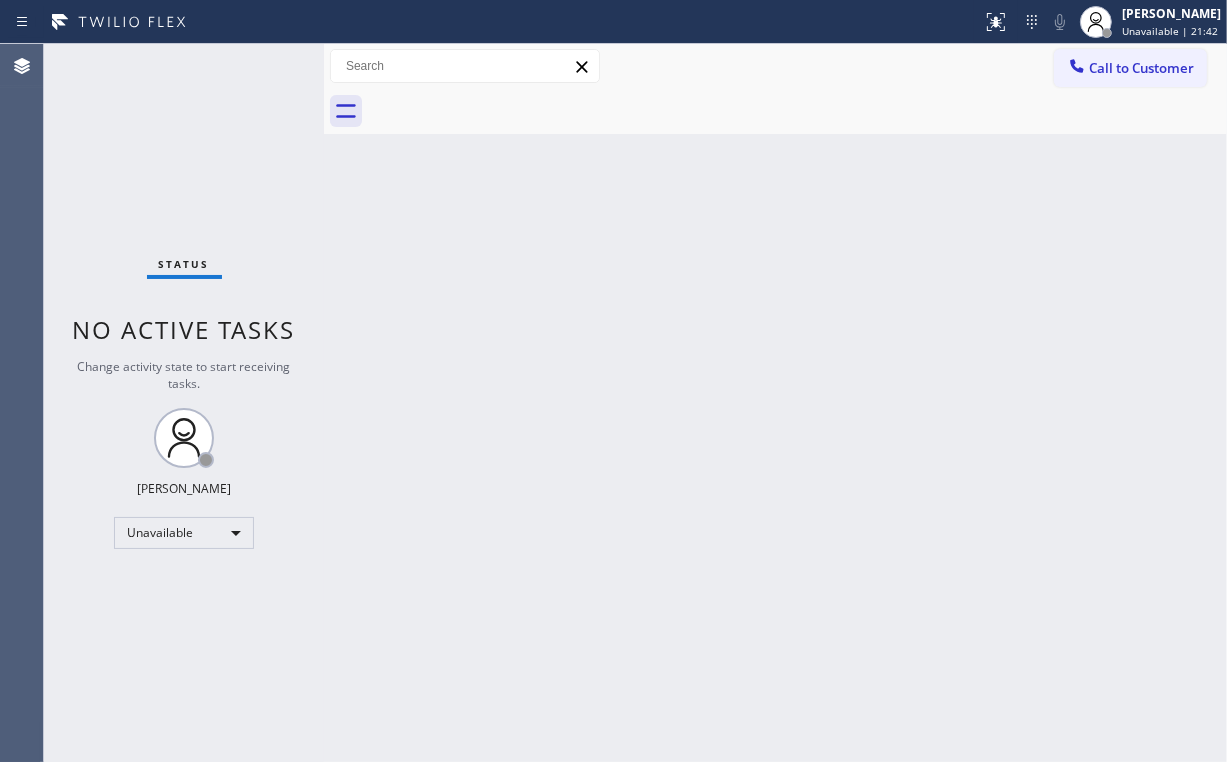click on "Status   No active tasks     Change activity state to start receiving tasks.   [PERSON_NAME] Unavailable" at bounding box center (184, 403) 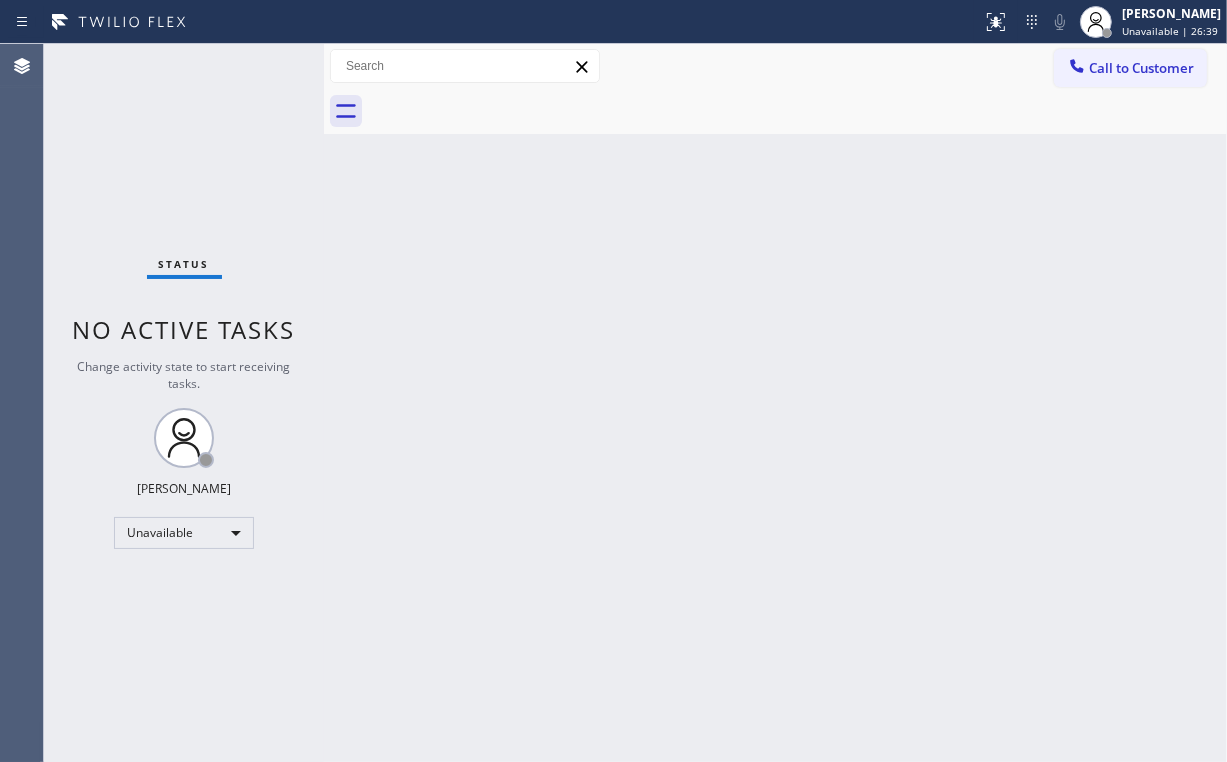 click on "Status   No active tasks     Change activity state to start receiving tasks.   [PERSON_NAME] Unavailable" at bounding box center [184, 403] 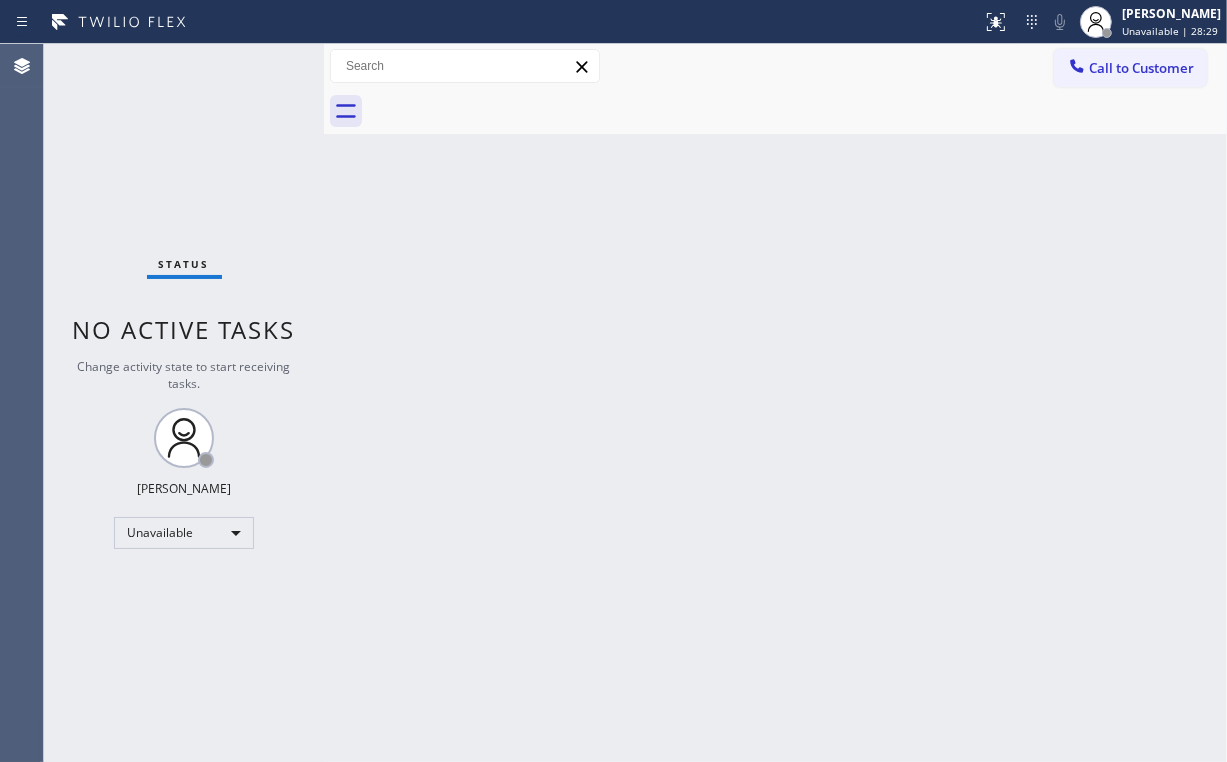click on "Status   No active tasks     Change activity state to start receiving tasks.   [PERSON_NAME] Unavailable" at bounding box center [184, 403] 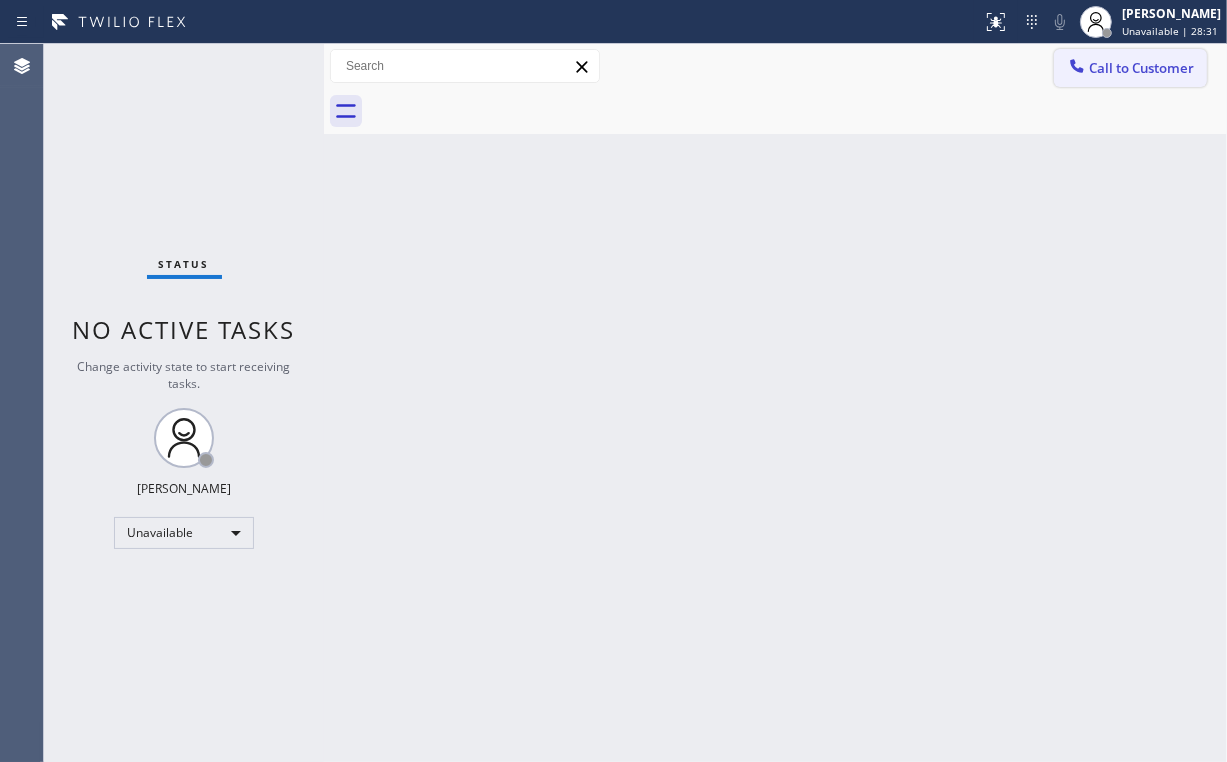 click on "Call to Customer" at bounding box center (1141, 68) 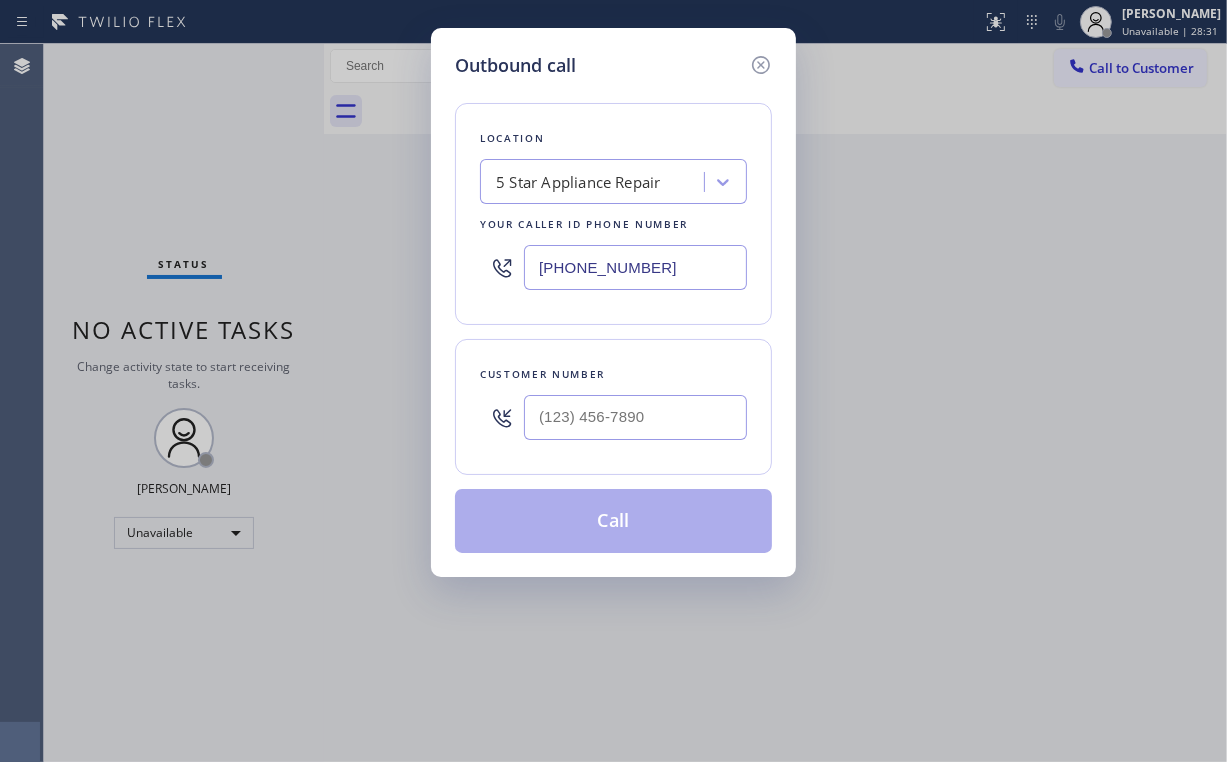 drag, startPoint x: 680, startPoint y: 263, endPoint x: 220, endPoint y: 269, distance: 460.03912 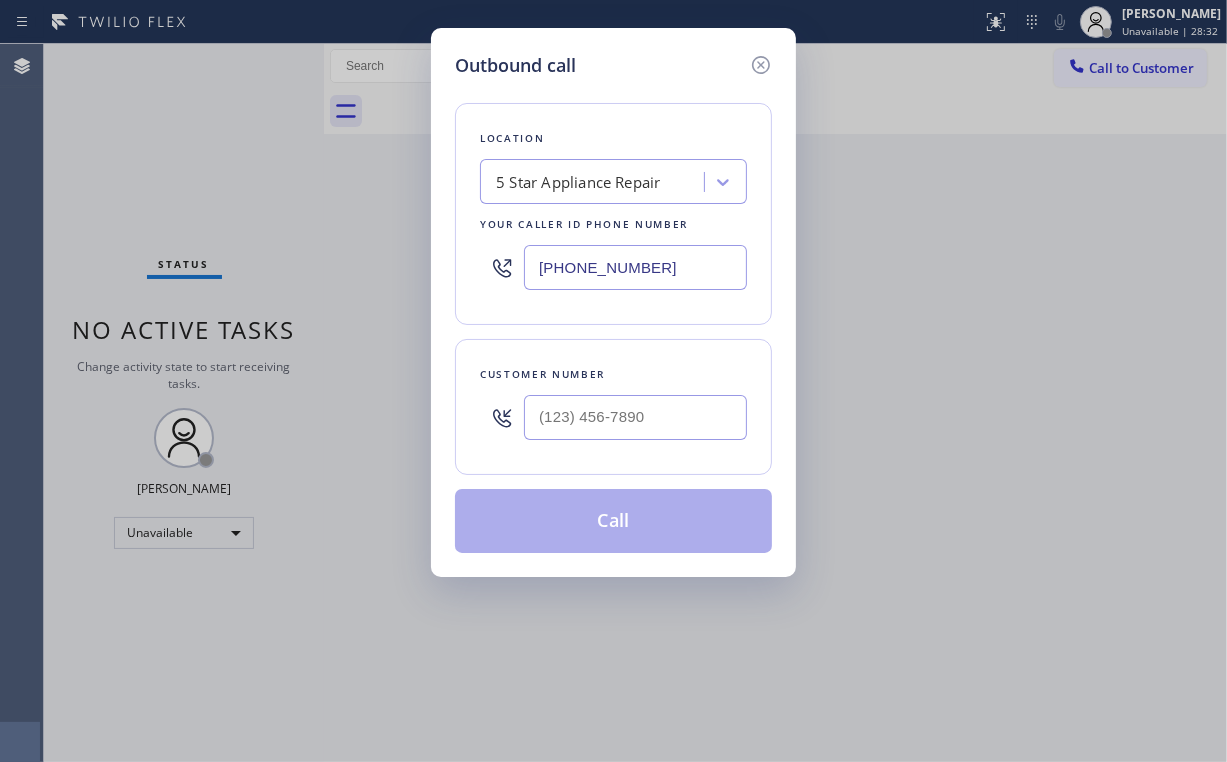 paste on "720) 679-1299" 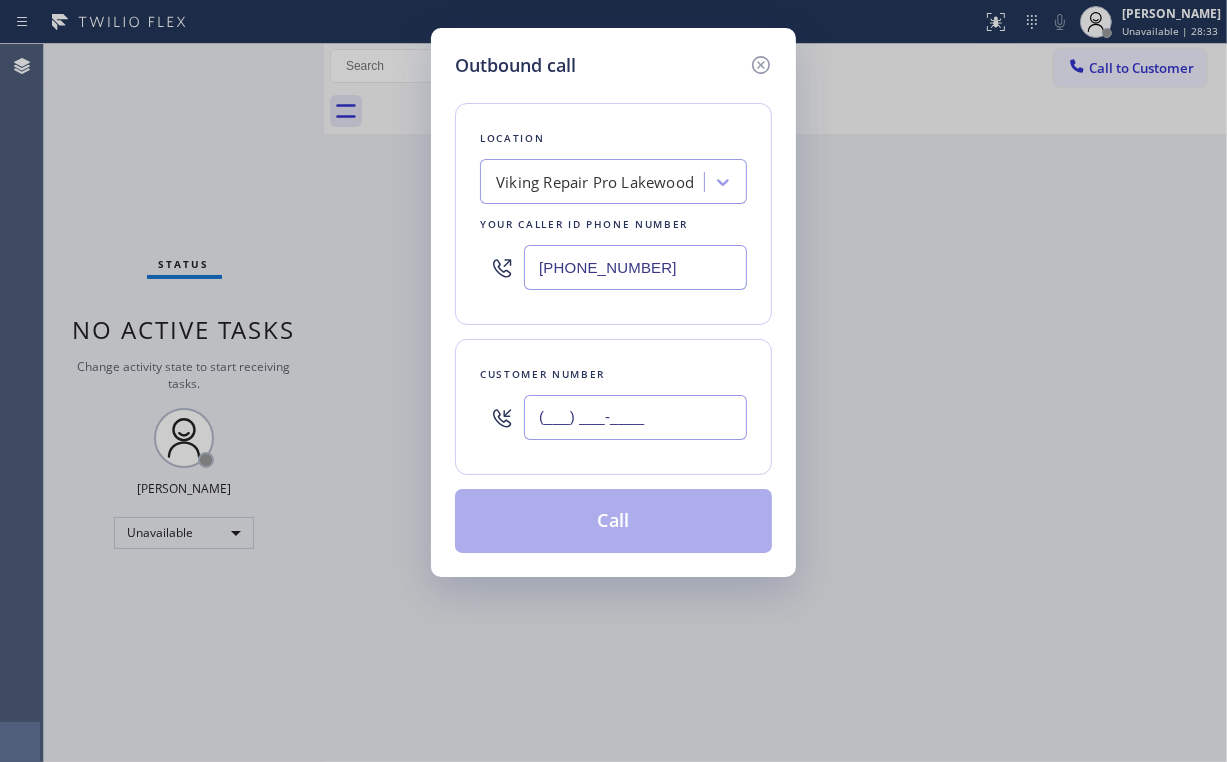 click on "(___) ___-____" at bounding box center (635, 417) 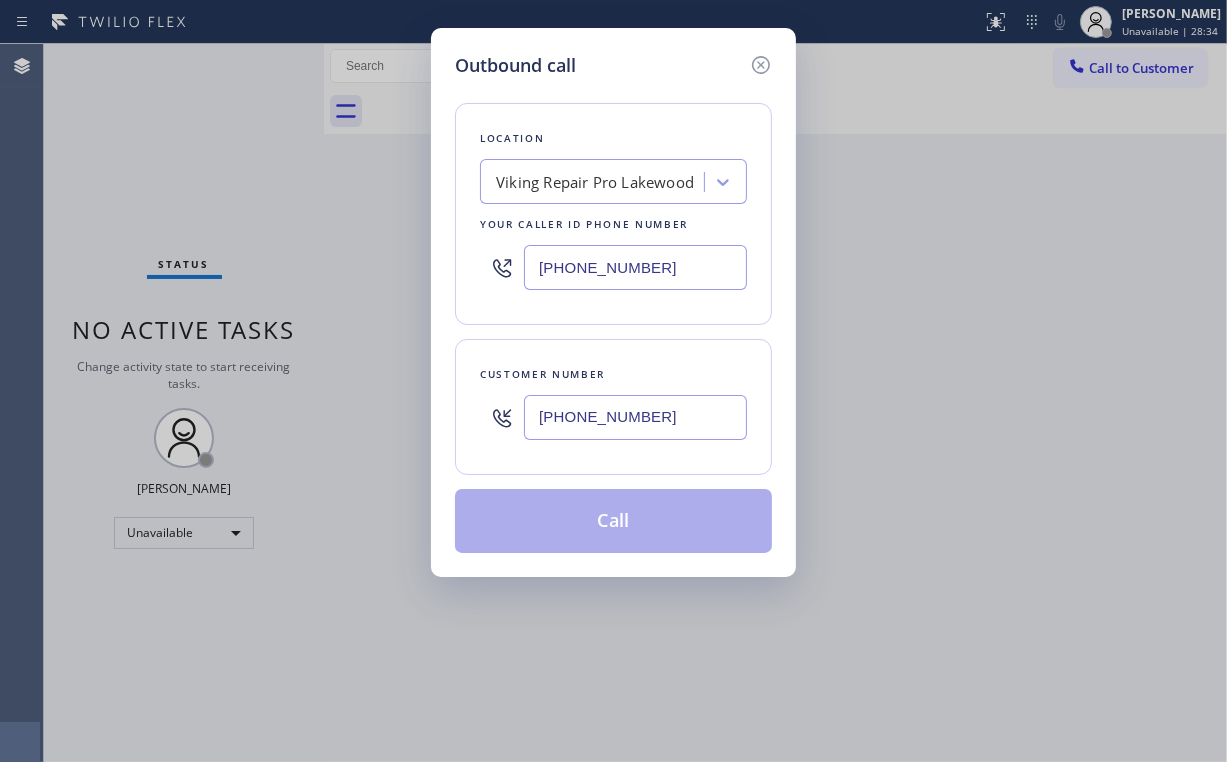type on "[PHONE_NUMBER]" 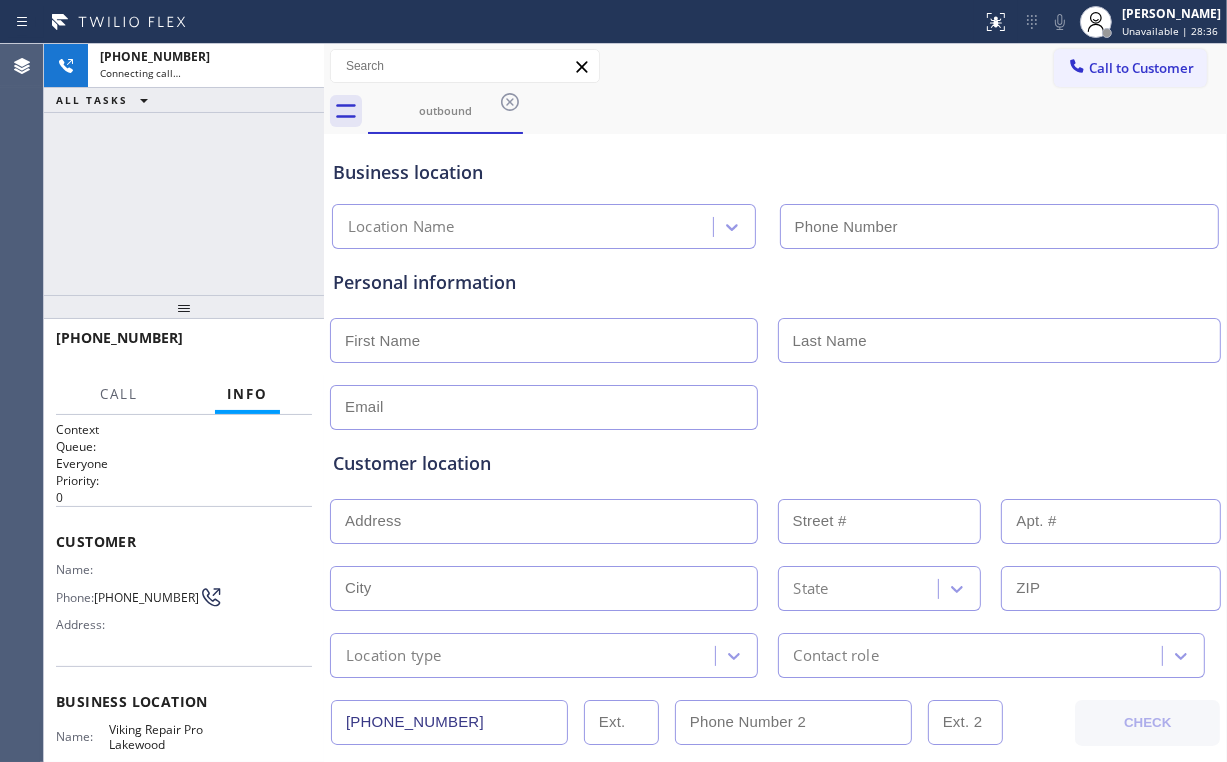 type on "[PHONE_NUMBER]" 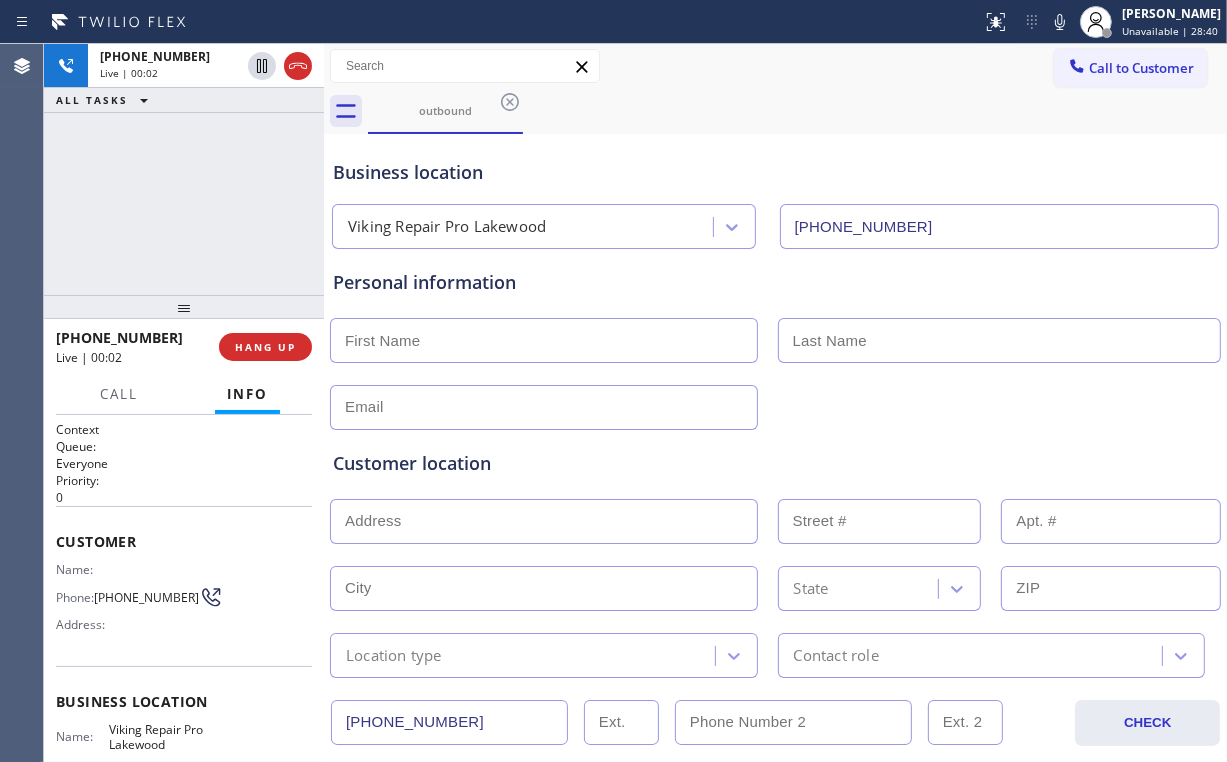 drag, startPoint x: 144, startPoint y: 162, endPoint x: 220, endPoint y: 253, distance: 118.56222 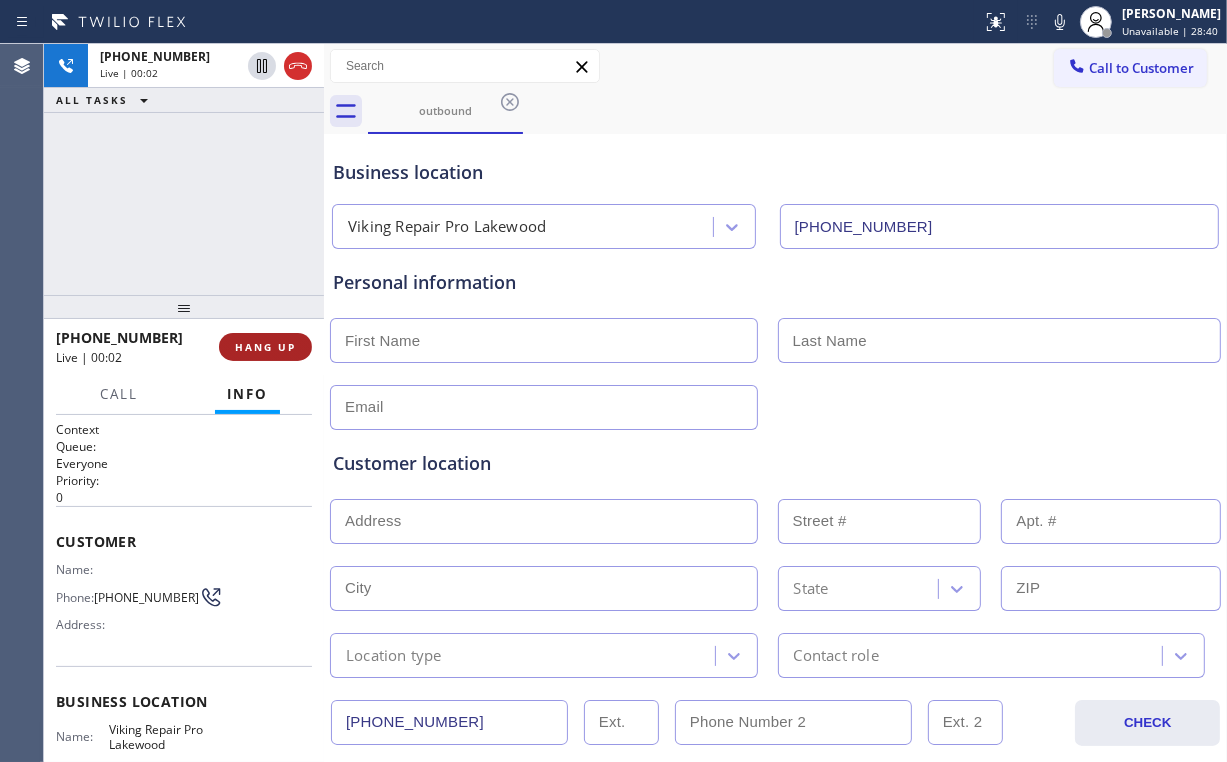 click on "HANG UP" at bounding box center (265, 347) 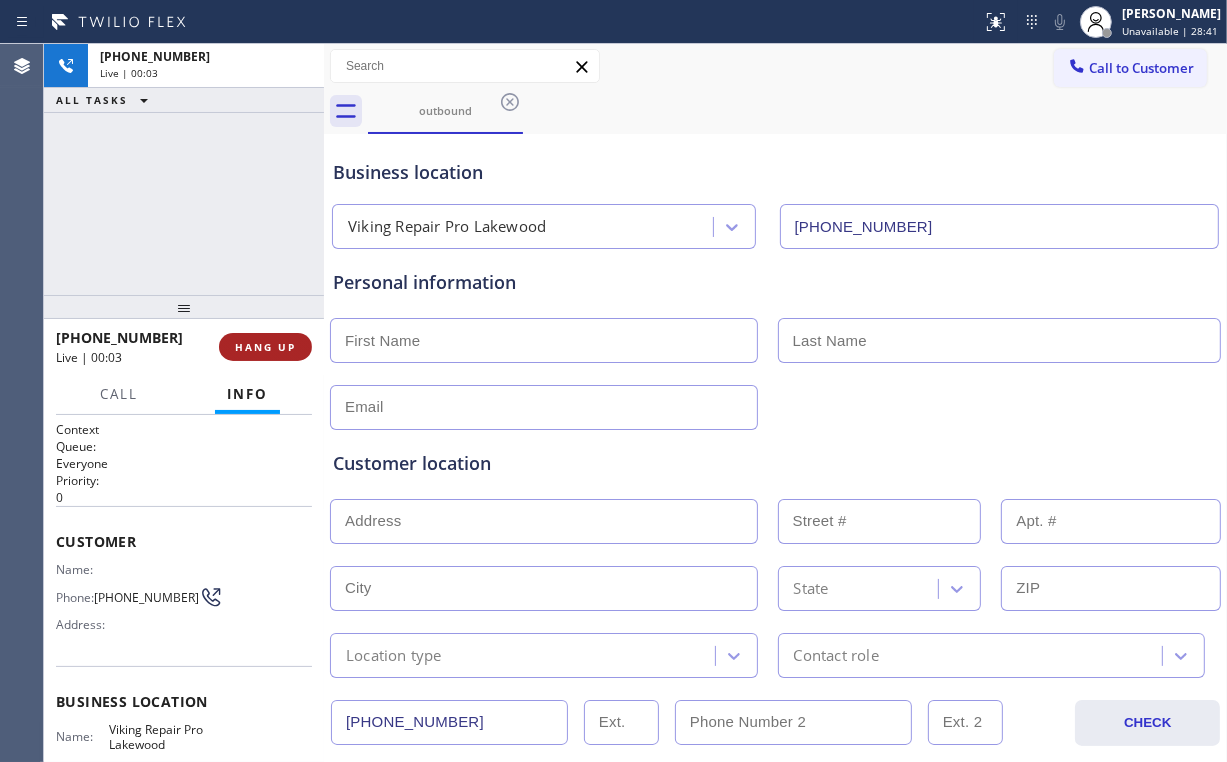 click on "HANG UP" at bounding box center [265, 347] 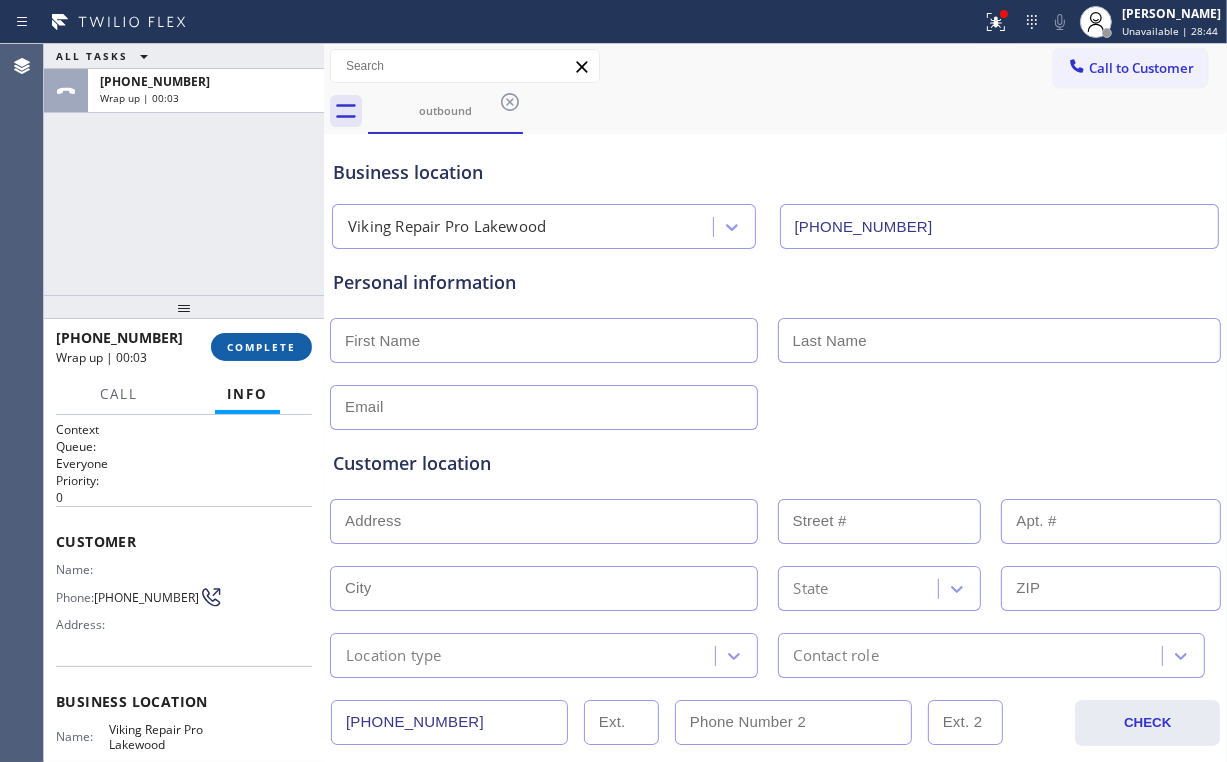 drag, startPoint x: 224, startPoint y: 198, endPoint x: 301, endPoint y: 348, distance: 168.60901 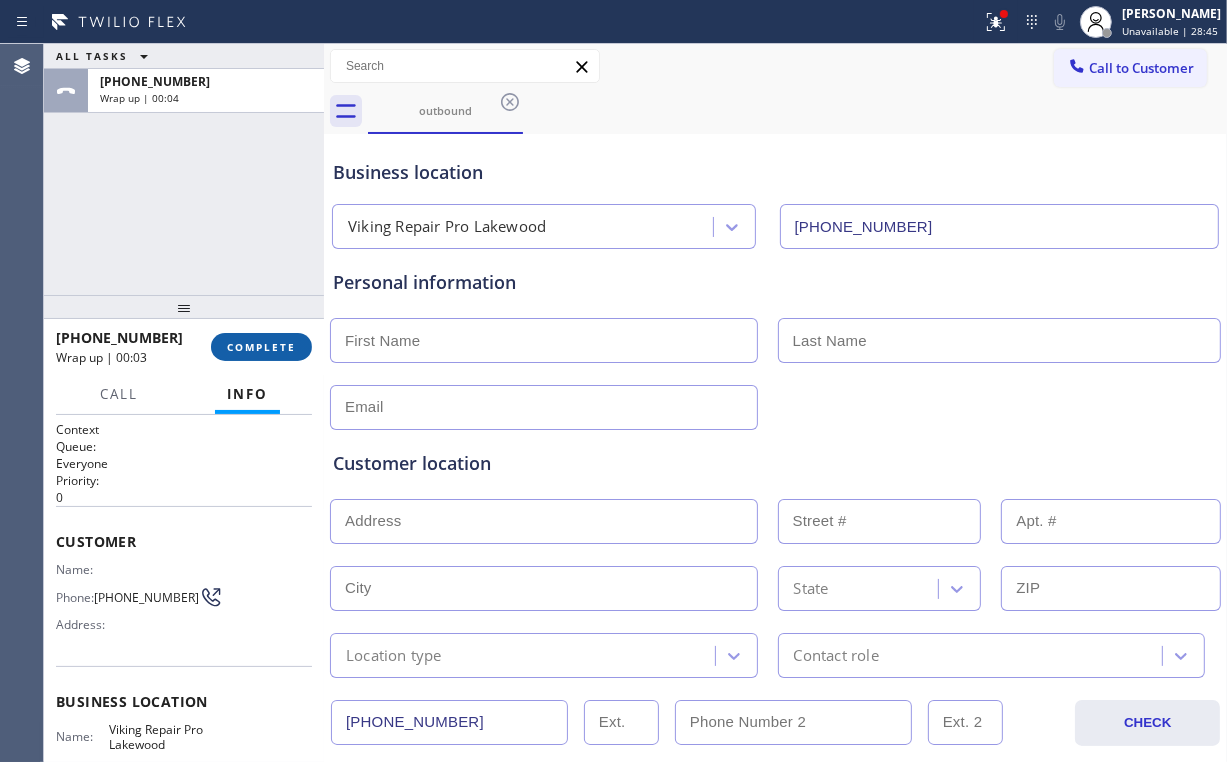 click on "COMPLETE" at bounding box center (261, 347) 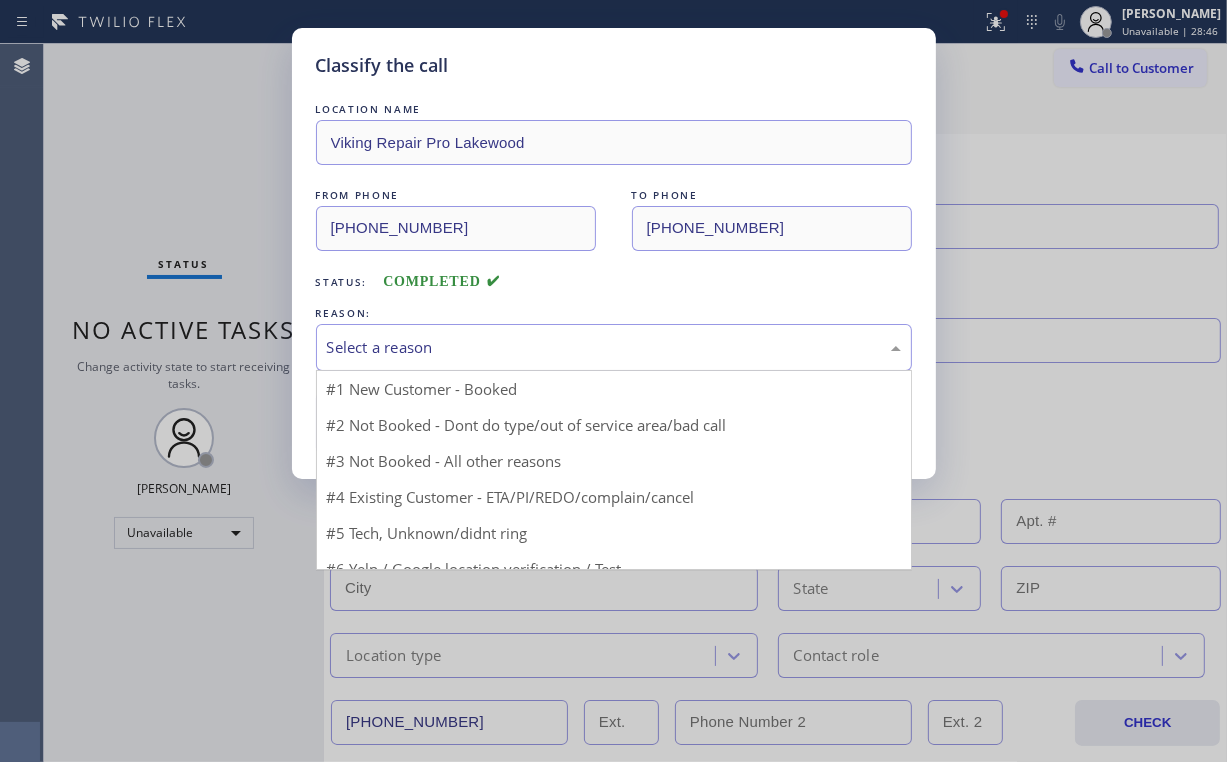 click on "Select a reason" at bounding box center [614, 347] 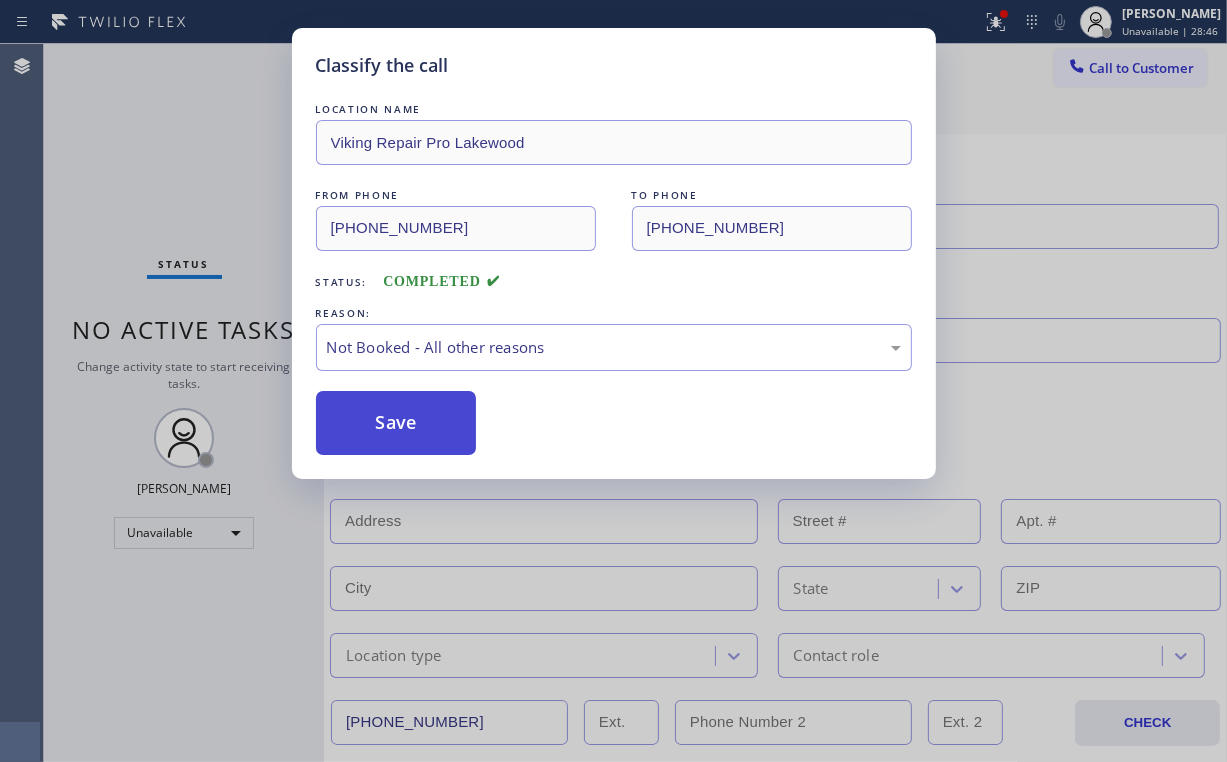 drag, startPoint x: 408, startPoint y: 419, endPoint x: 382, endPoint y: 389, distance: 39.698868 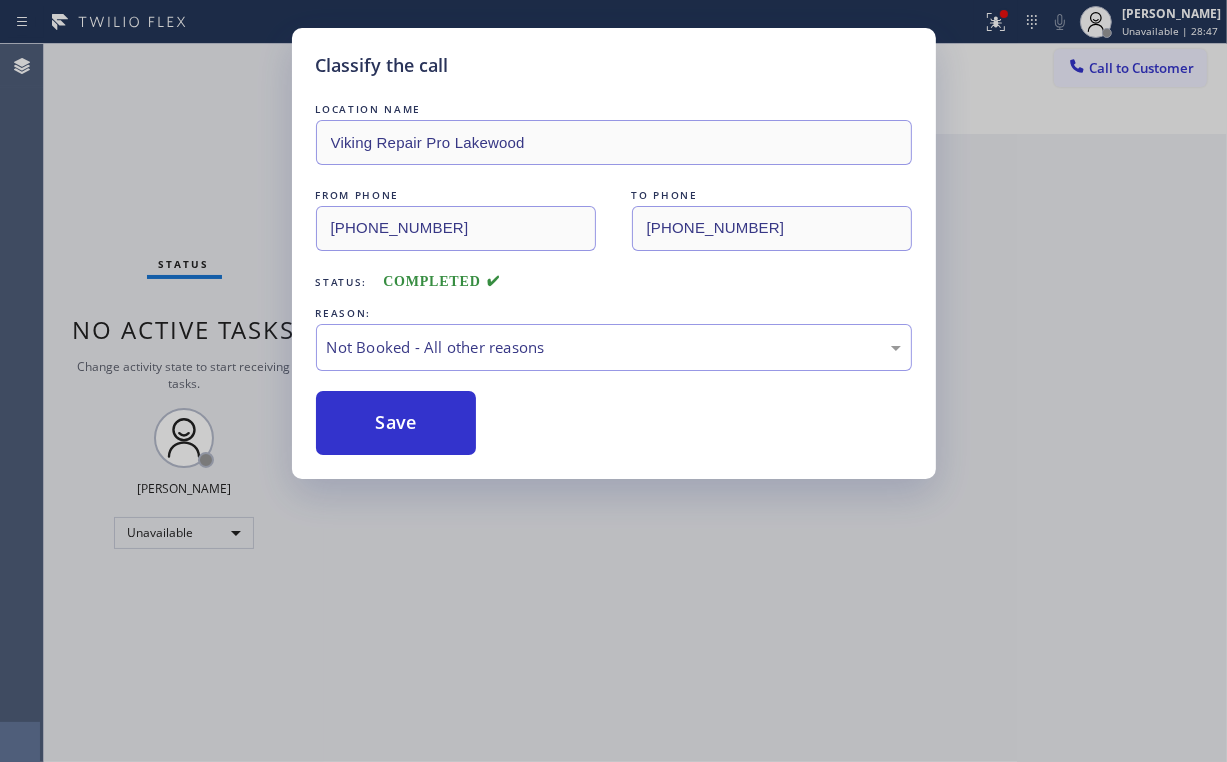click on "Classify the call LOCATION NAME Viking Repair Pro Lakewood FROM PHONE [PHONE_NUMBER] TO PHONE [PHONE_NUMBER] Status: COMPLETED REASON: Not Booked - All other reasons Save" at bounding box center (613, 381) 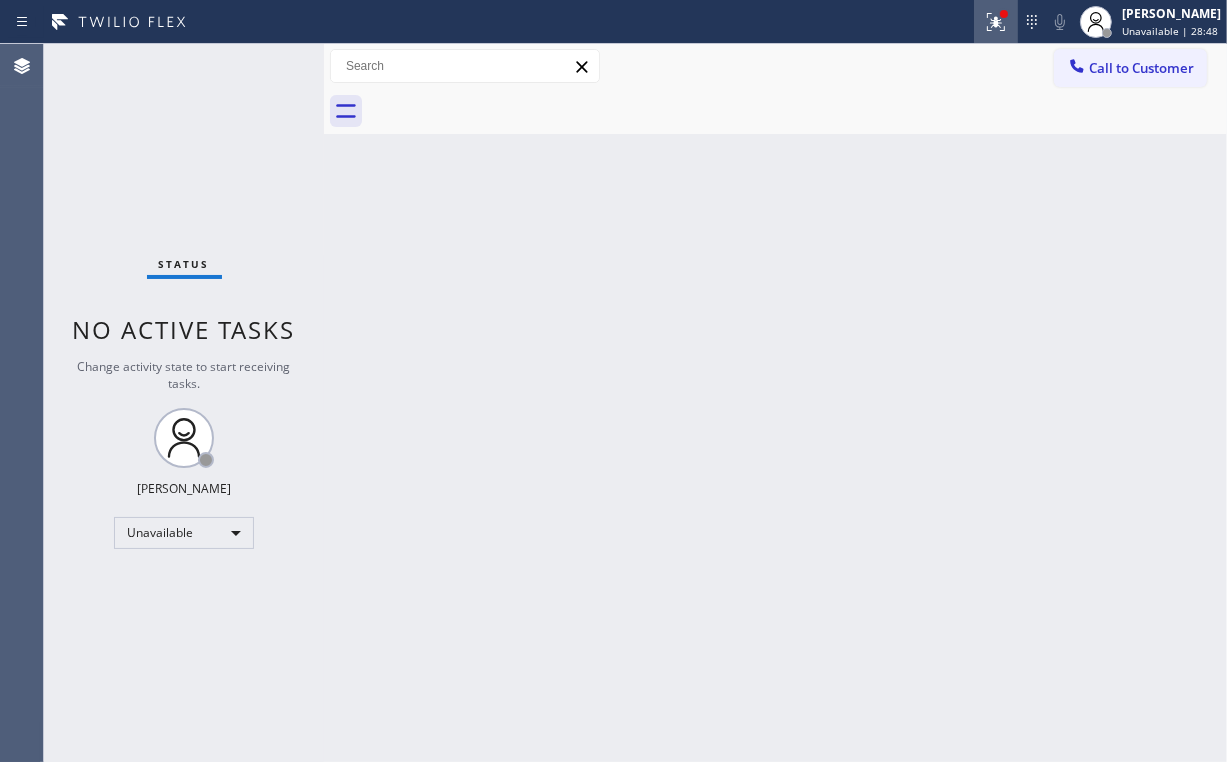 click 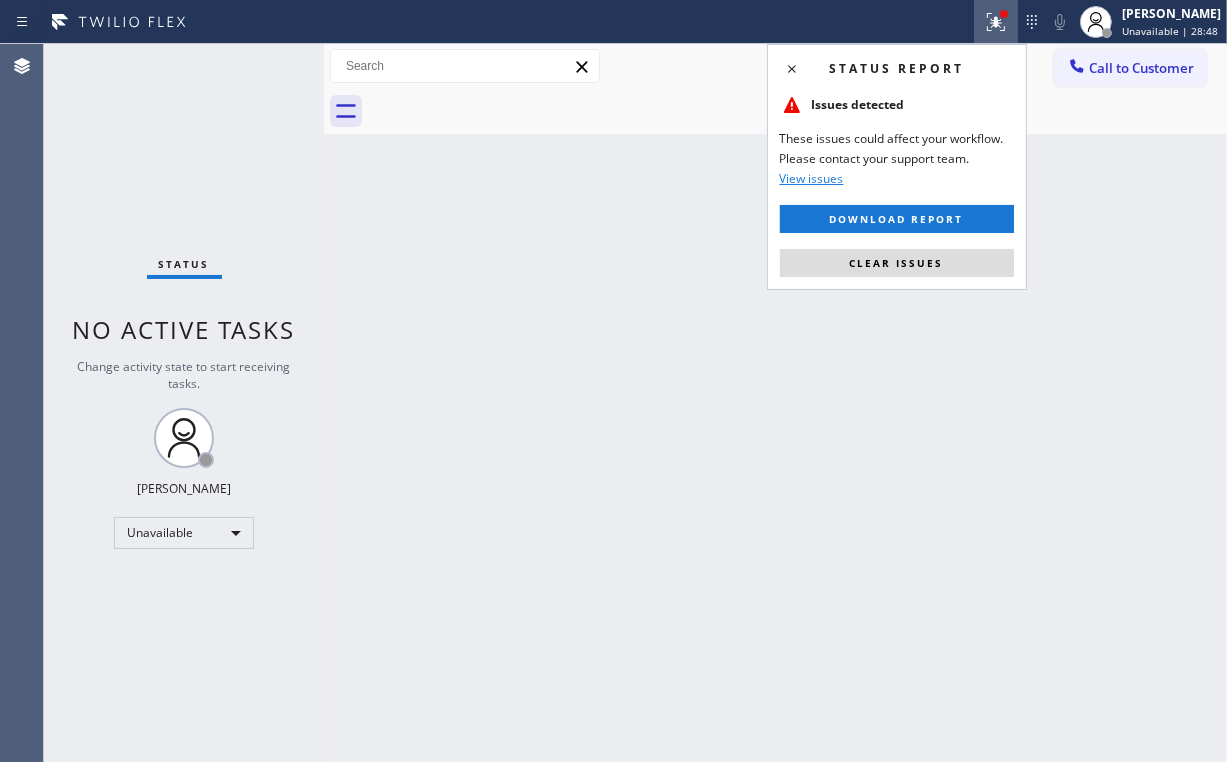 drag, startPoint x: 924, startPoint y: 257, endPoint x: 793, endPoint y: 264, distance: 131.18689 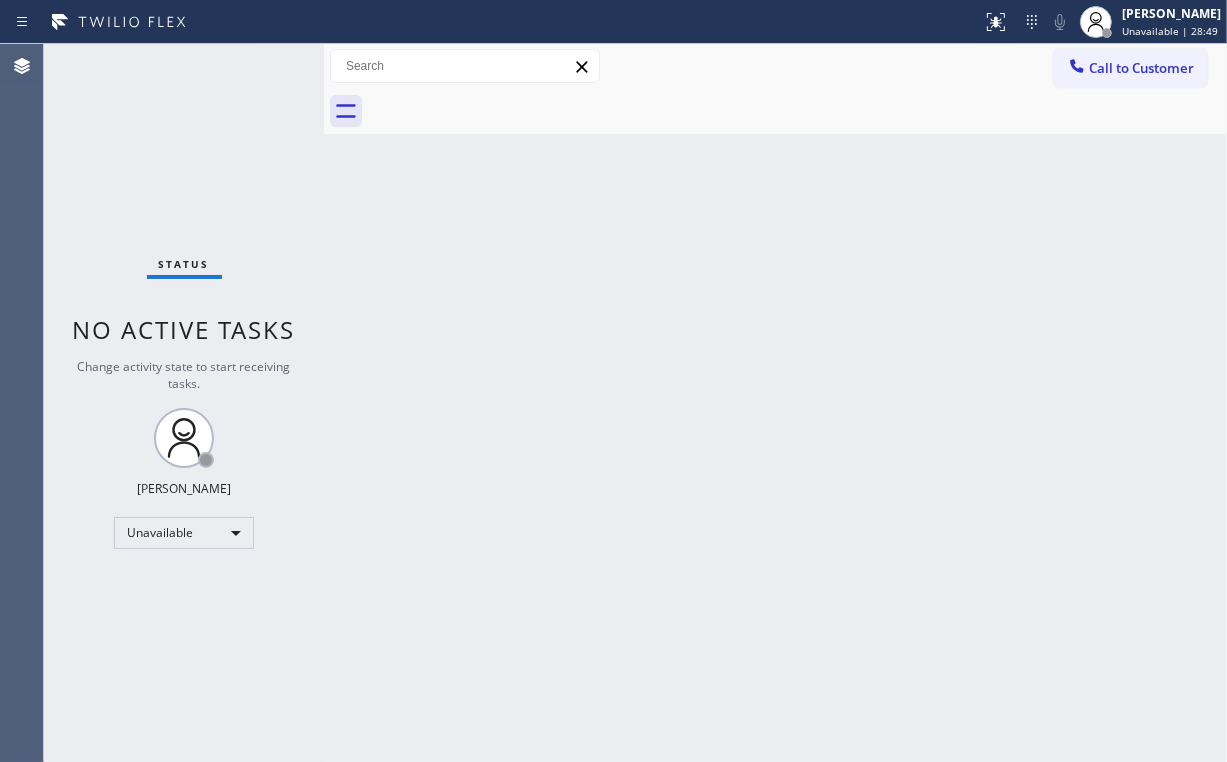 click on "Back to Dashboard Change Sender ID Customers Technicians Select a contact Outbound call Location Search location Your caller id phone number Customer number Call Customer info Name   Phone none Address none Change Sender ID HVAC [PHONE_NUMBER] 5 Star Appliance [PHONE_NUMBER] Appliance Repair [PHONE_NUMBER] Plumbing [PHONE_NUMBER] Air Duct Cleaning [PHONE_NUMBER]  Electricians [PHONE_NUMBER] Cancel Change Check personal SMS Reset Change No tabs Call to Customer Outbound call Location Viking Repair Pro [GEOGRAPHIC_DATA] Your caller id phone number [PHONE_NUMBER] Customer number Call Outbound call Technician Search Technician Your caller id phone number Your caller id phone number Call" at bounding box center [775, 403] 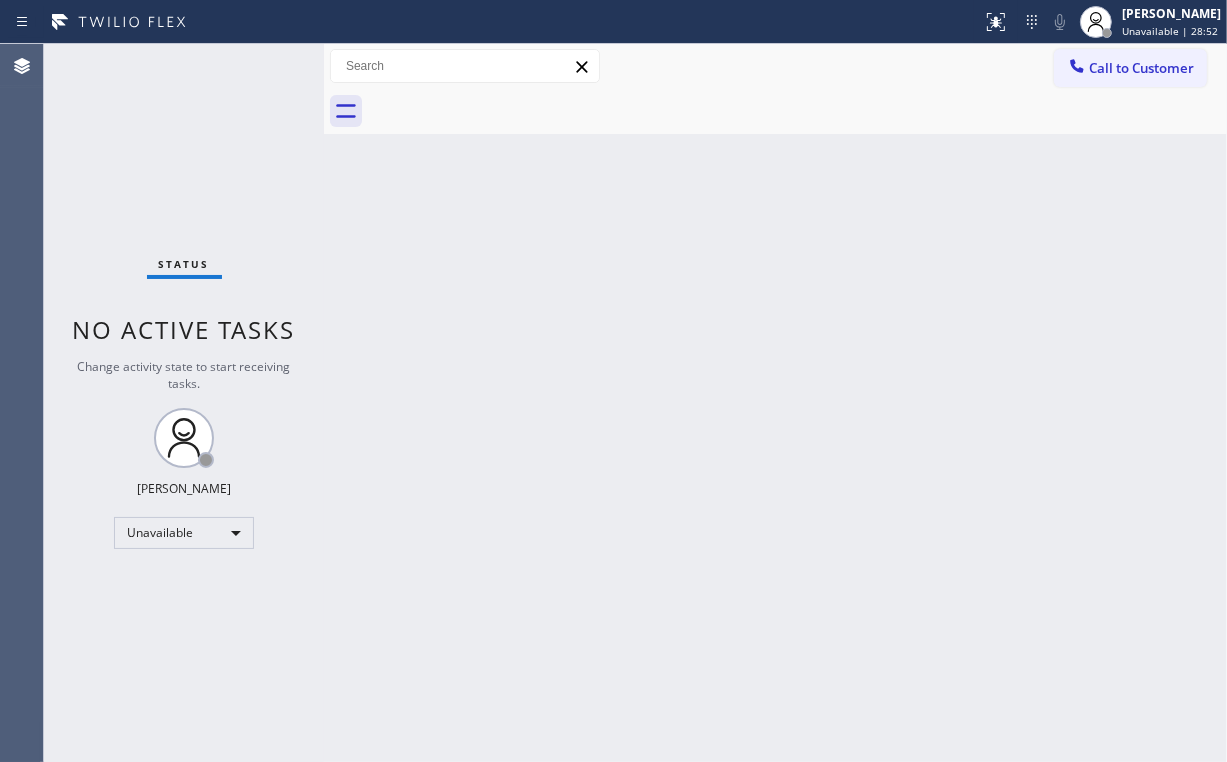 click on "Status   No active tasks     Change activity state to start receiving tasks.   [PERSON_NAME] Unavailable" at bounding box center (184, 403) 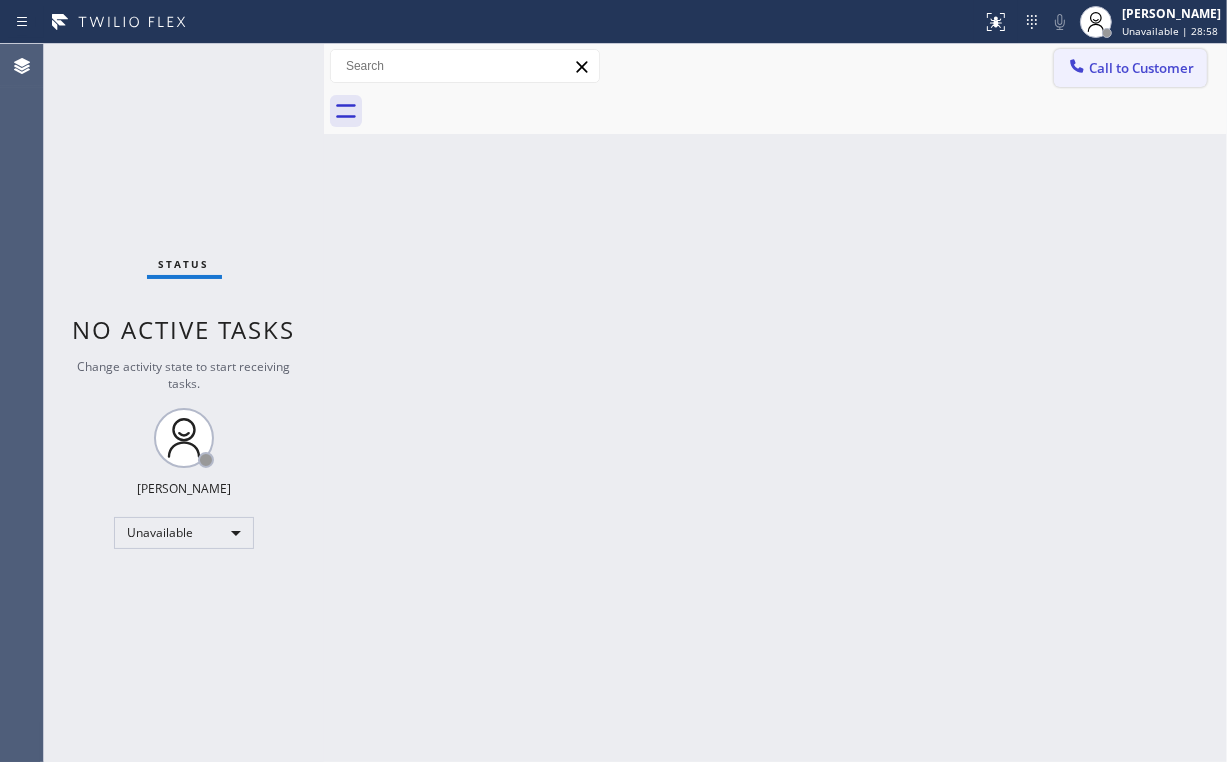click on "Call to Customer" at bounding box center [1141, 68] 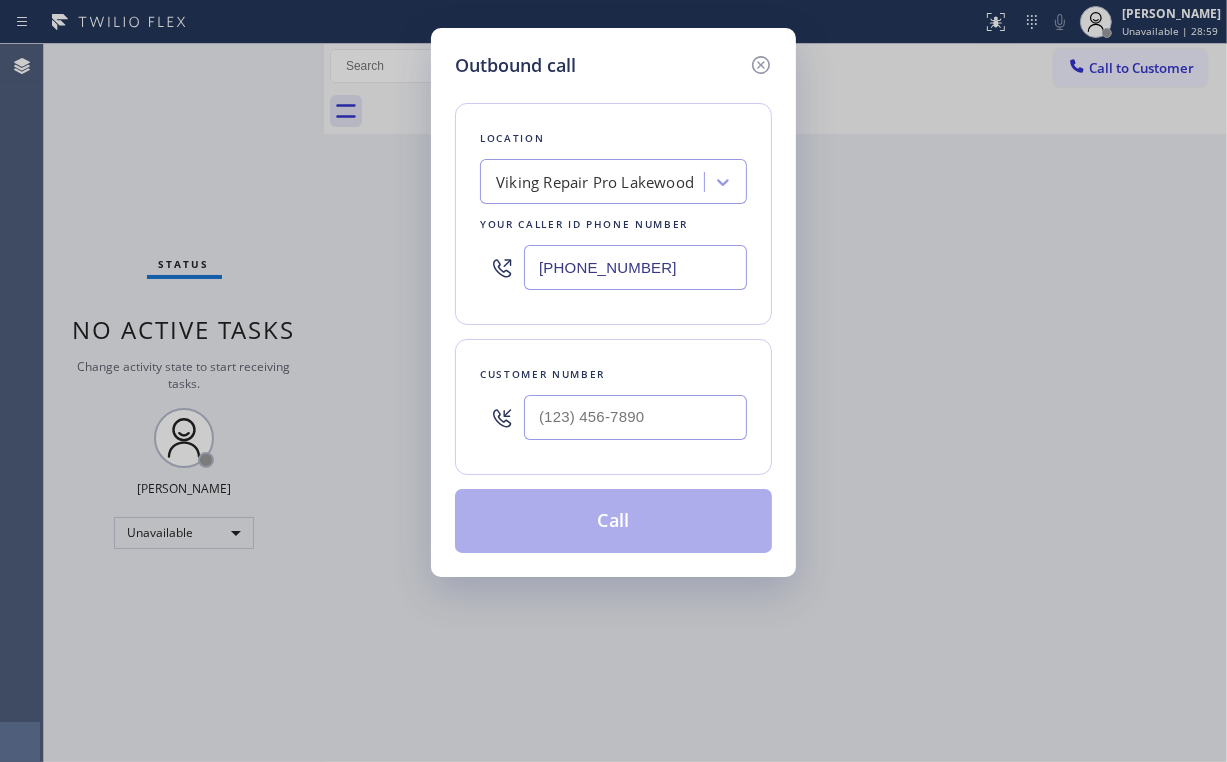 click on "Customer number" at bounding box center [613, 374] 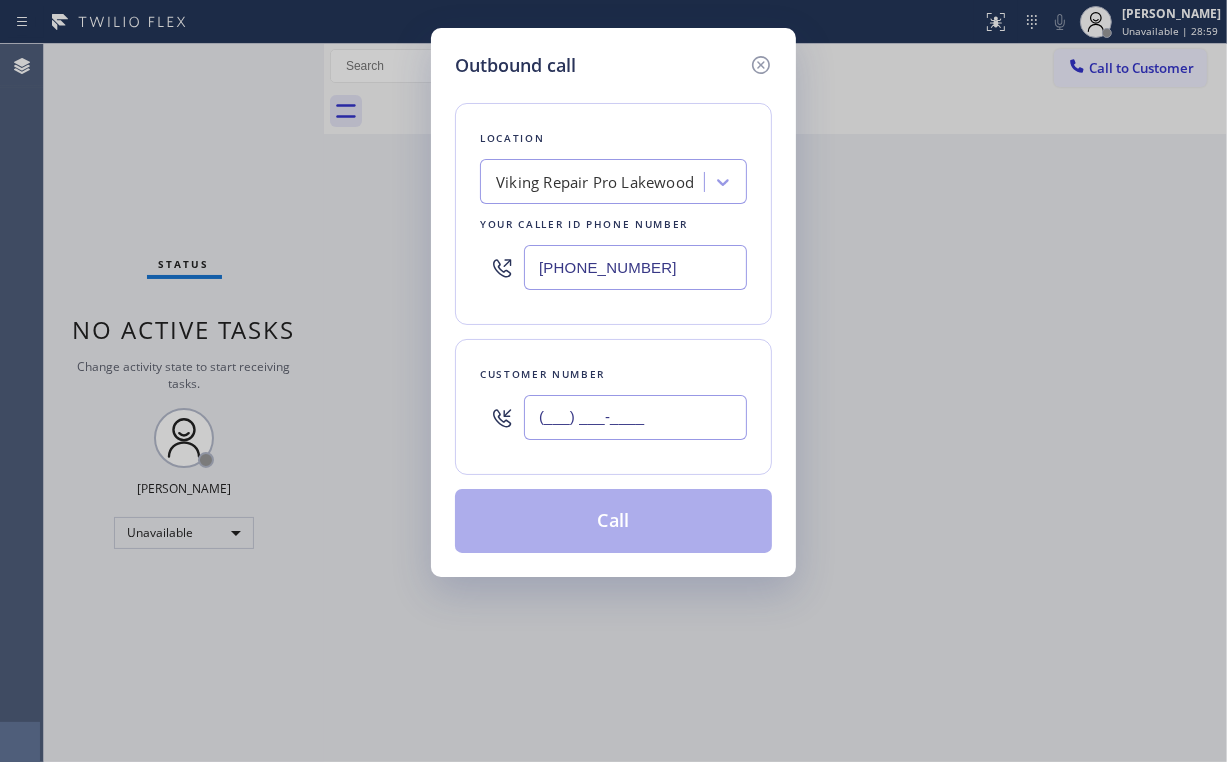 click on "(___) ___-____" at bounding box center (635, 417) 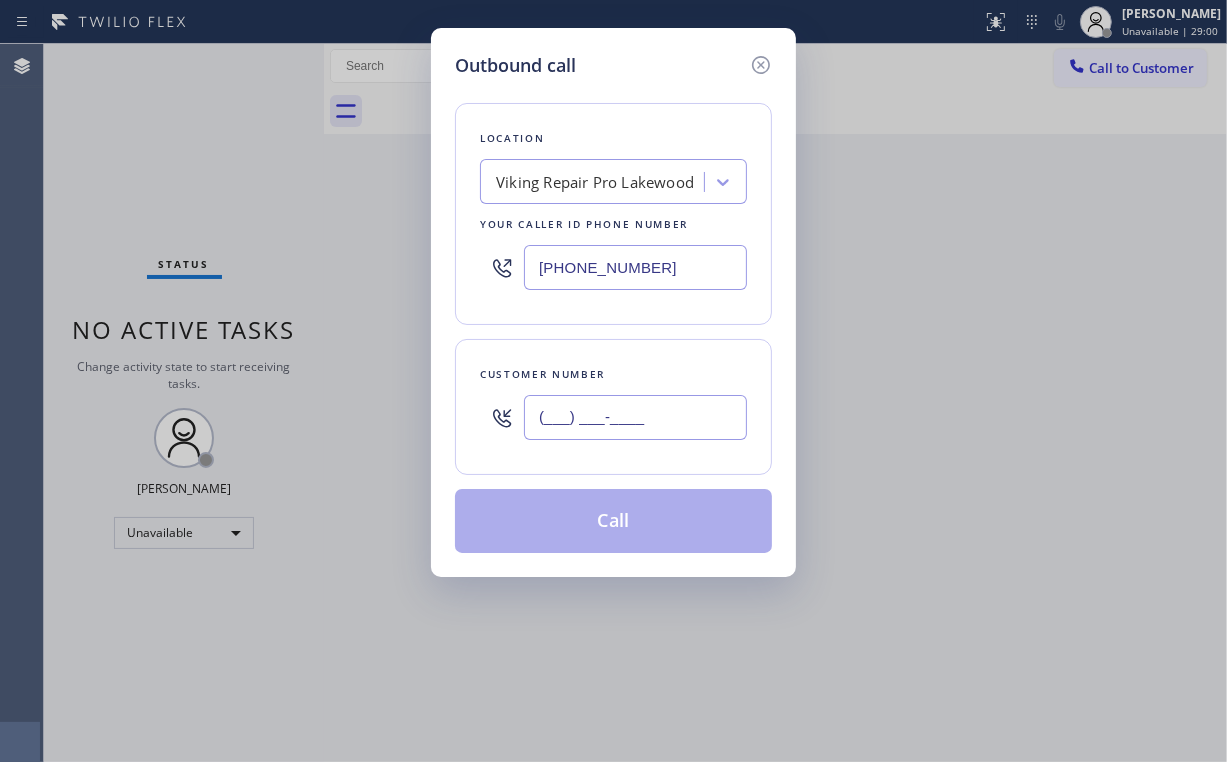 paste on "619) 496-8354" 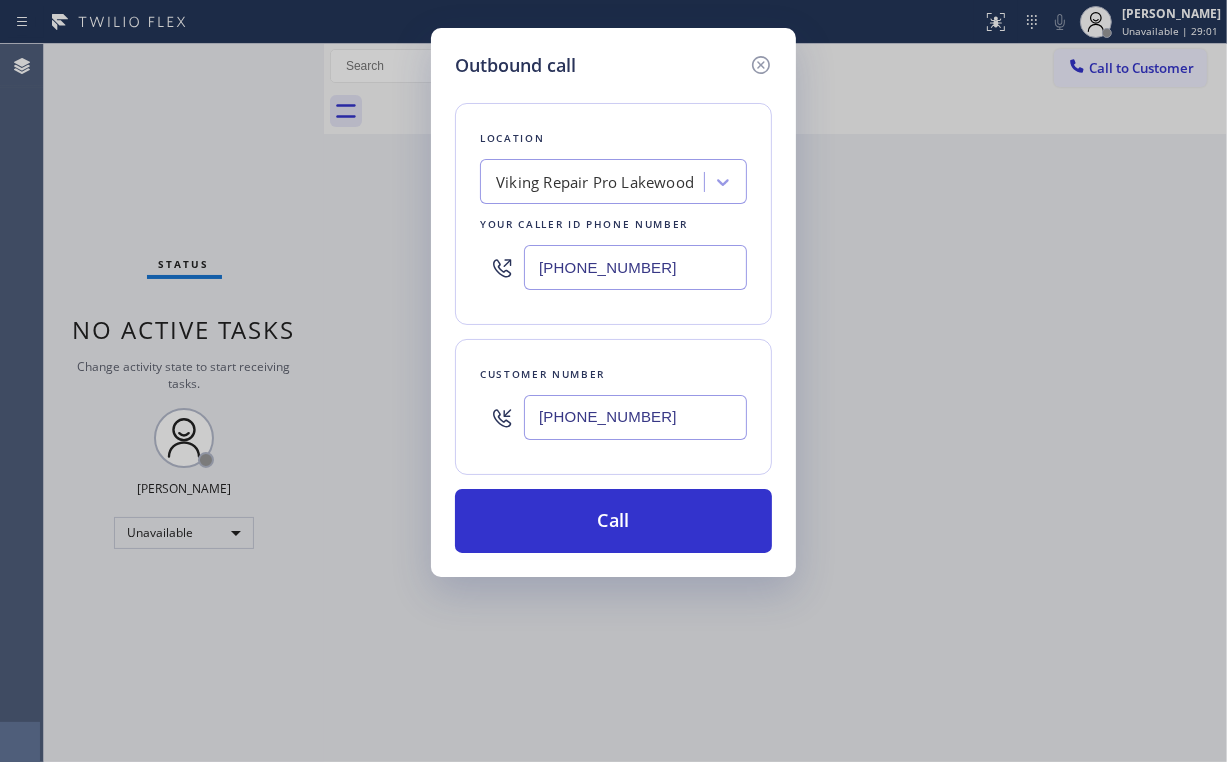 type on "[PHONE_NUMBER]" 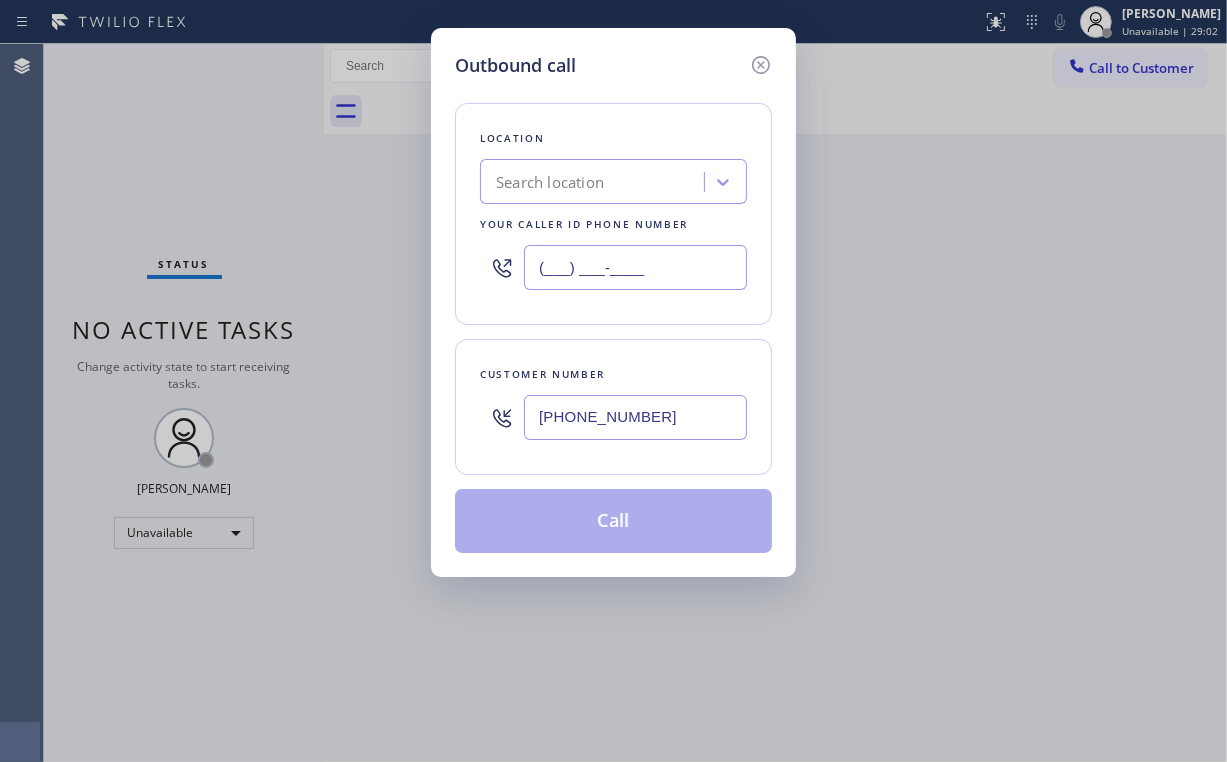 type on "(___) ___-____" 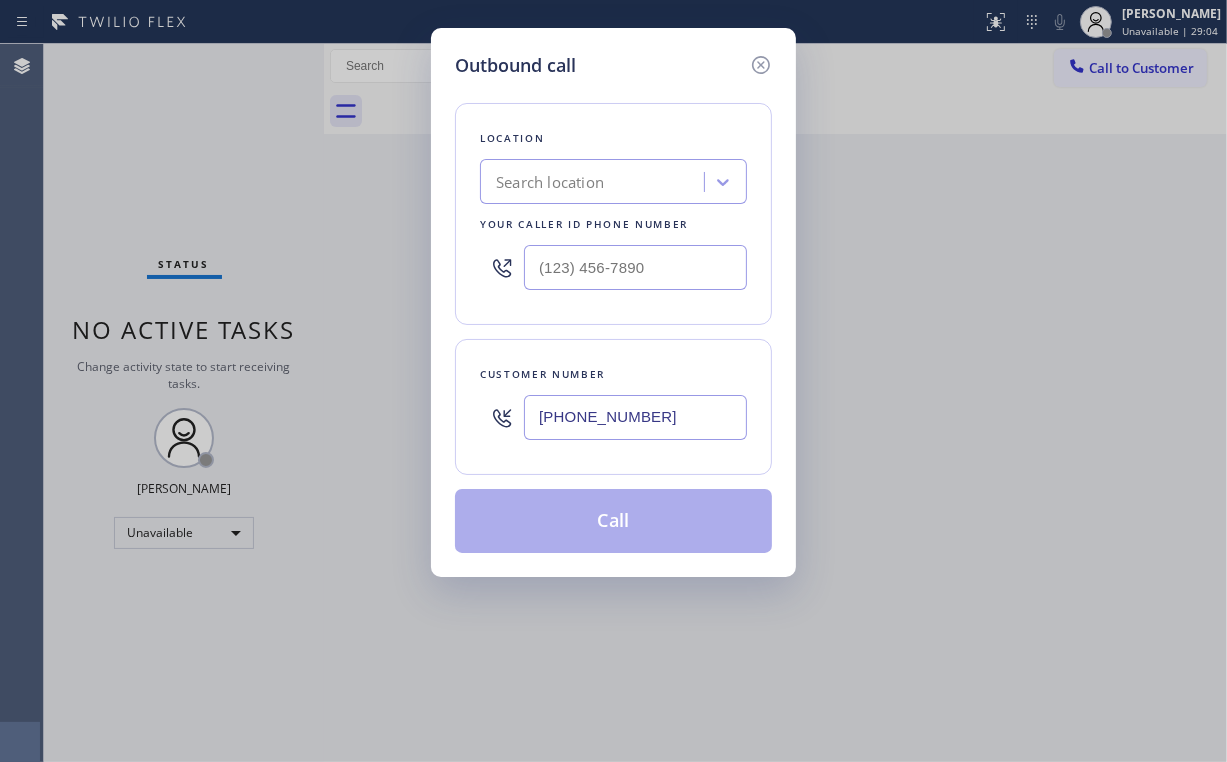 click at bounding box center (502, 267) 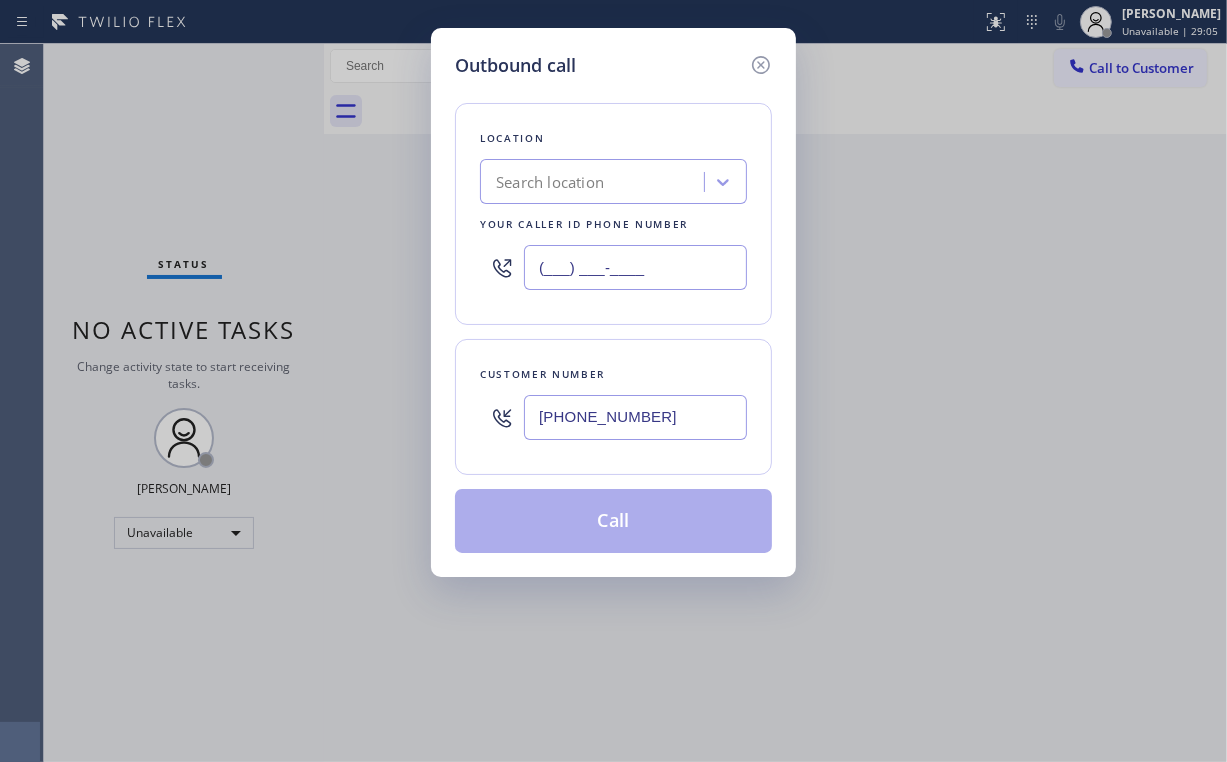 drag, startPoint x: 636, startPoint y: 257, endPoint x: 646, endPoint y: 258, distance: 10.049875 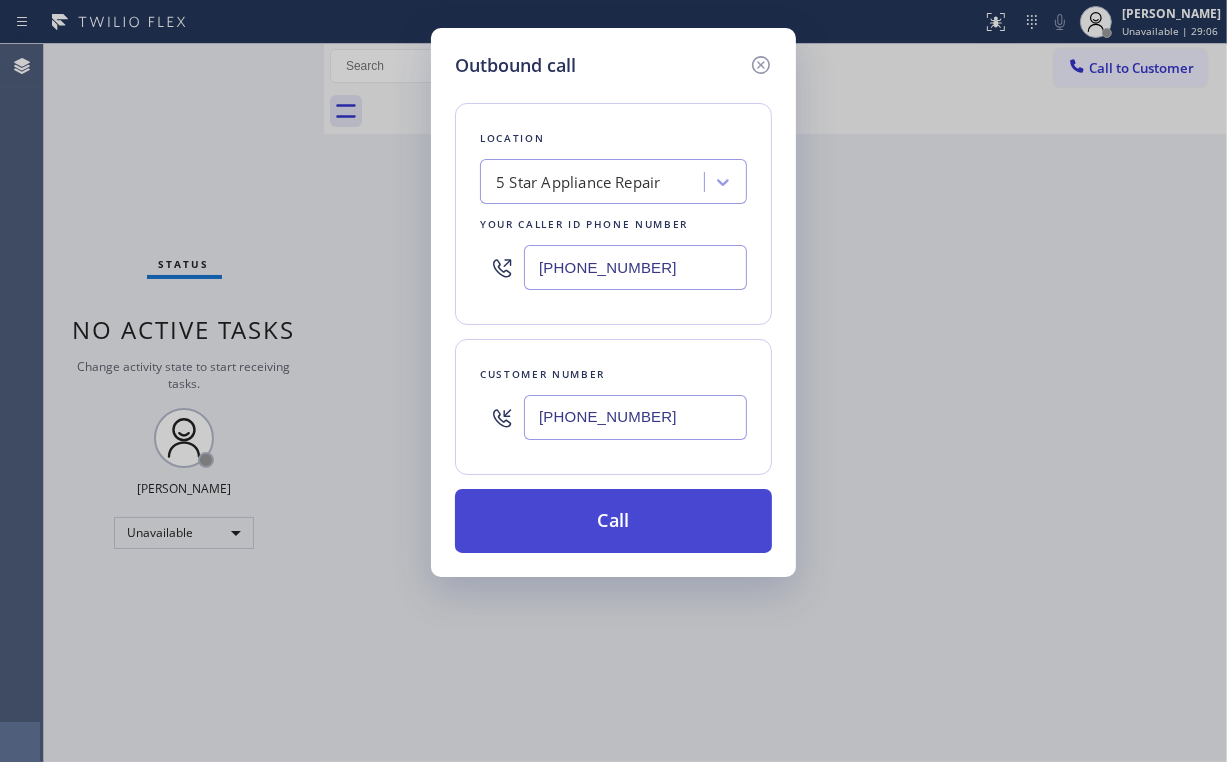 type on "[PHONE_NUMBER]" 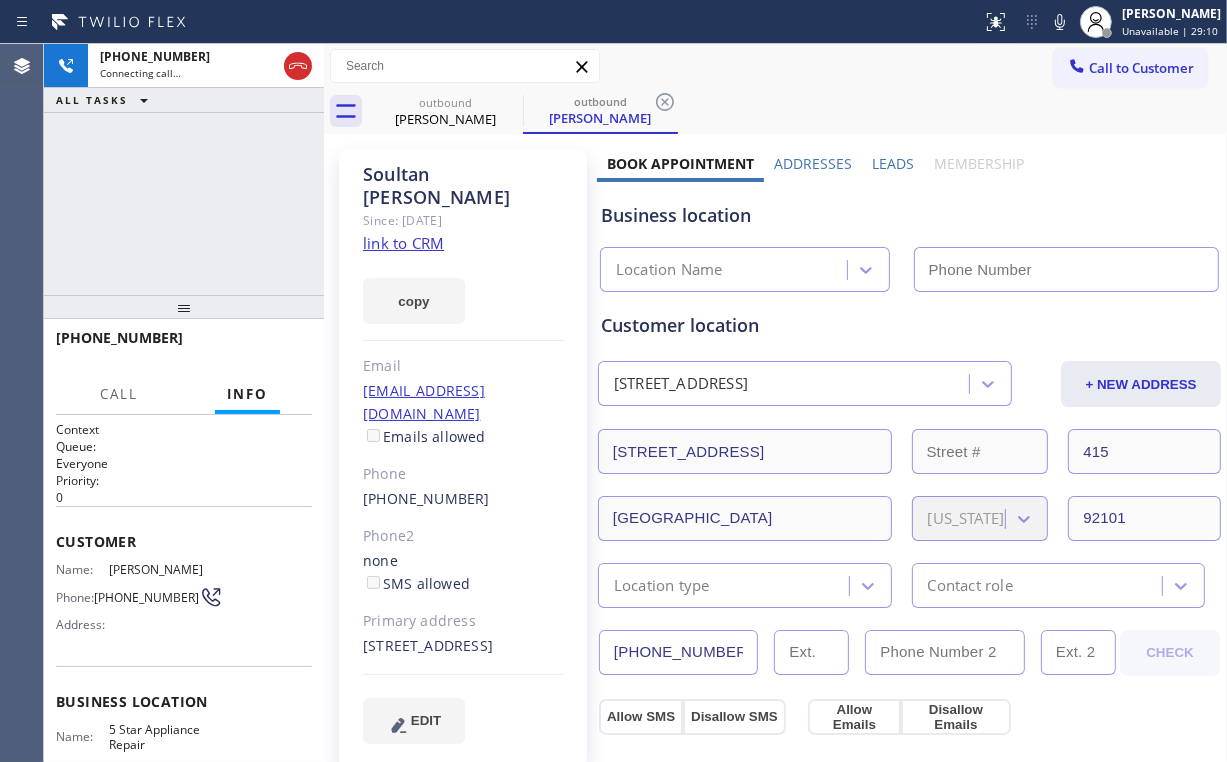 type on "[PHONE_NUMBER]" 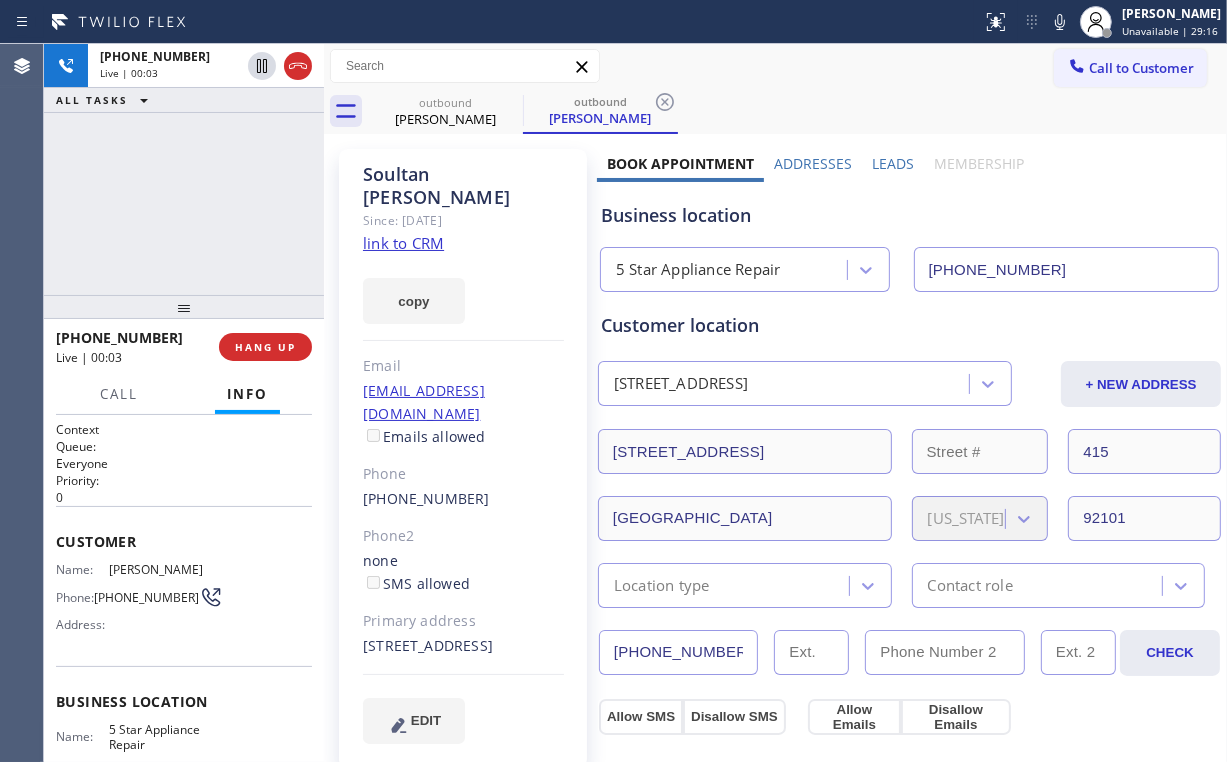 click on "[PHONE_NUMBER] Live | 00:03 ALL TASKS ALL TASKS ACTIVE TASKS TASKS IN WRAP UP" at bounding box center [184, 169] 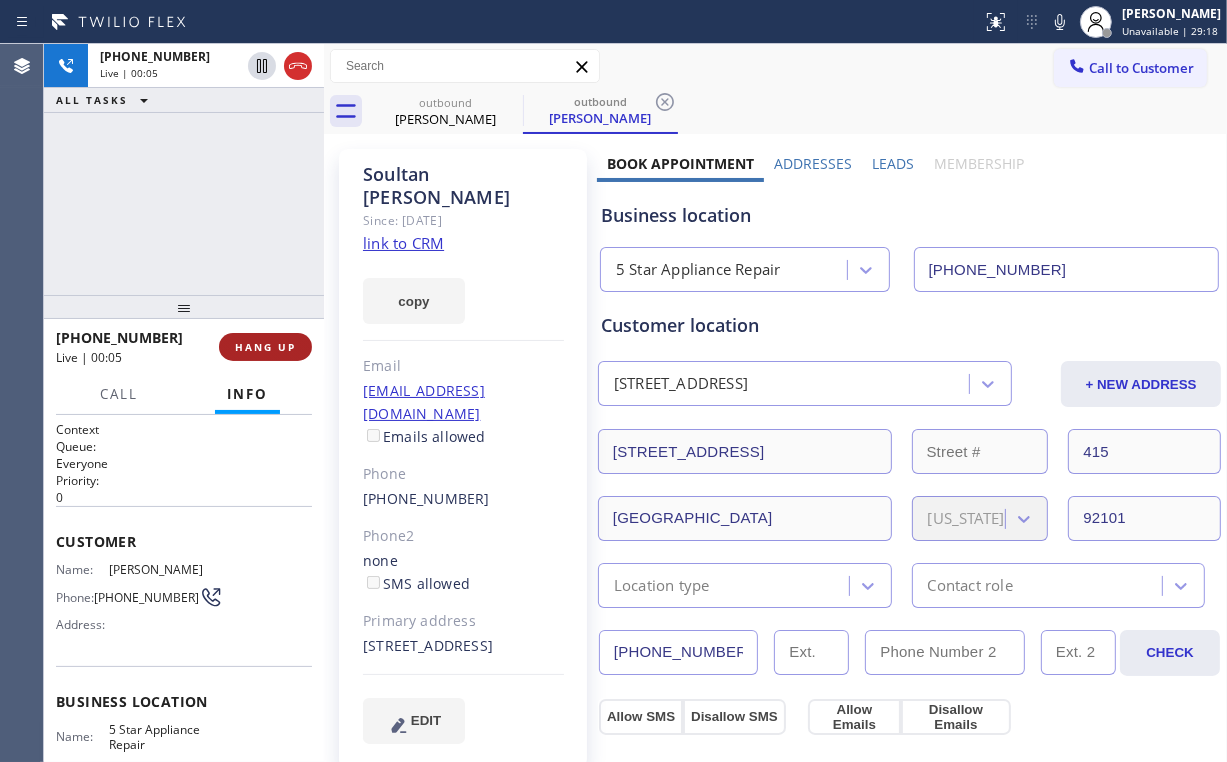 click on "HANG UP" at bounding box center (265, 347) 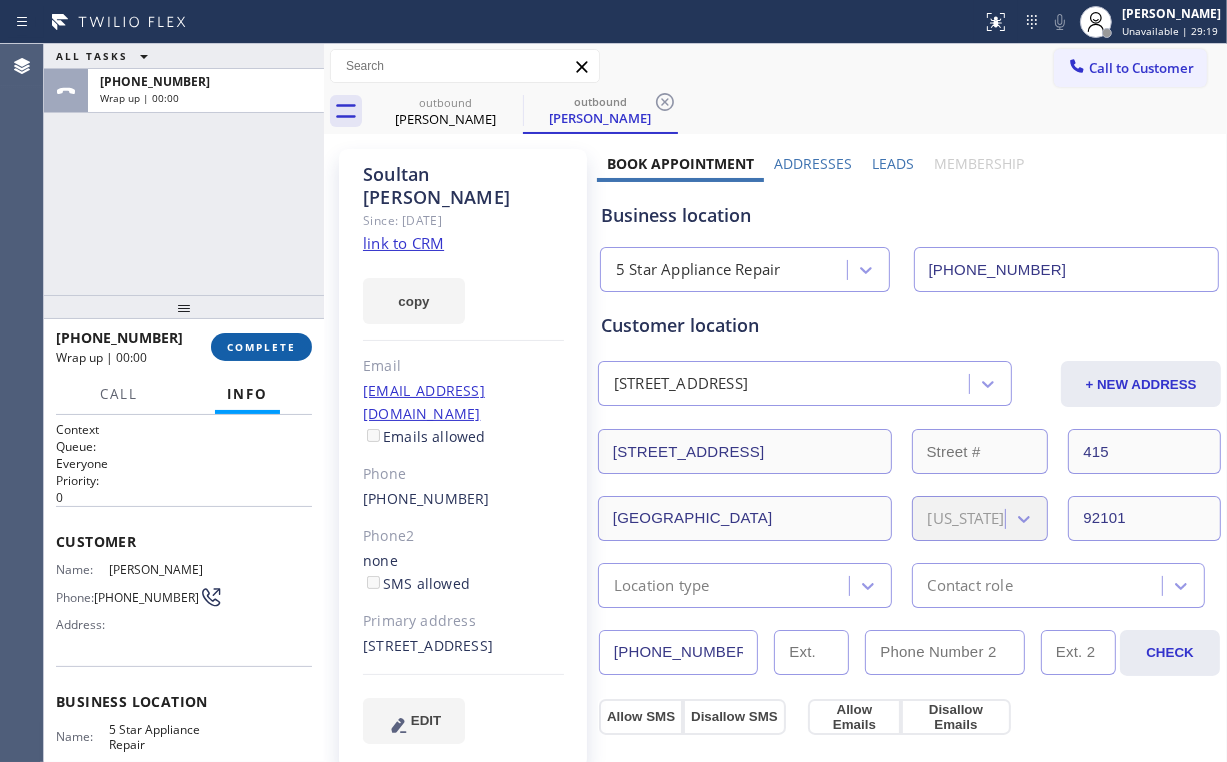 click on "COMPLETE" at bounding box center [261, 347] 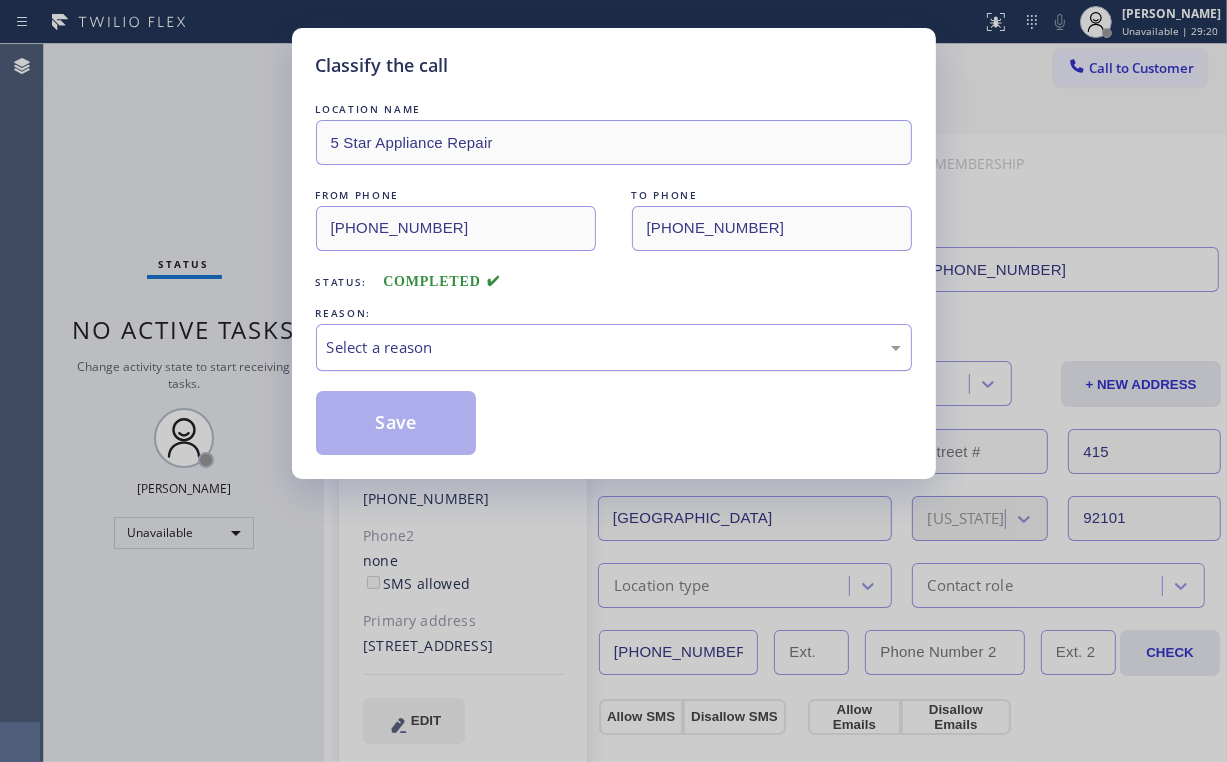 drag, startPoint x: 363, startPoint y: 342, endPoint x: 368, endPoint y: 366, distance: 24.5153 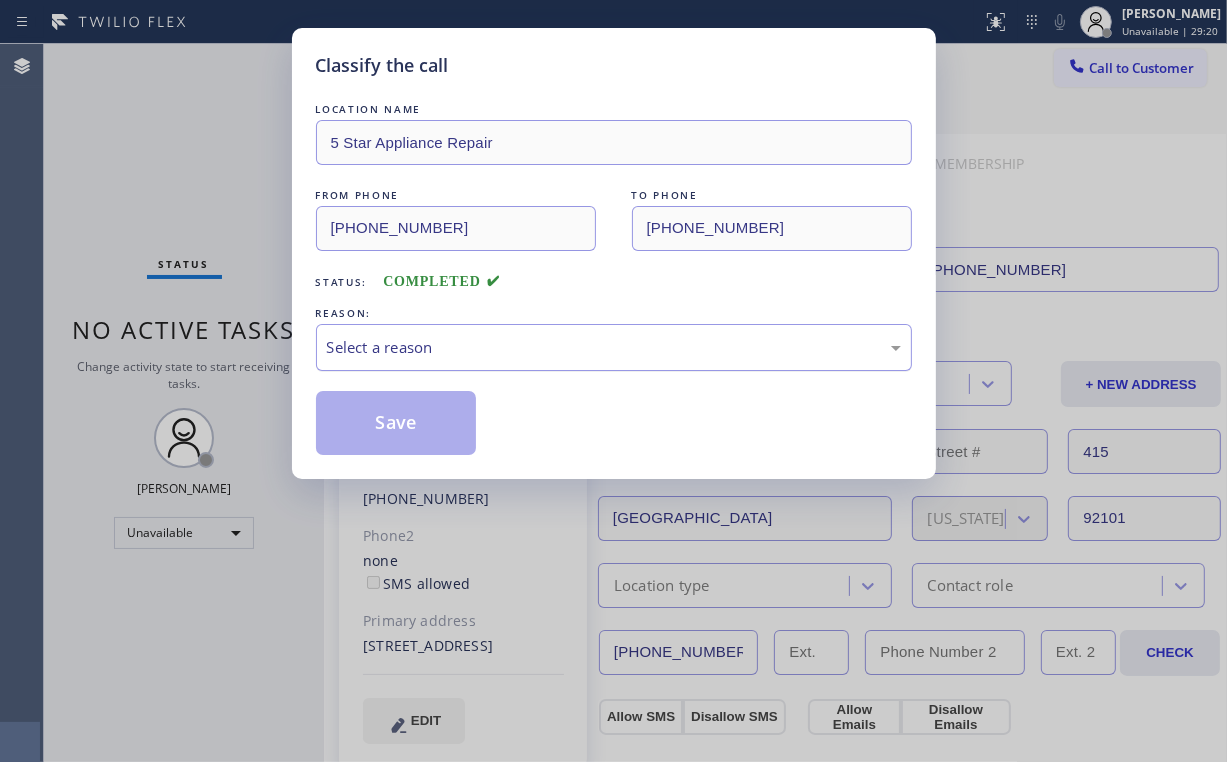 click on "Select a reason" at bounding box center (614, 347) 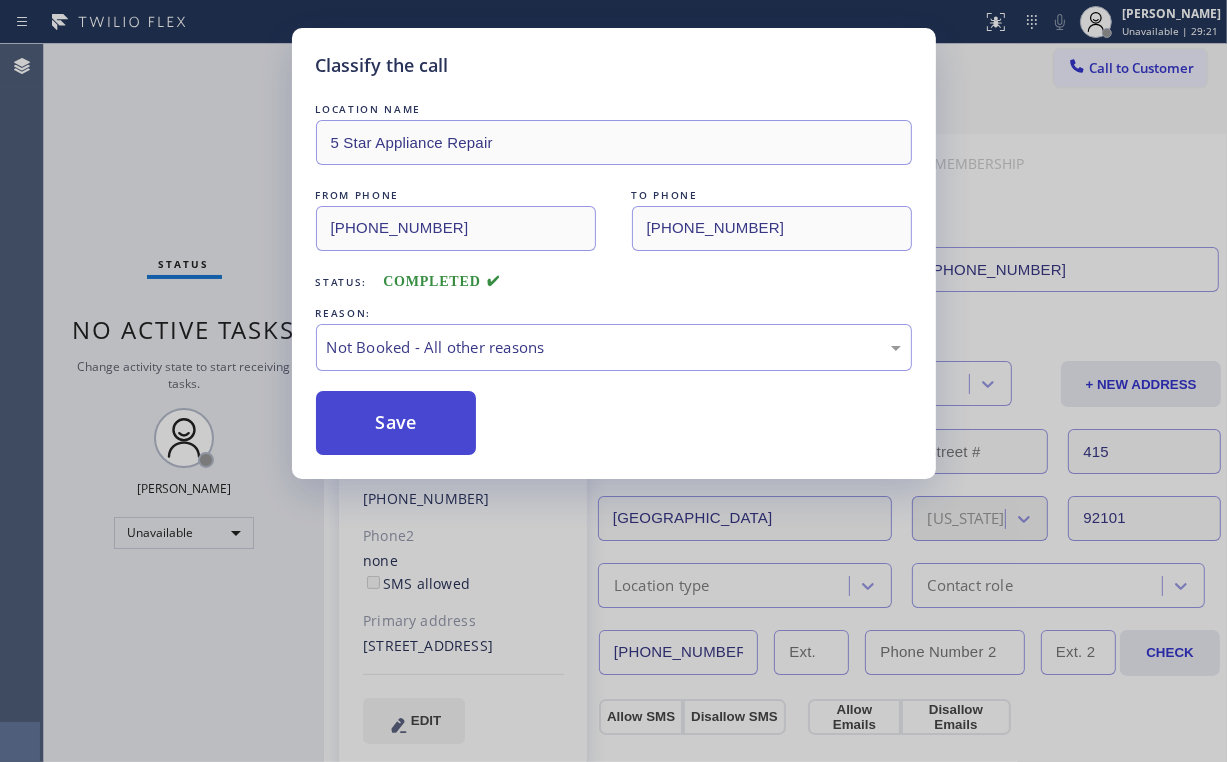 drag, startPoint x: 384, startPoint y: 419, endPoint x: 381, endPoint y: 407, distance: 12.369317 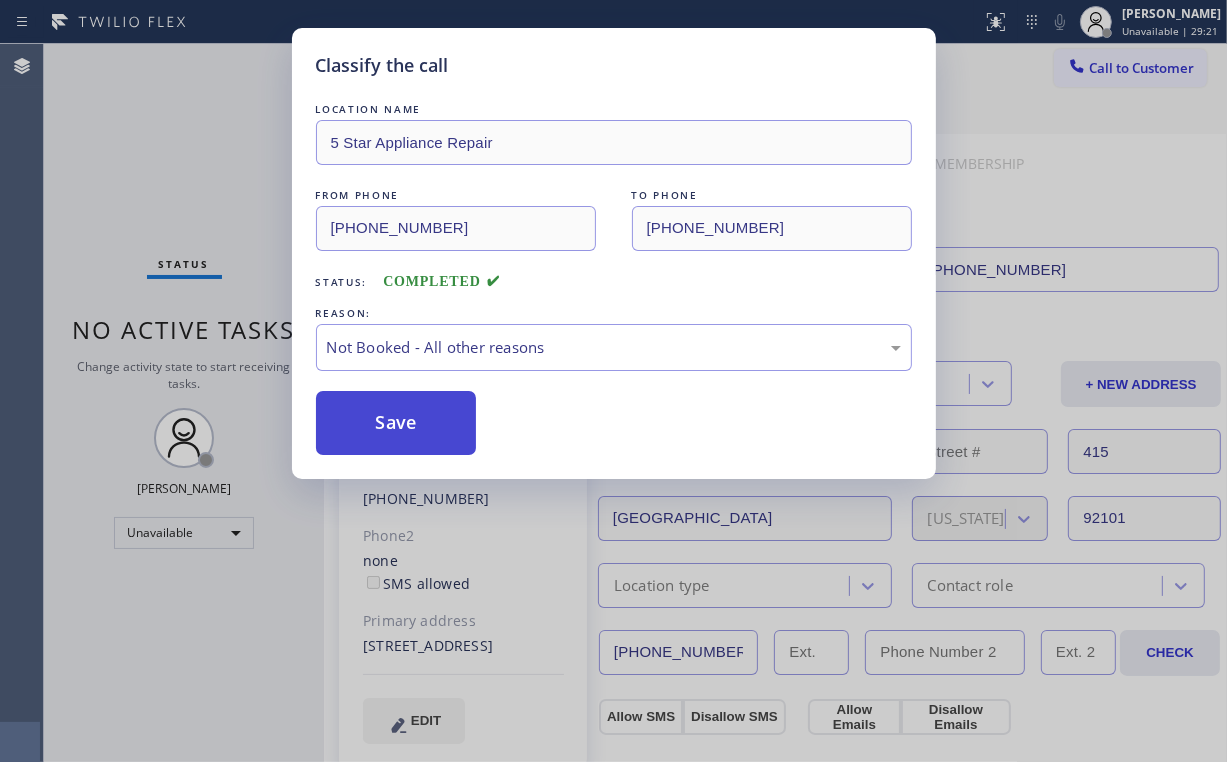 click on "Save" at bounding box center (396, 423) 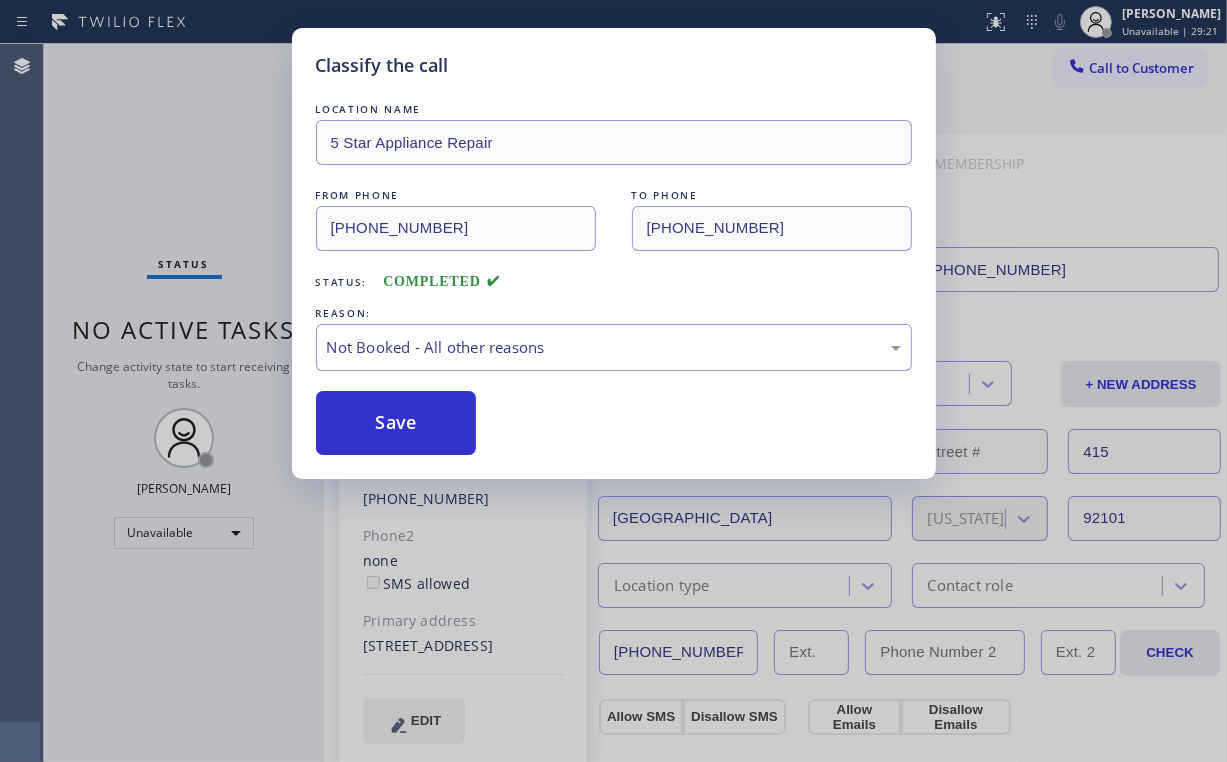 click on "Classify the call LOCATION NAME 5 Star Appliance Repair FROM PHONE [PHONE_NUMBER] TO PHONE [PHONE_NUMBER] Status: COMPLETED REASON: Not Booked - All other reasons Save" at bounding box center [613, 381] 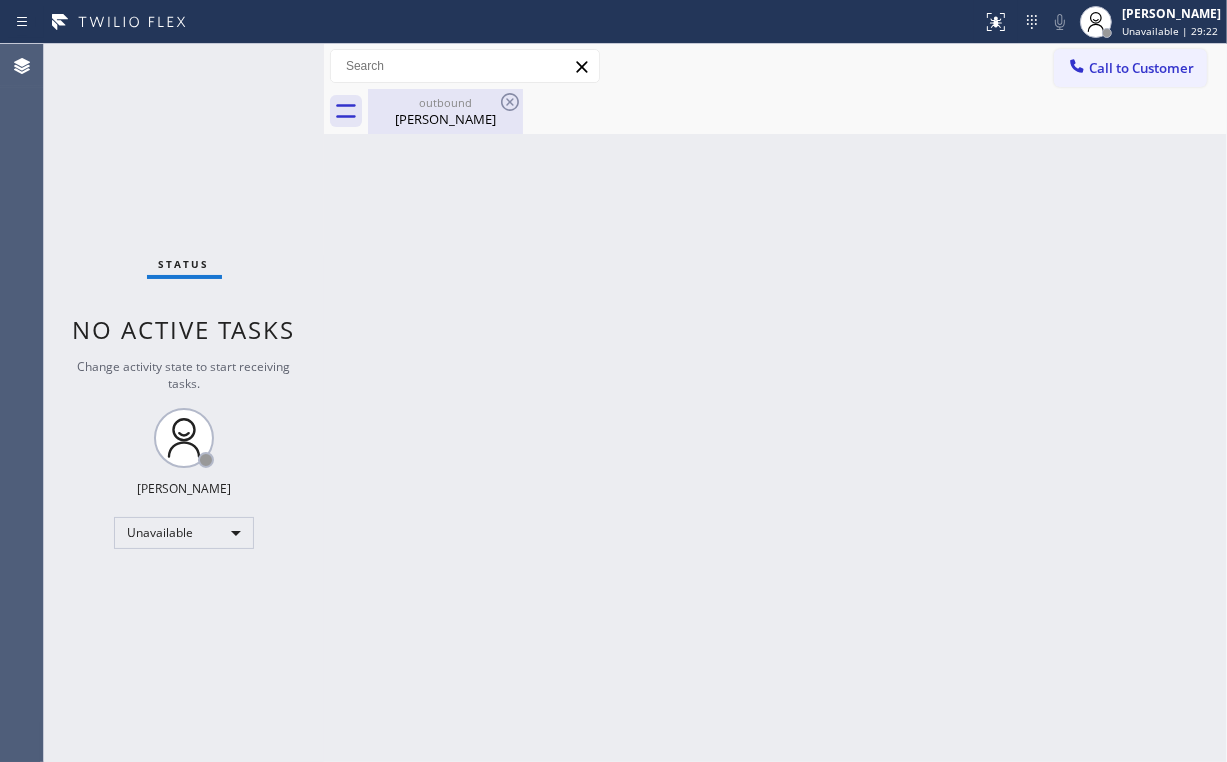 click on "[PERSON_NAME]" at bounding box center [445, 119] 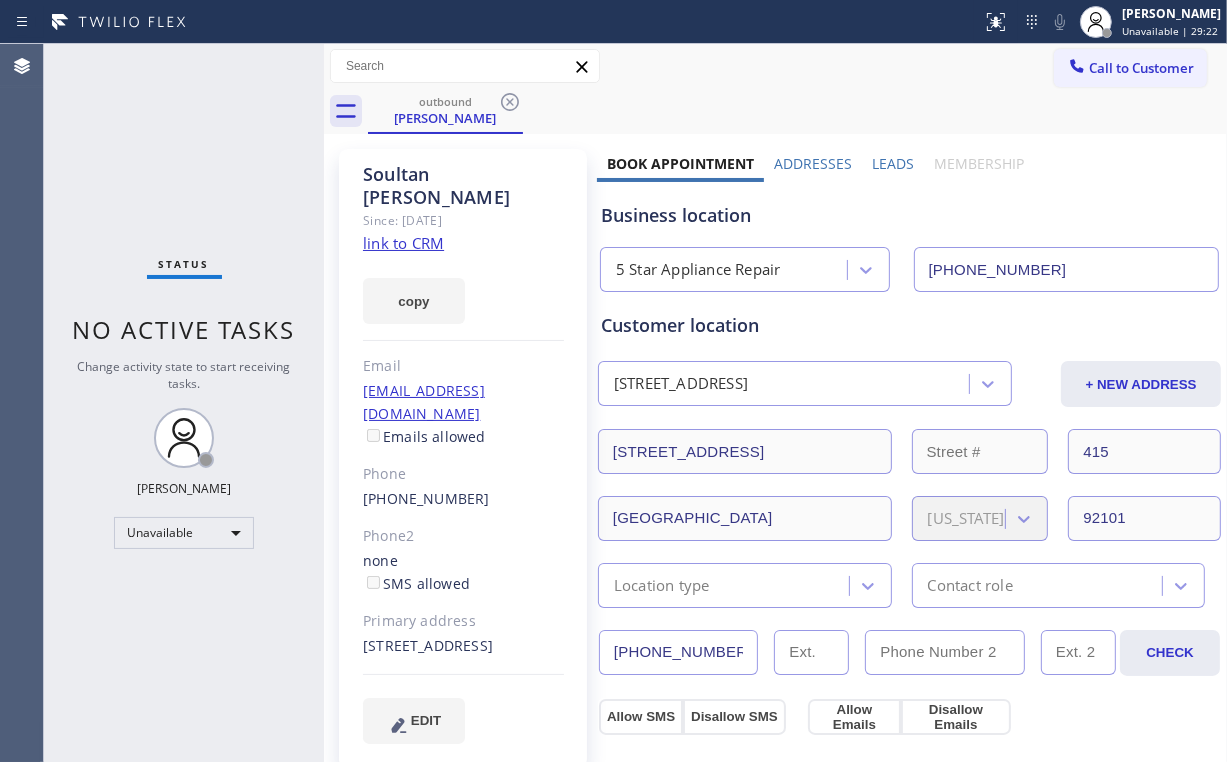 drag, startPoint x: 515, startPoint y: 100, endPoint x: 509, endPoint y: 124, distance: 24.738634 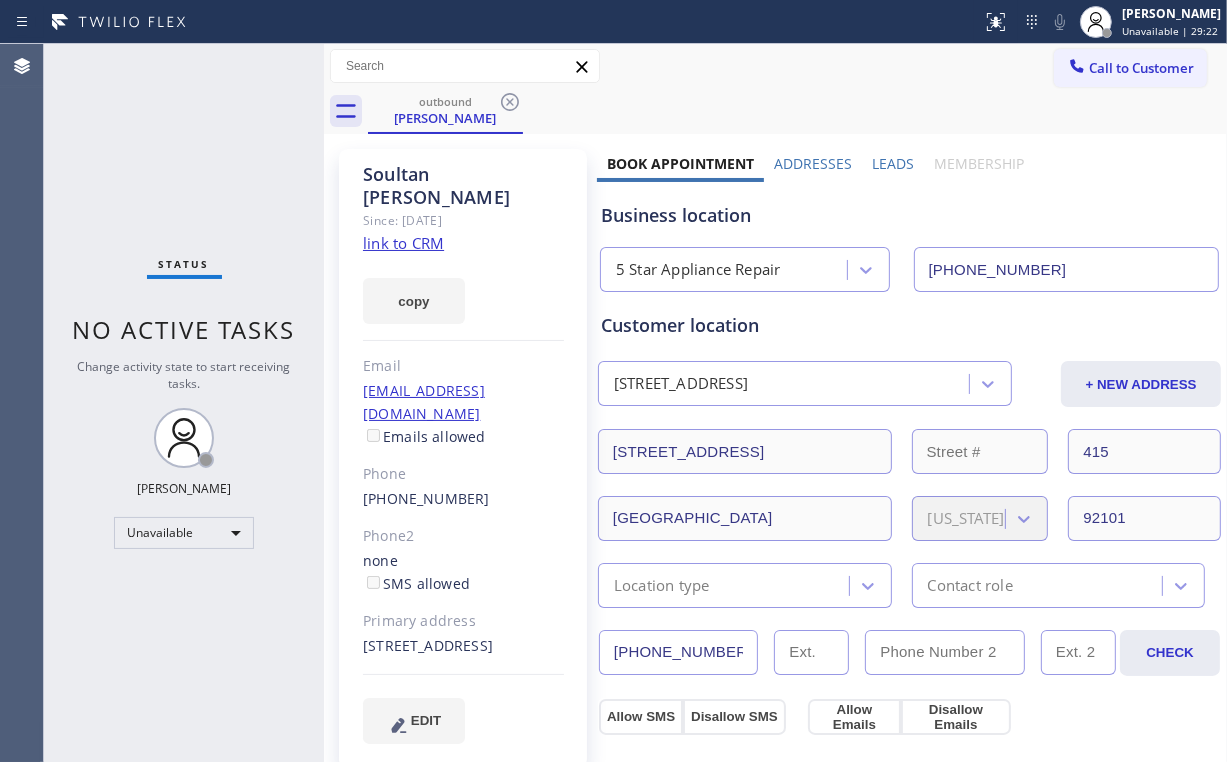 click 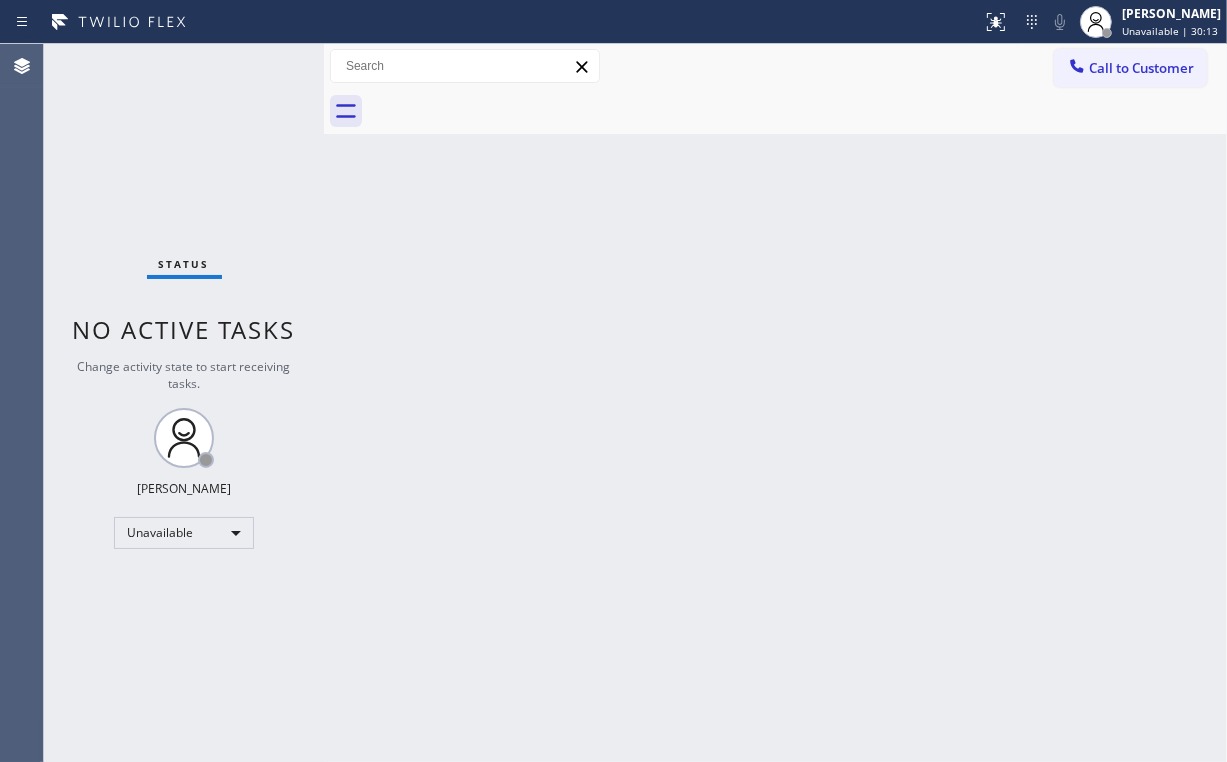 click on "Status   No active tasks     Change activity state to start receiving tasks.   [PERSON_NAME] Unavailable" at bounding box center (184, 403) 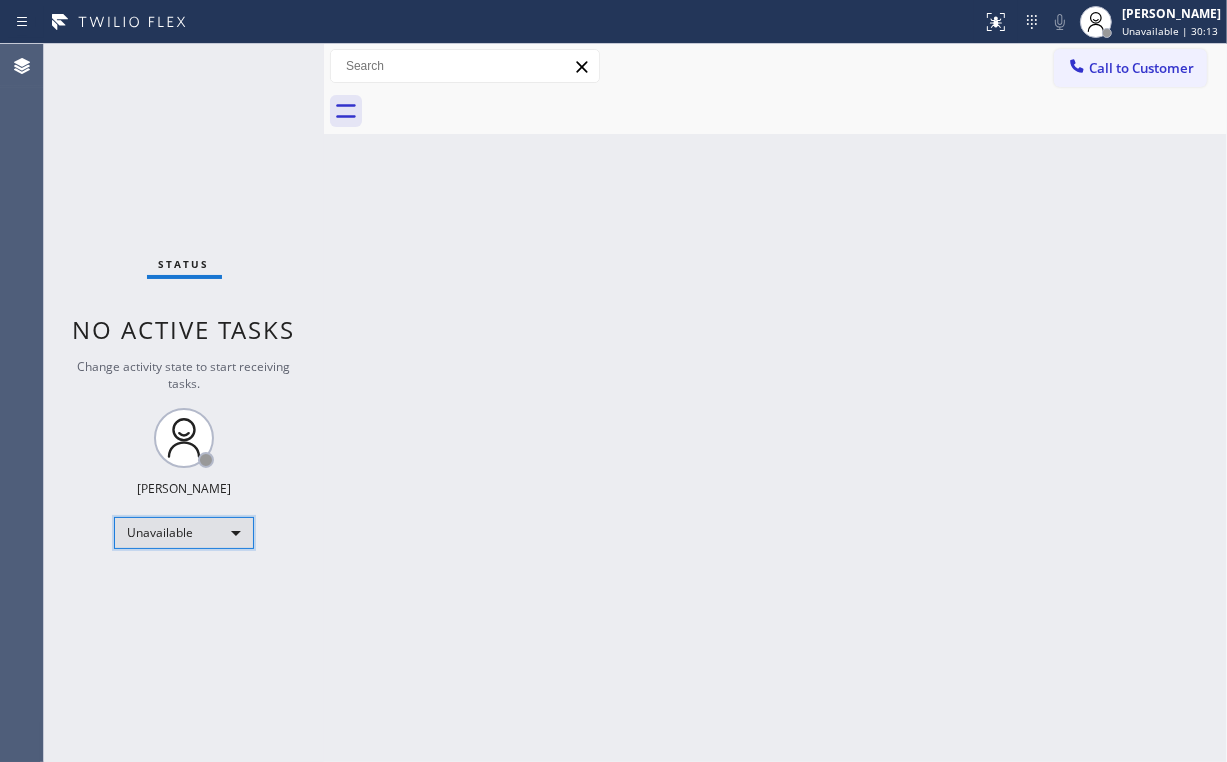 click on "Unavailable" at bounding box center [184, 533] 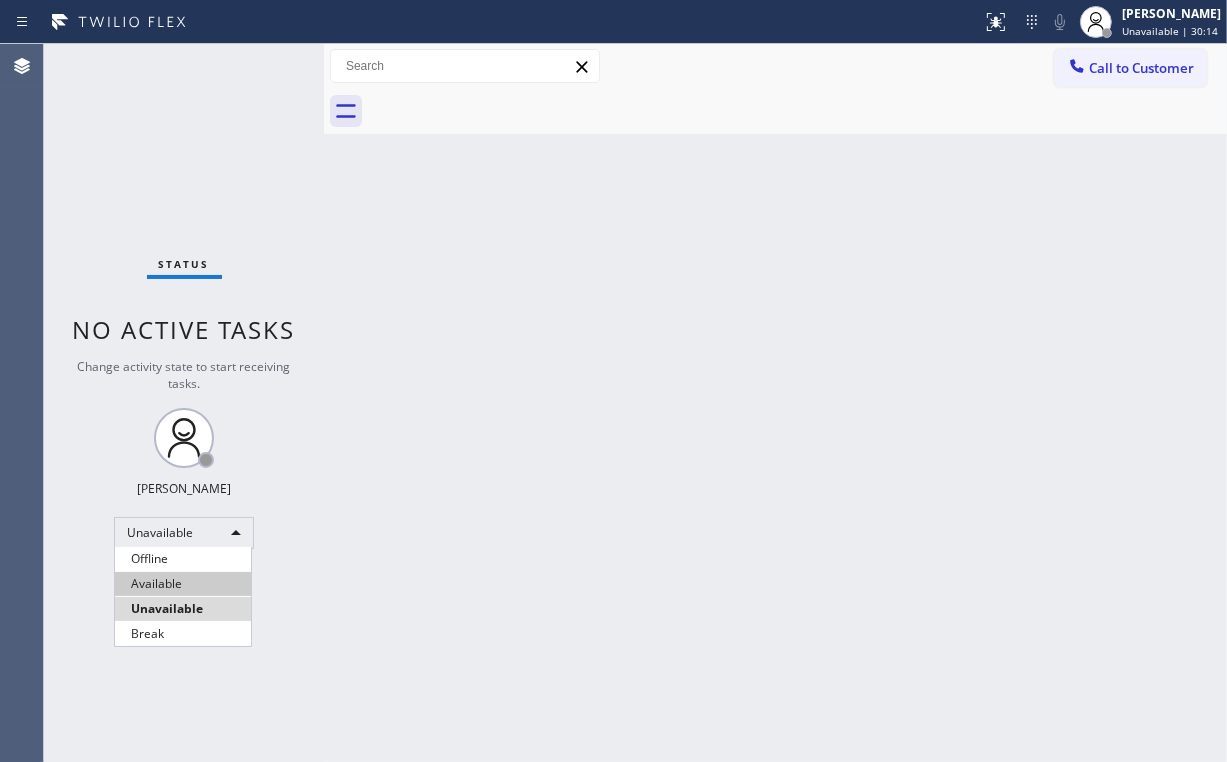 click on "Available" at bounding box center [183, 584] 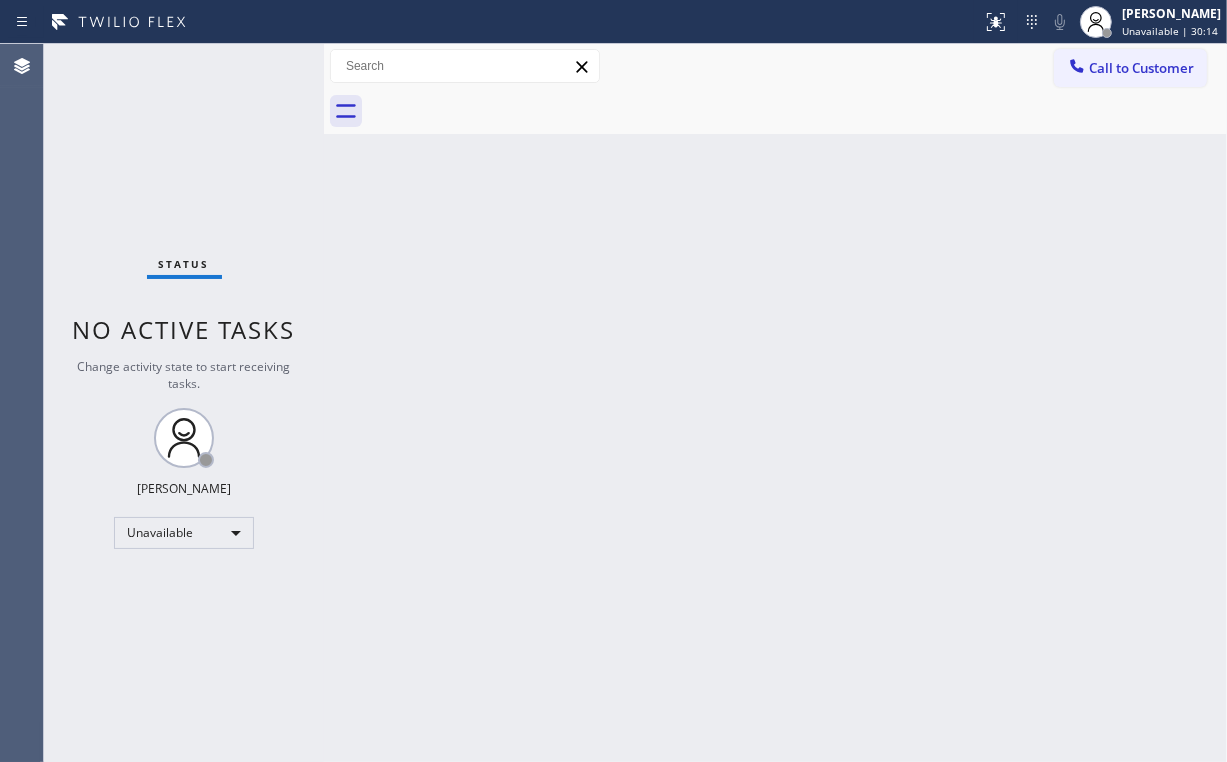 drag, startPoint x: 467, startPoint y: 564, endPoint x: 458, endPoint y: 652, distance: 88.45903 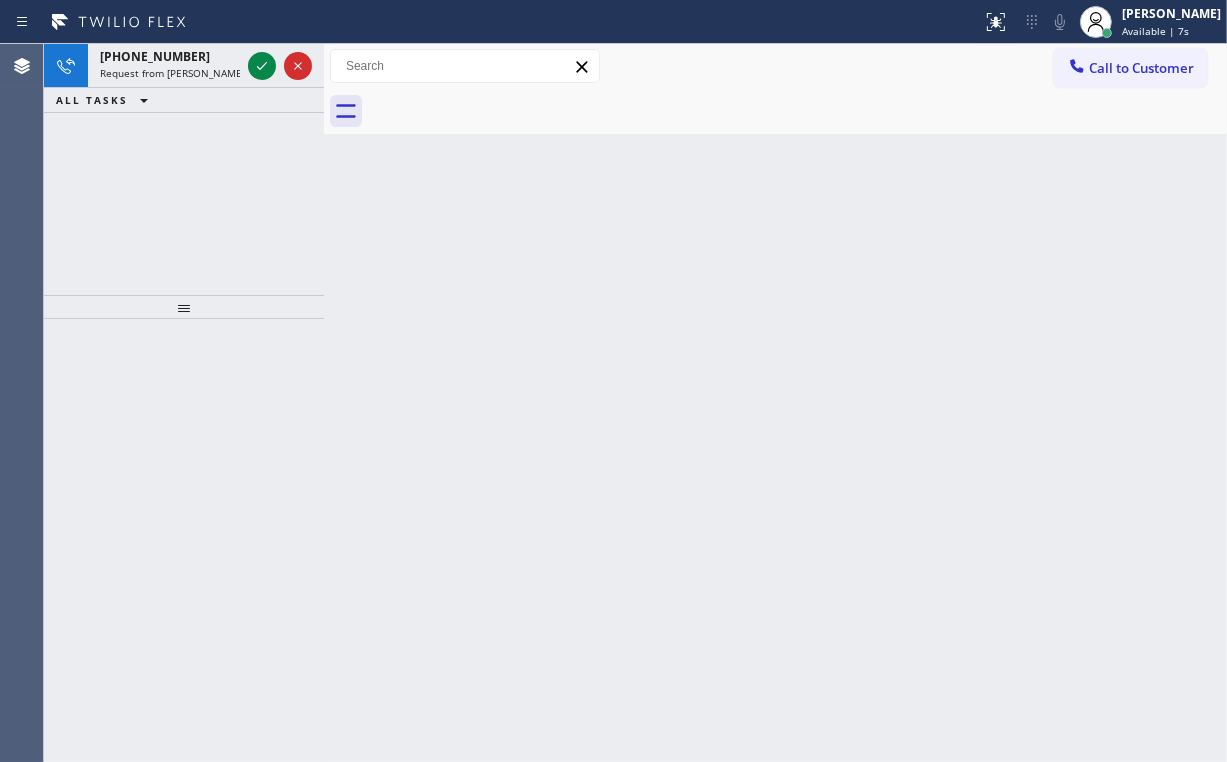 click on "[PHONE_NUMBER] Request from [PERSON_NAME] (direct) ALL TASKS ALL TASKS ACTIVE TASKS TASKS IN WRAP UP" at bounding box center [184, 169] 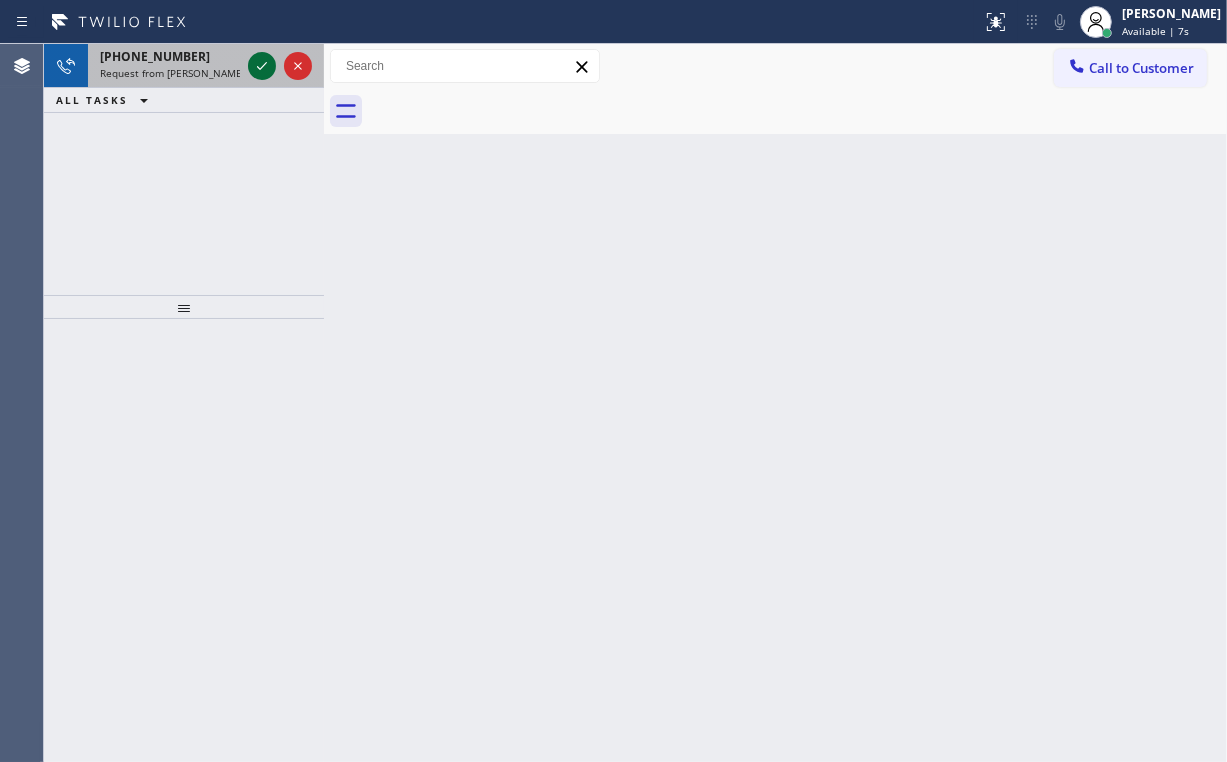 click 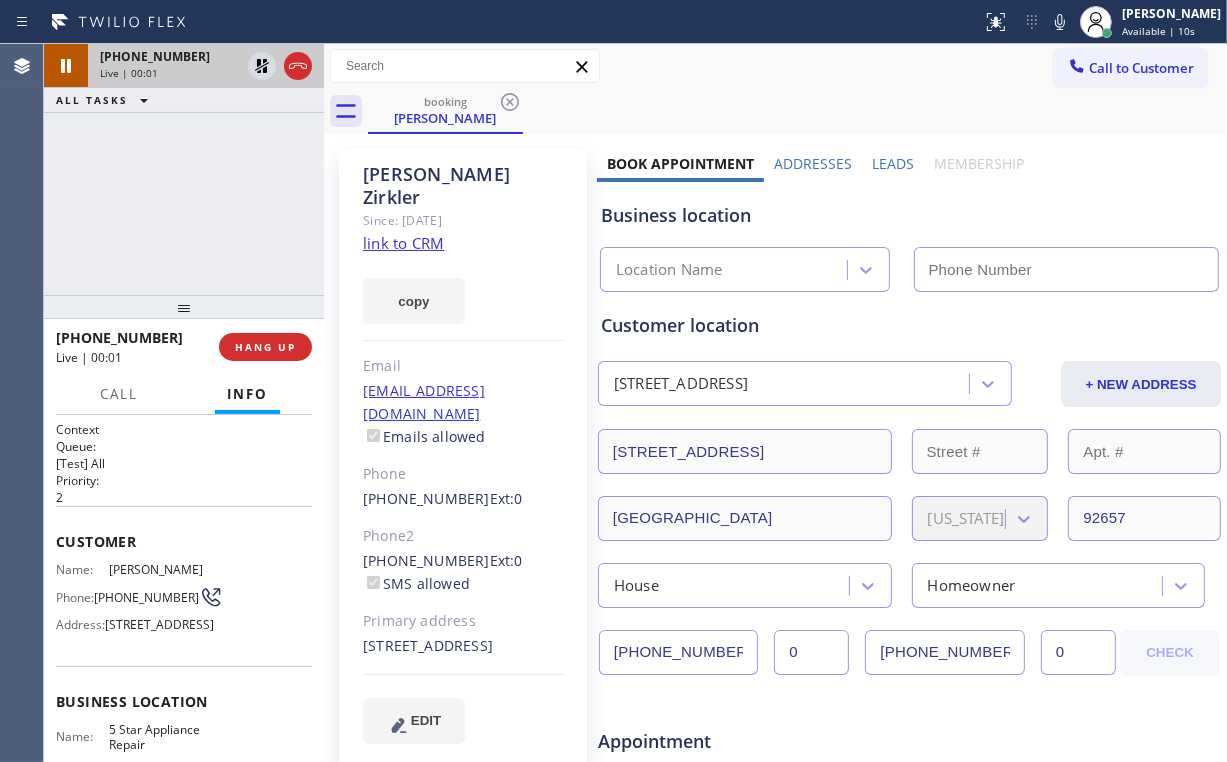 type on "[PHONE_NUMBER]" 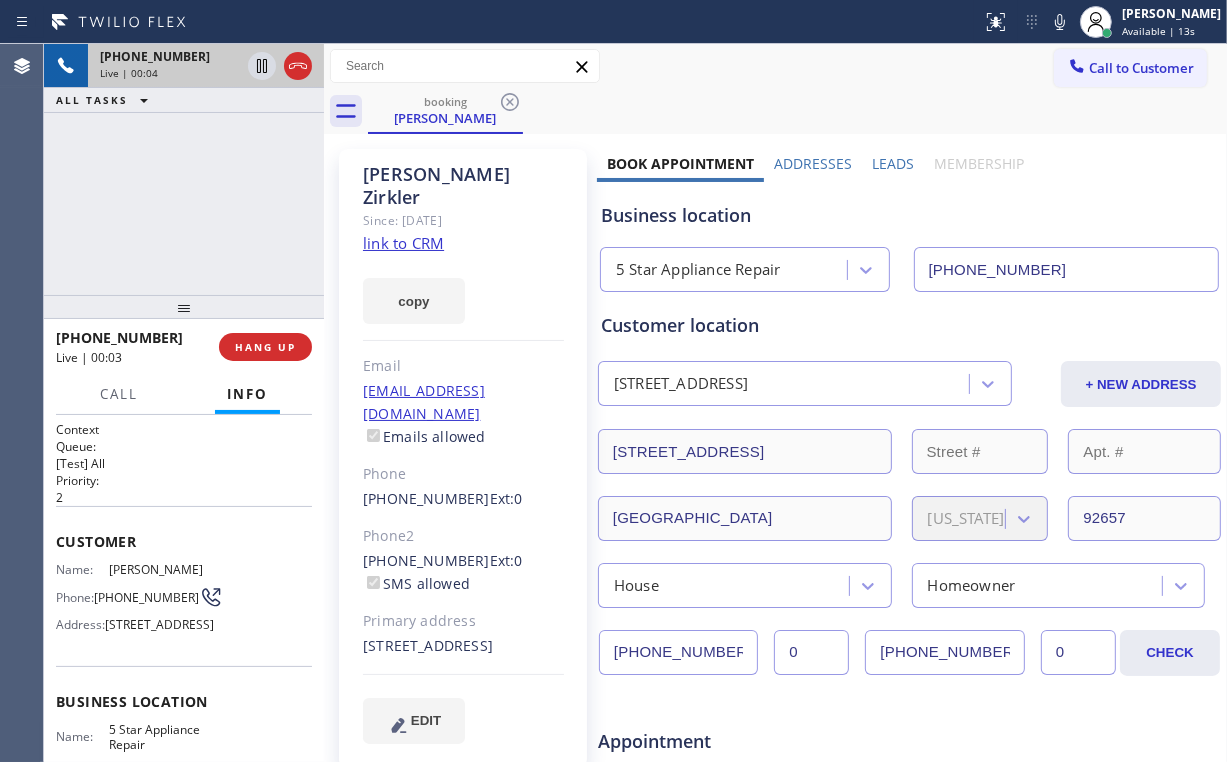 click on "[PHONE_NUMBER] Live | 00:04 ALL TASKS ALL TASKS ACTIVE TASKS TASKS IN WRAP UP" at bounding box center (184, 169) 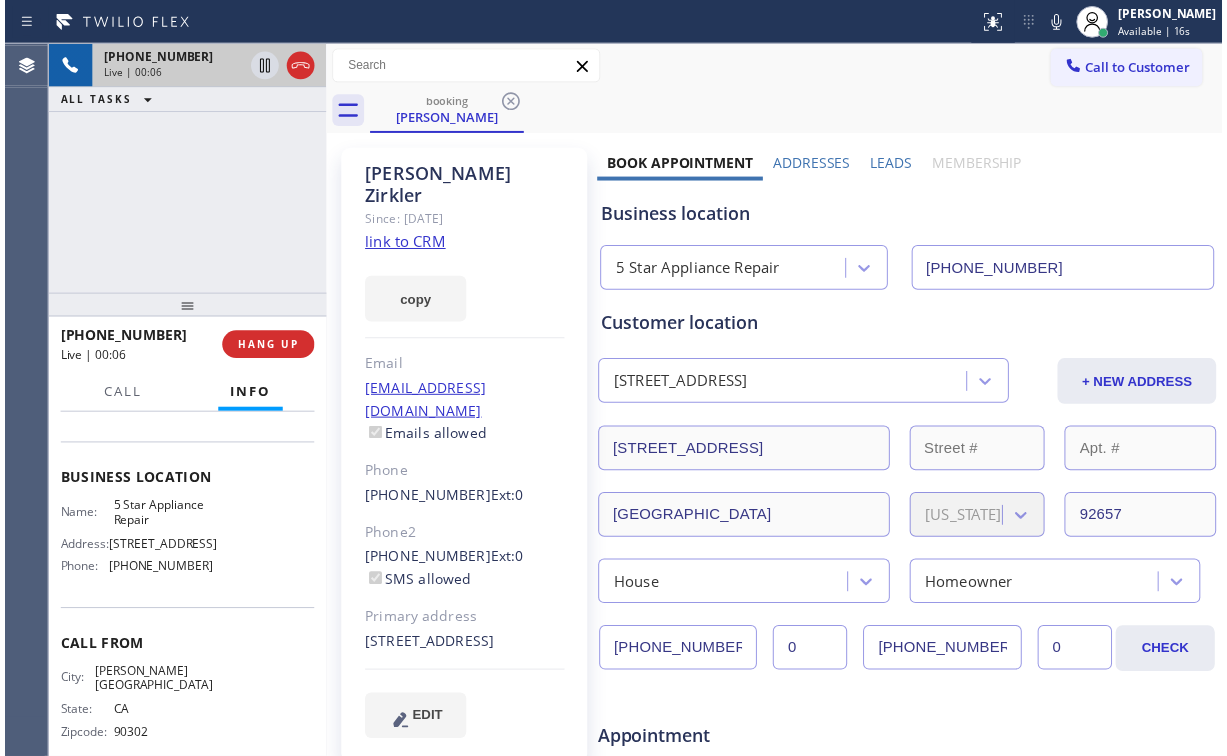 scroll, scrollTop: 240, scrollLeft: 0, axis: vertical 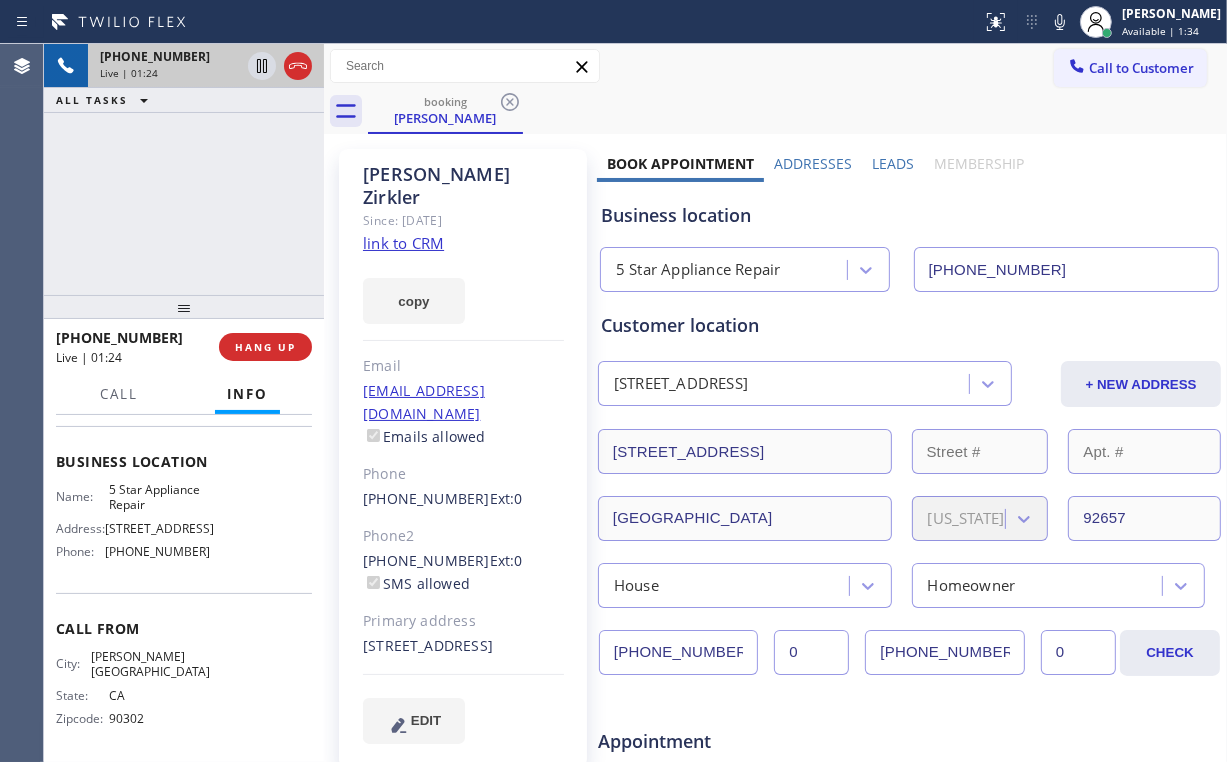 click on "[PHONE_NUMBER] Live | 01:24 ALL TASKS ALL TASKS ACTIVE TASKS TASKS IN WRAP UP" at bounding box center (184, 169) 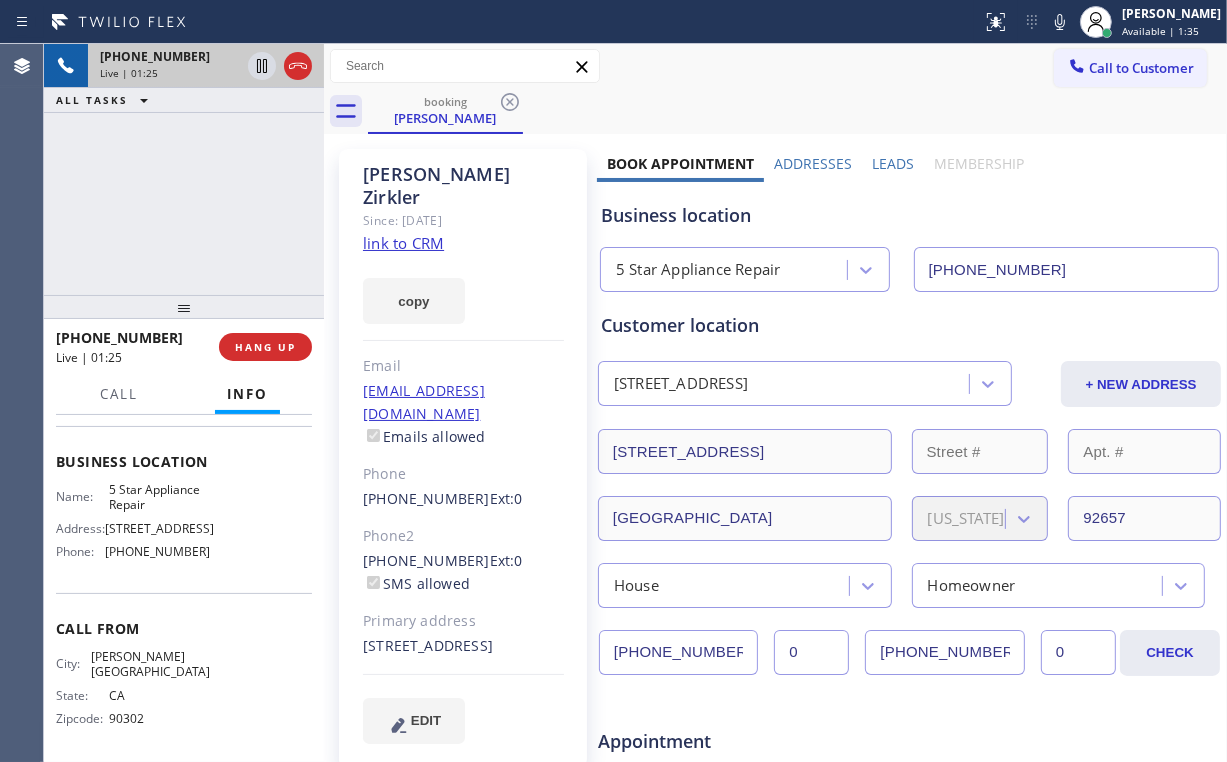 click on "link to CRM" 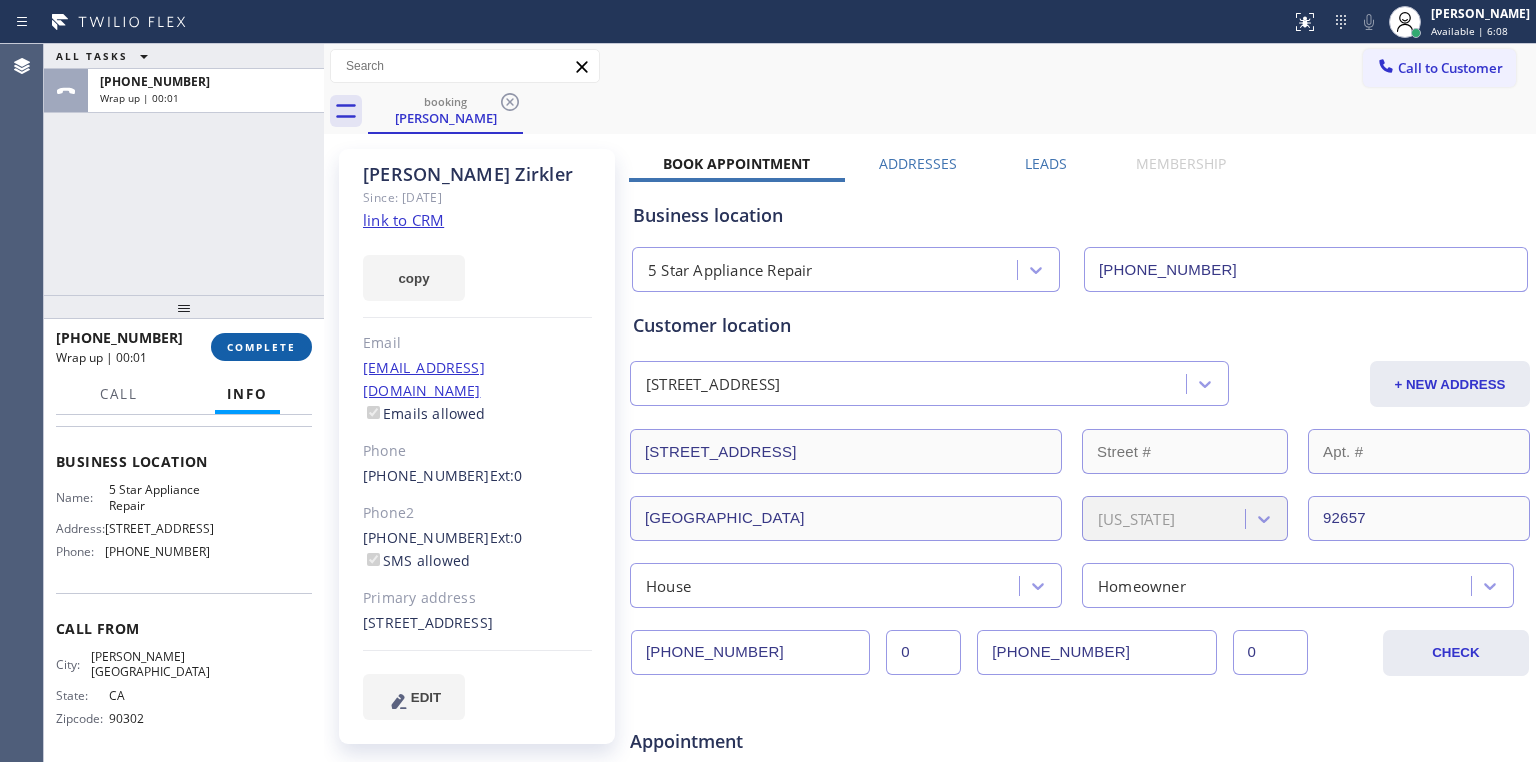 click on "COMPLETE" at bounding box center [261, 347] 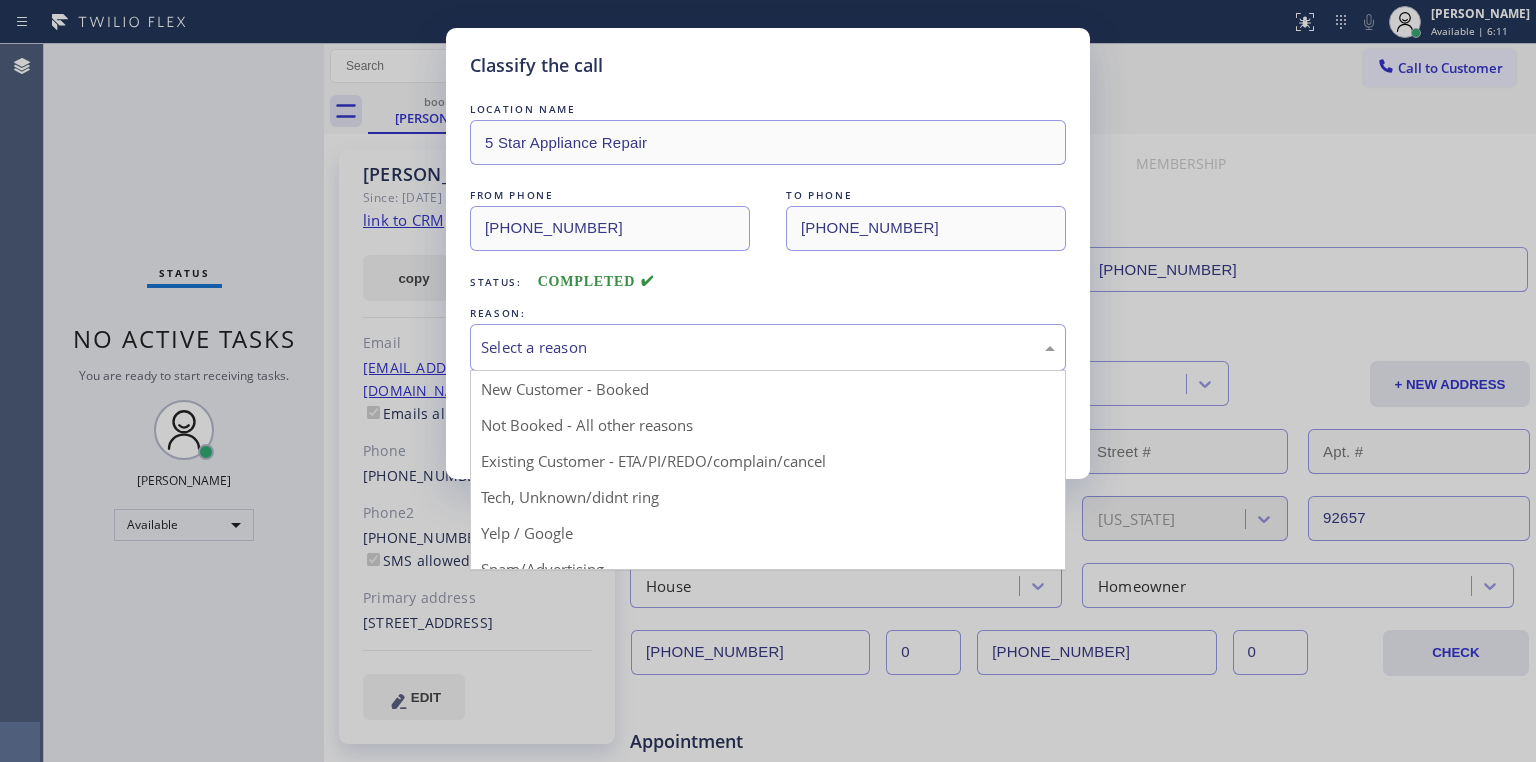 click on "Select a reason" at bounding box center [768, 347] 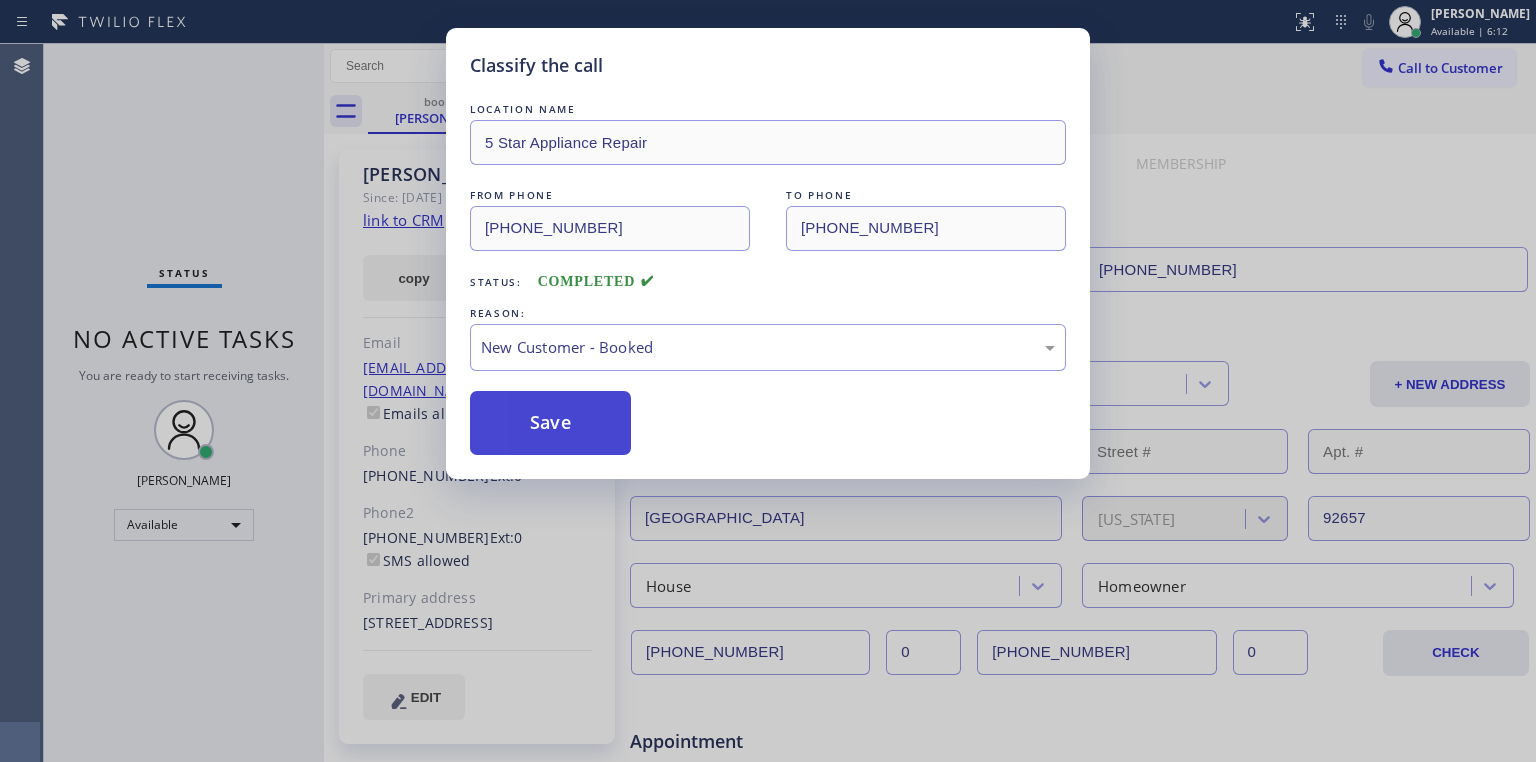 click on "Save" at bounding box center [550, 423] 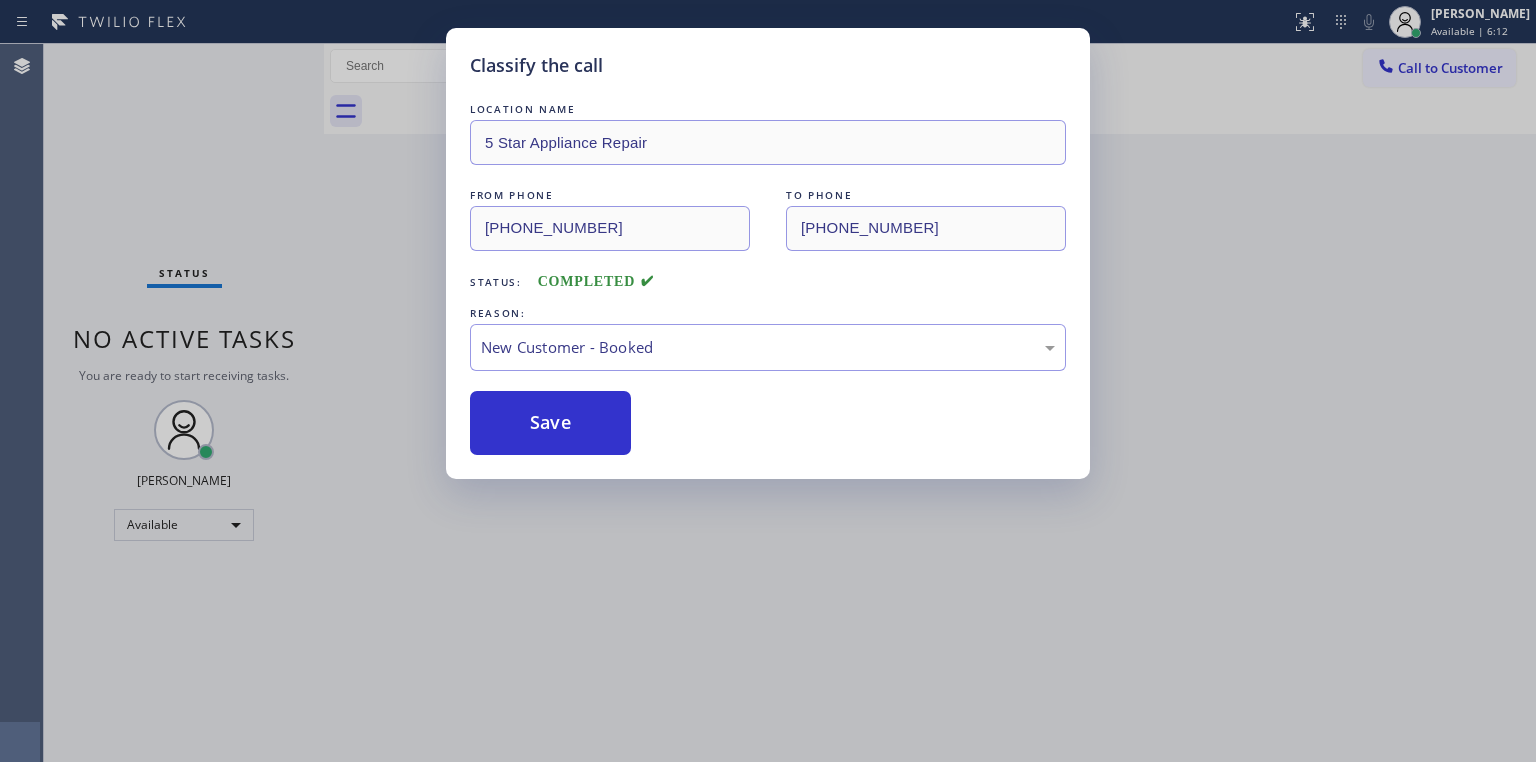 click on "Classify the call LOCATION NAME 5 Star Appliance Repair FROM PHONE [PHONE_NUMBER] TO PHONE [PHONE_NUMBER] Status: COMPLETED REASON: New Customer - Booked Save" at bounding box center (768, 381) 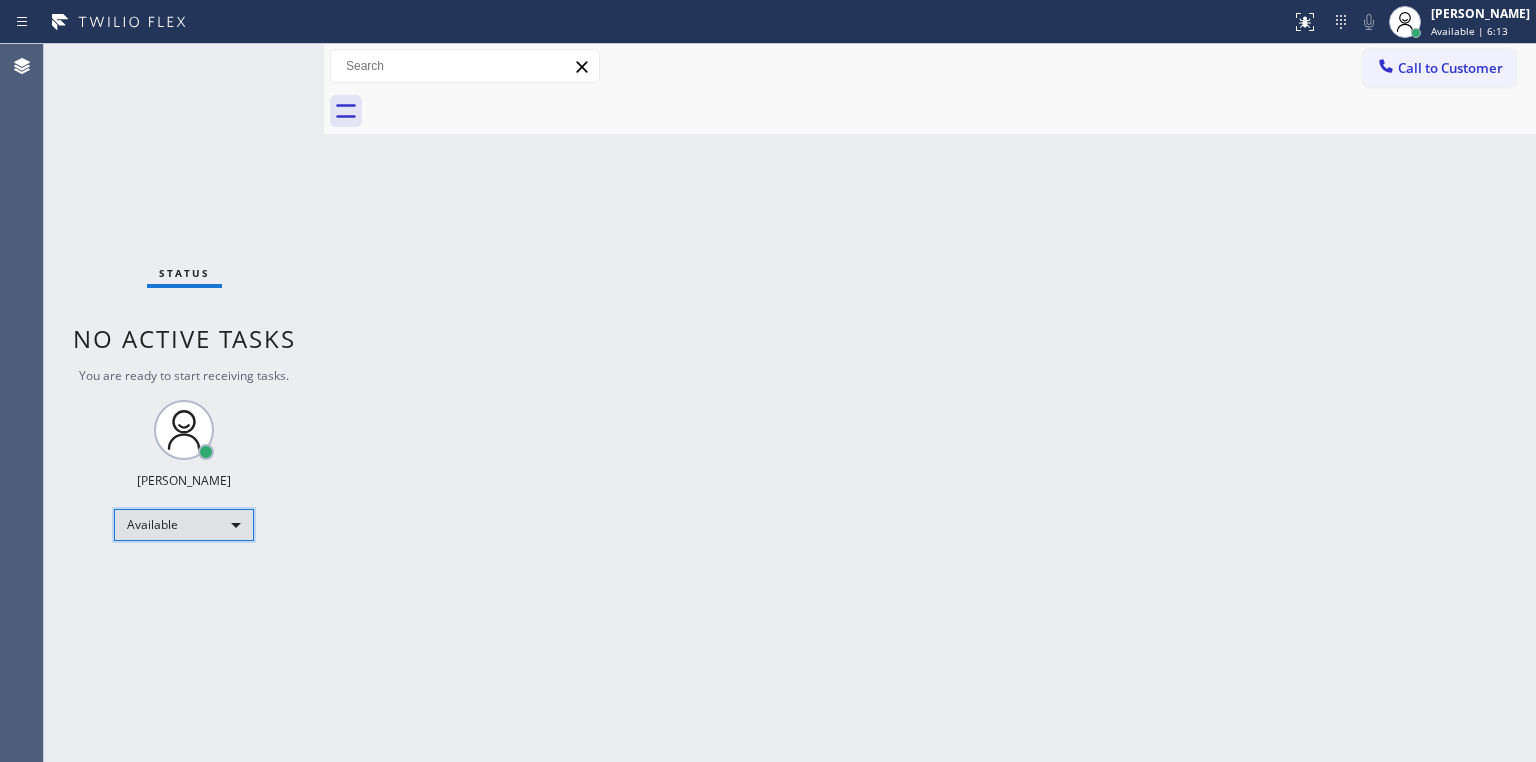 click on "Available" at bounding box center [184, 525] 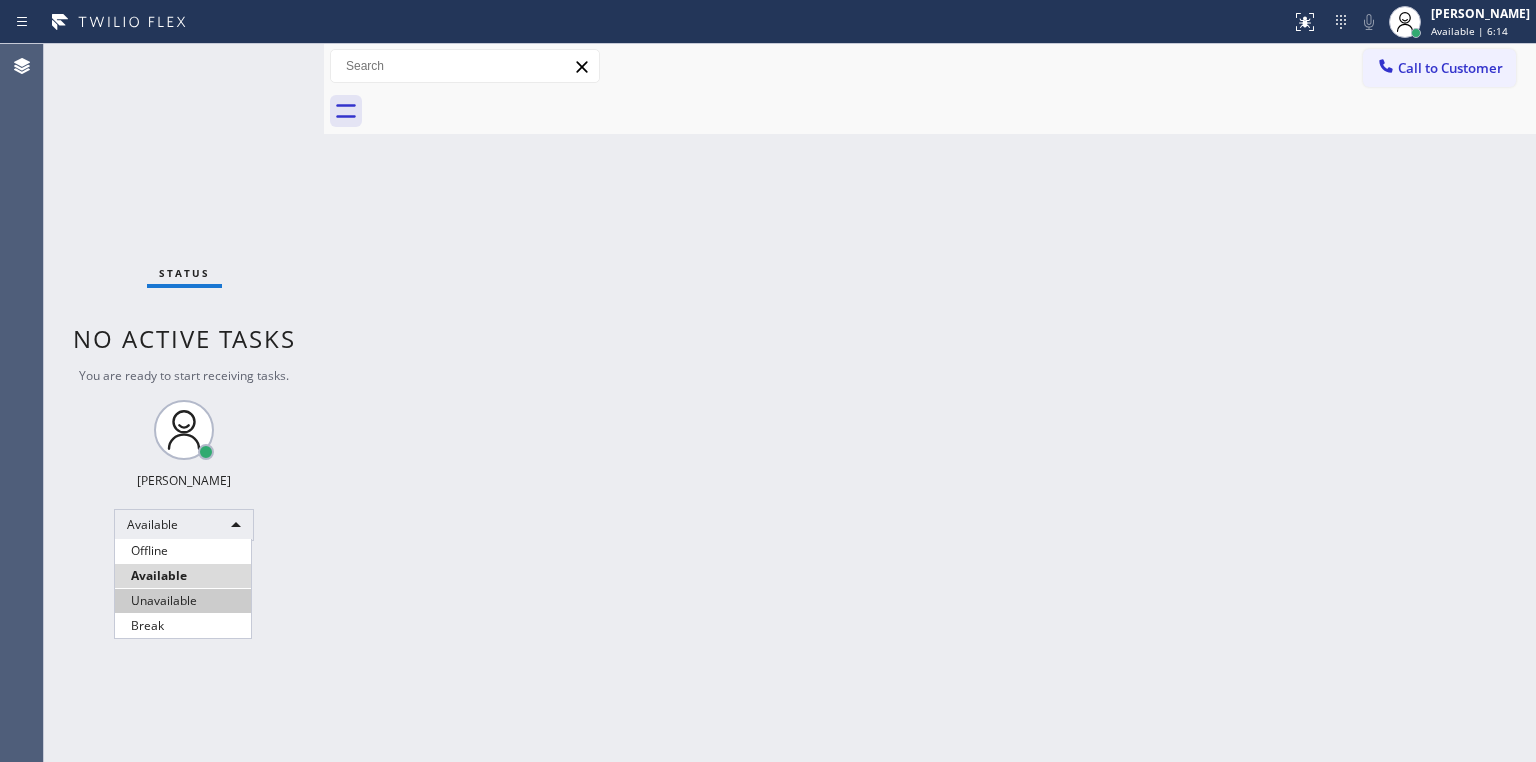 click on "Unavailable" at bounding box center (183, 601) 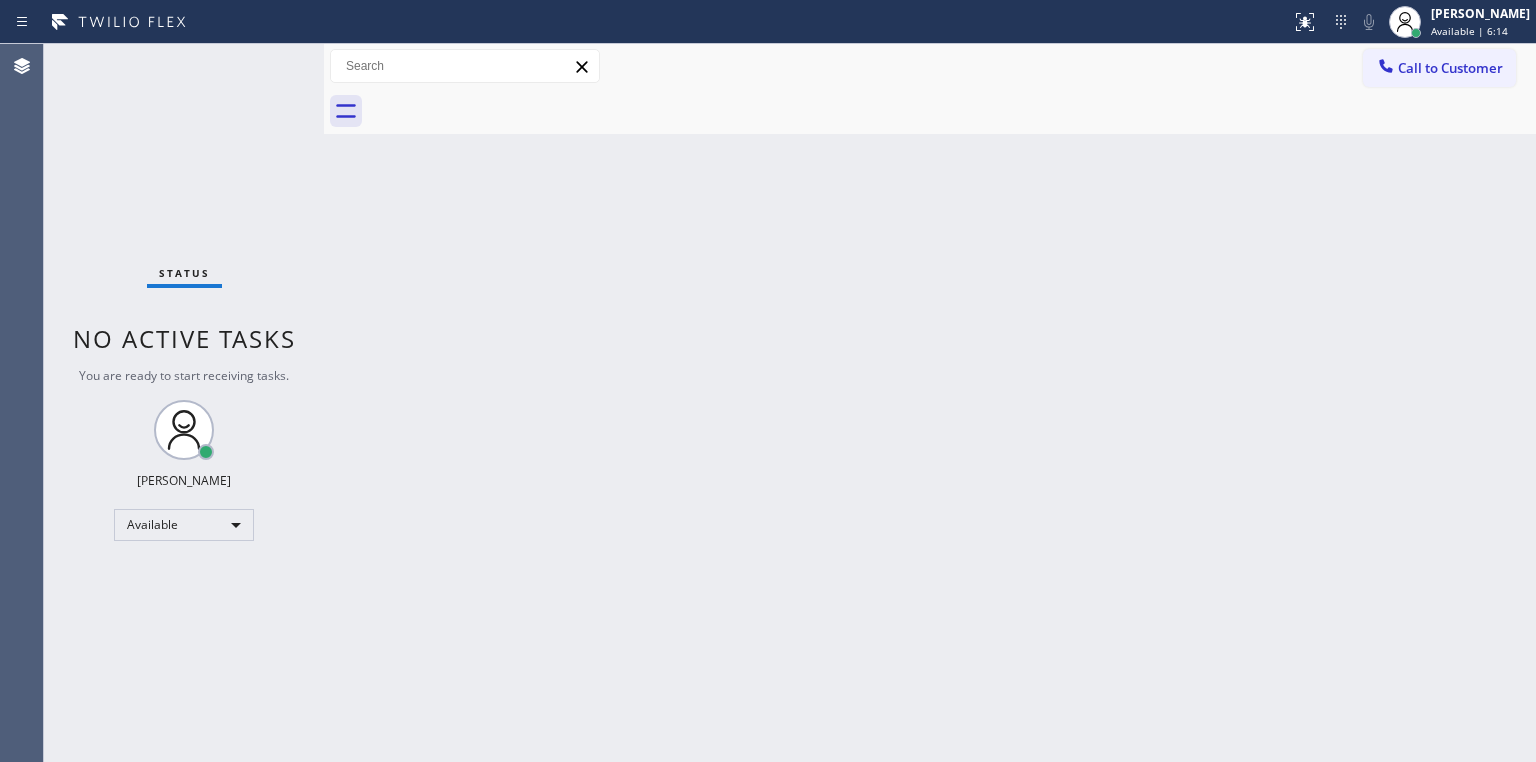 drag, startPoint x: 385, startPoint y: 593, endPoint x: 402, endPoint y: 710, distance: 118.22859 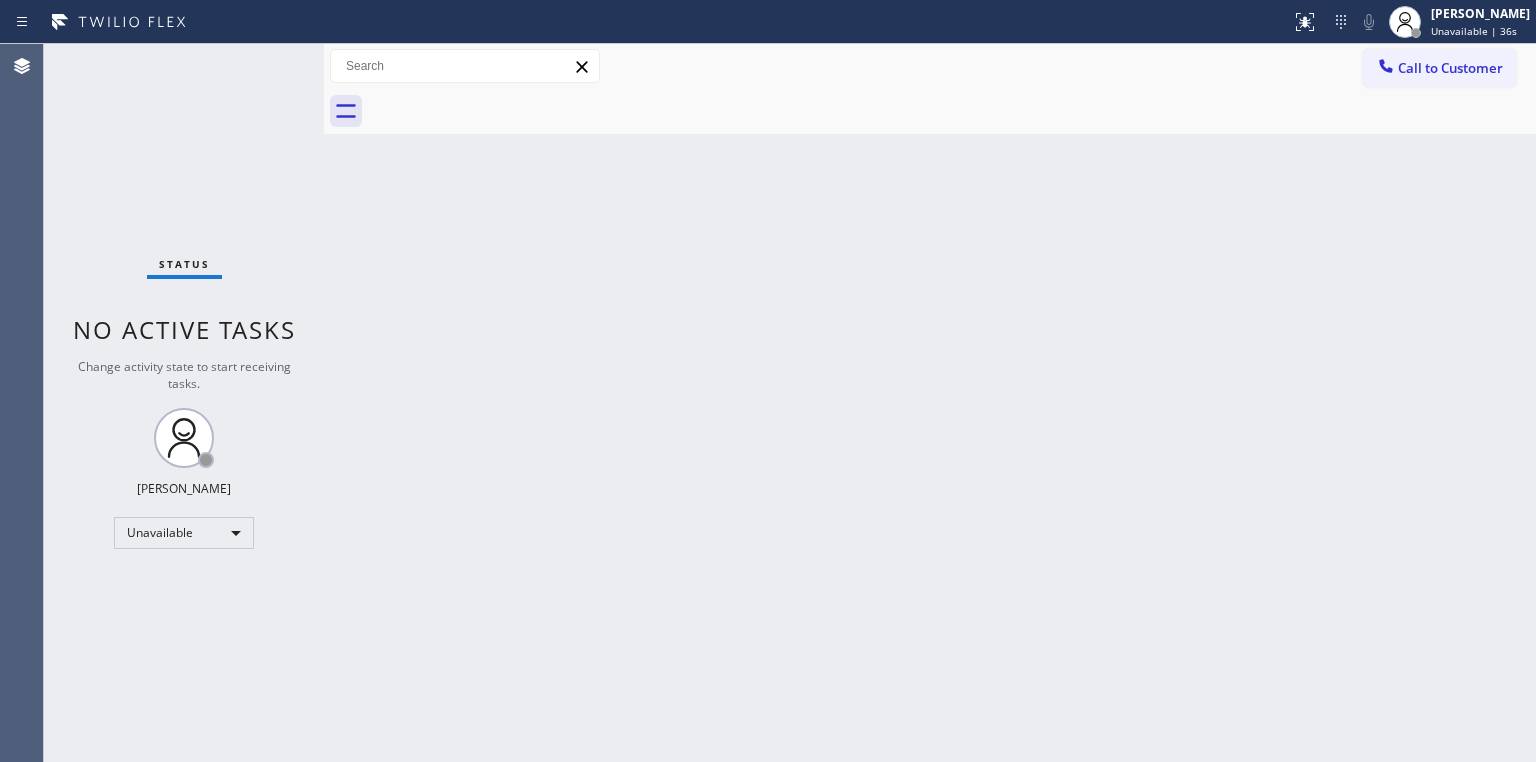 click on "Status   No active tasks     Change activity state to start receiving tasks.   [PERSON_NAME] Unavailable" at bounding box center [184, 403] 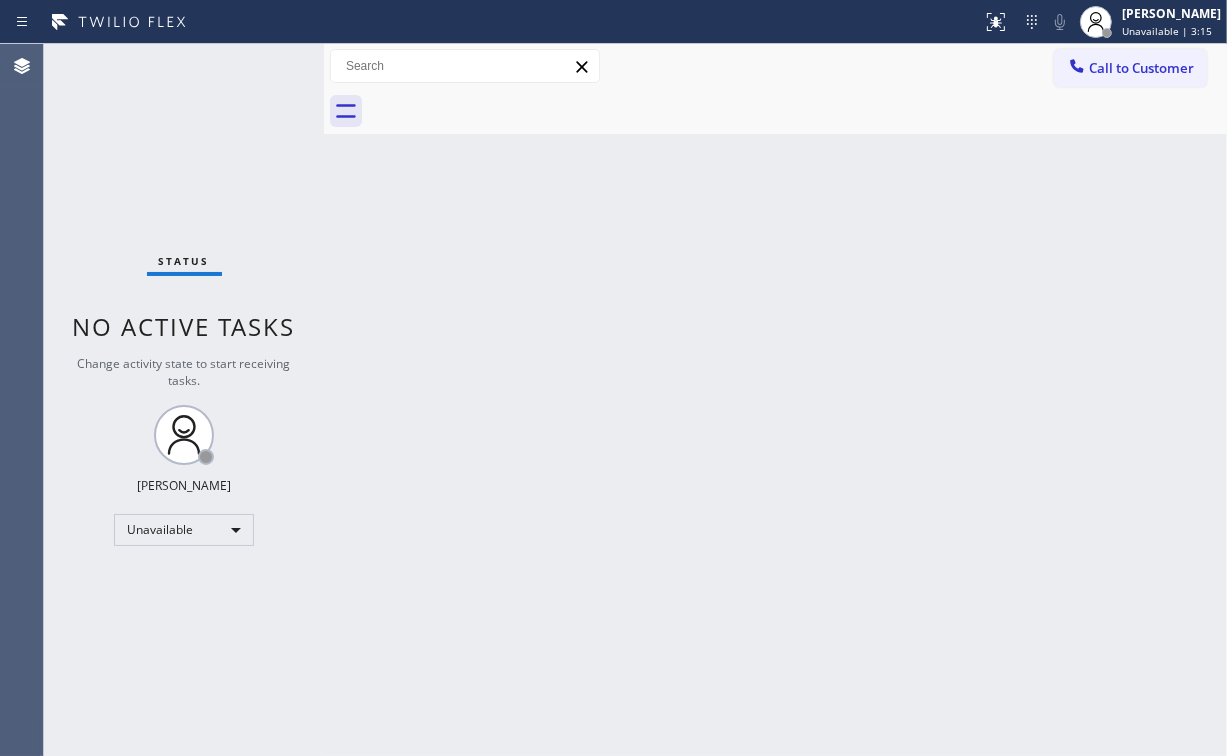 click on "Back to Dashboard Change Sender ID Customers Technicians Select a contact Outbound call Location Search location Your caller id phone number Customer number Call Customer info Name   Phone none Address none Change Sender ID HVAC [PHONE_NUMBER] 5 Star Appliance [PHONE_NUMBER] Appliance Repair [PHONE_NUMBER] Plumbing [PHONE_NUMBER] Air Duct Cleaning [PHONE_NUMBER]  Electricians [PHONE_NUMBER] Cancel Change Check personal SMS Reset Change No tabs Call to Customer Outbound call Location 5 Star Appliance Repair Your caller id phone number [PHONE_NUMBER] Customer number Call Outbound call Technician Search Technician Your caller id phone number Your caller id phone number Call" at bounding box center [775, 400] 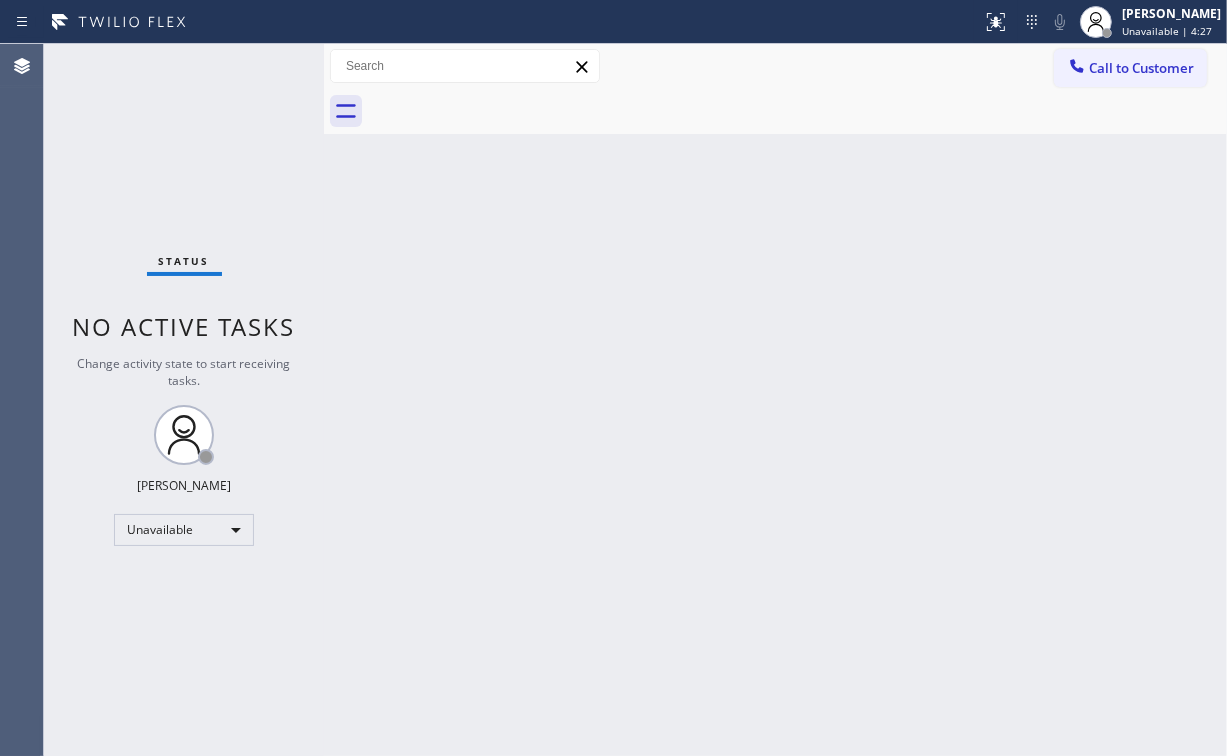 click on "Call to Customer" at bounding box center [1141, 68] 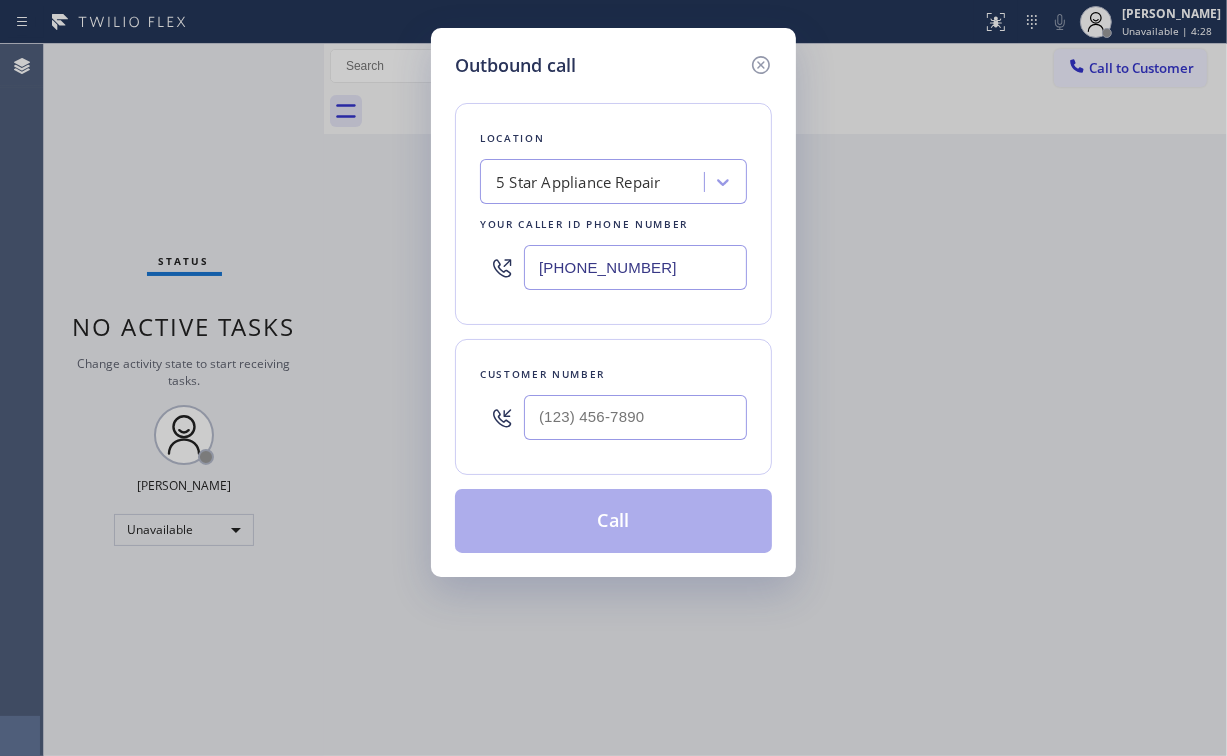 drag, startPoint x: 636, startPoint y: 273, endPoint x: 492, endPoint y: 272, distance: 144.00348 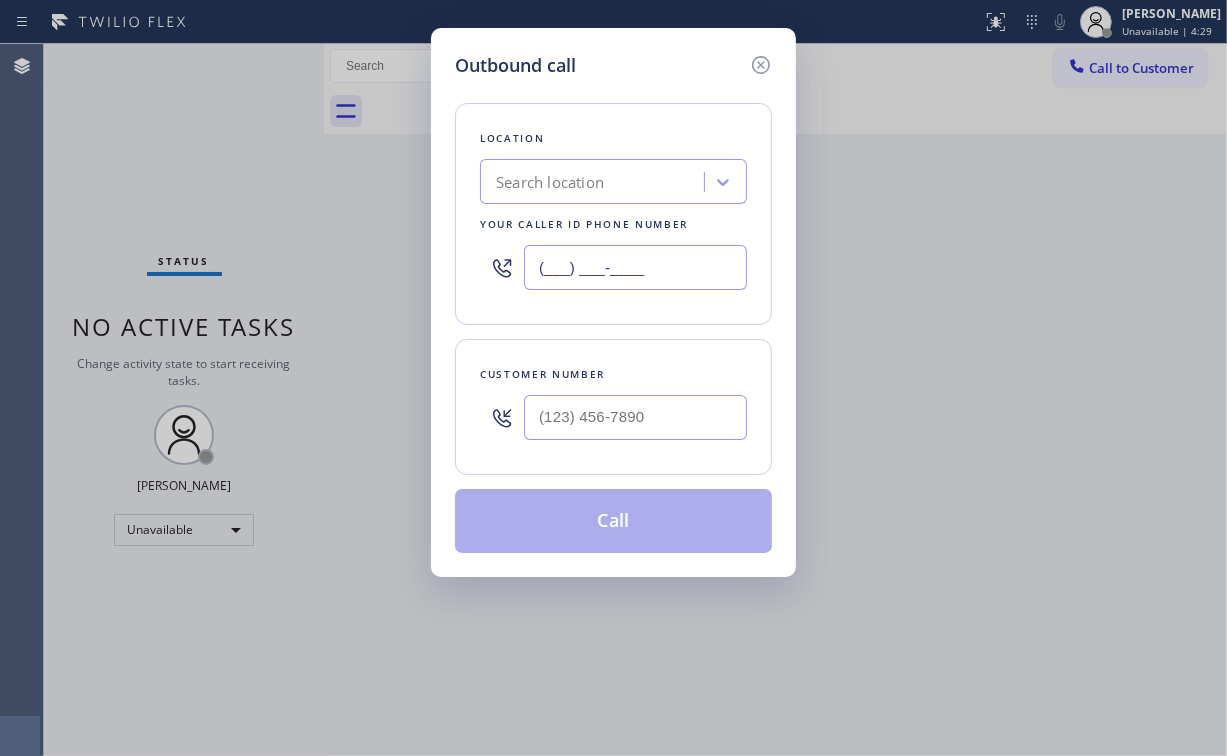 type on "(___) ___-____" 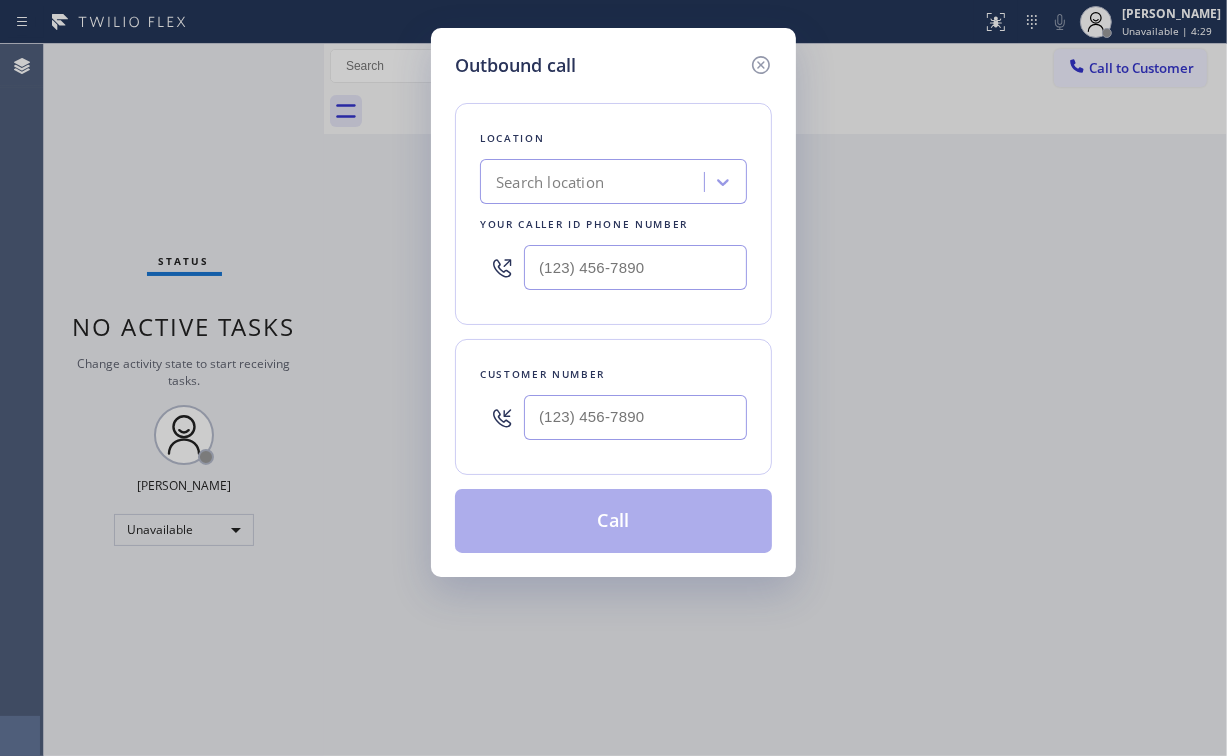 click on "Search location" at bounding box center (595, 182) 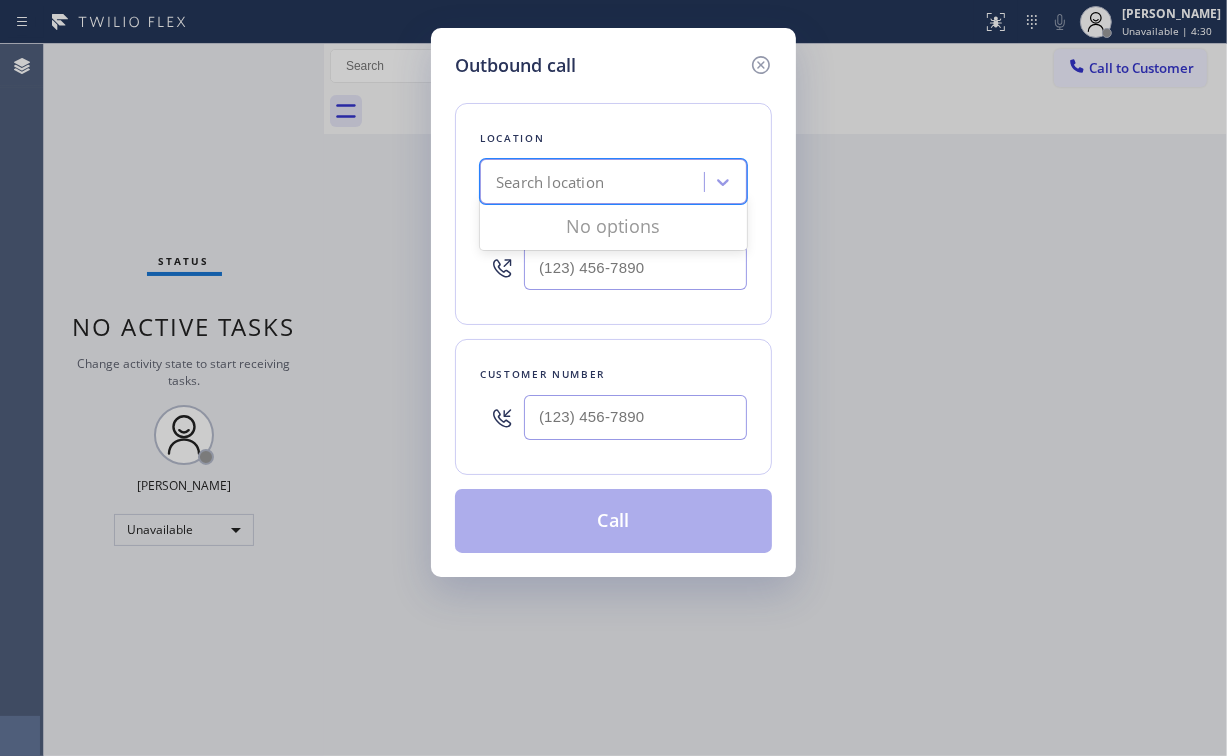 paste on "Metro Heating Repair [GEOGRAPHIC_DATA]" 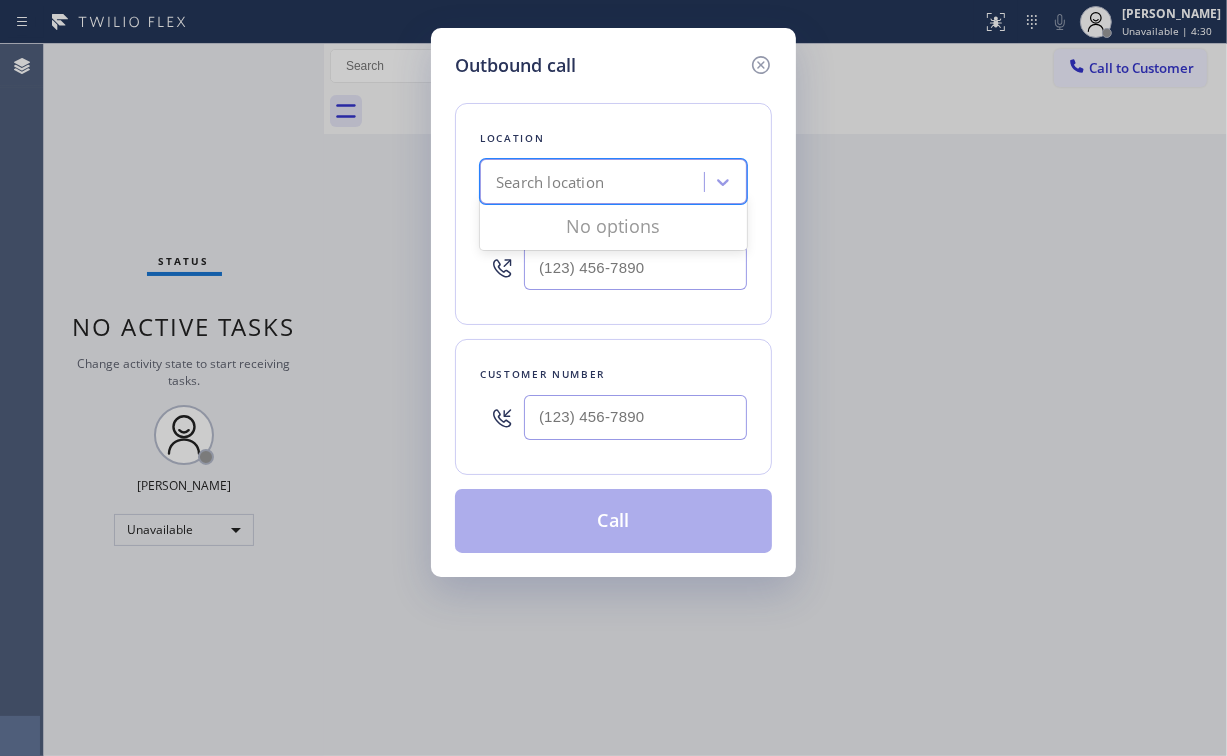 type on "Metro Heating Repair [GEOGRAPHIC_DATA]" 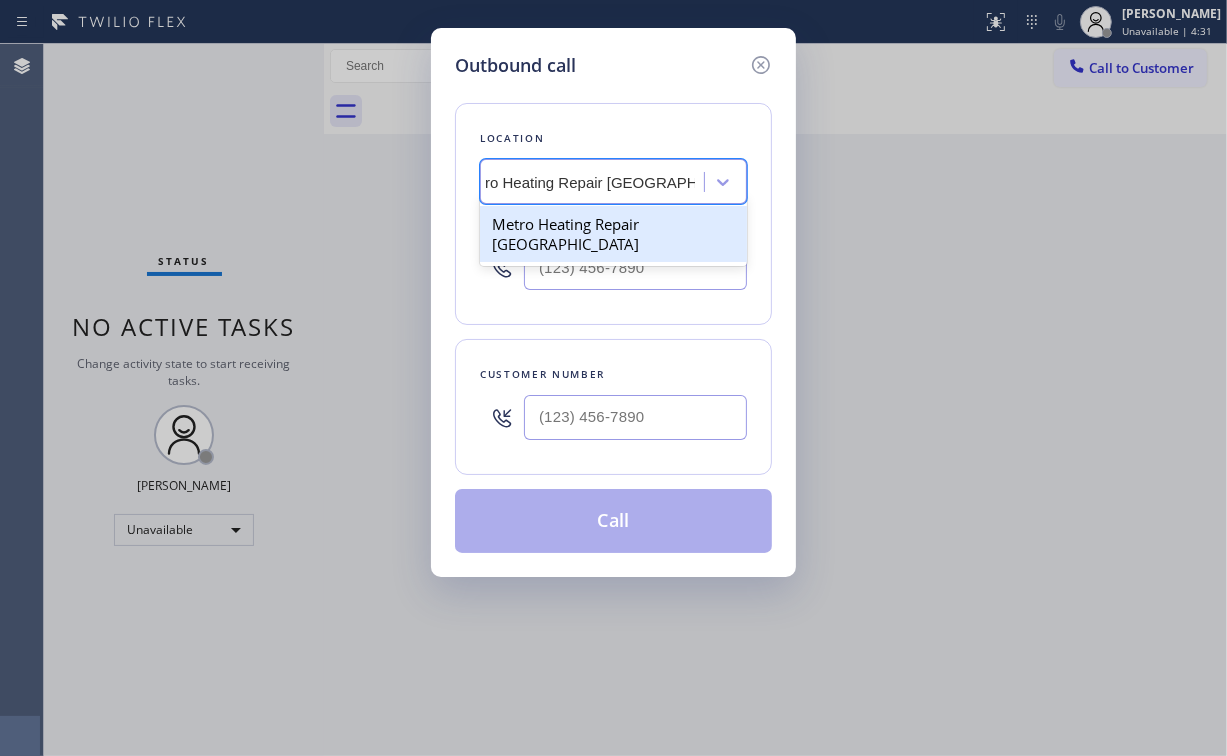 click on "Metro Heating Repair [GEOGRAPHIC_DATA]" at bounding box center (613, 234) 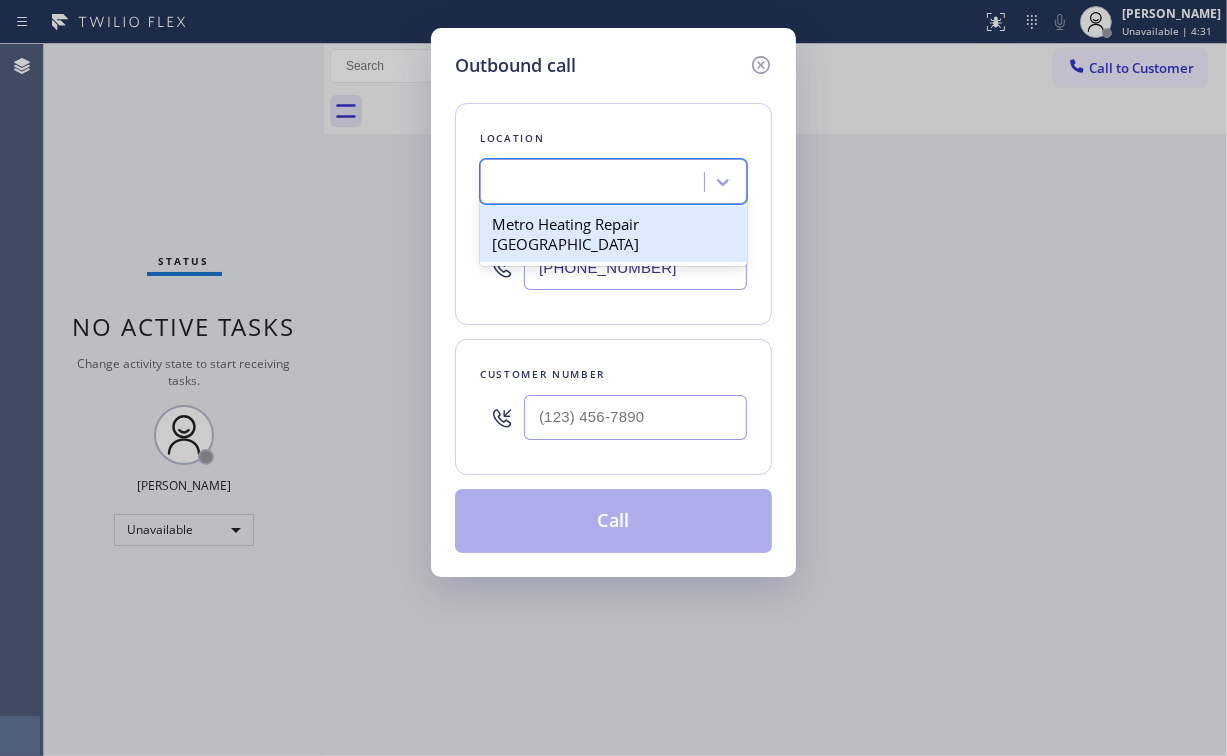 scroll, scrollTop: 0, scrollLeft: 1, axis: horizontal 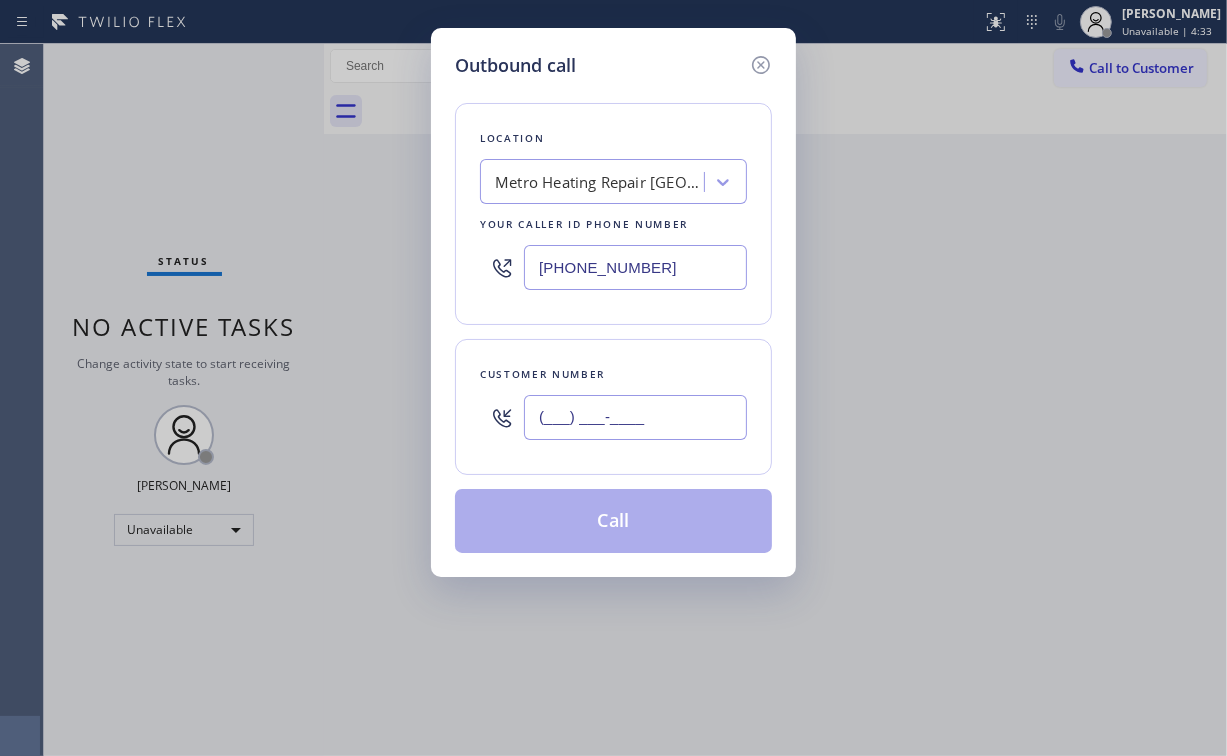 click on "(___) ___-____" at bounding box center [635, 417] 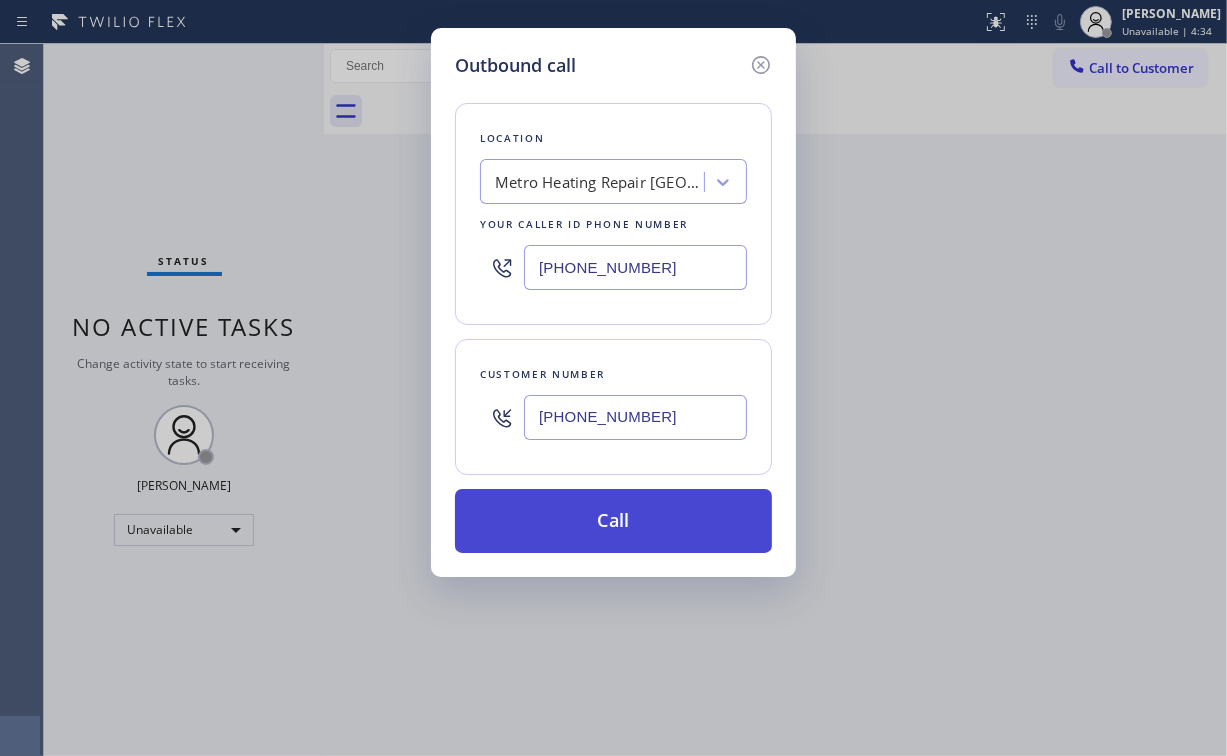 type on "[PHONE_NUMBER]" 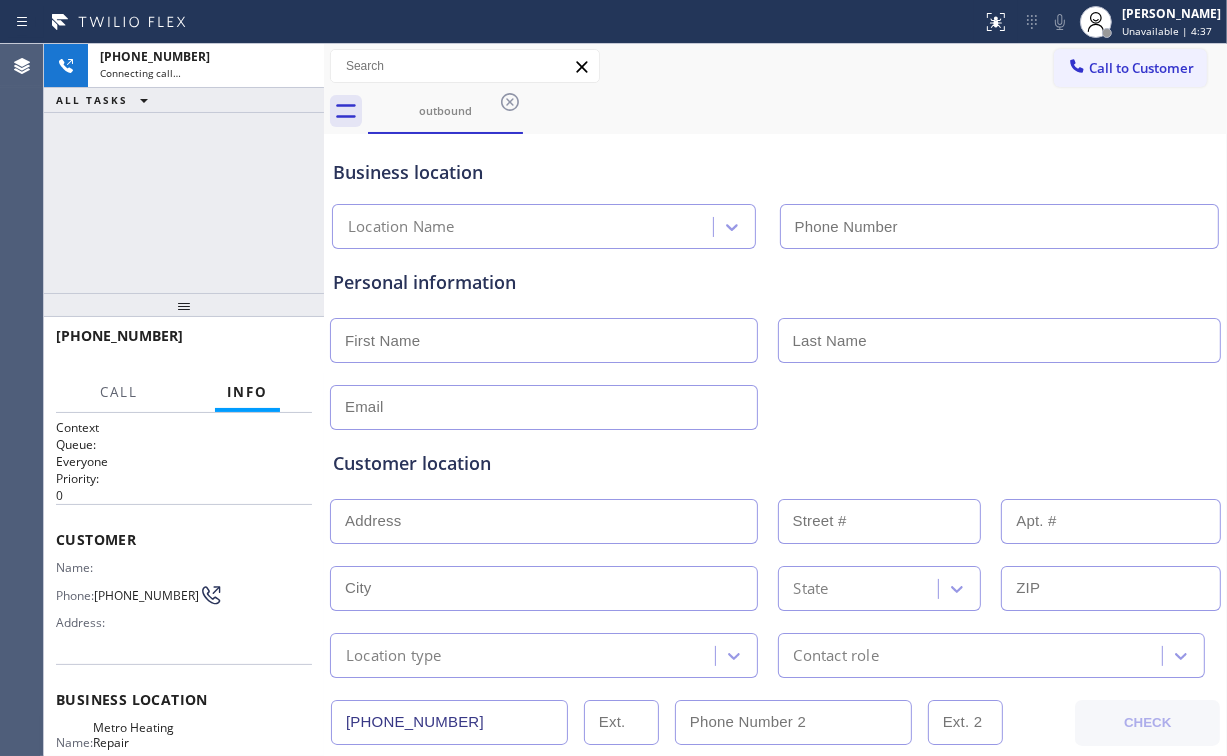 click on "[PHONE_NUMBER] Connecting call… ALL TASKS ALL TASKS ACTIVE TASKS TASKS IN WRAP UP" at bounding box center [184, 168] 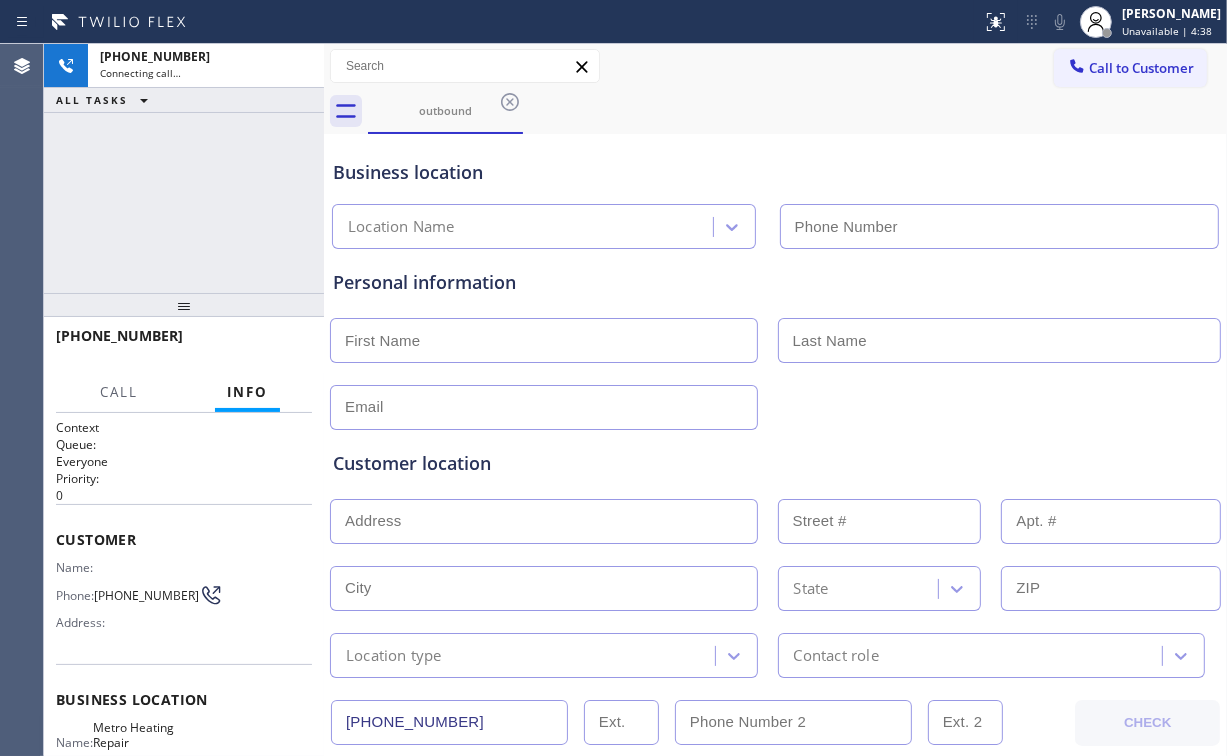 type on "[PHONE_NUMBER]" 